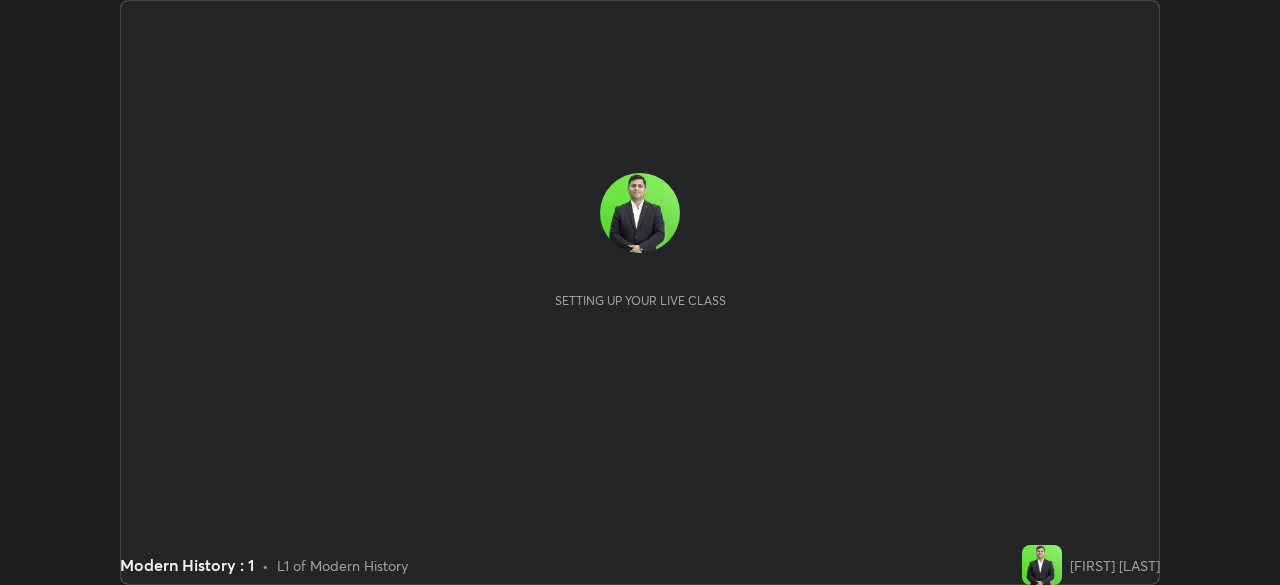 scroll, scrollTop: 0, scrollLeft: 0, axis: both 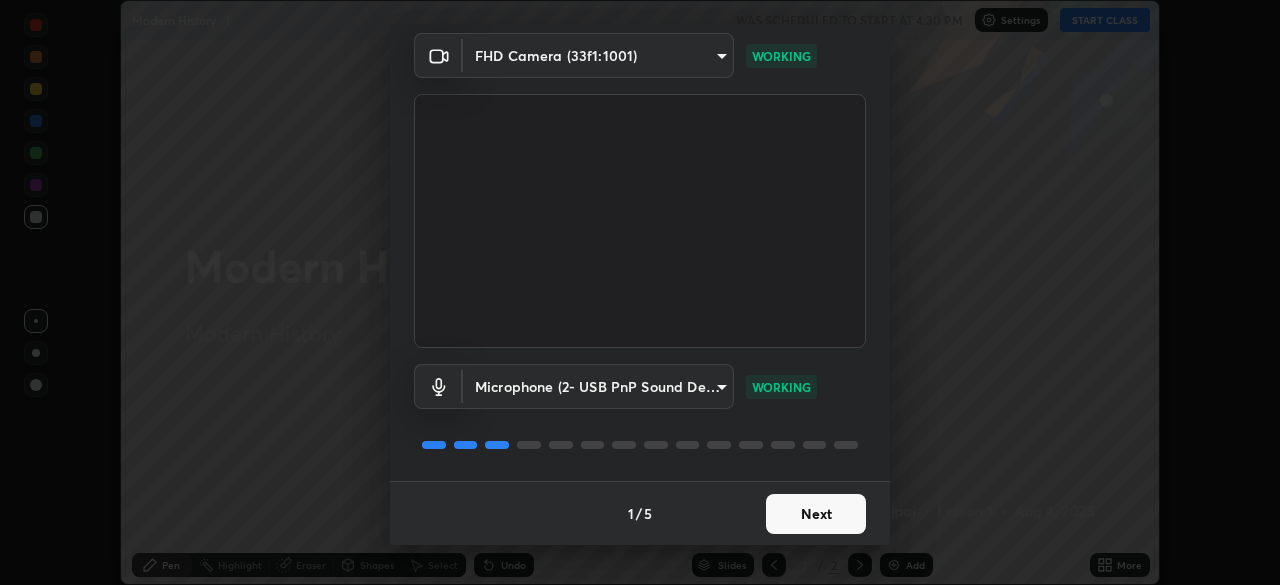 click on "Next" at bounding box center [816, 514] 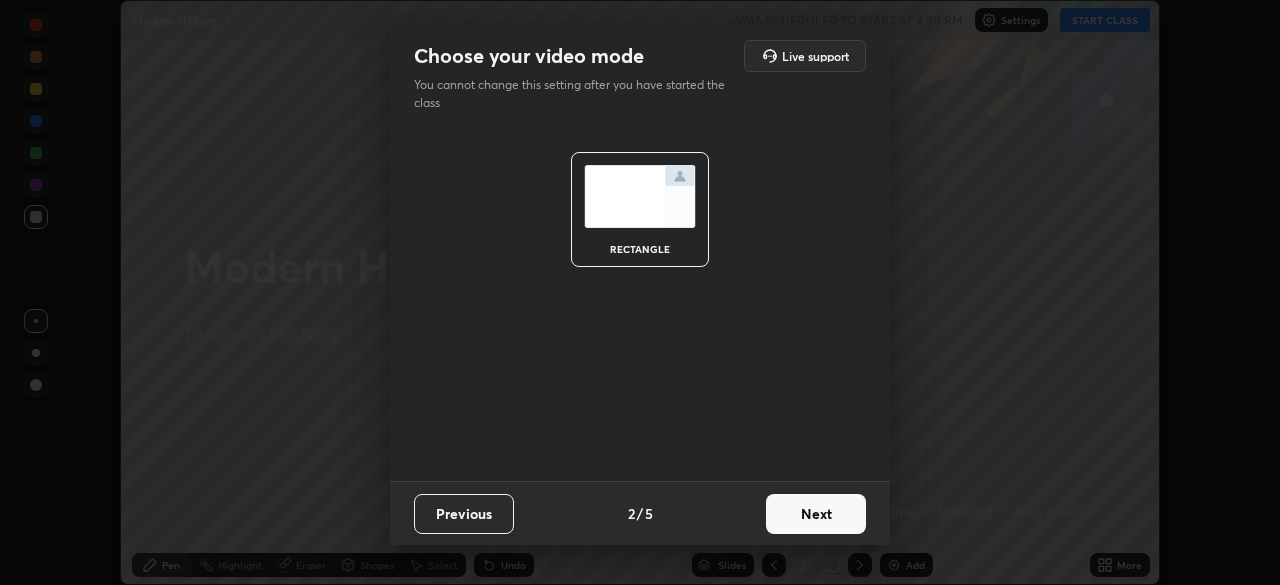 scroll, scrollTop: 0, scrollLeft: 0, axis: both 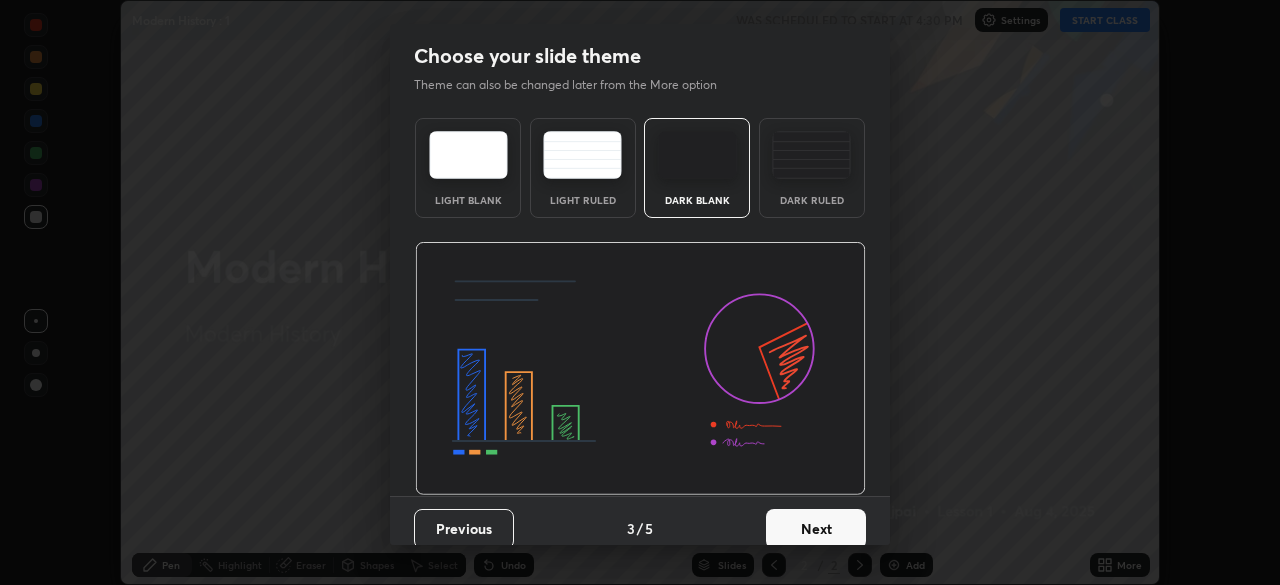 click on "Next" at bounding box center [816, 529] 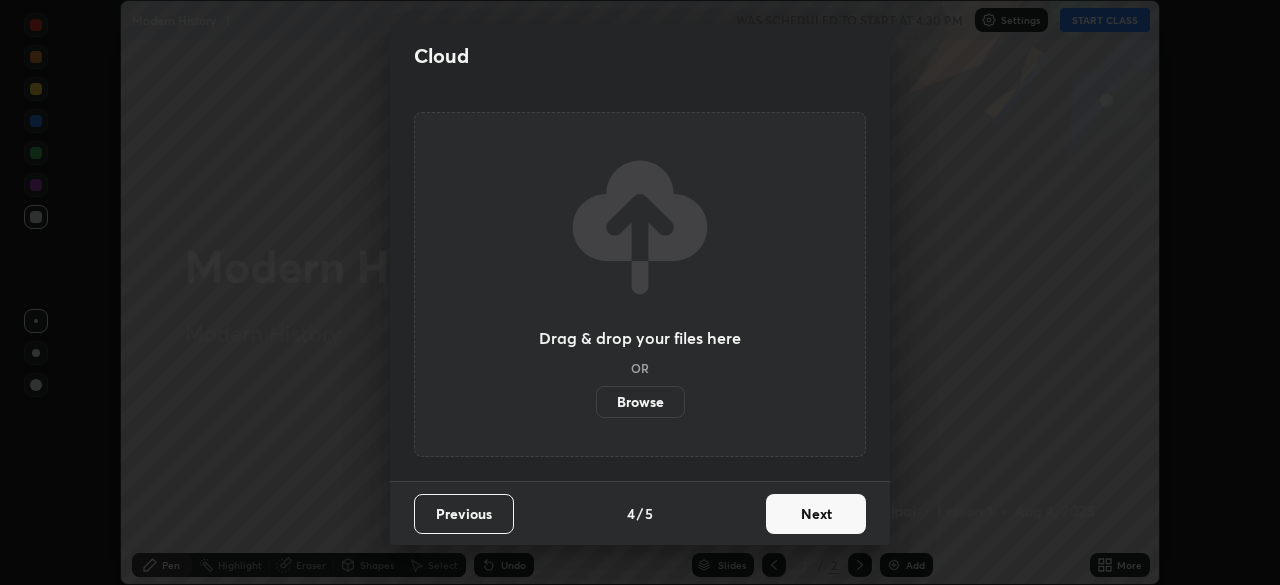 click on "Next" at bounding box center [816, 514] 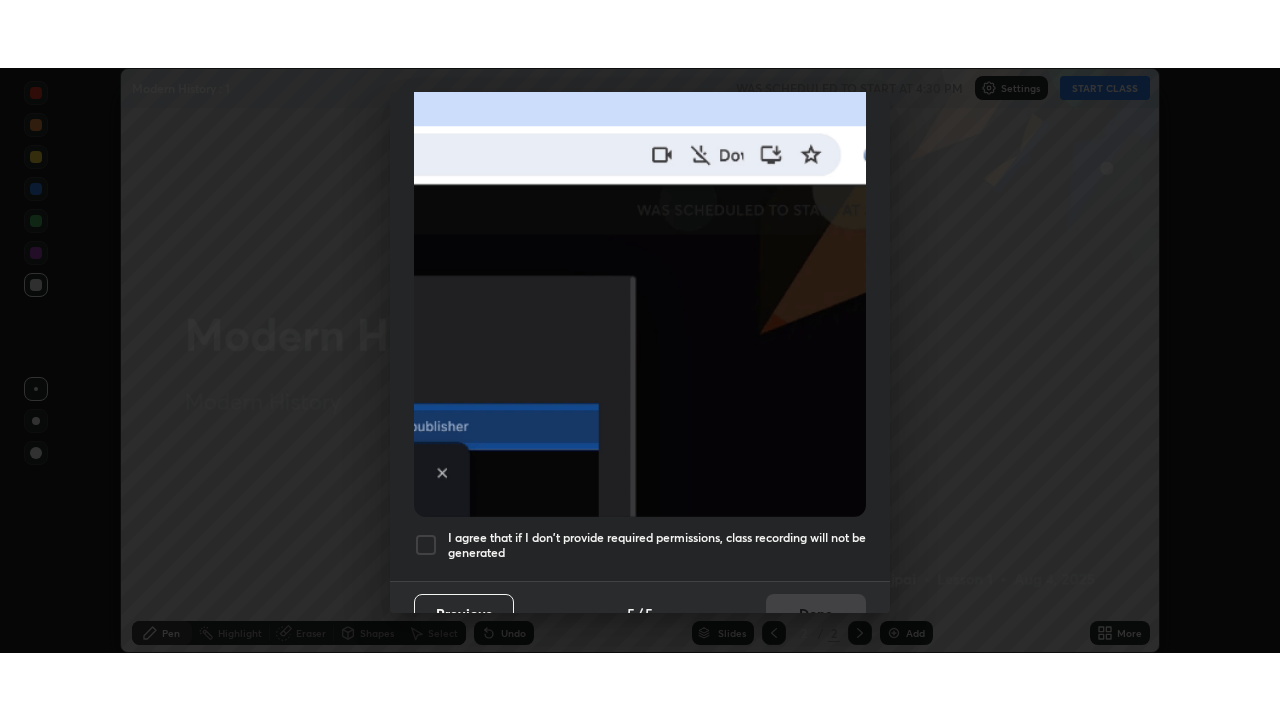 scroll, scrollTop: 479, scrollLeft: 0, axis: vertical 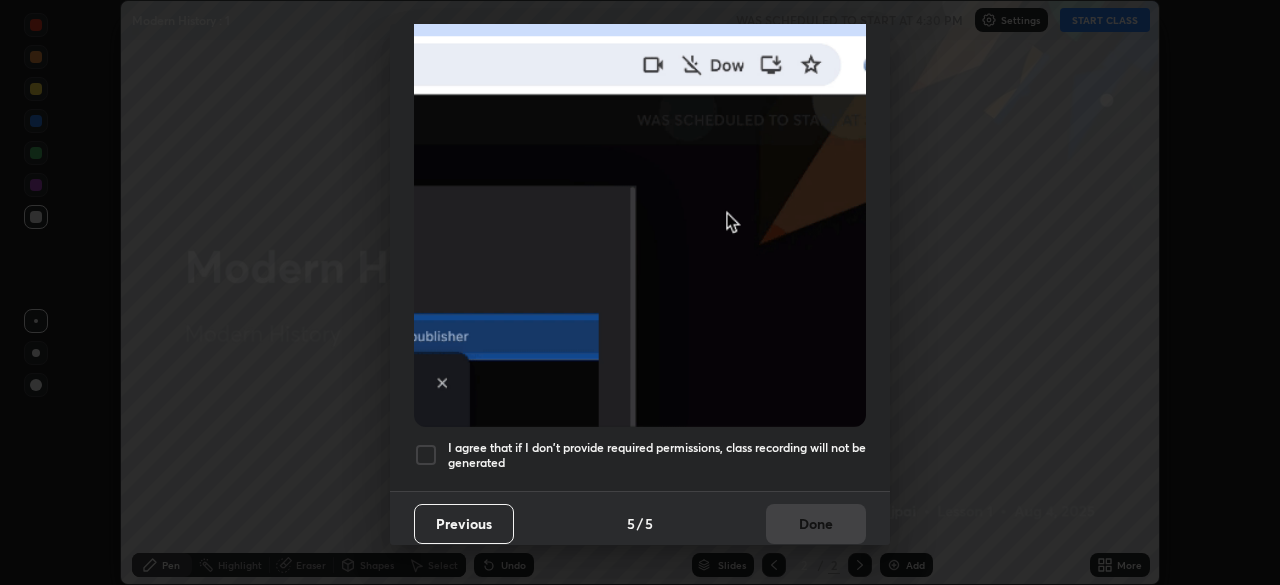 click at bounding box center [426, 455] 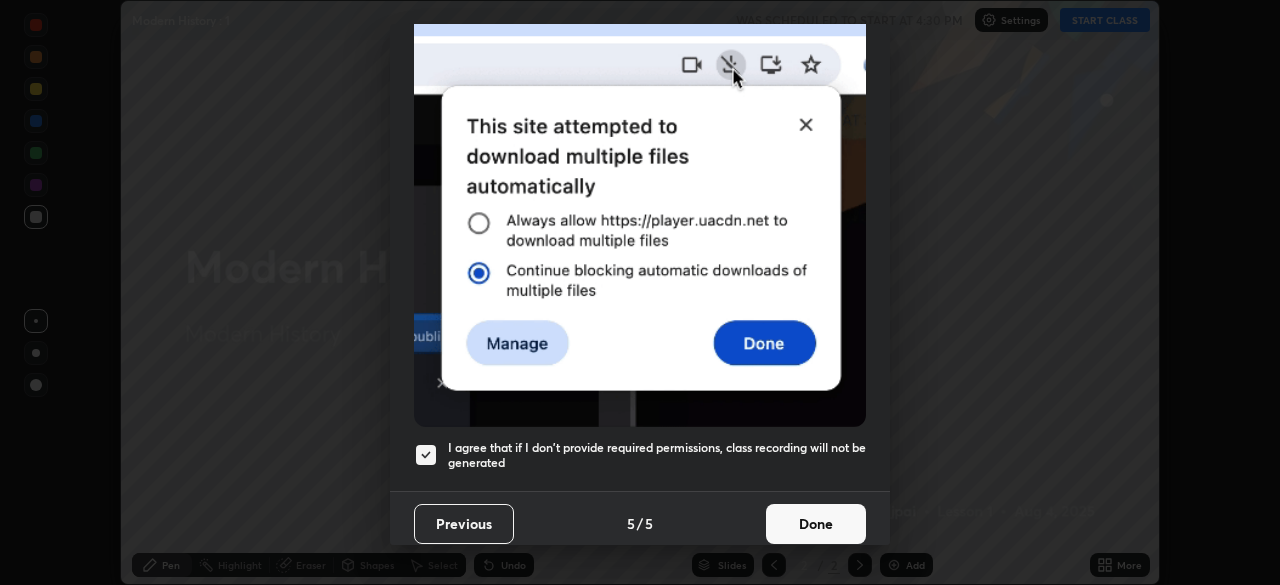 click on "Done" at bounding box center (816, 524) 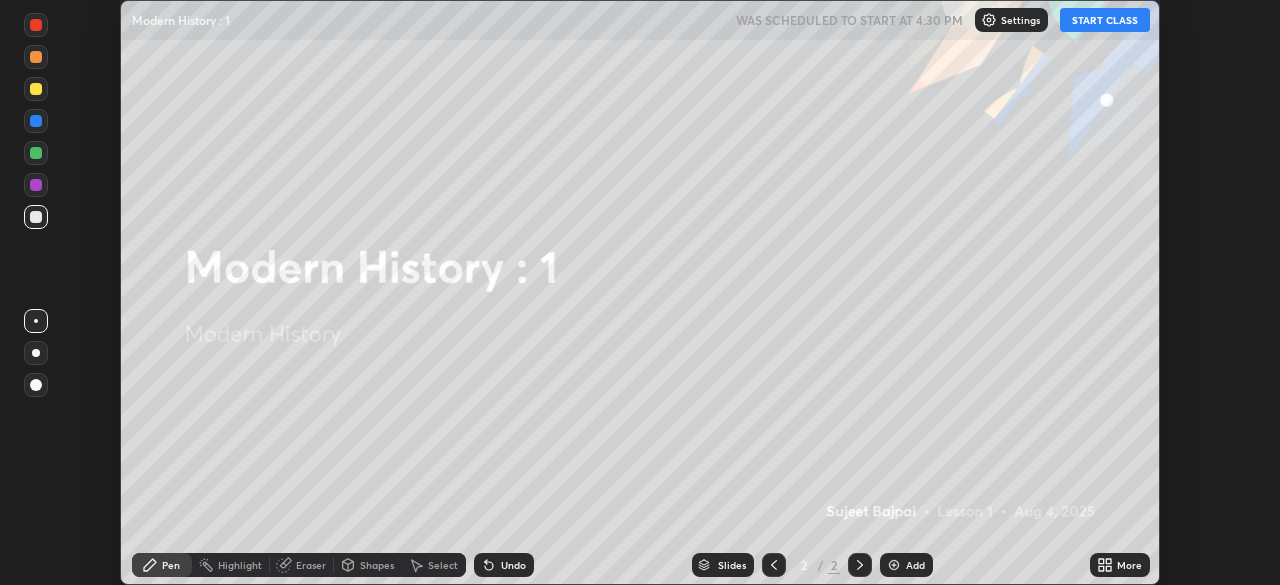 click 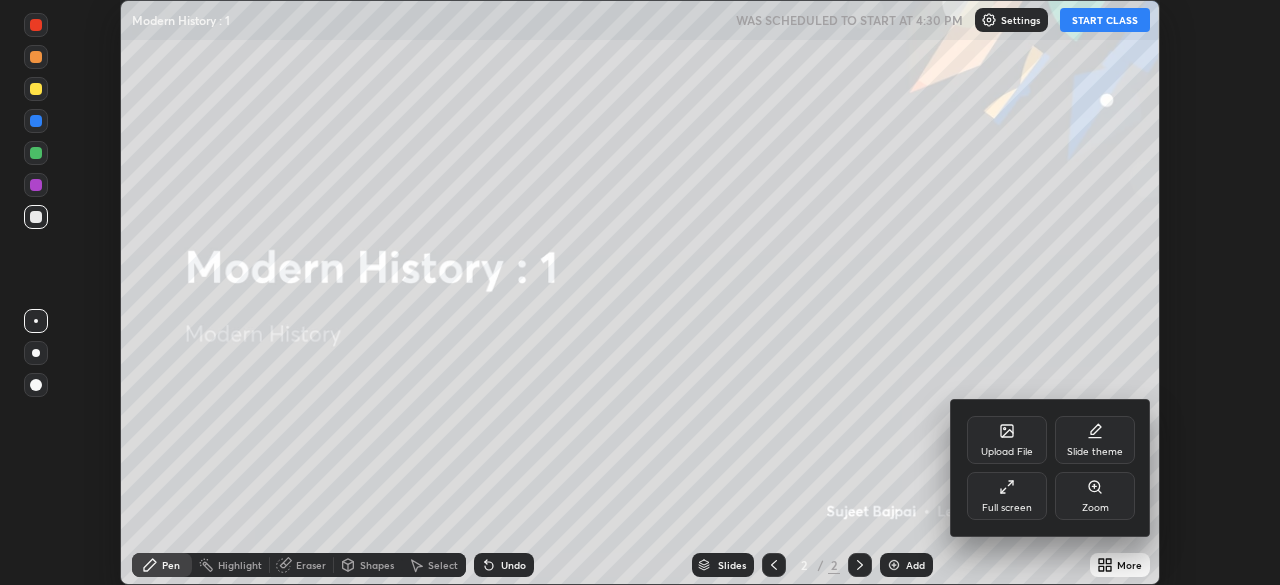 click on "Full screen" at bounding box center [1007, 496] 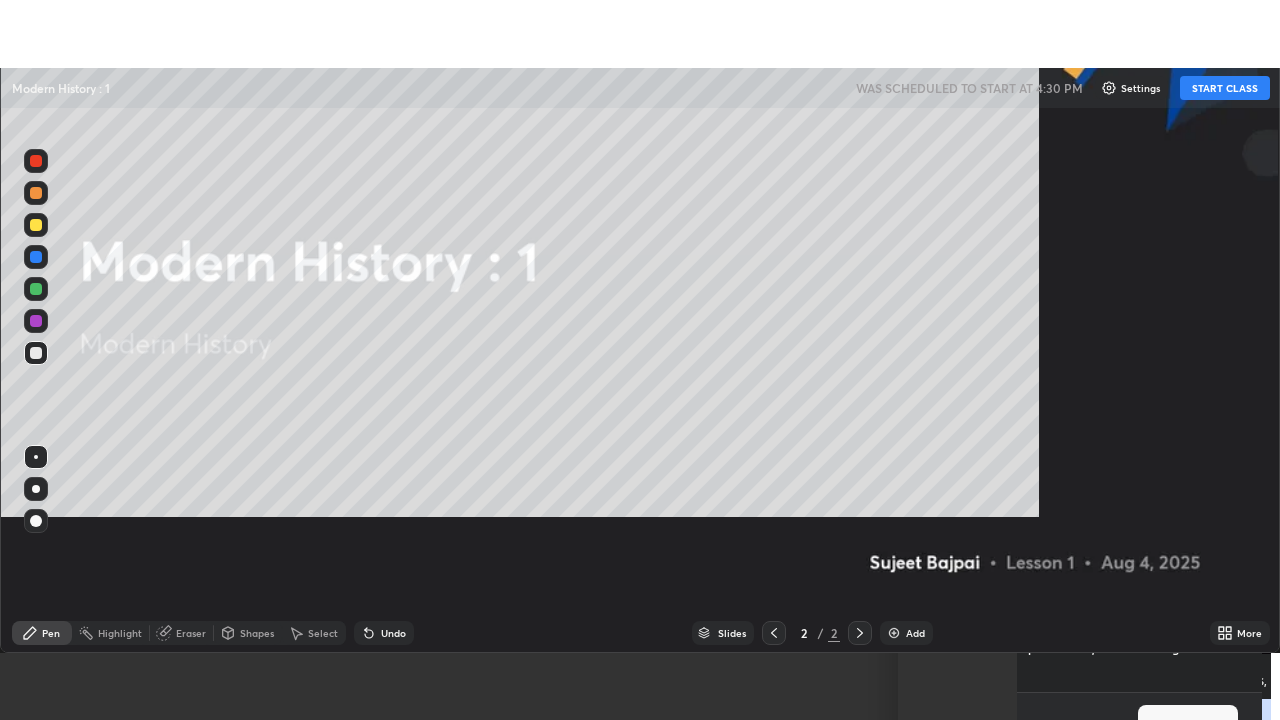scroll, scrollTop: 99280, scrollLeft: 98720, axis: both 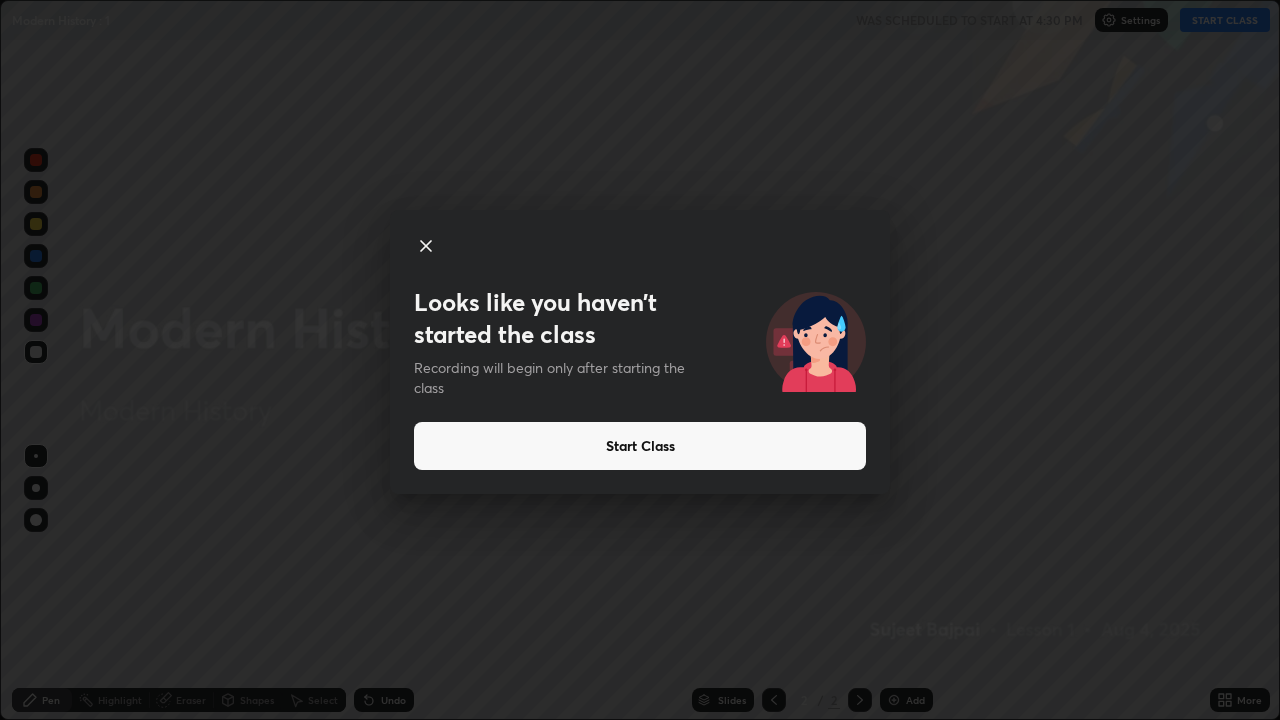 click 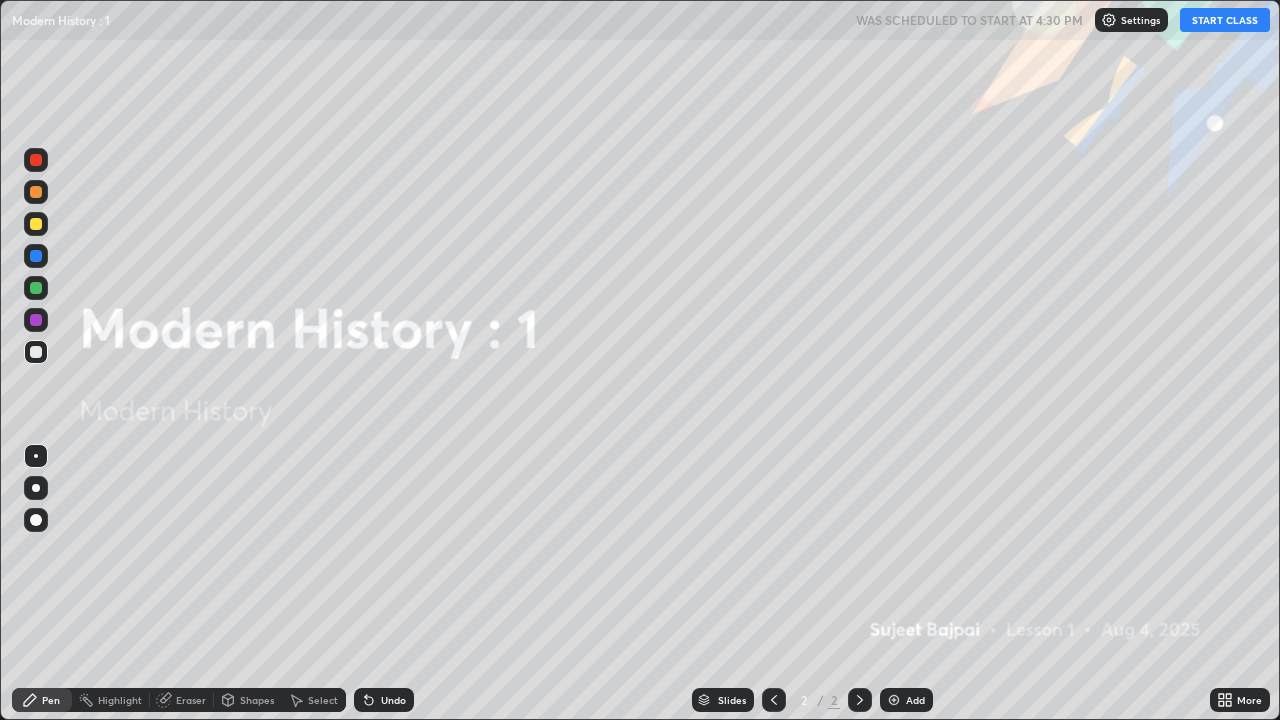 click 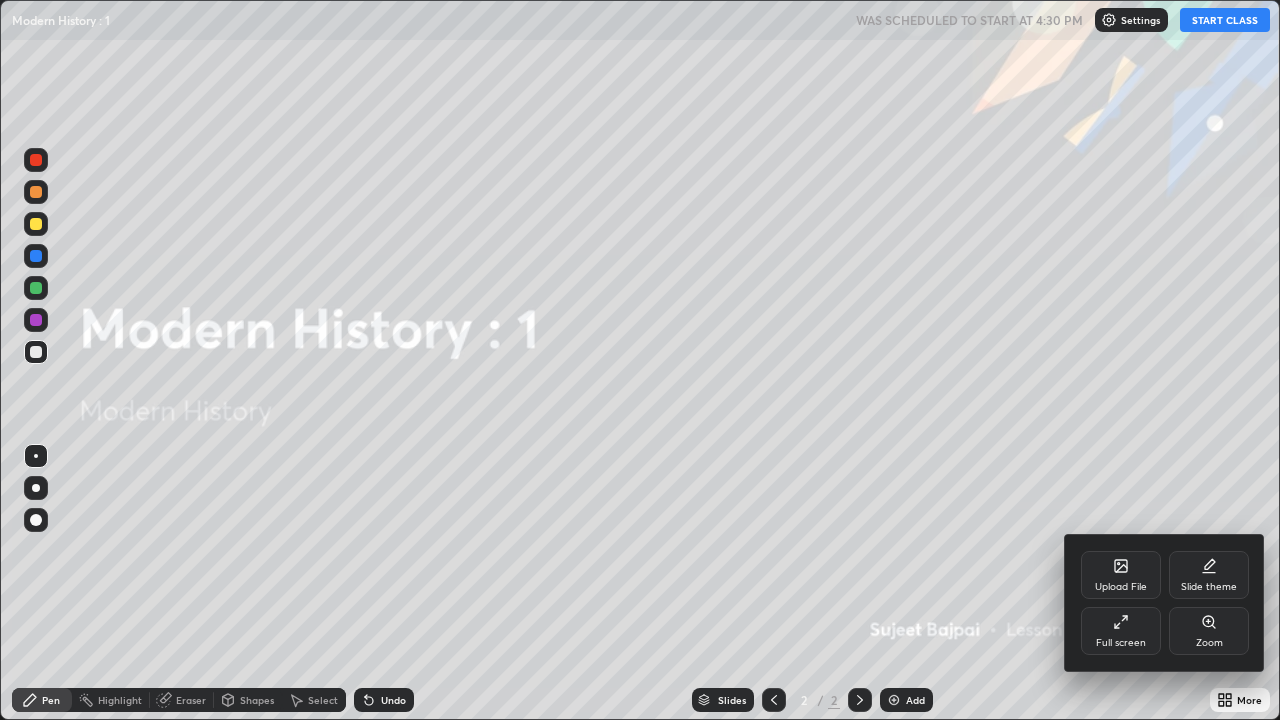 click on "Upload File" at bounding box center (1121, 587) 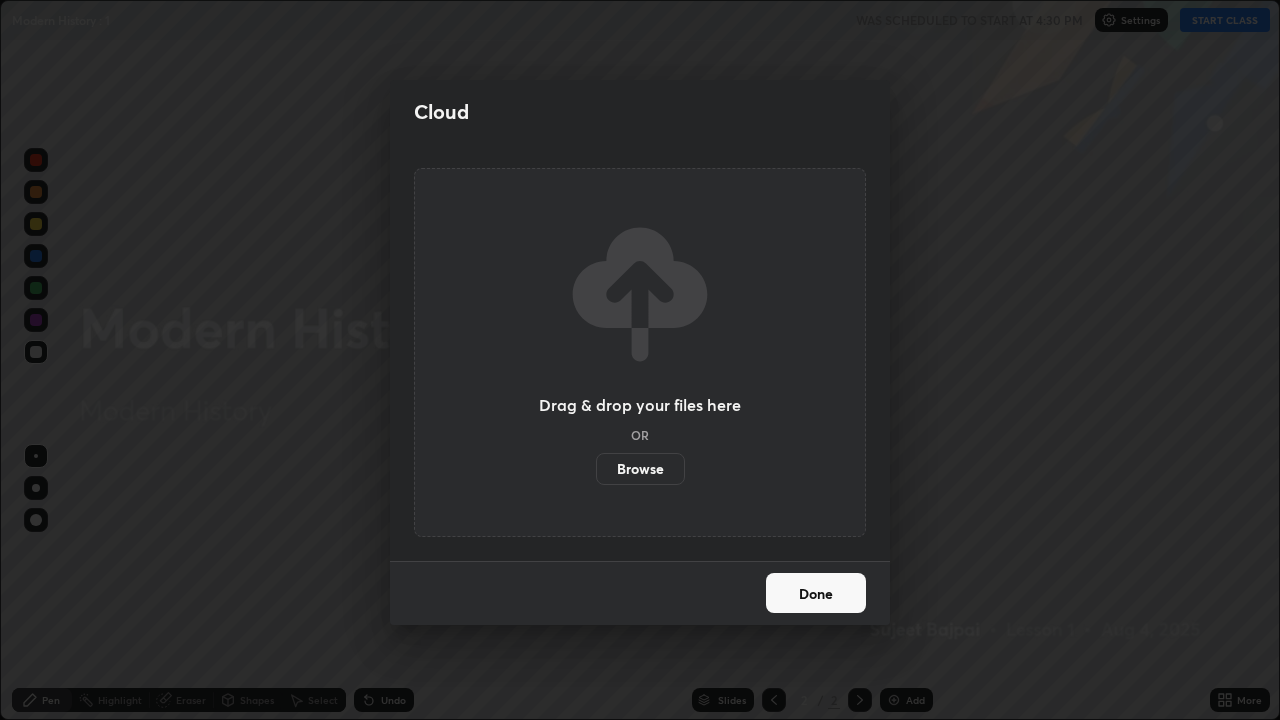 click on "Cloud Drag & drop your files here OR Browse Done" at bounding box center (640, 360) 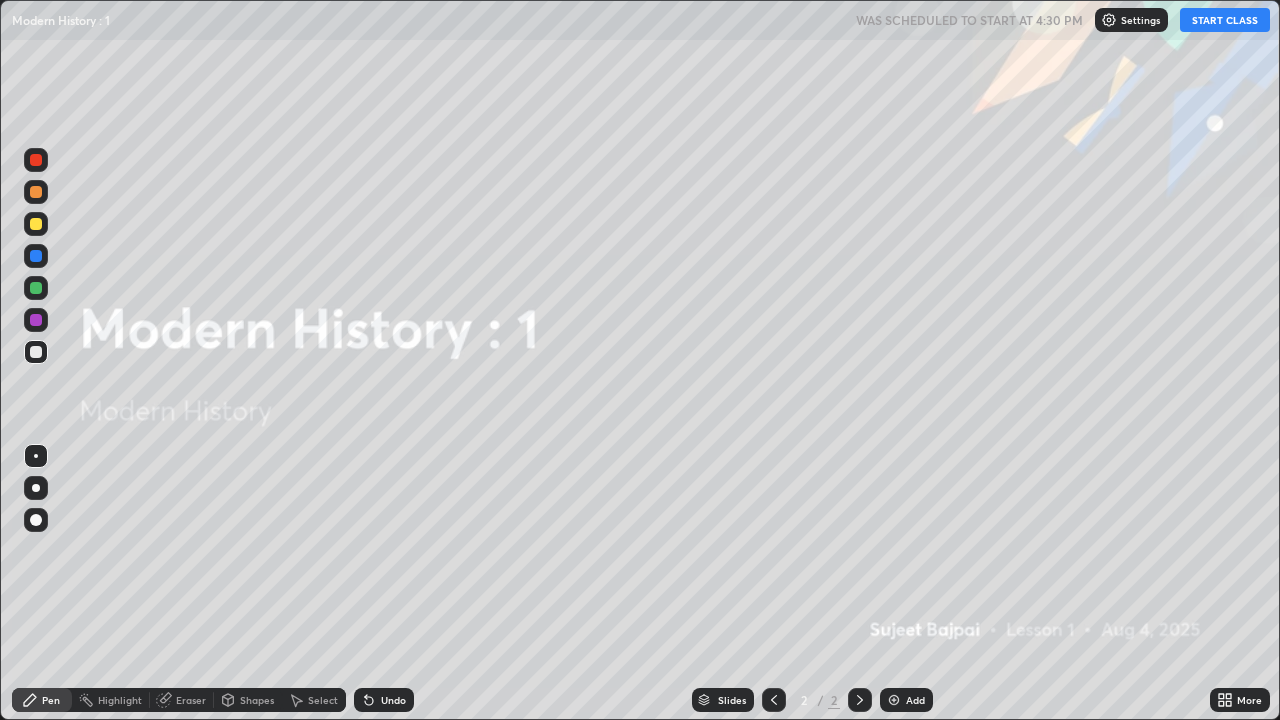 click 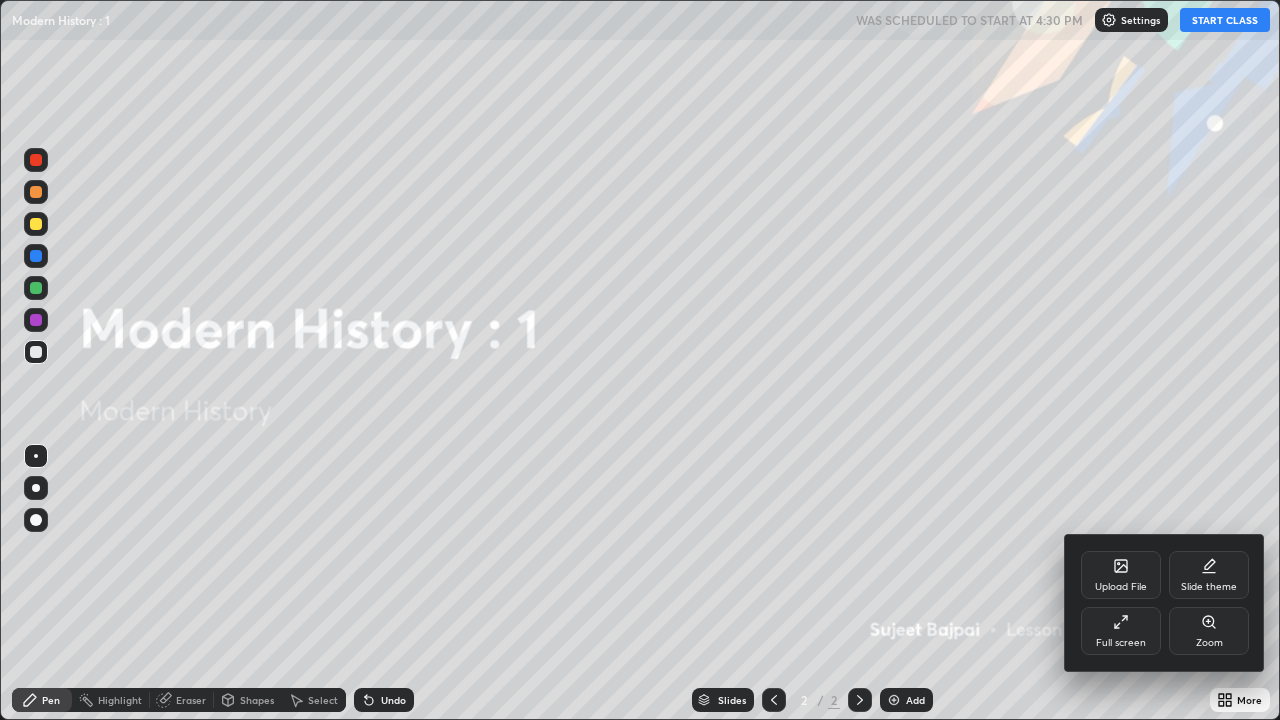 click on "Full screen" at bounding box center (1121, 631) 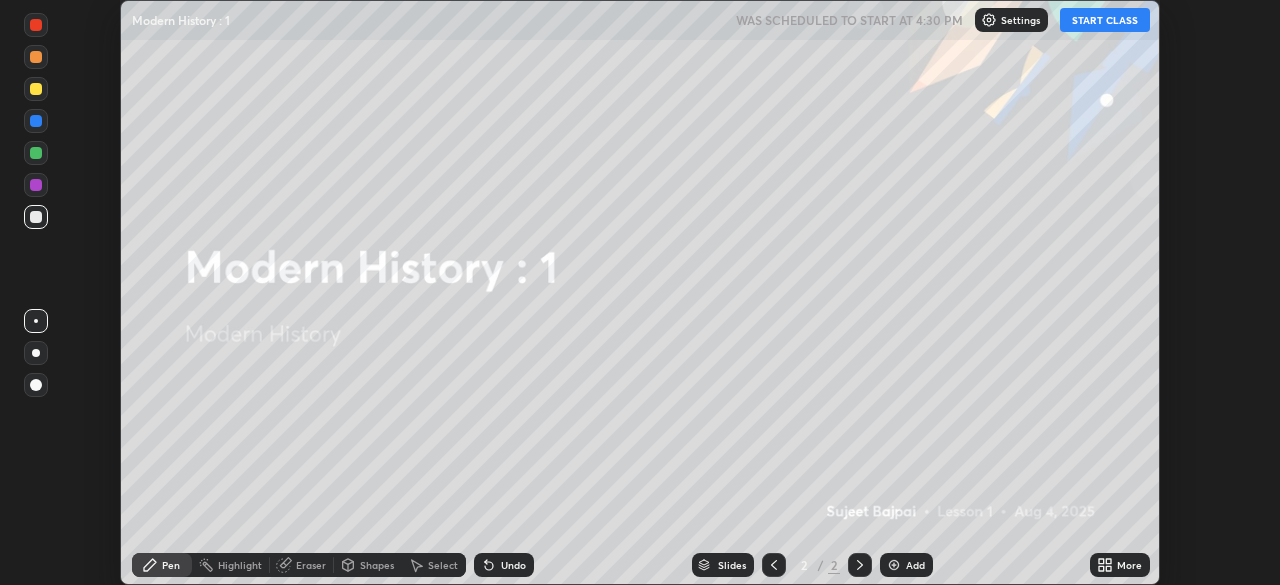 scroll, scrollTop: 585, scrollLeft: 1280, axis: both 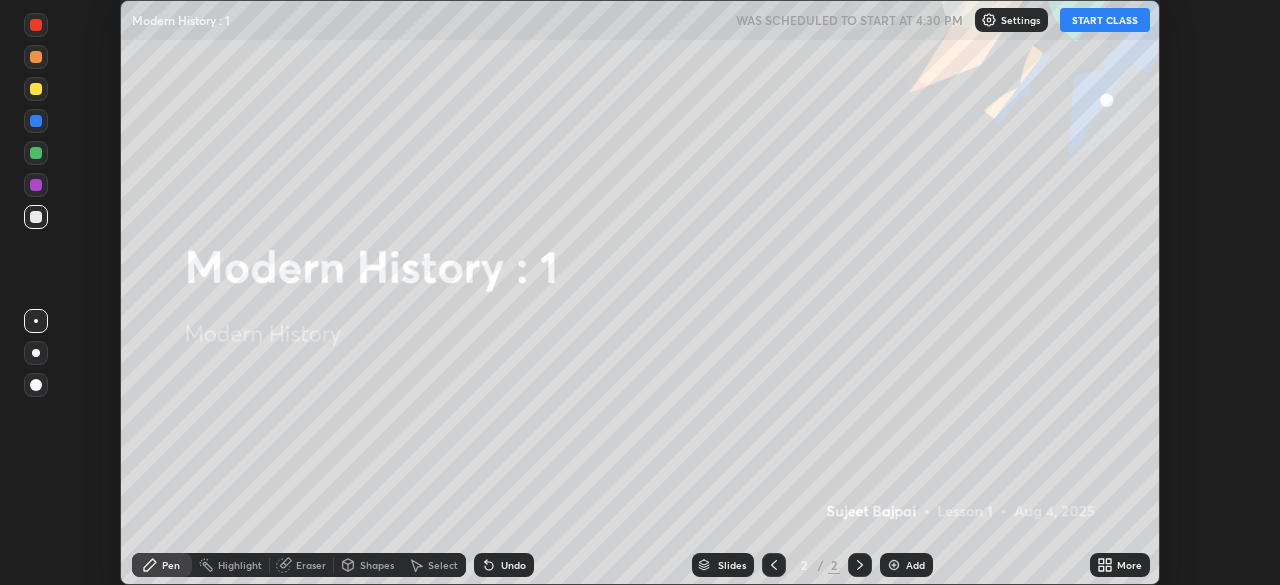 click 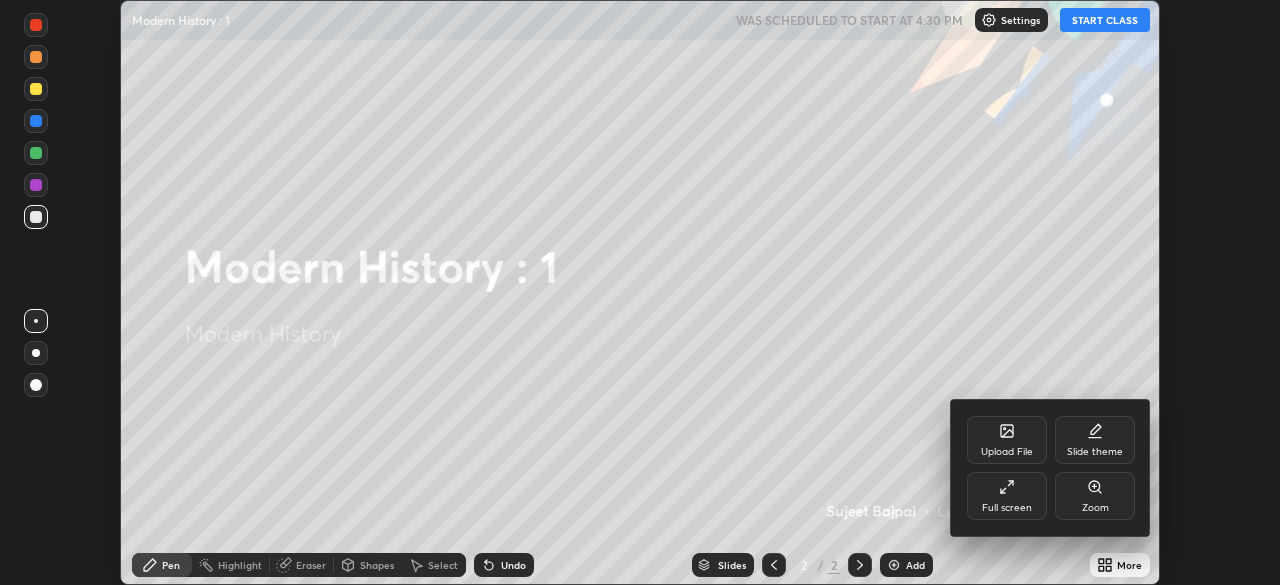 click on "Upload File" at bounding box center (1007, 440) 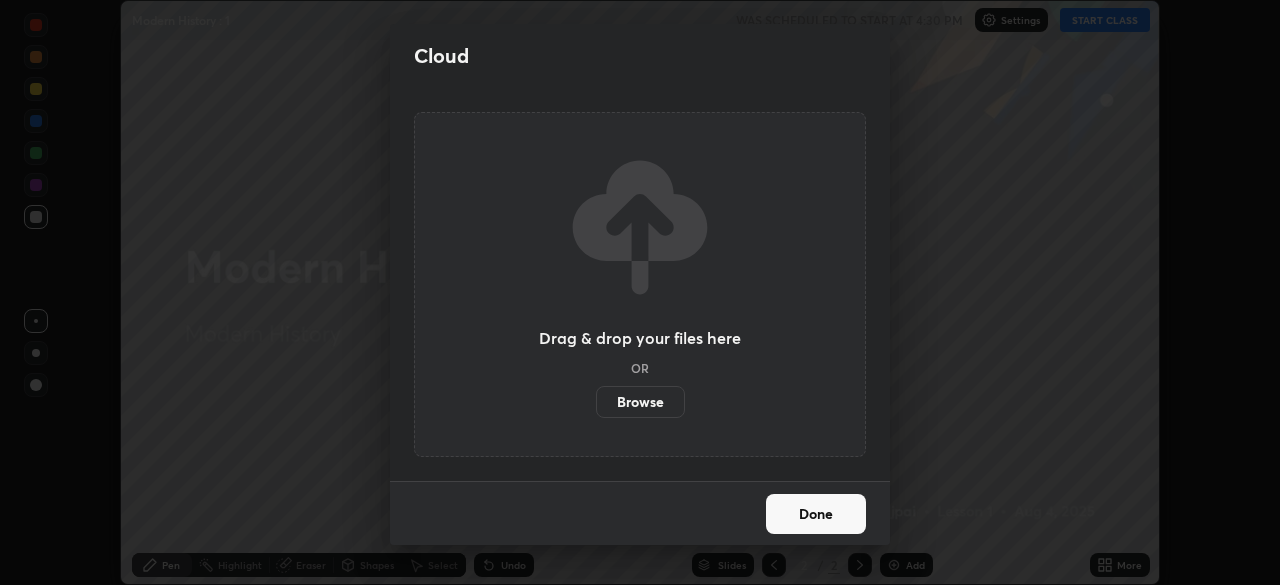 click on "Browse" at bounding box center [640, 402] 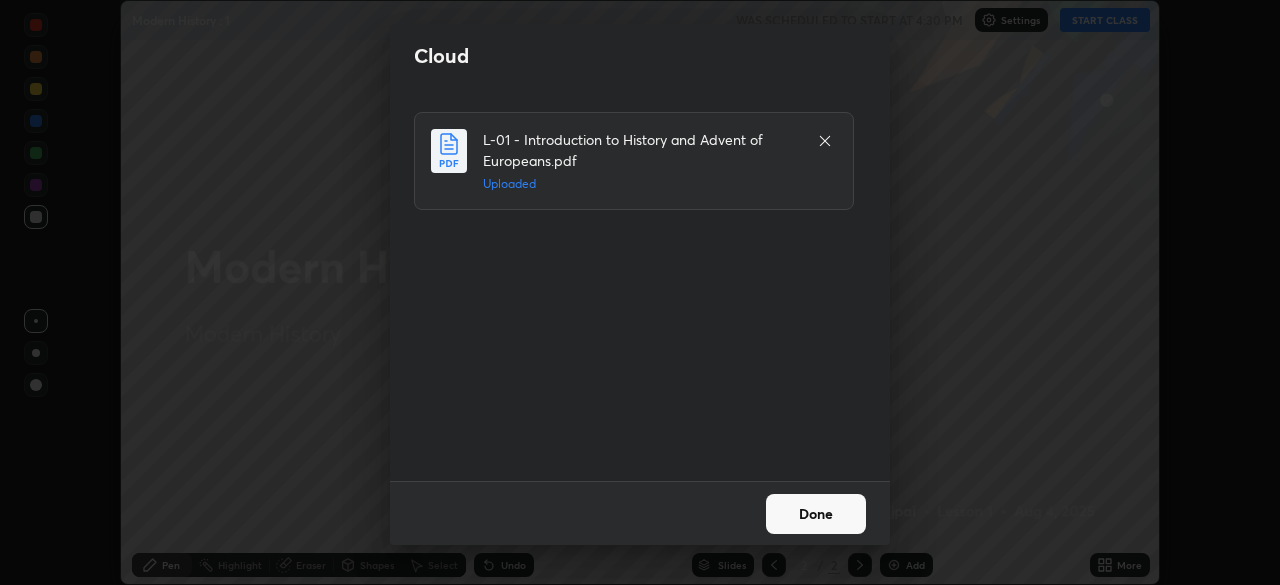 click on "Done" at bounding box center [816, 514] 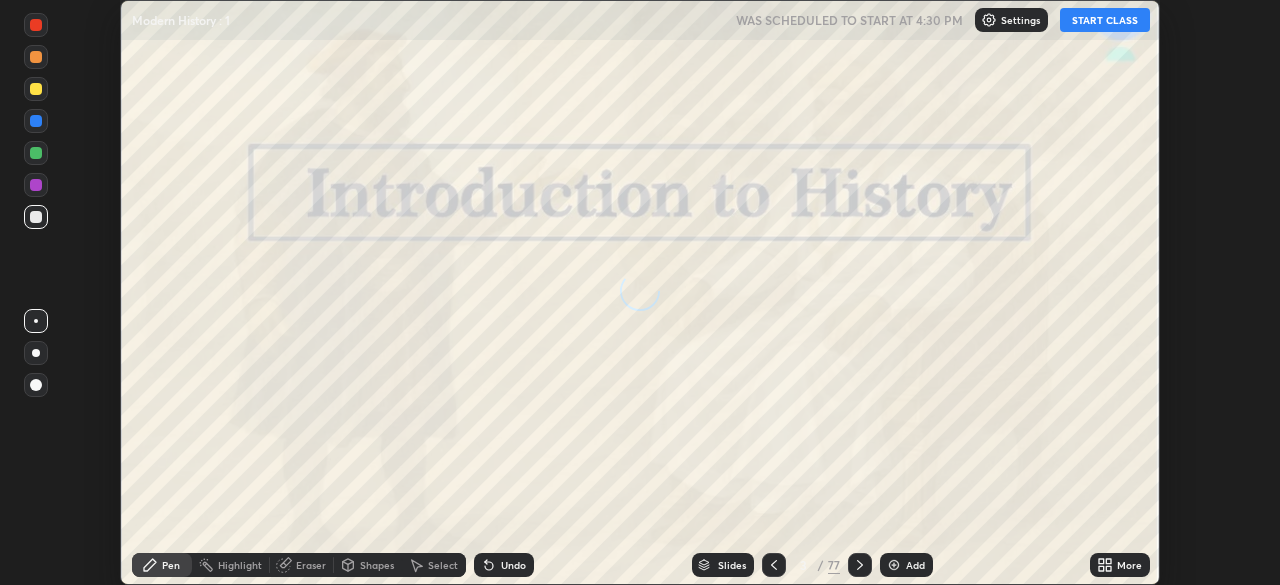 click 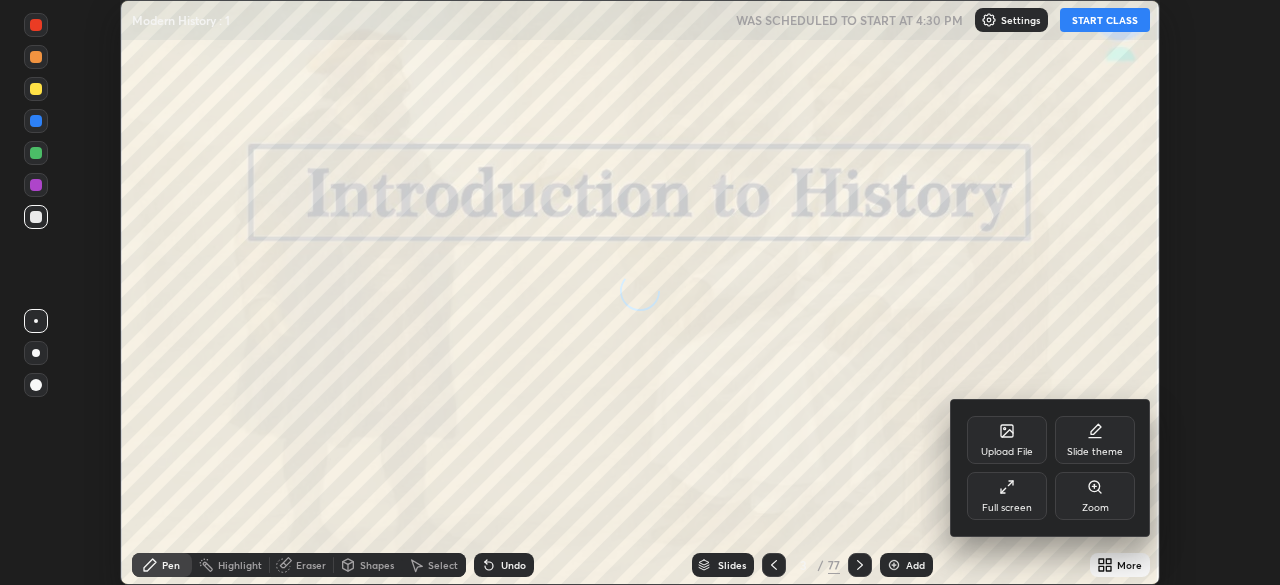 click 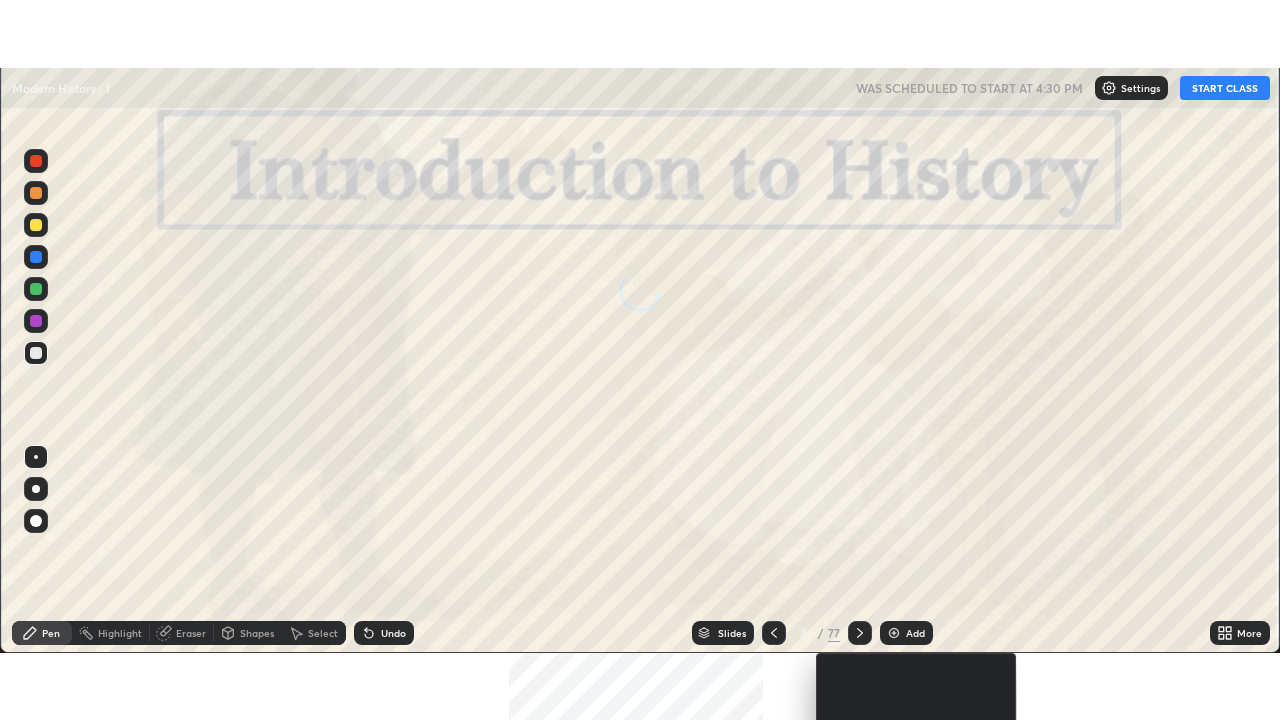scroll, scrollTop: 99280, scrollLeft: 98720, axis: both 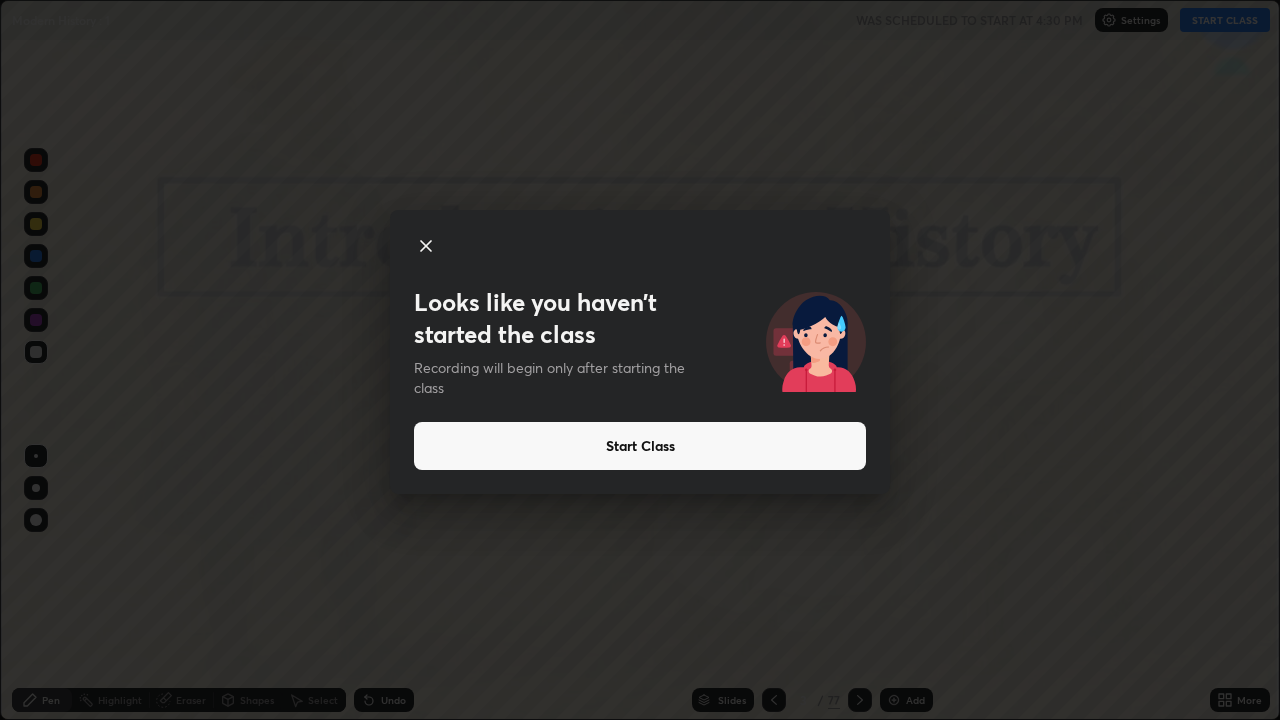 click on "Start Class" at bounding box center (640, 446) 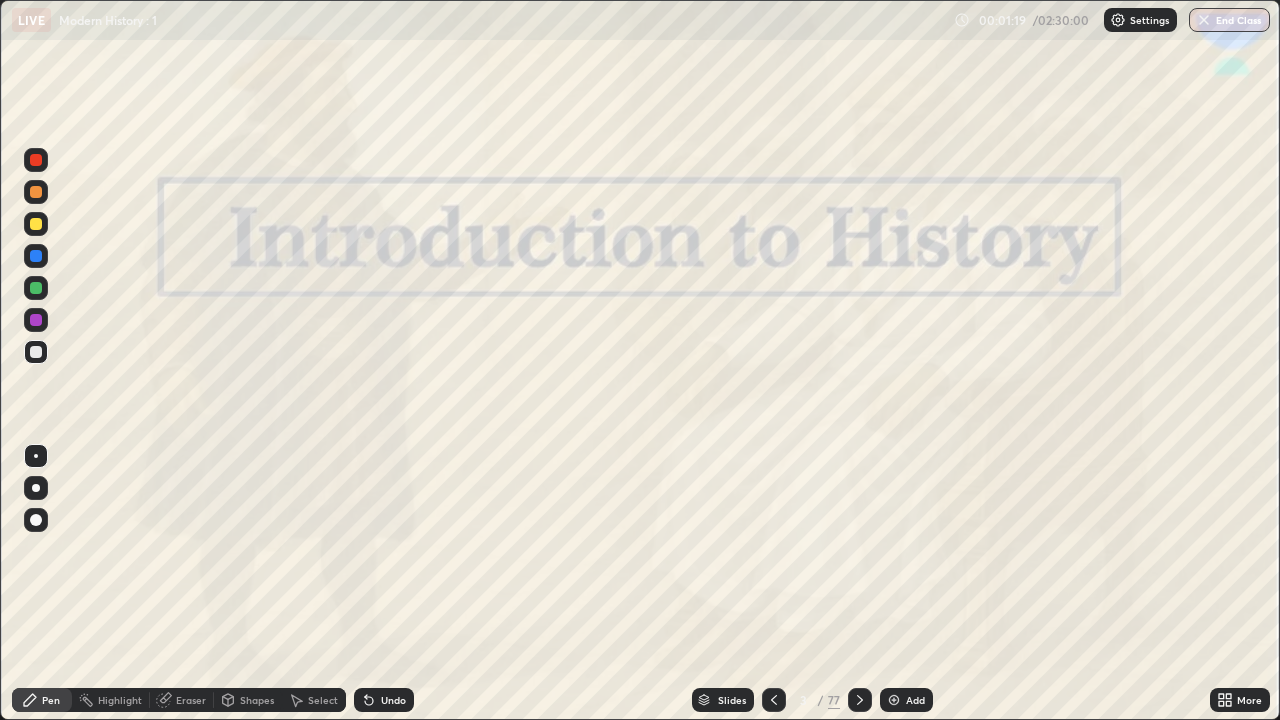 click 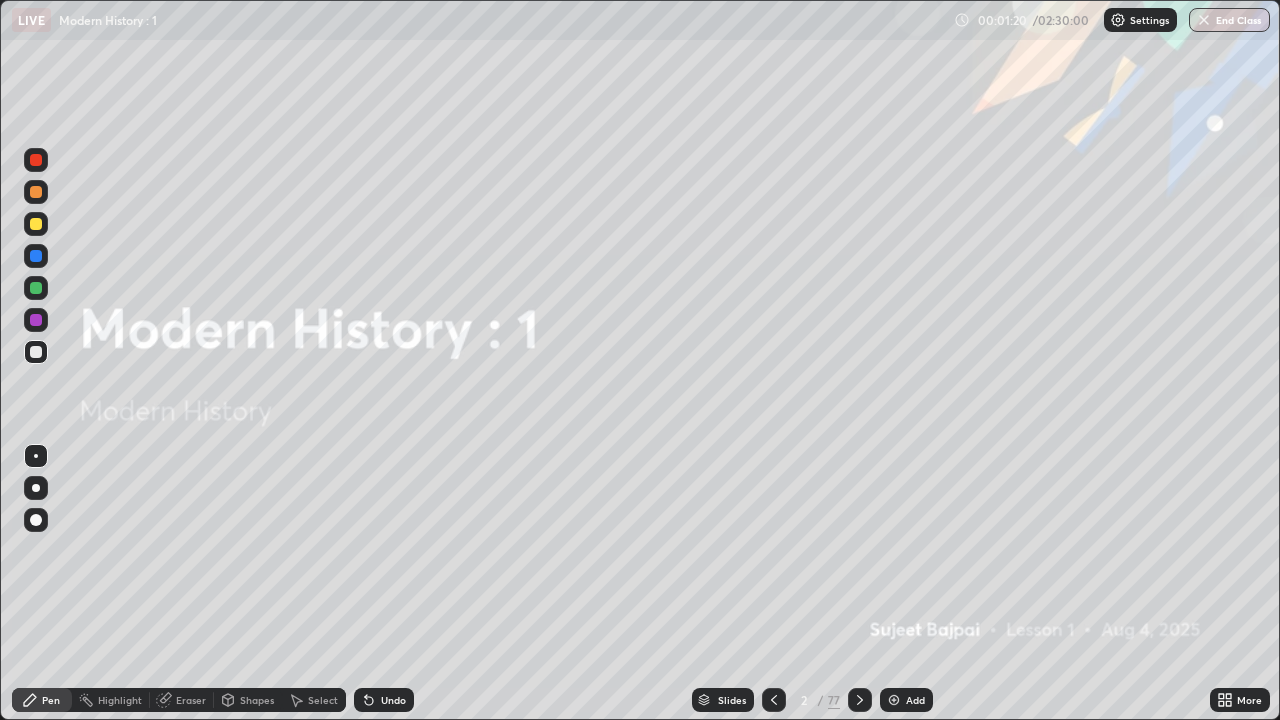 click 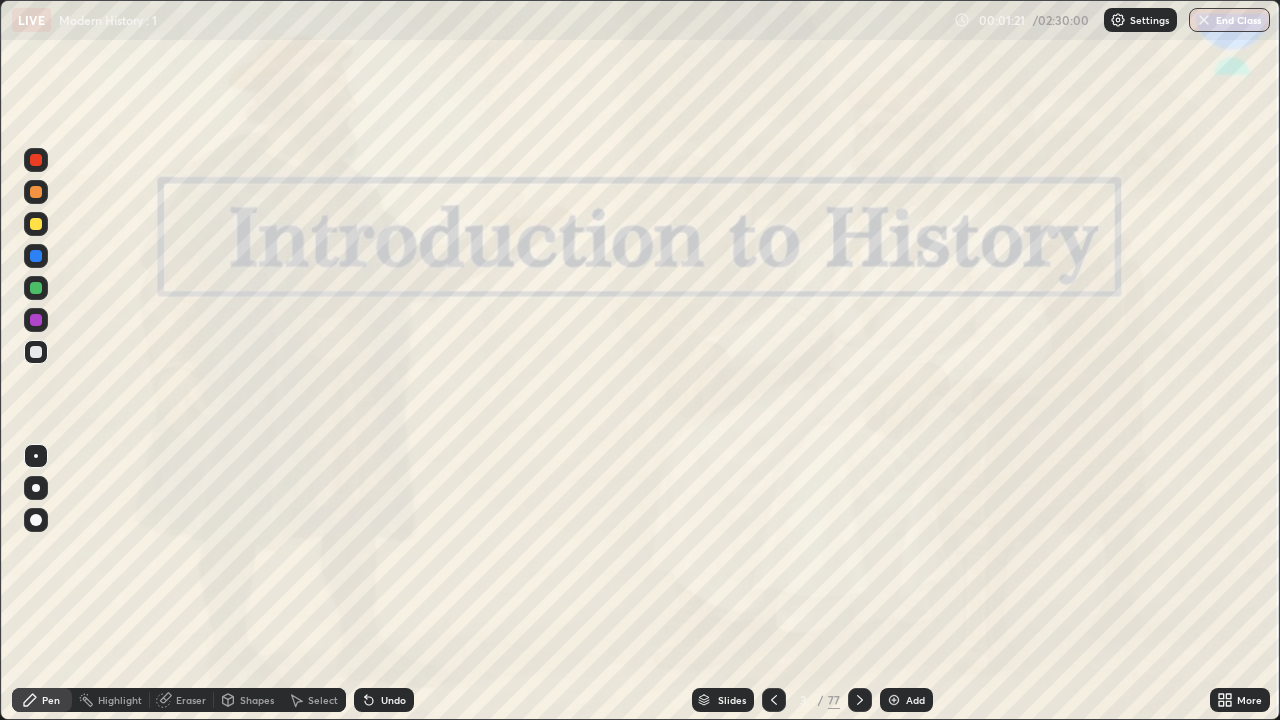 click at bounding box center (894, 700) 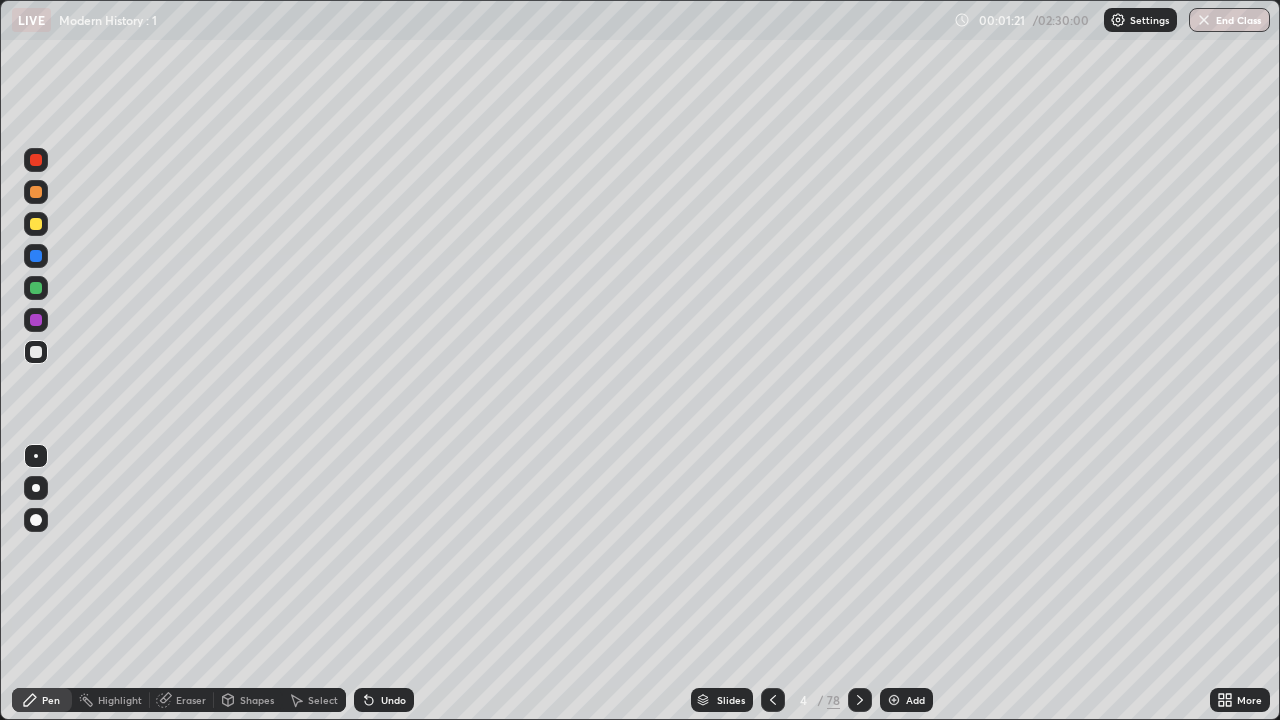 click at bounding box center [894, 700] 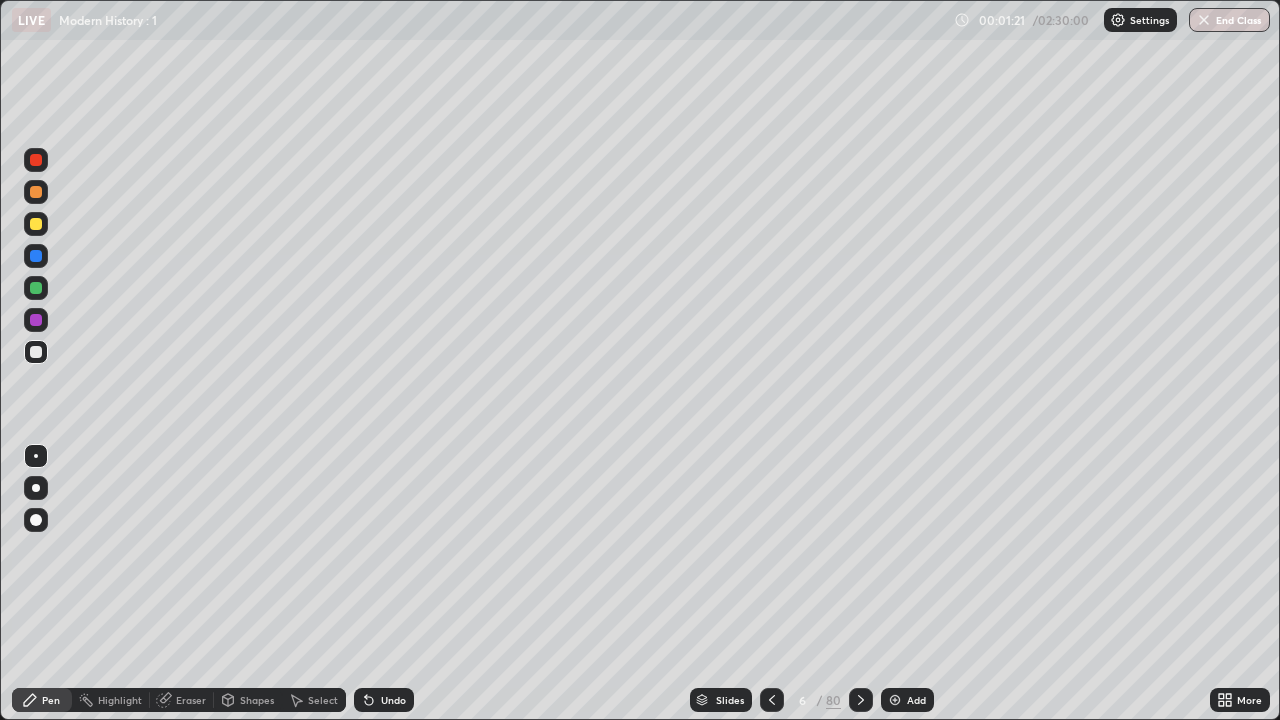 click at bounding box center (895, 700) 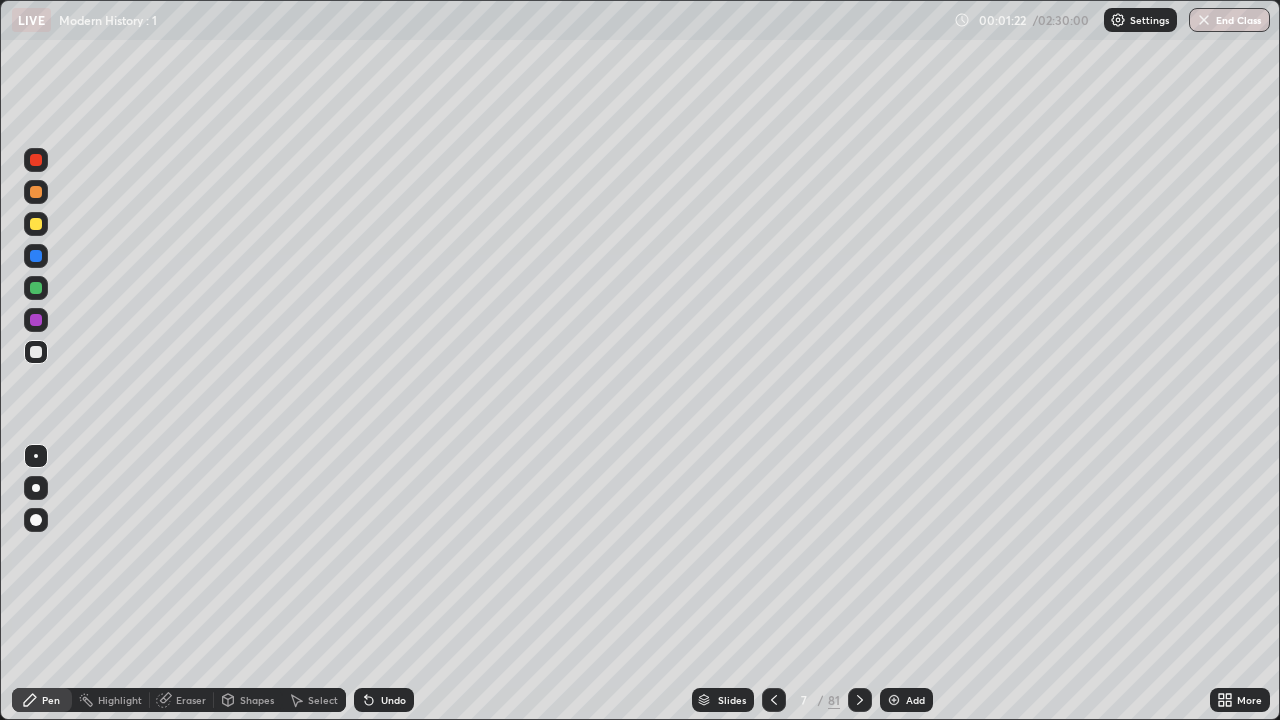 click 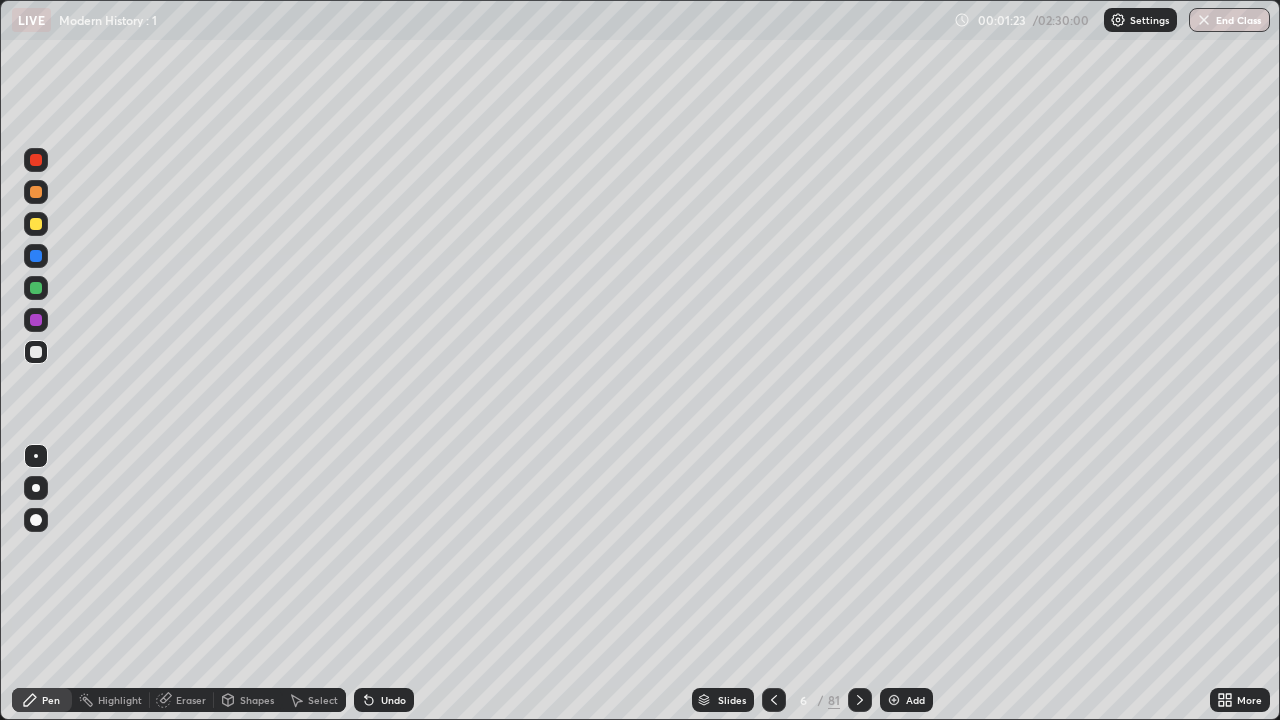 click 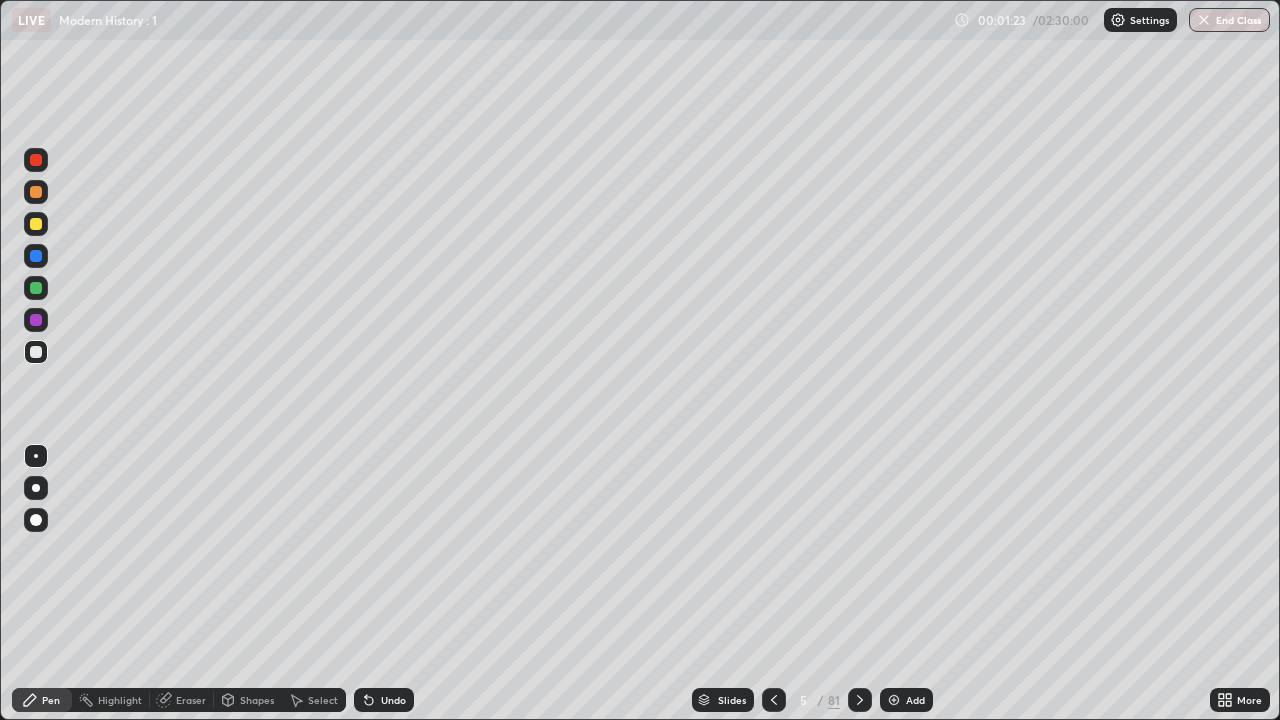 click 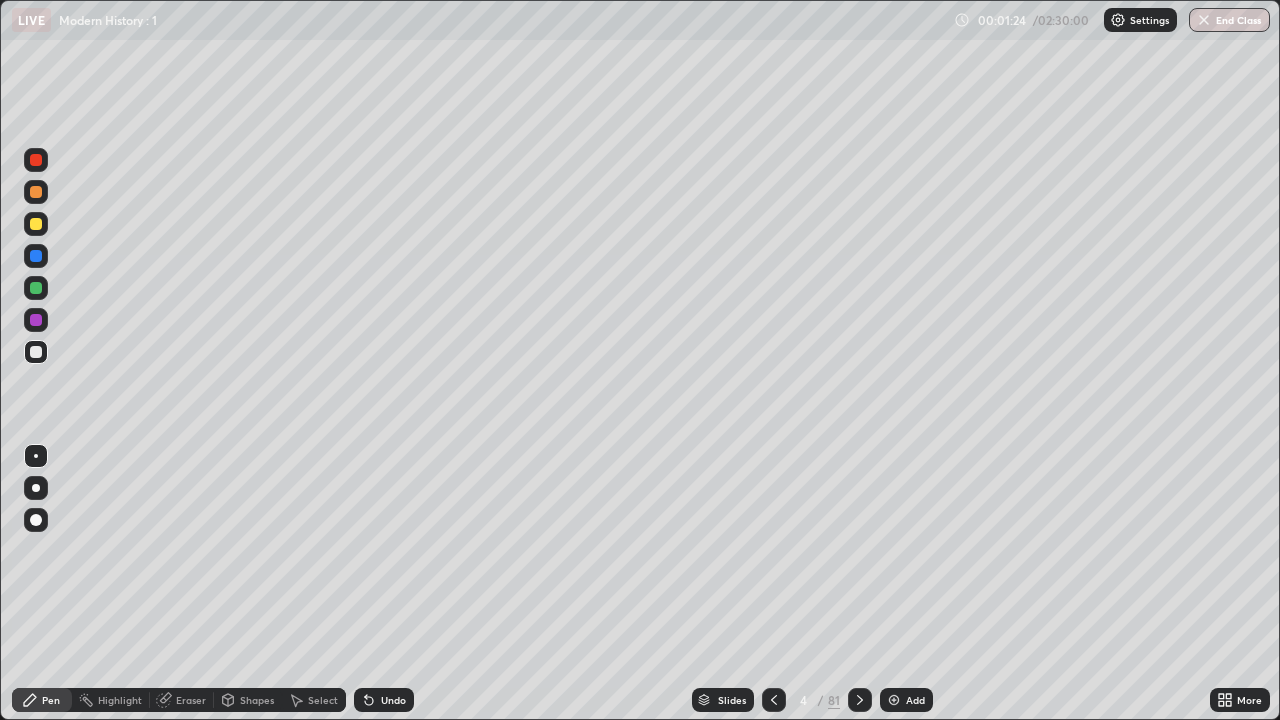 click 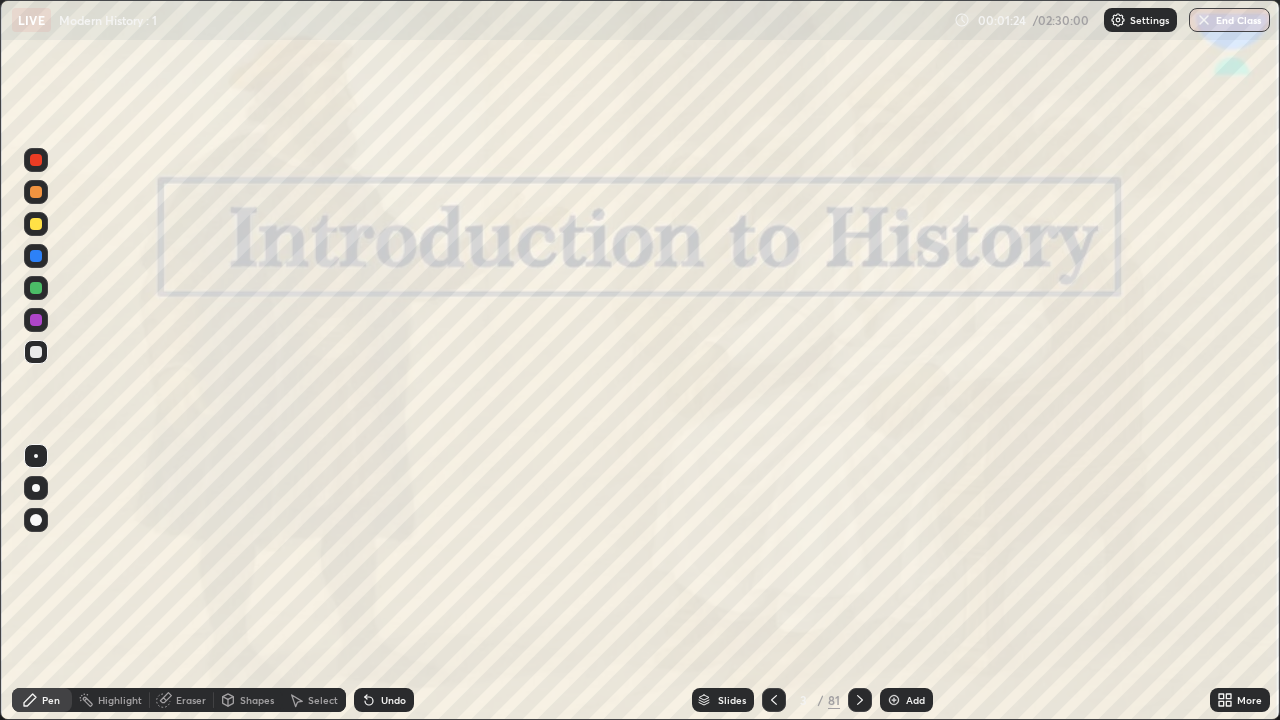 click 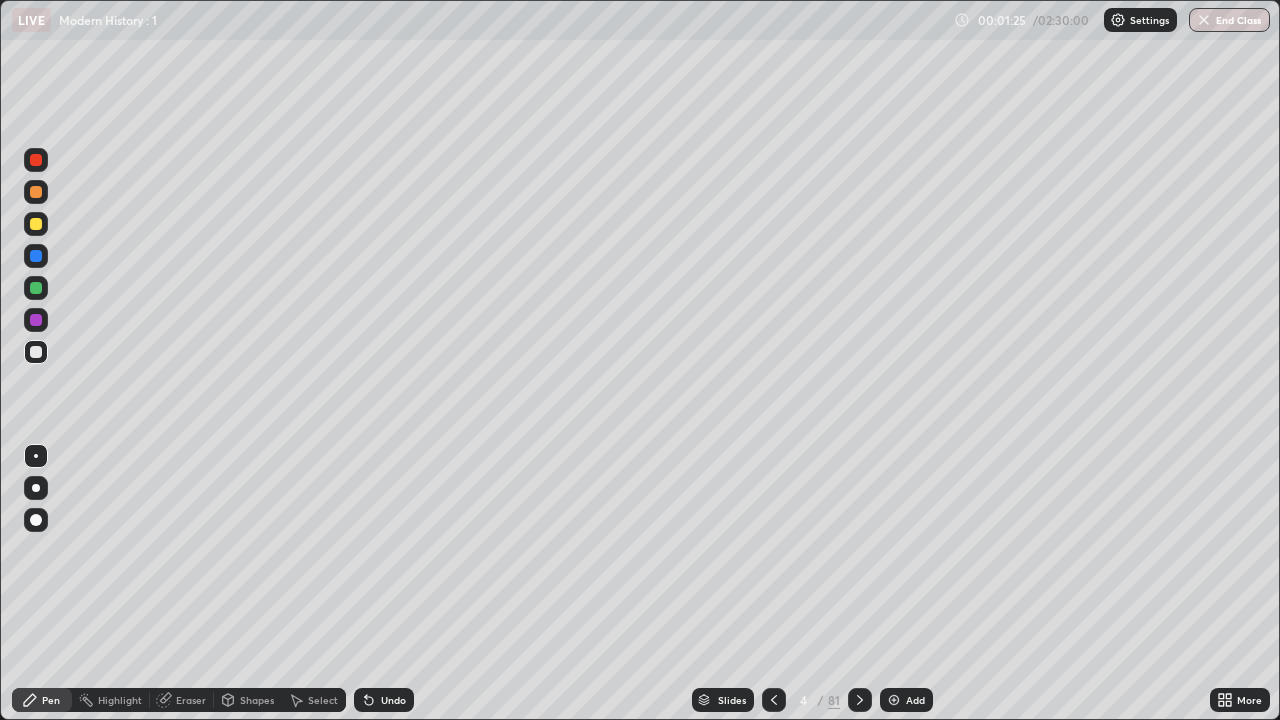 click at bounding box center (36, 352) 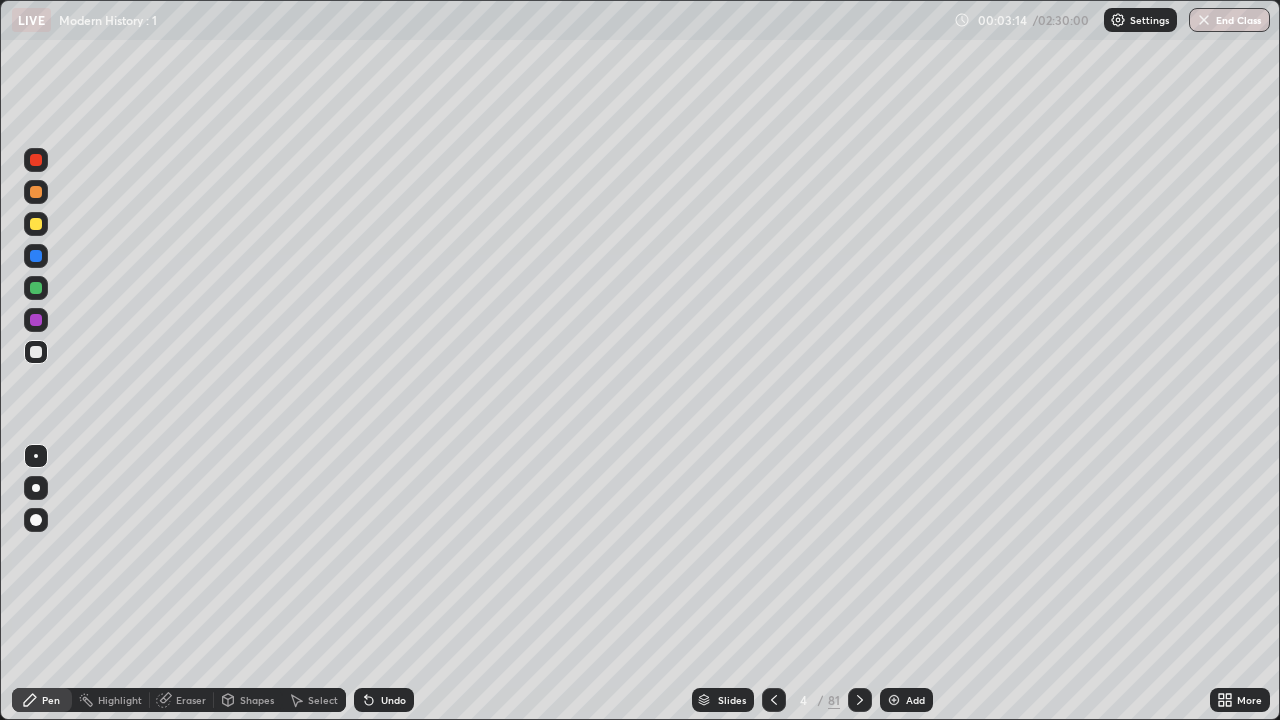 click at bounding box center [36, 224] 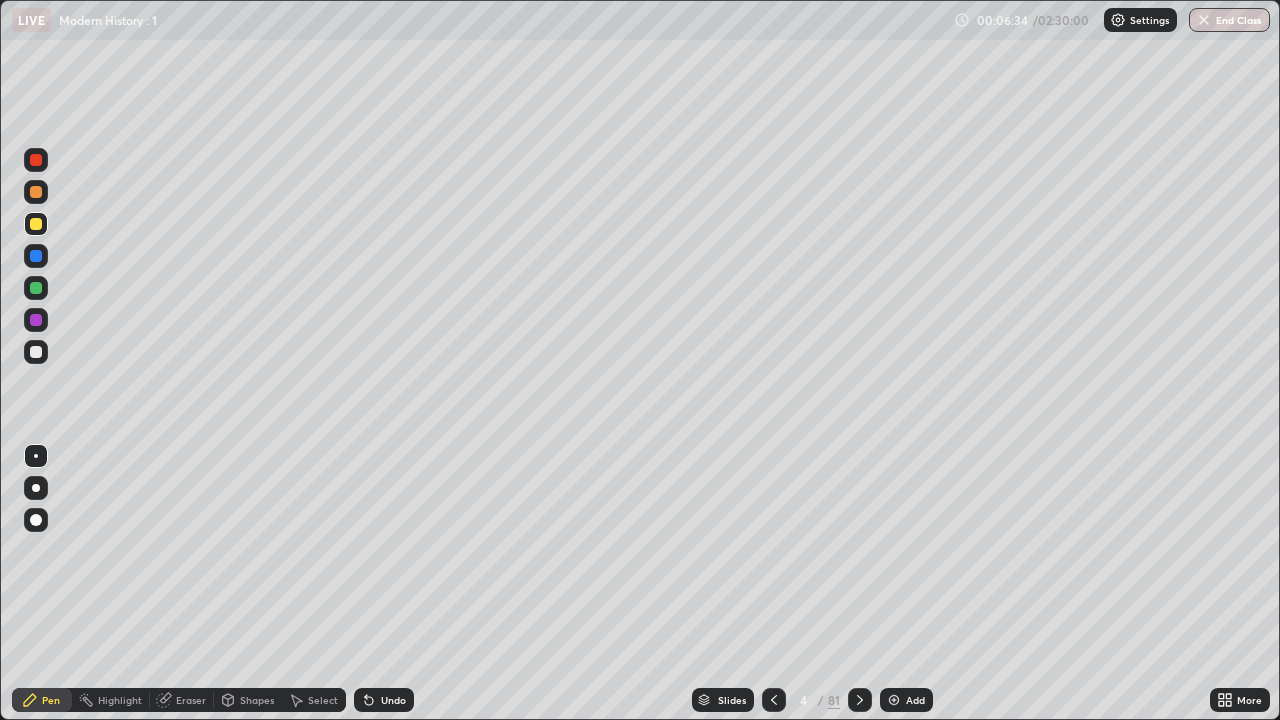 click 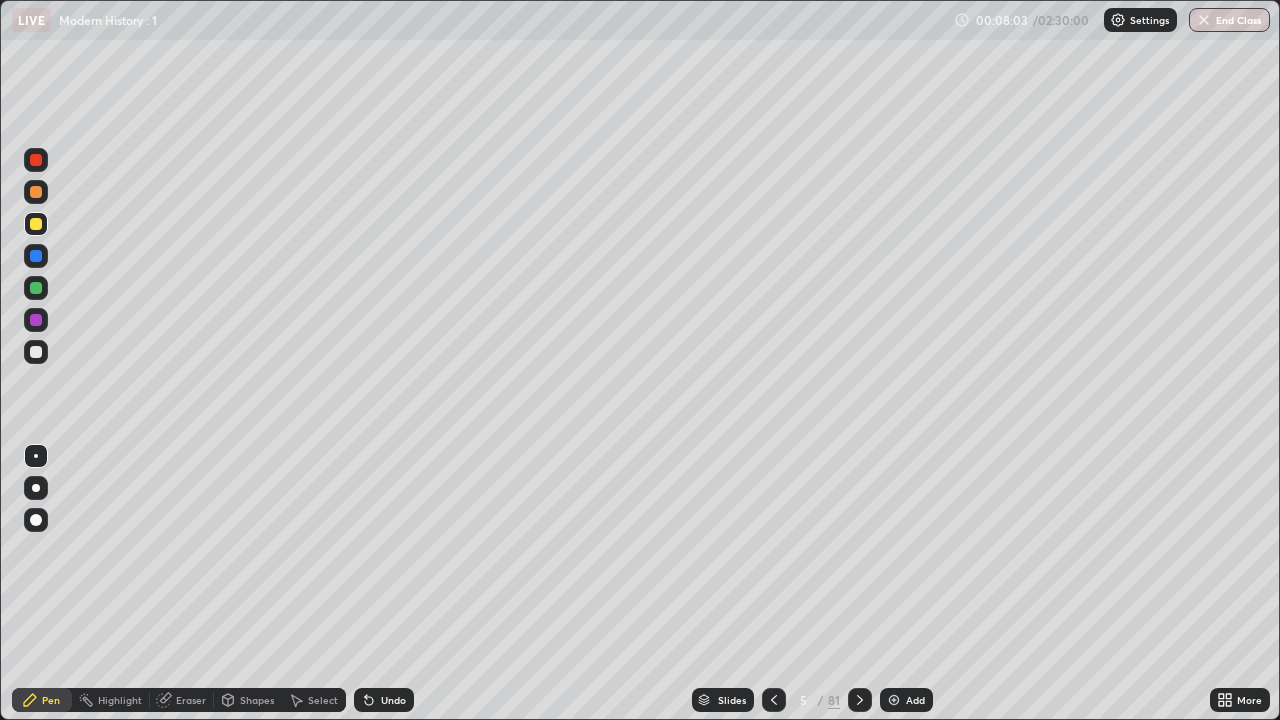 click 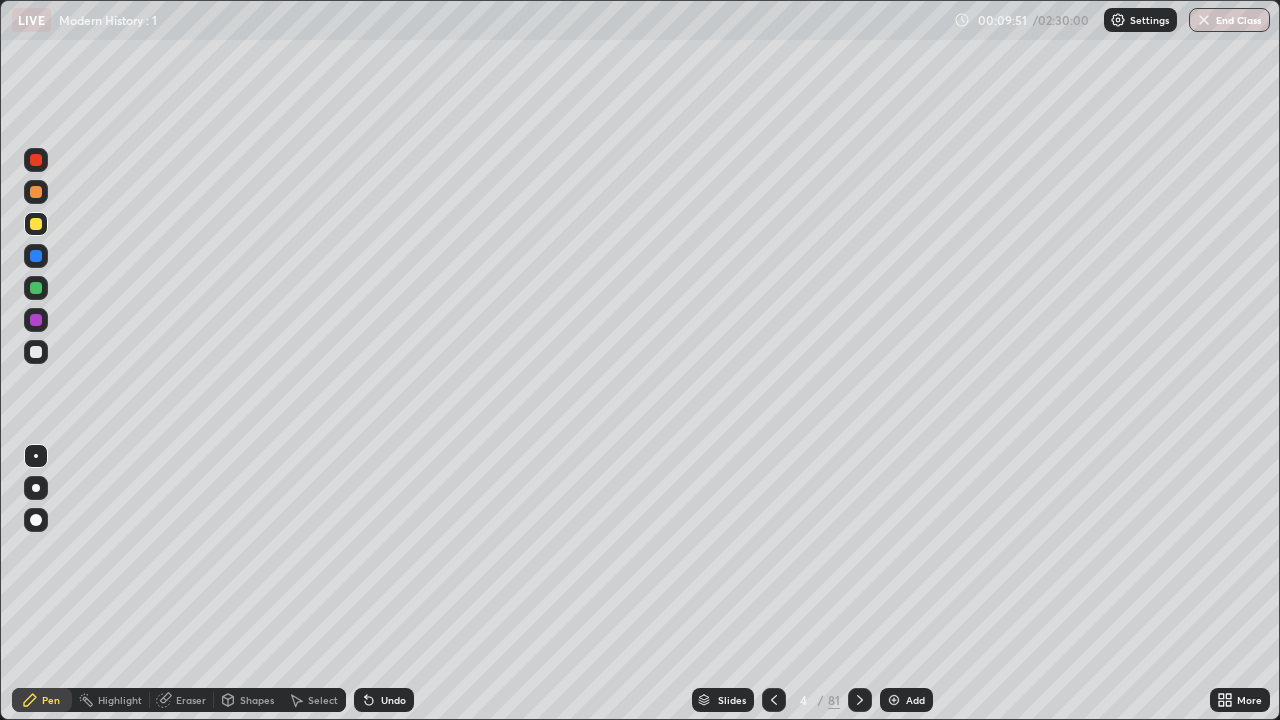 click 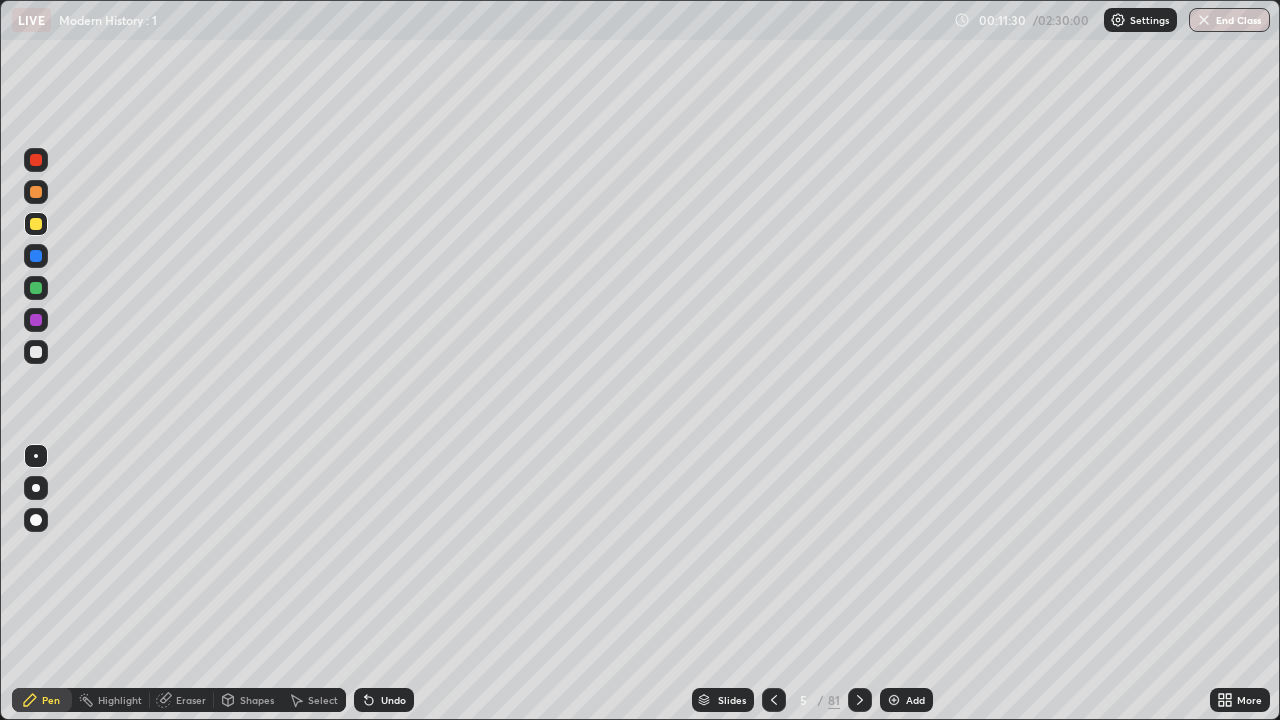 click at bounding box center (36, 352) 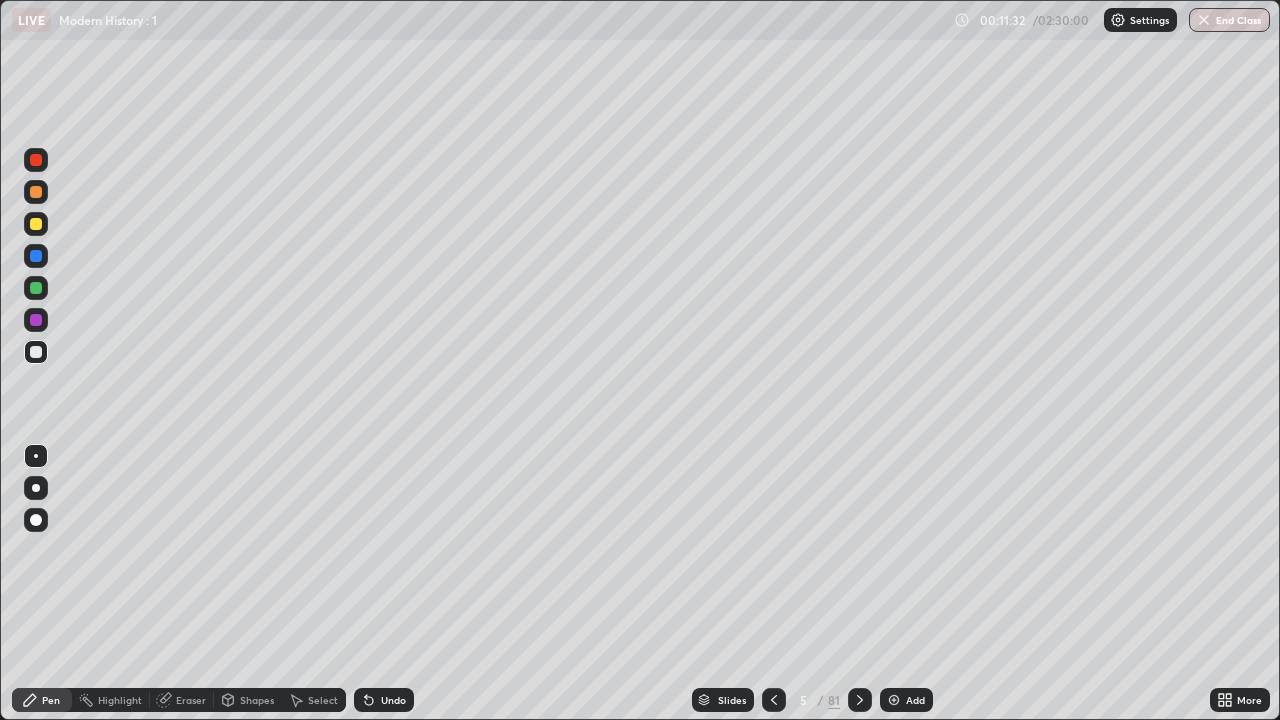 click 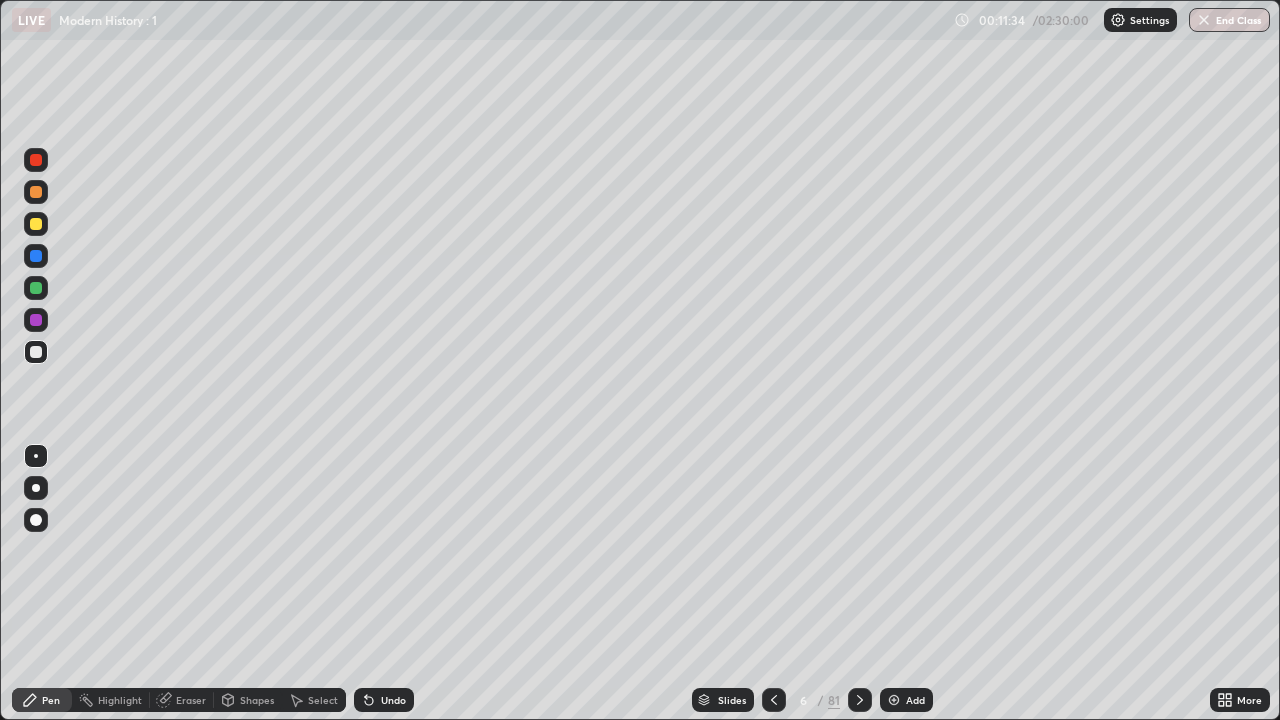 click at bounding box center [36, 352] 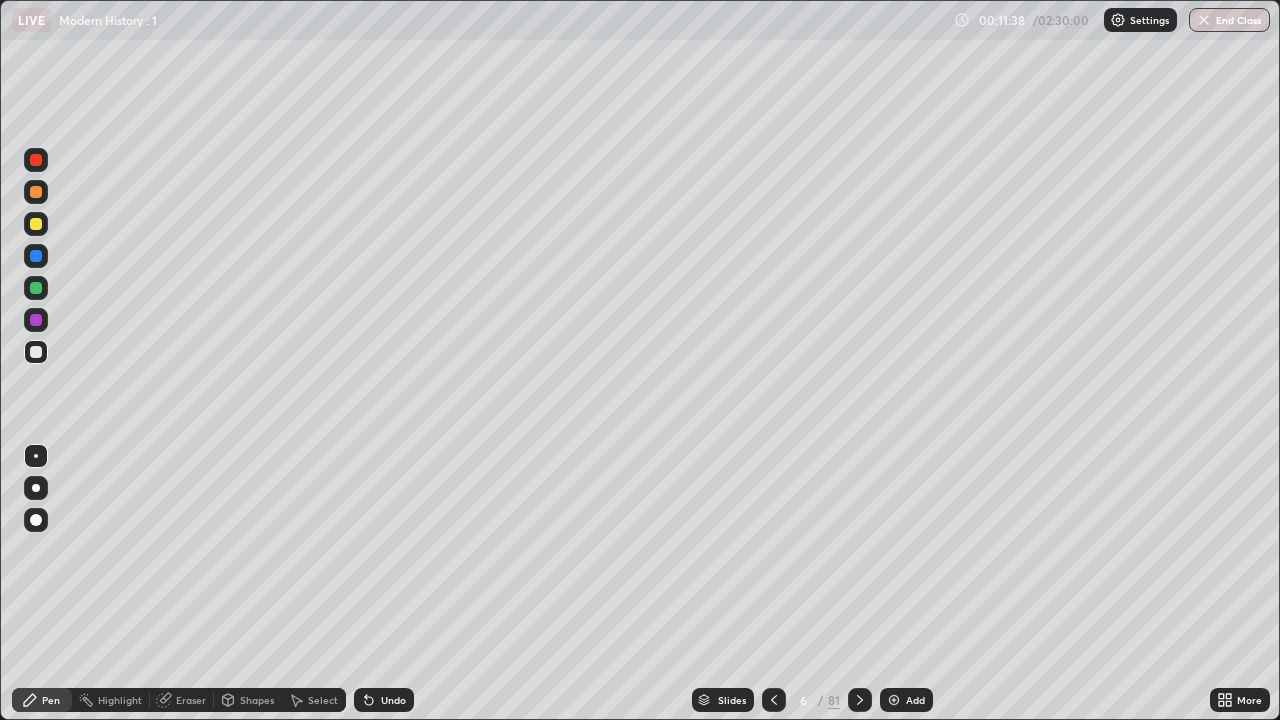 click on "Undo" at bounding box center [393, 700] 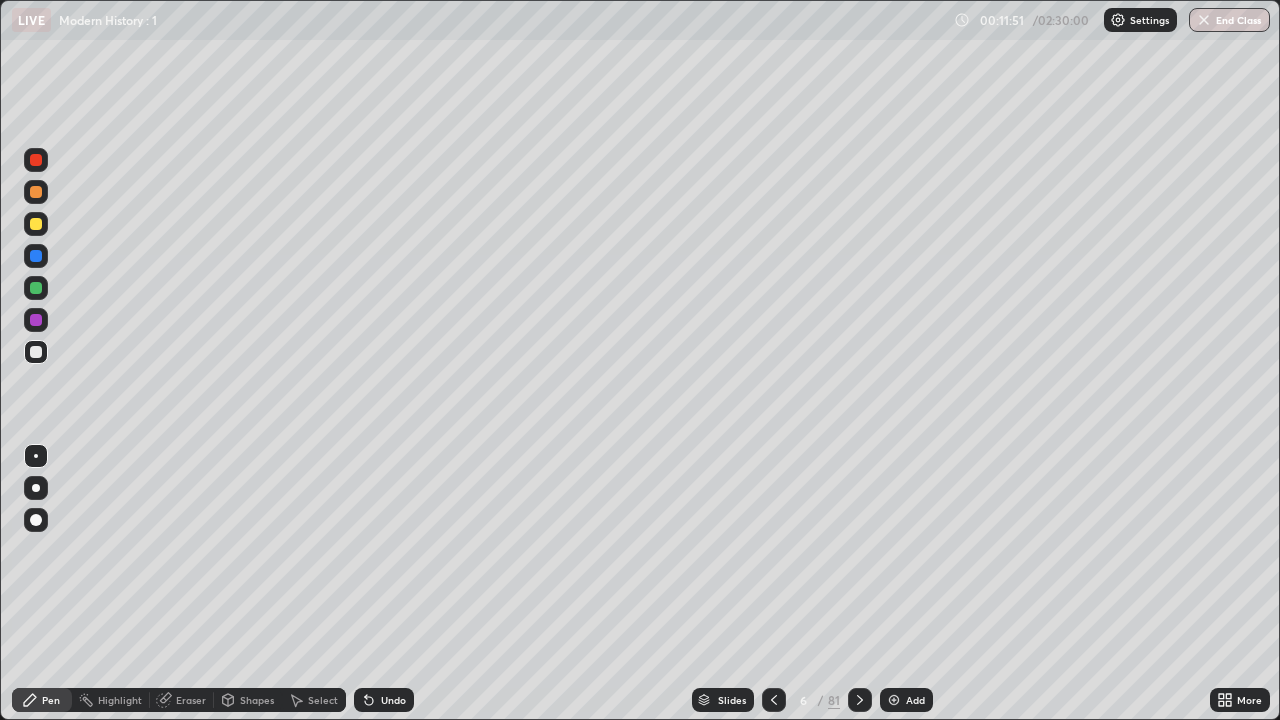 click at bounding box center (36, 224) 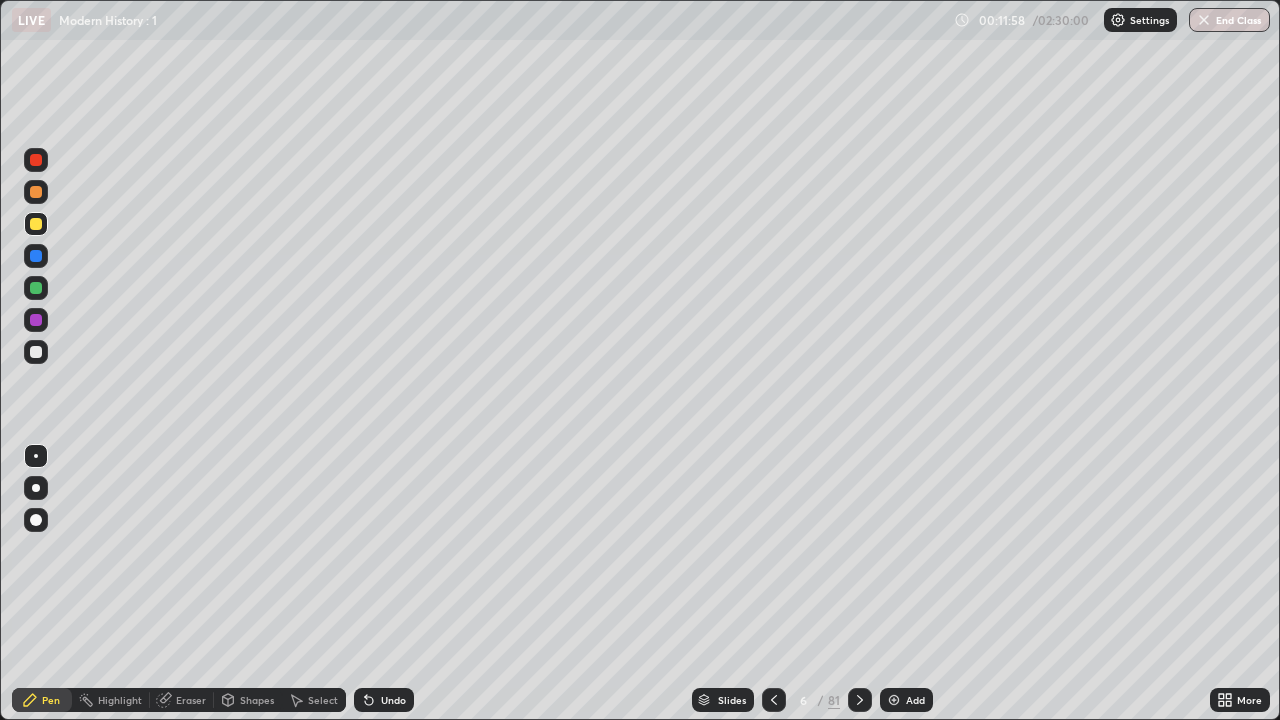 click on "Undo" at bounding box center (384, 700) 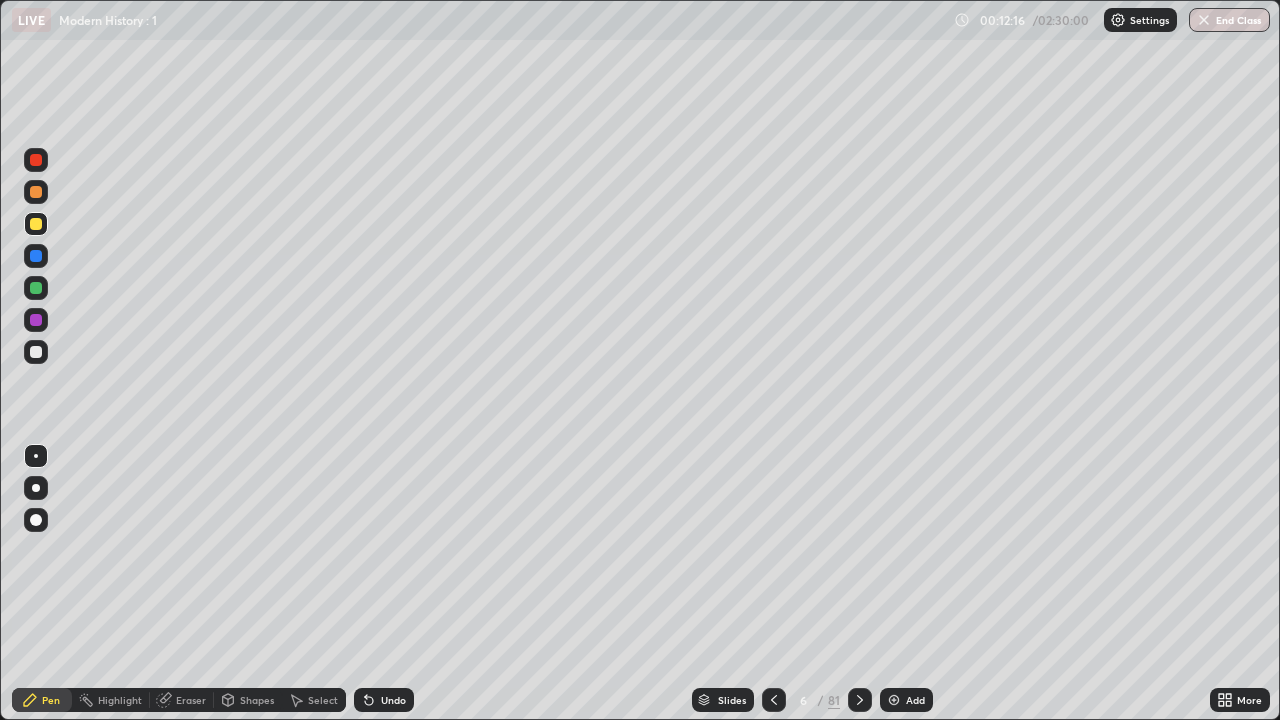 click on "Undo" at bounding box center (384, 700) 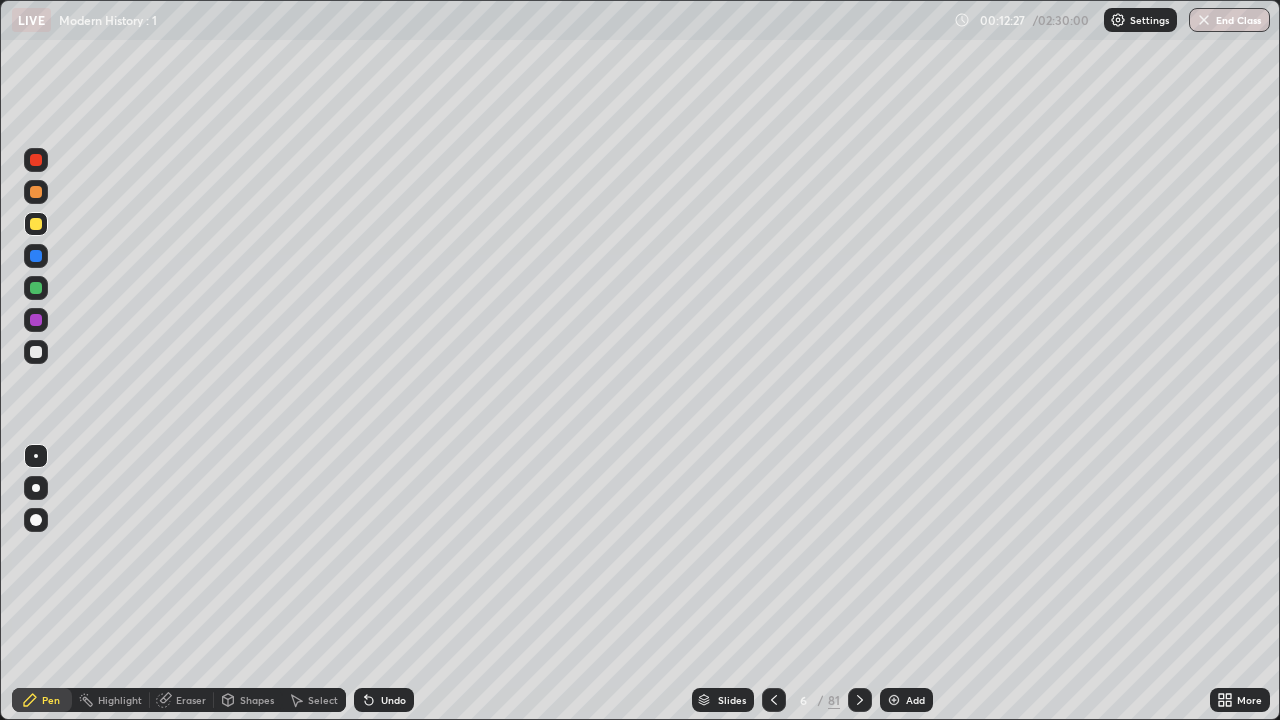 click on "Undo" at bounding box center (384, 700) 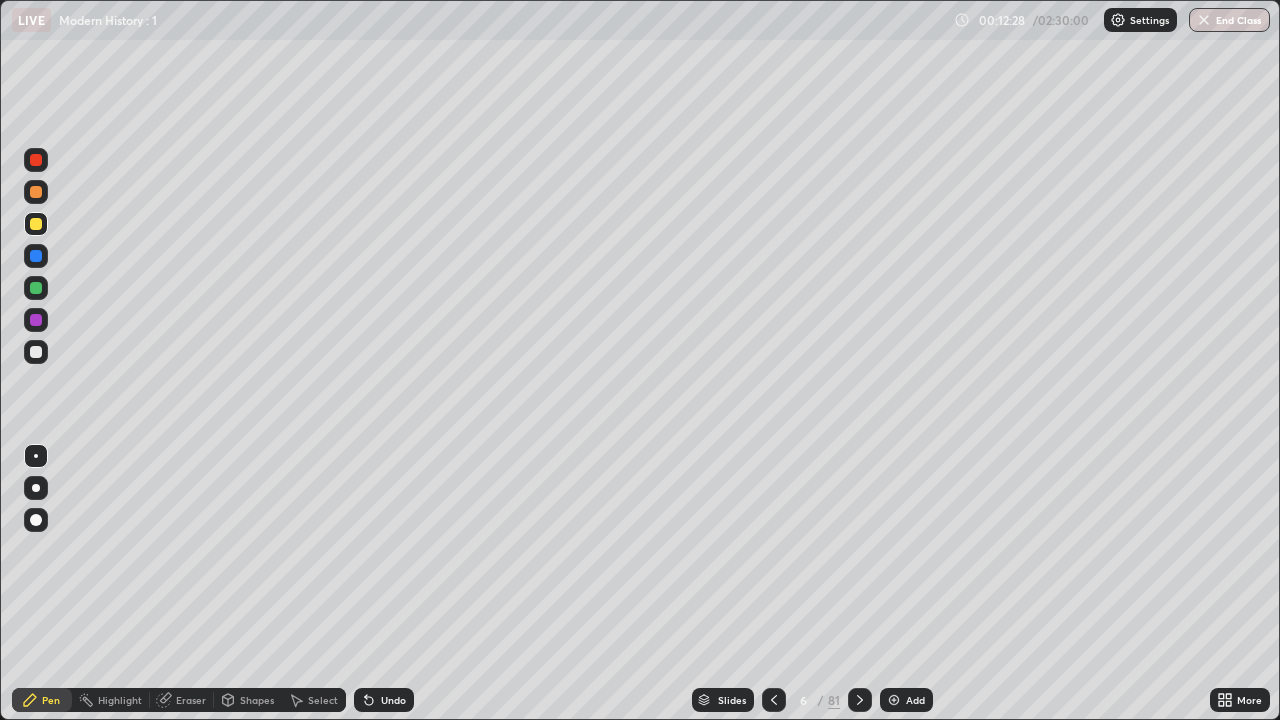 click on "Undo" at bounding box center [384, 700] 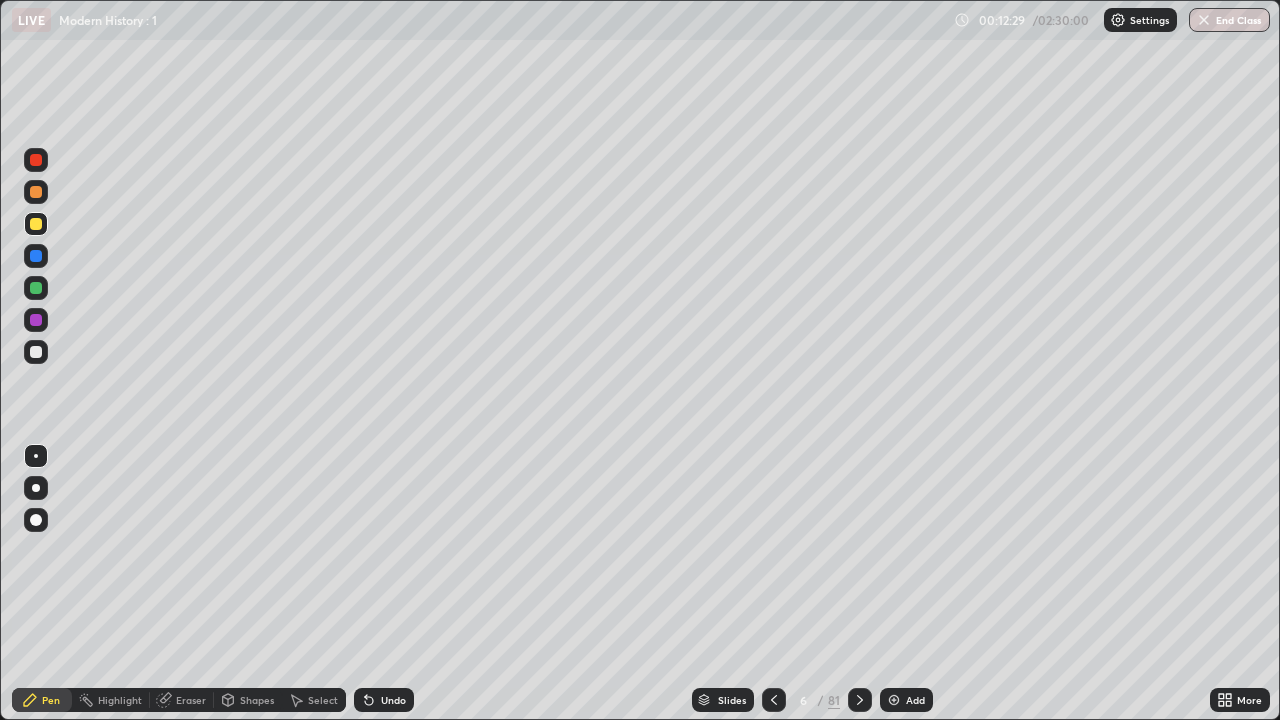 click on "Undo" at bounding box center (384, 700) 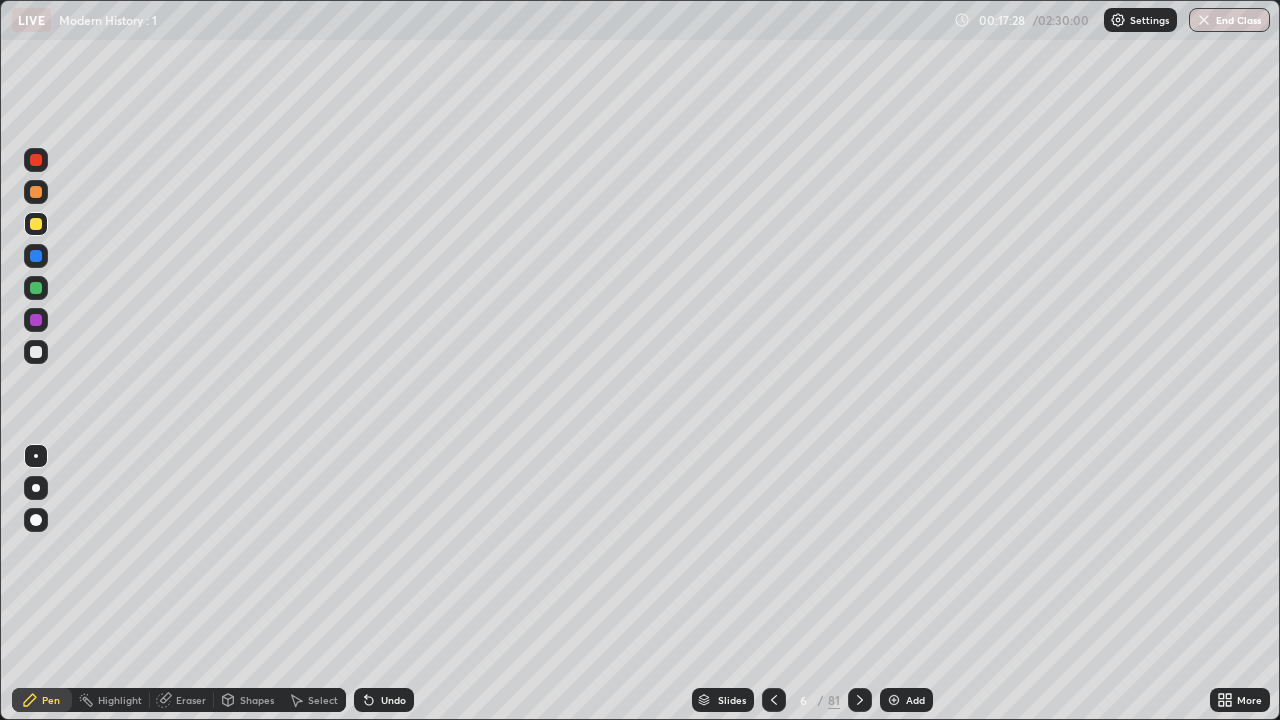 click 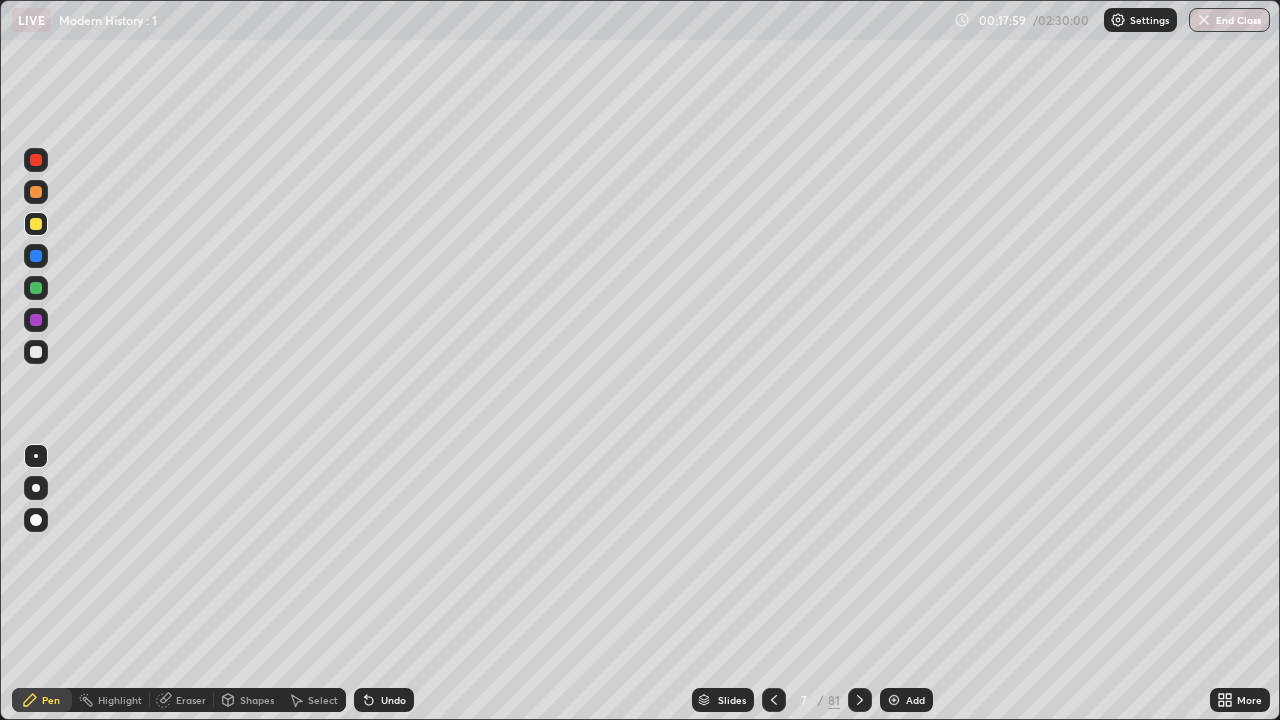 click at bounding box center [36, 352] 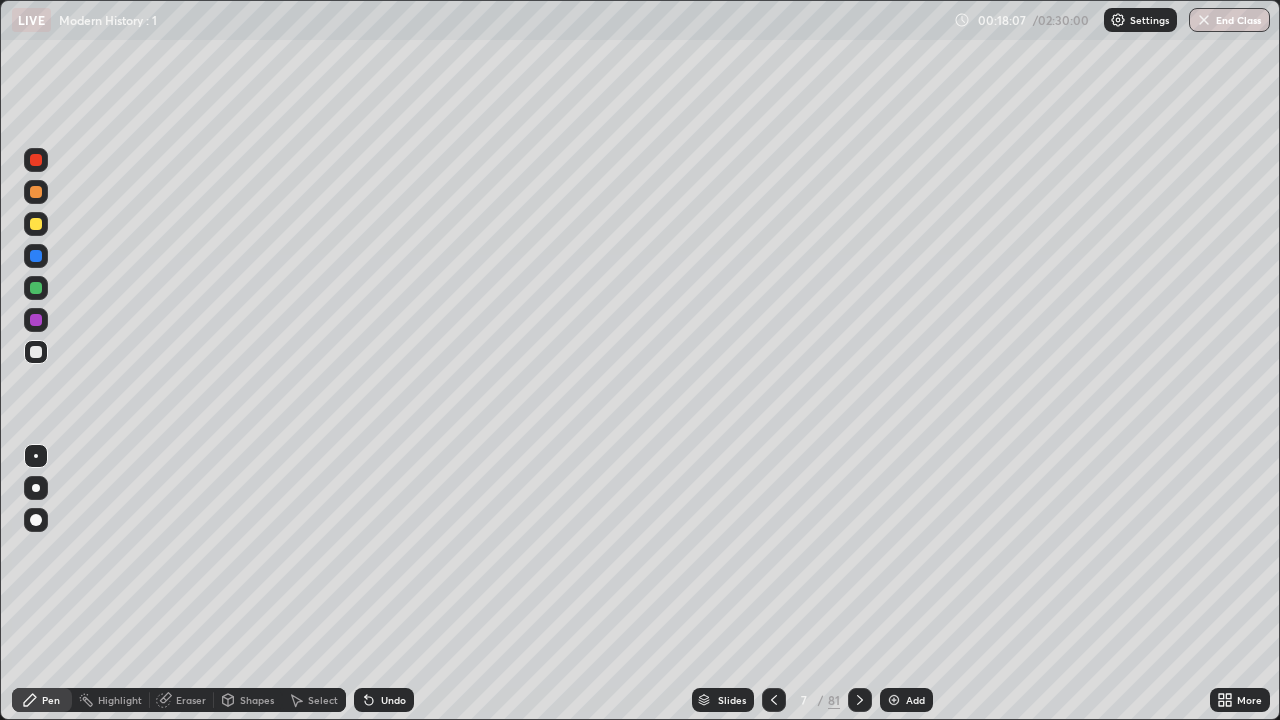click 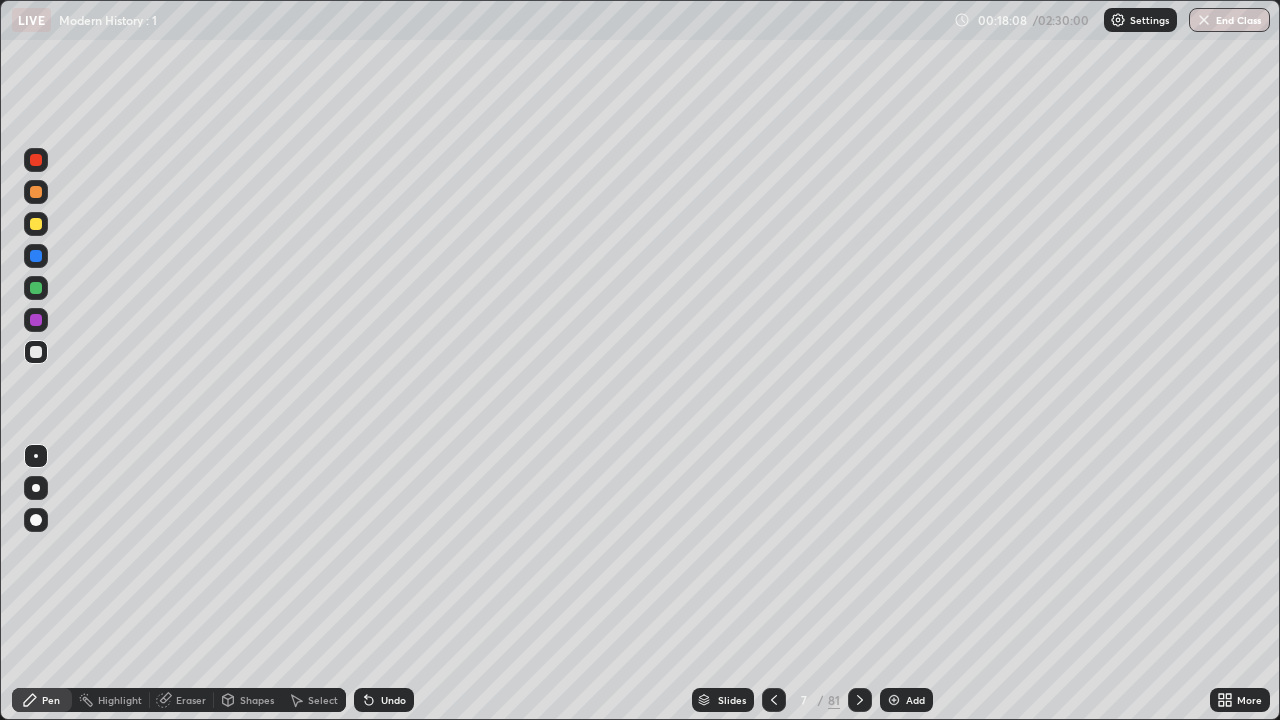 click on "Undo" at bounding box center (384, 700) 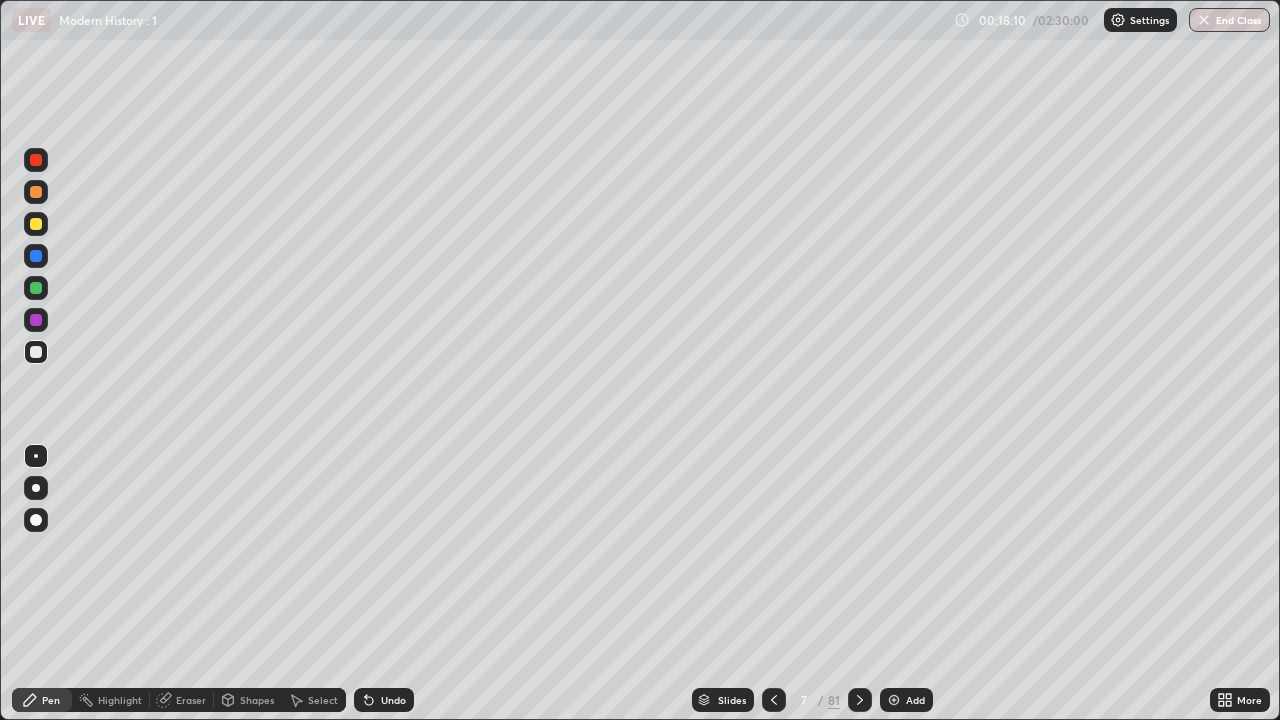 click 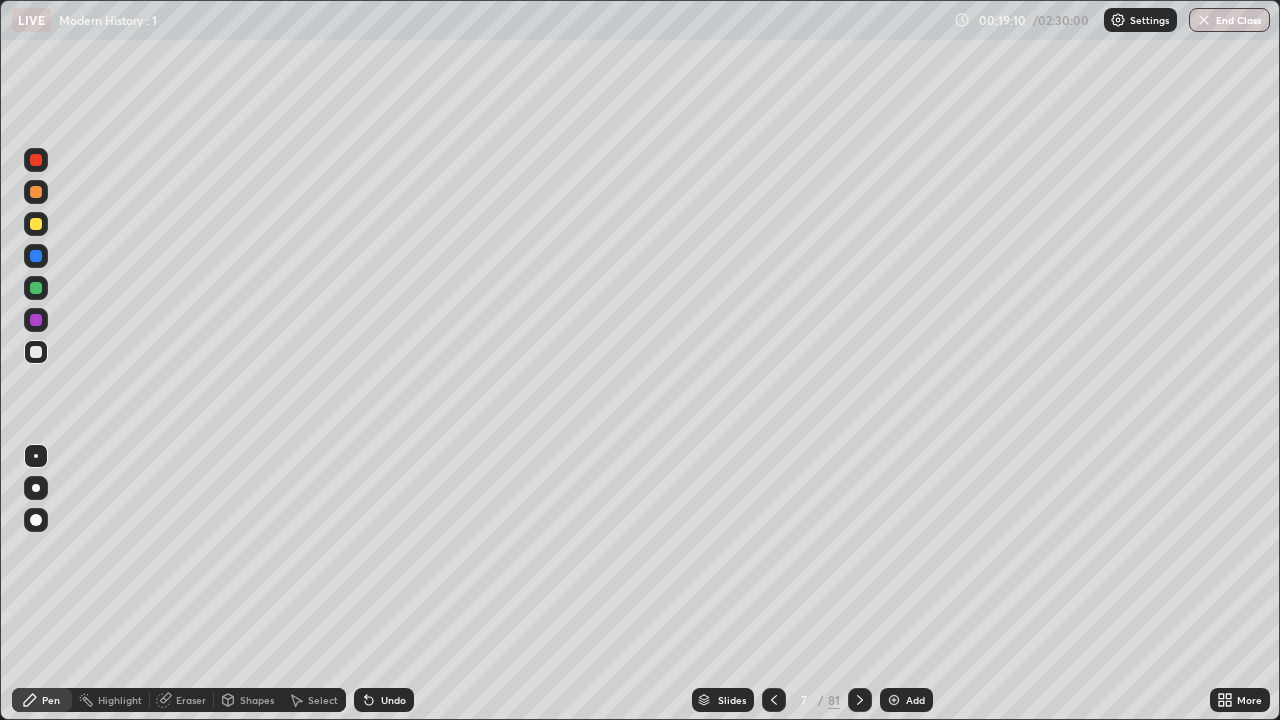 click on "Undo" at bounding box center [384, 700] 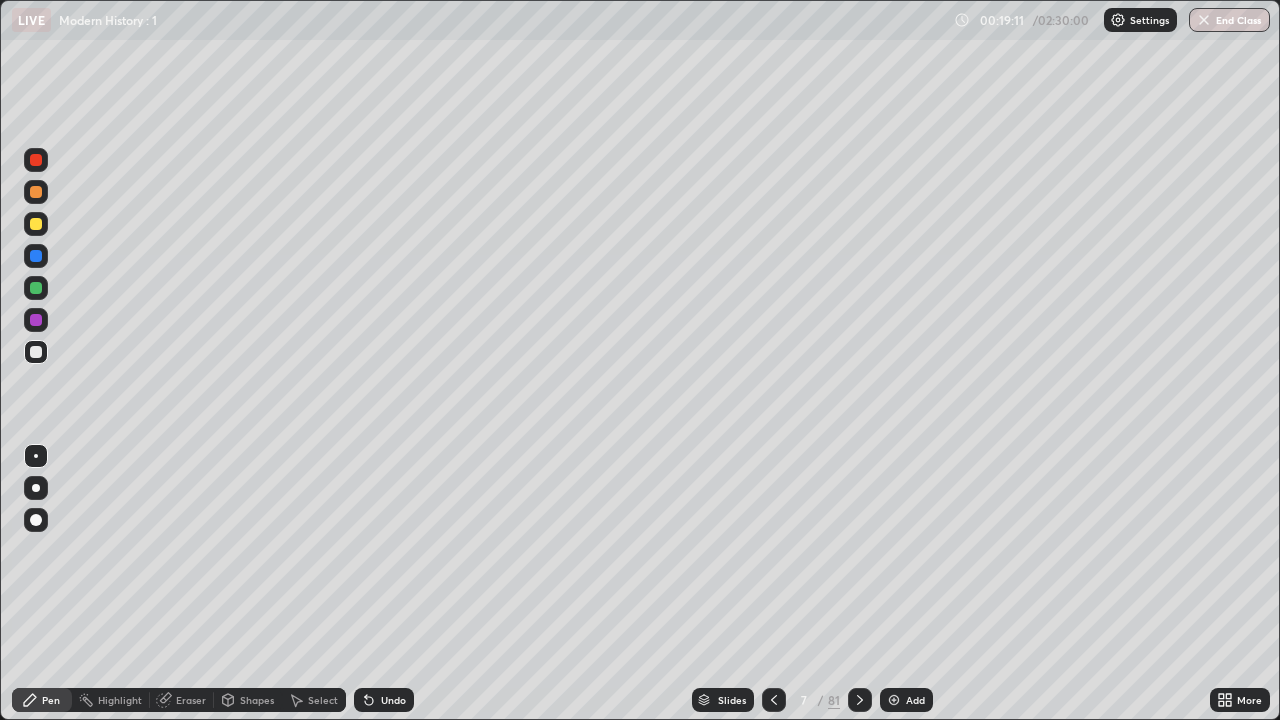 click on "Undo" at bounding box center [393, 700] 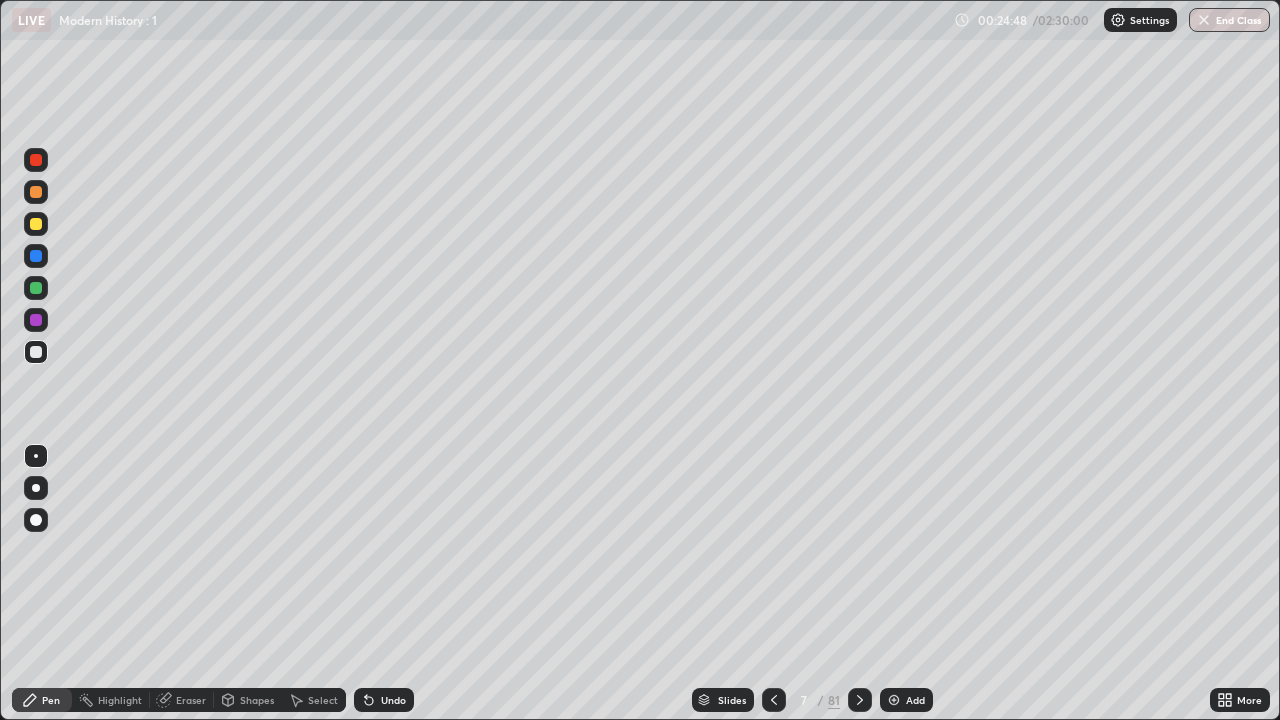 click 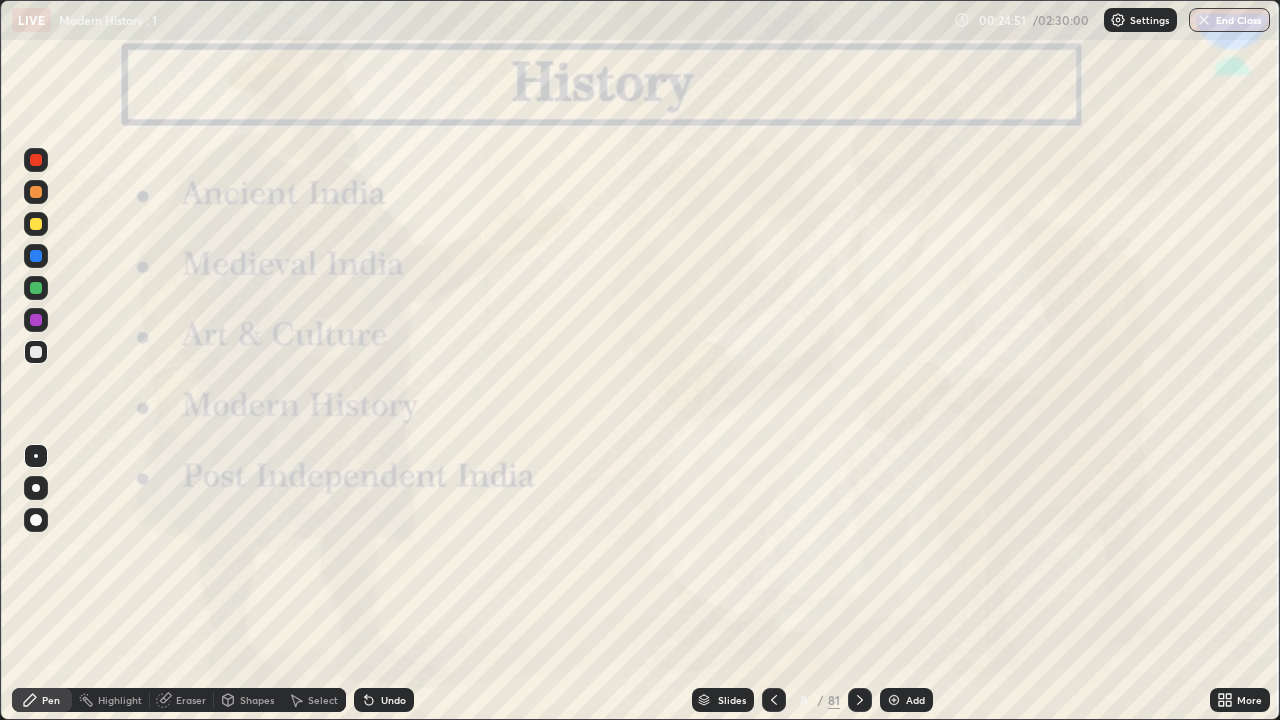 click 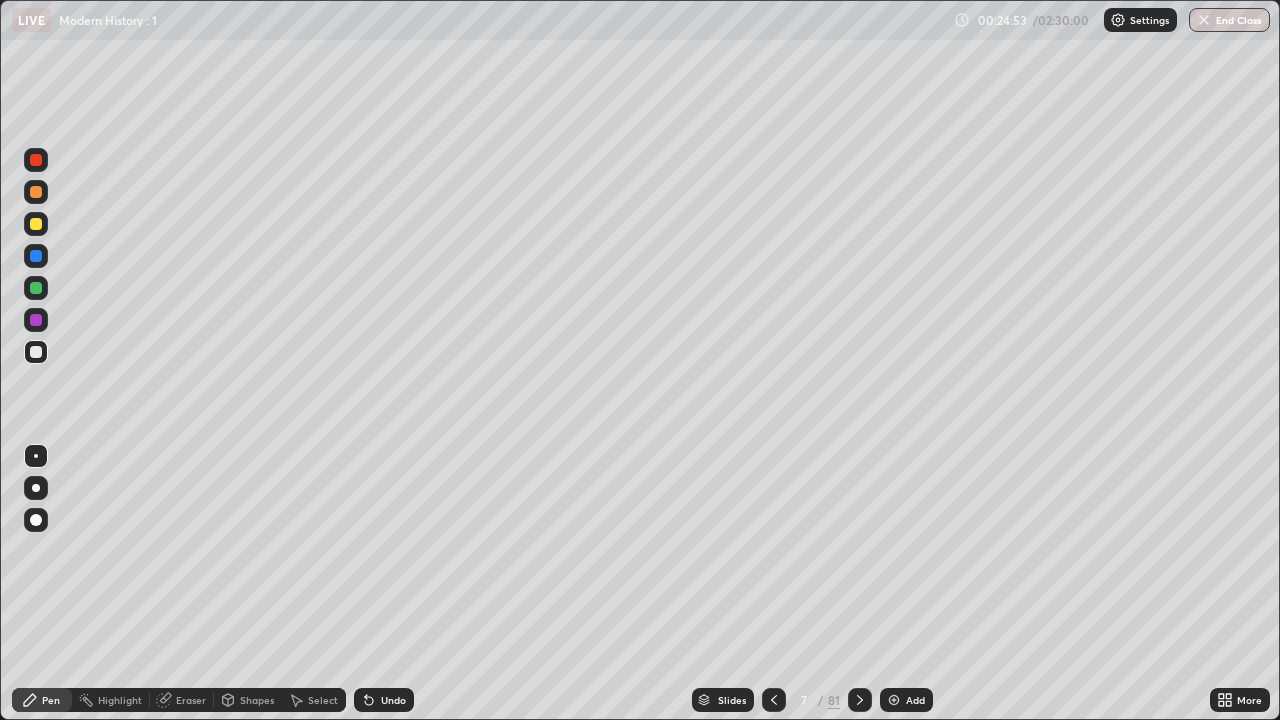 click on "Add" at bounding box center [906, 700] 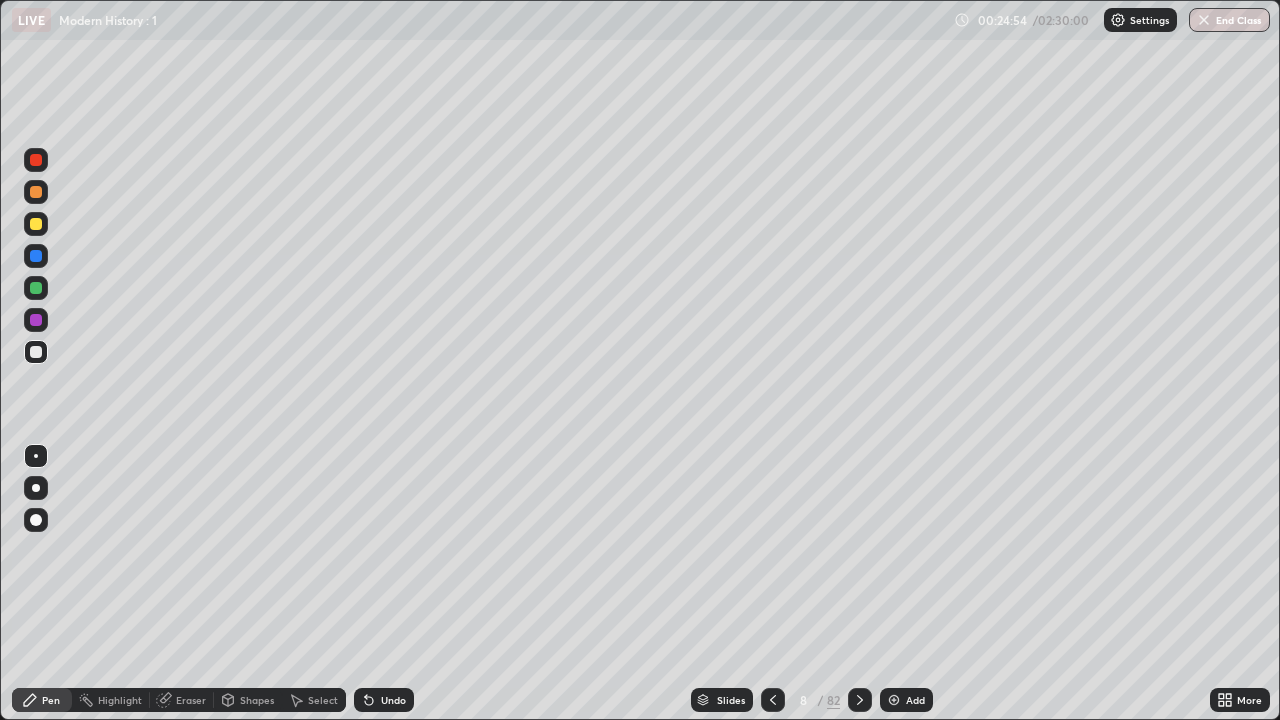 click at bounding box center [894, 700] 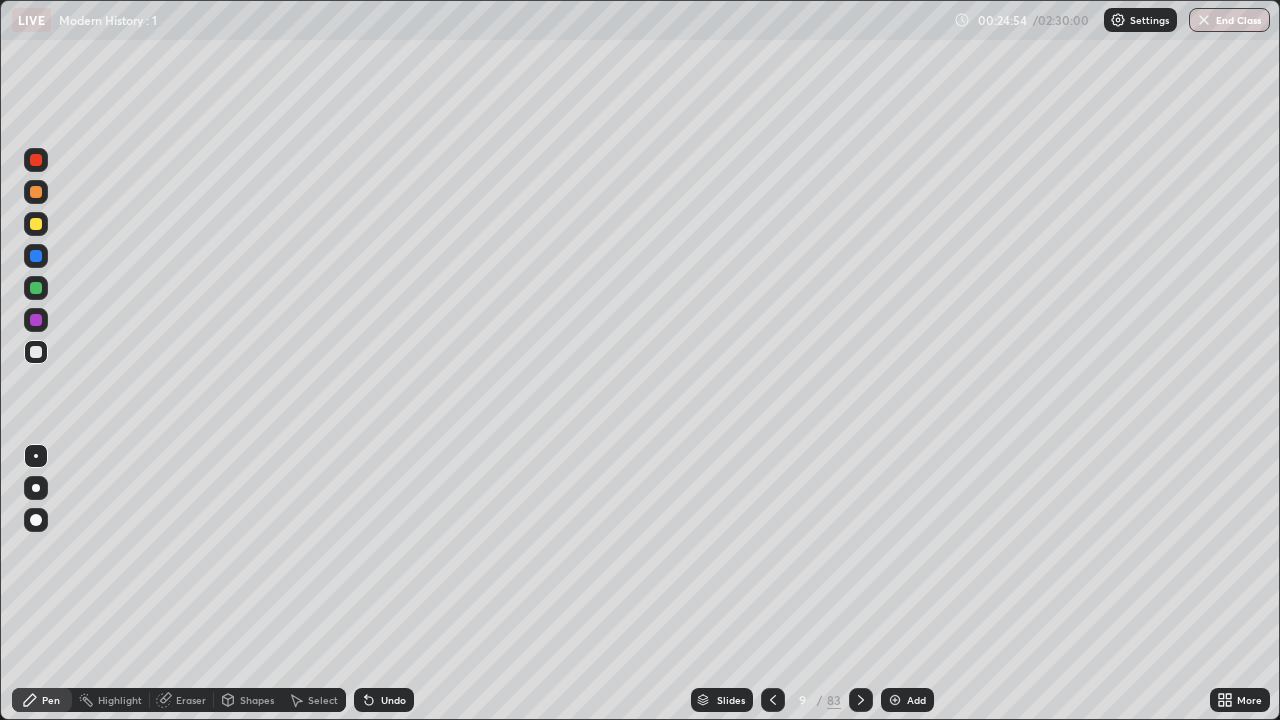 click at bounding box center (895, 700) 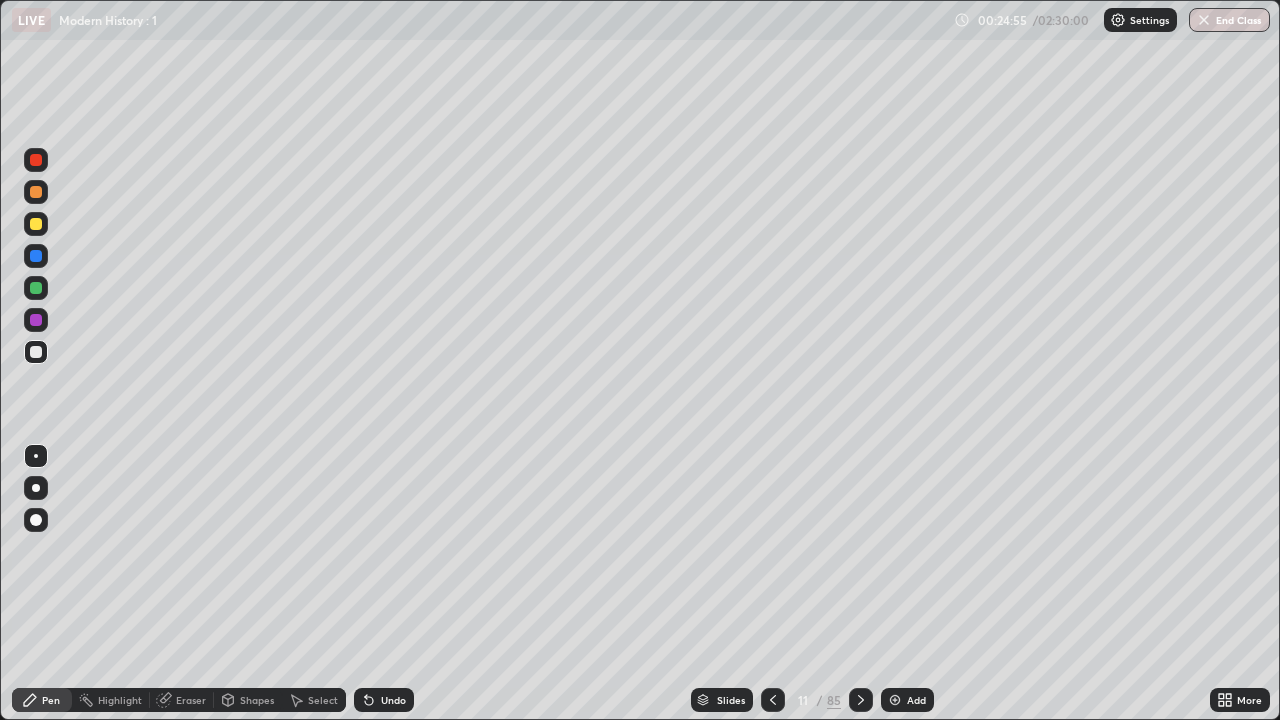 click 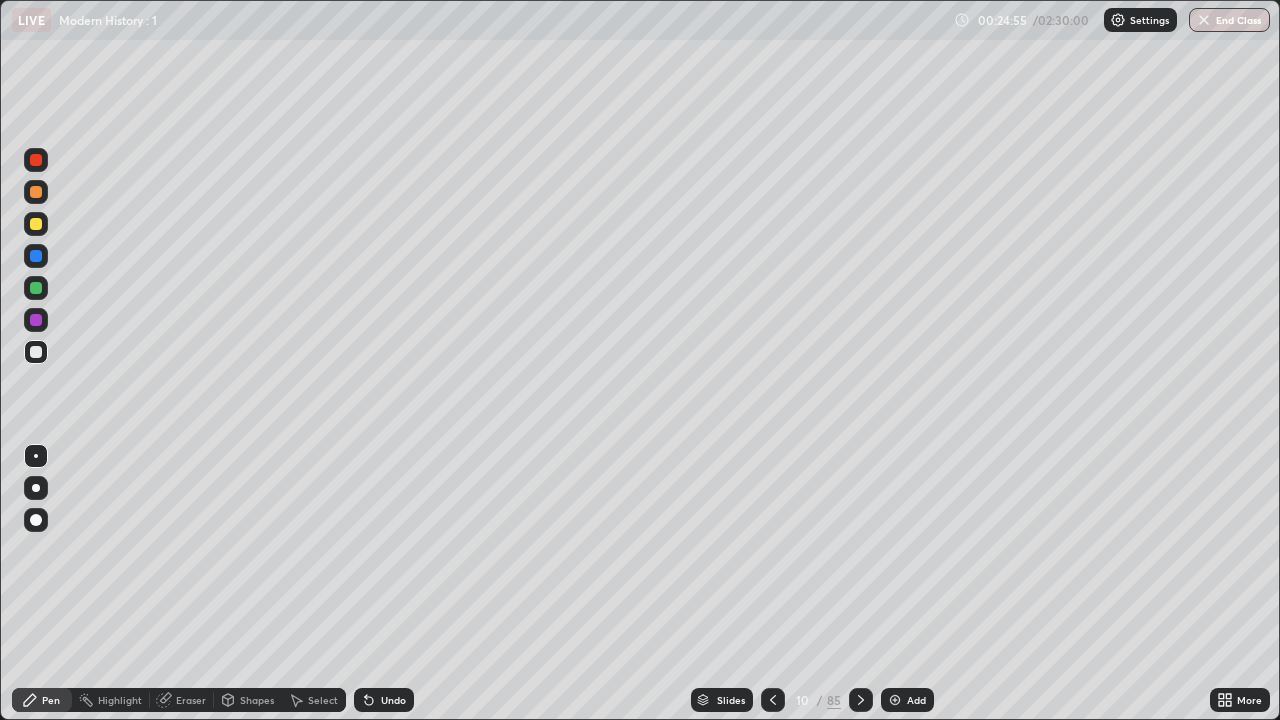 click 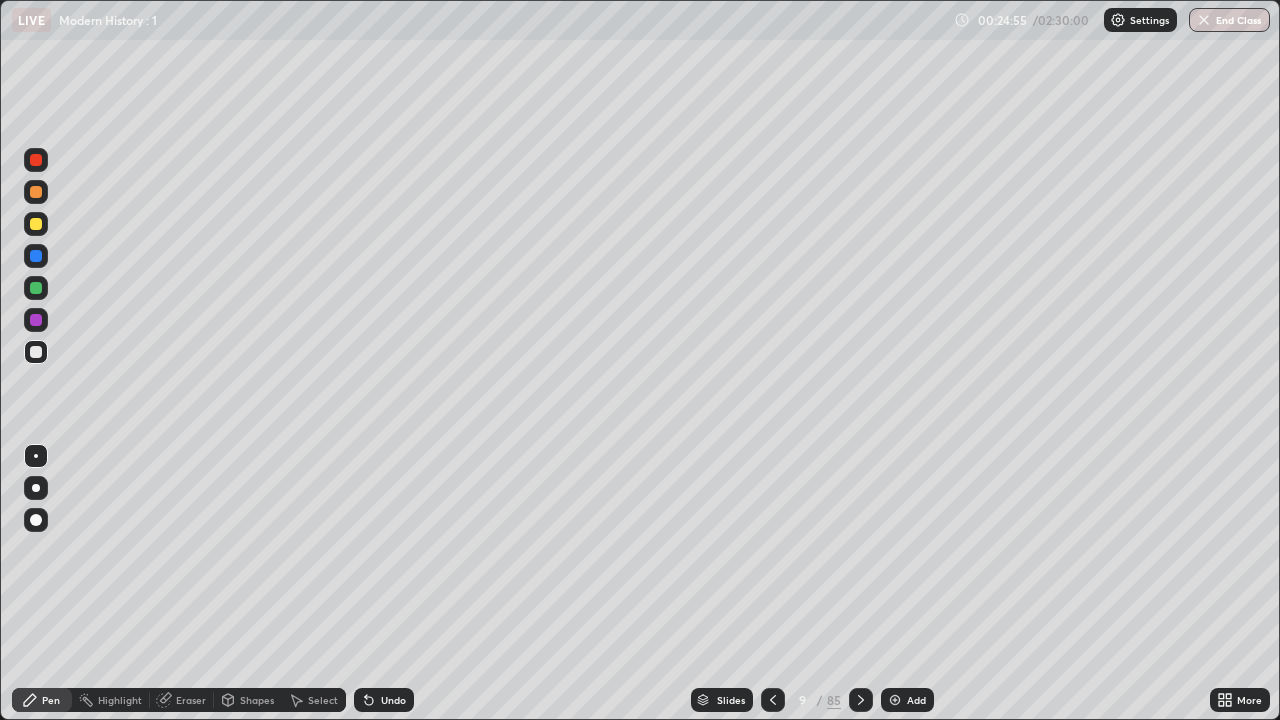 click 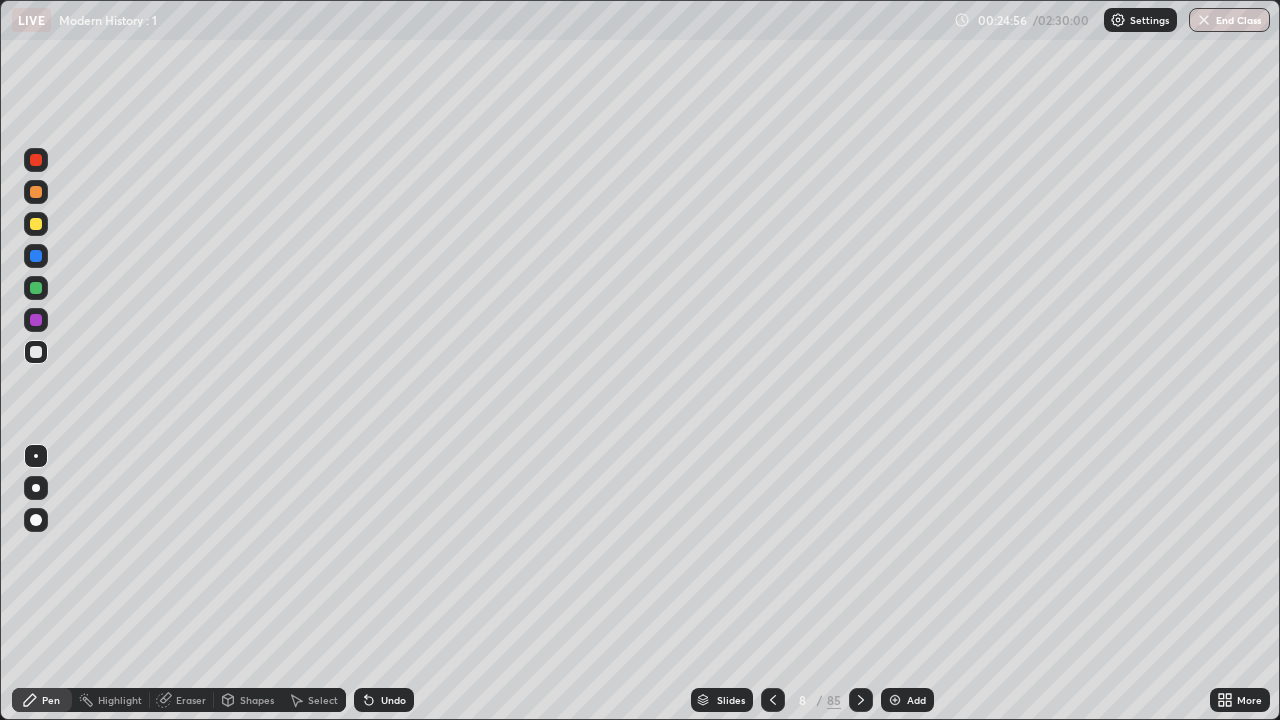 click 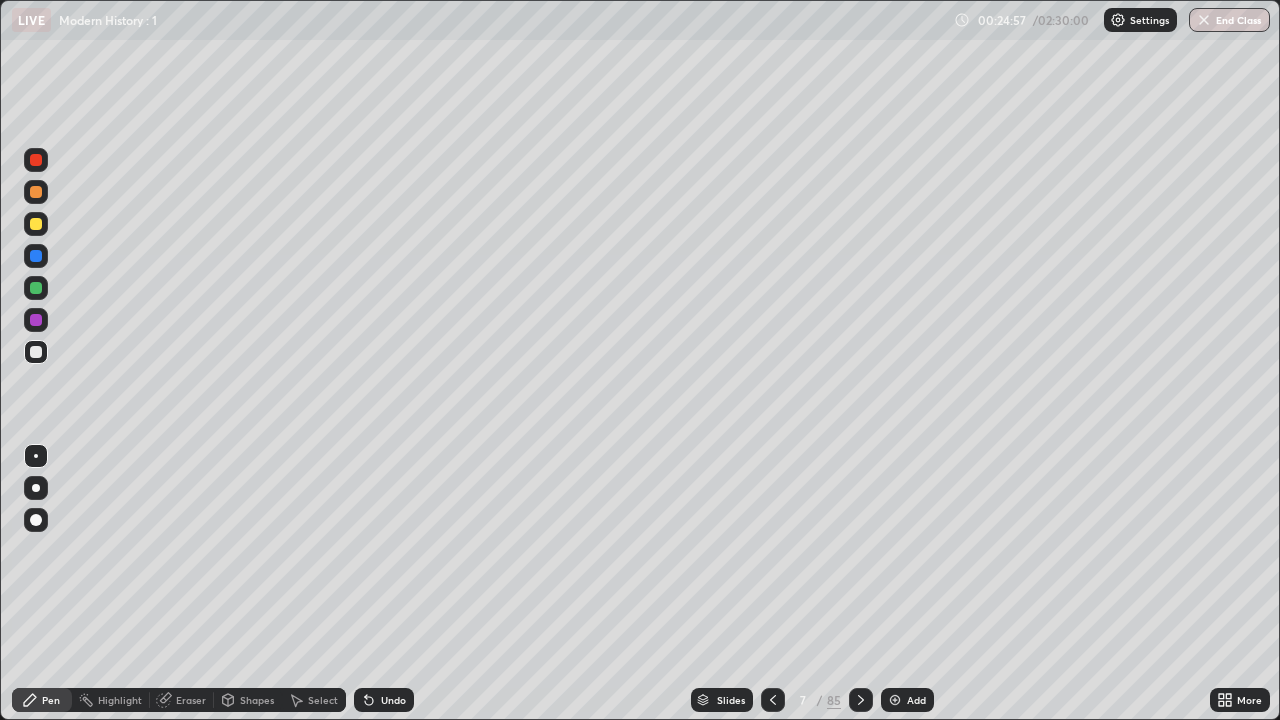 click 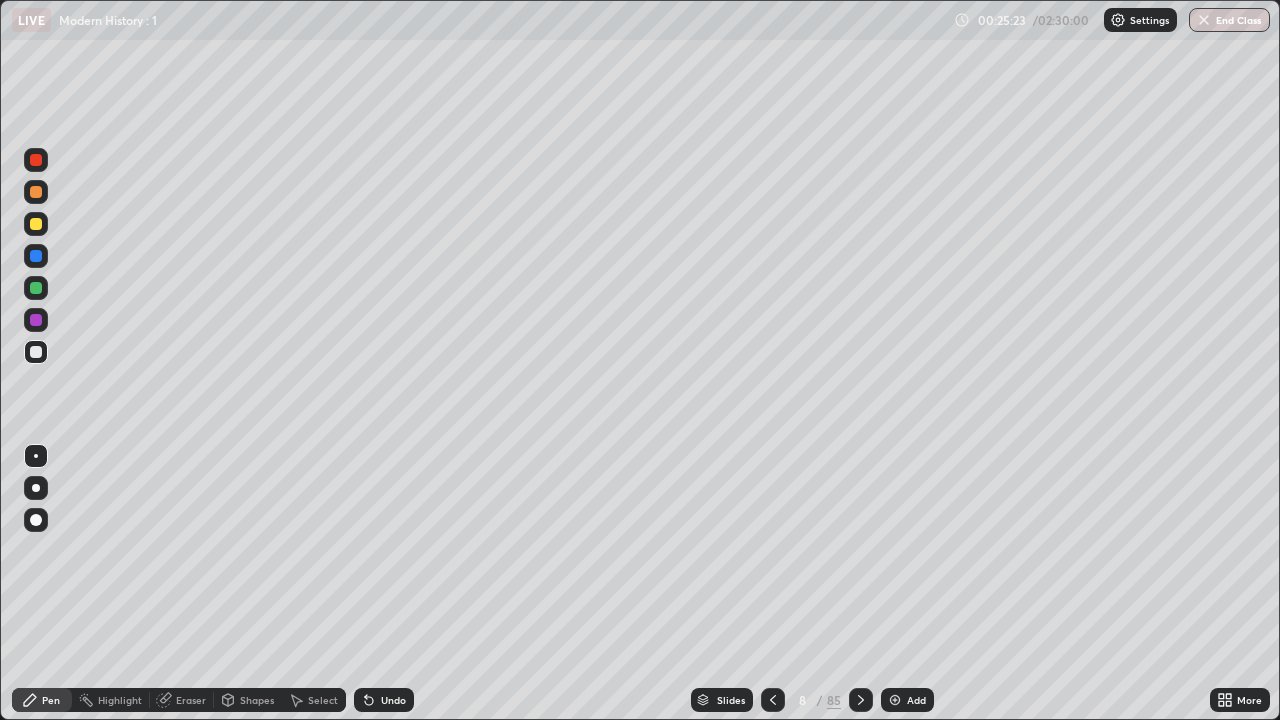 click on "Undo" at bounding box center [393, 700] 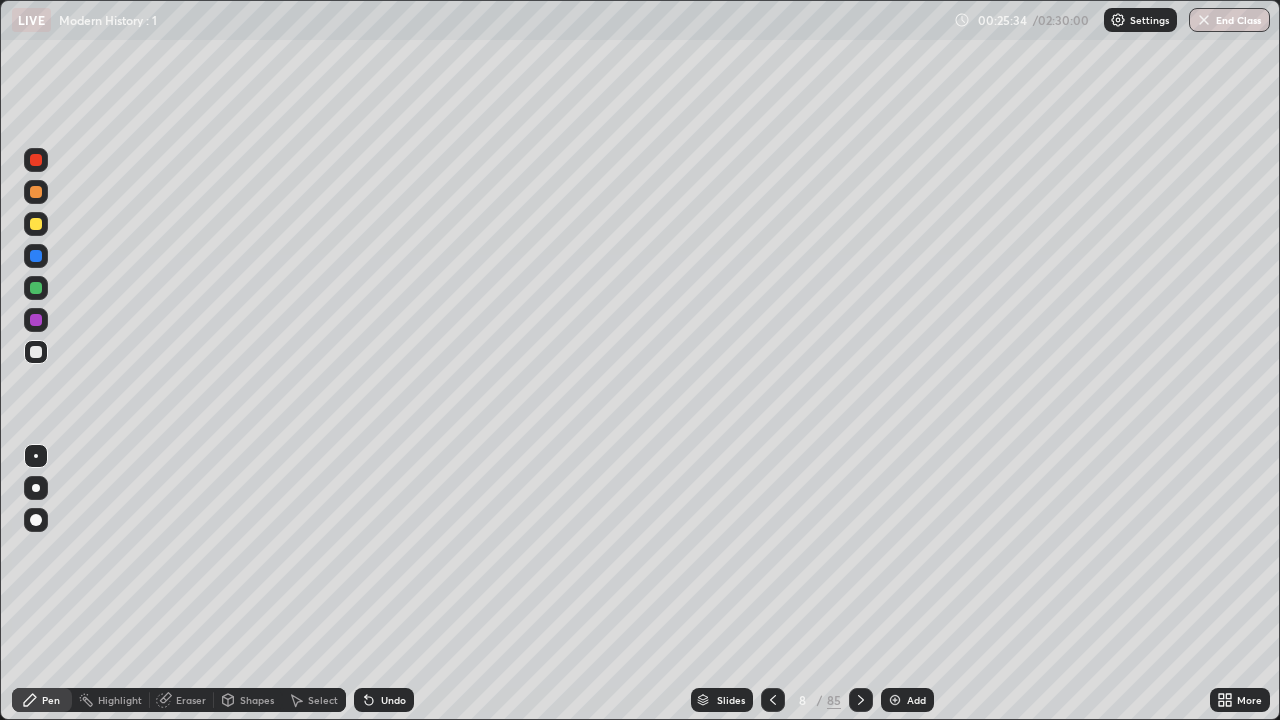 click at bounding box center (36, 224) 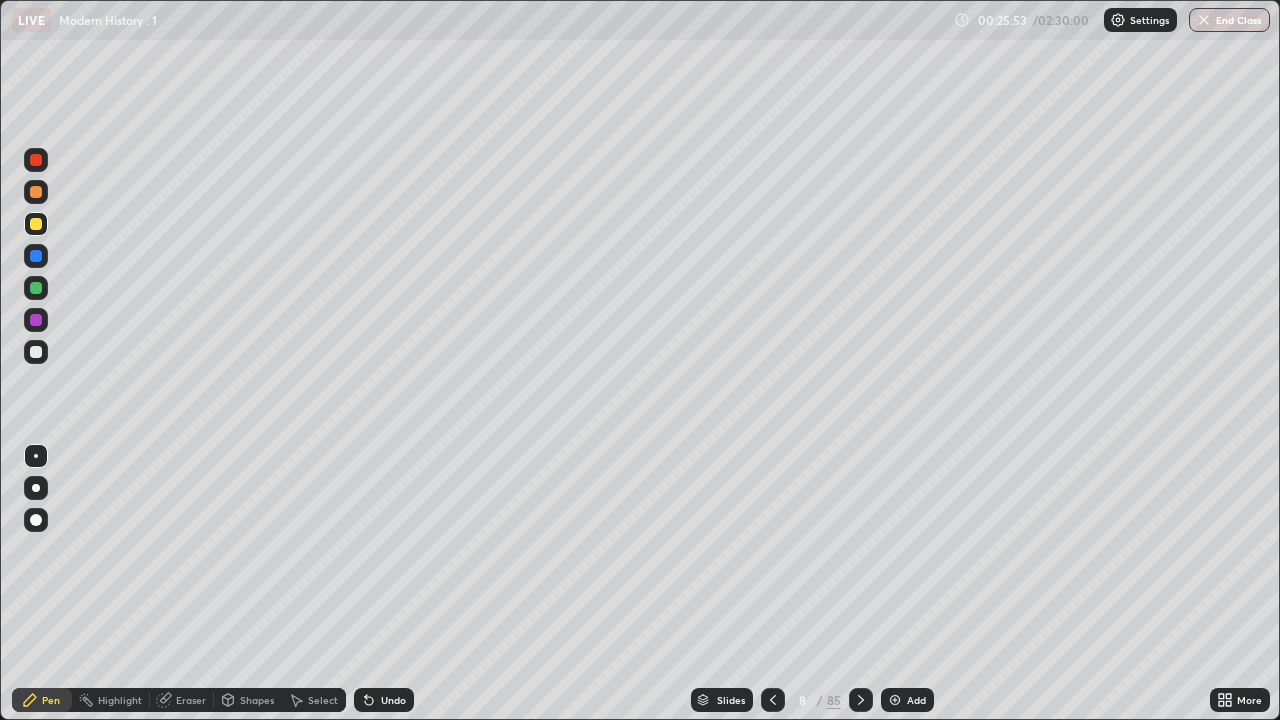 click on "Undo" at bounding box center (384, 700) 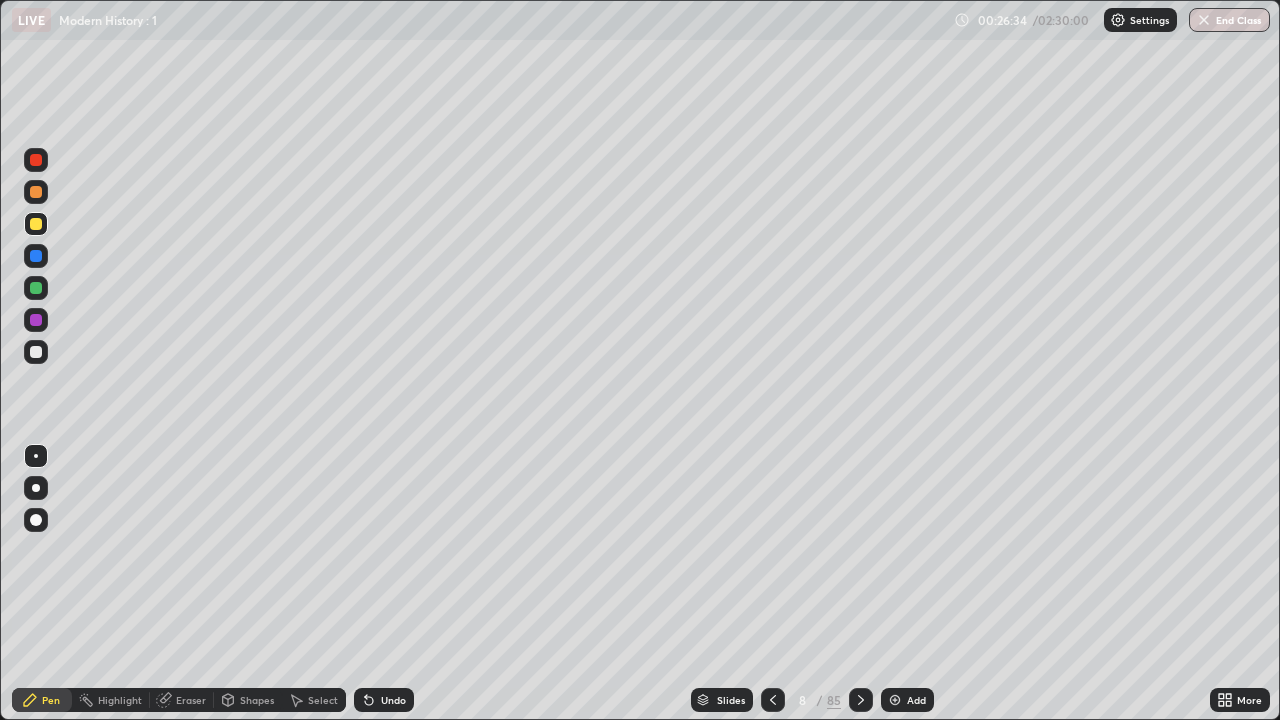 click at bounding box center (36, 352) 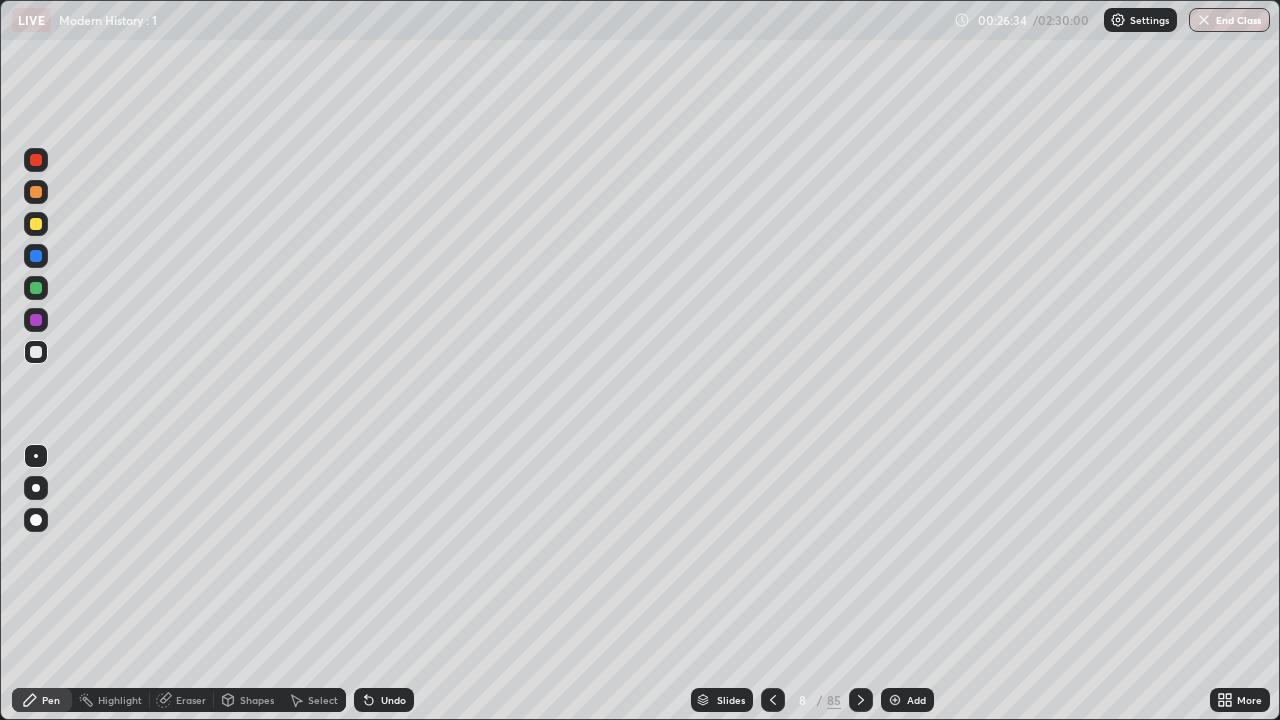 click at bounding box center (36, 352) 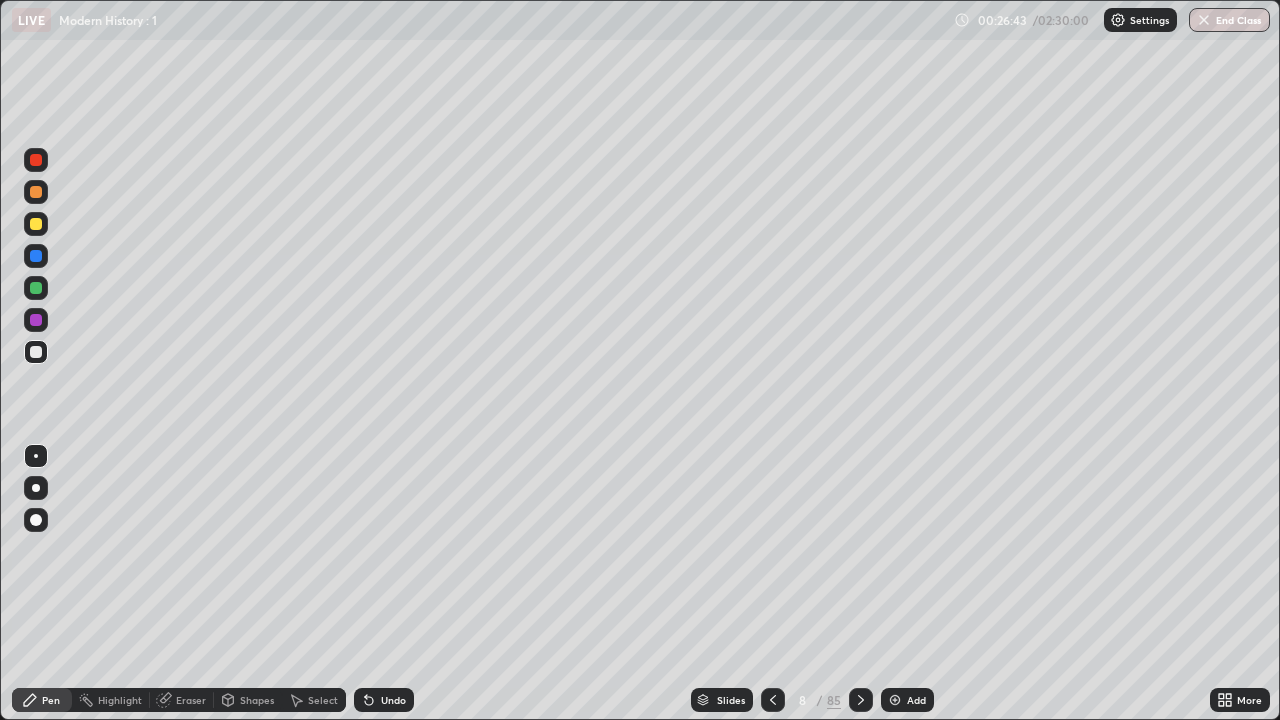 click 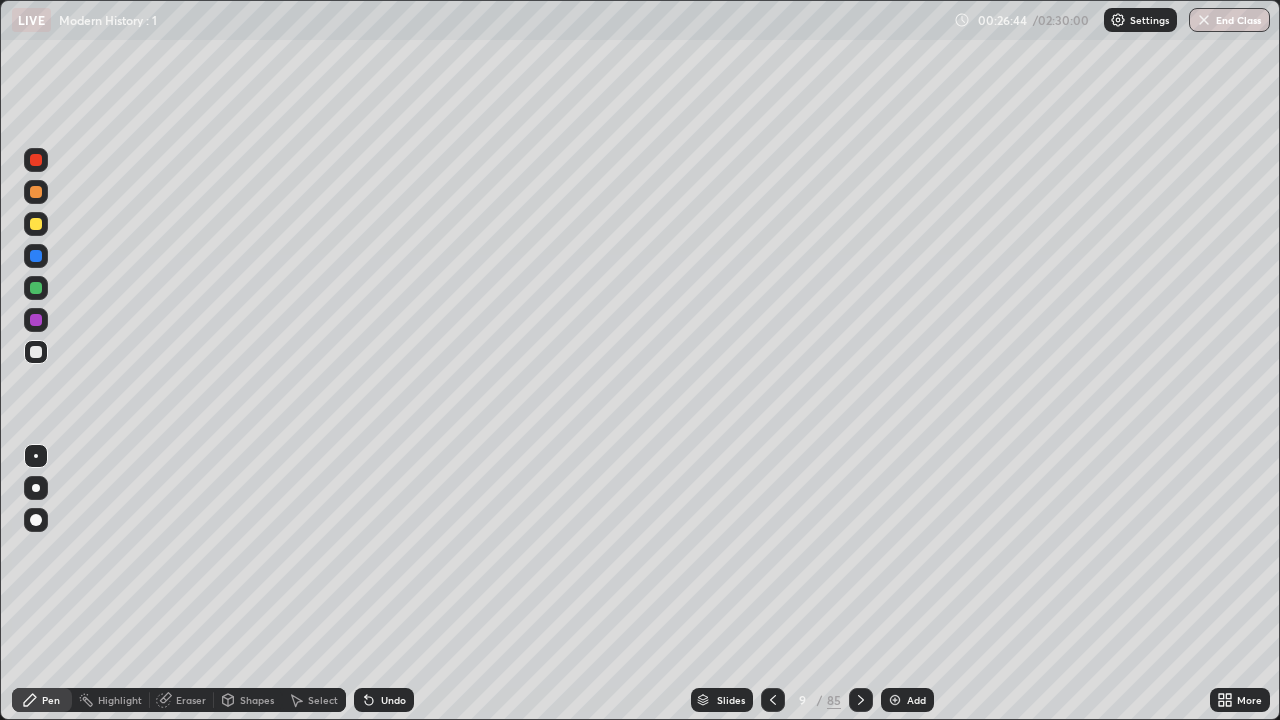 click 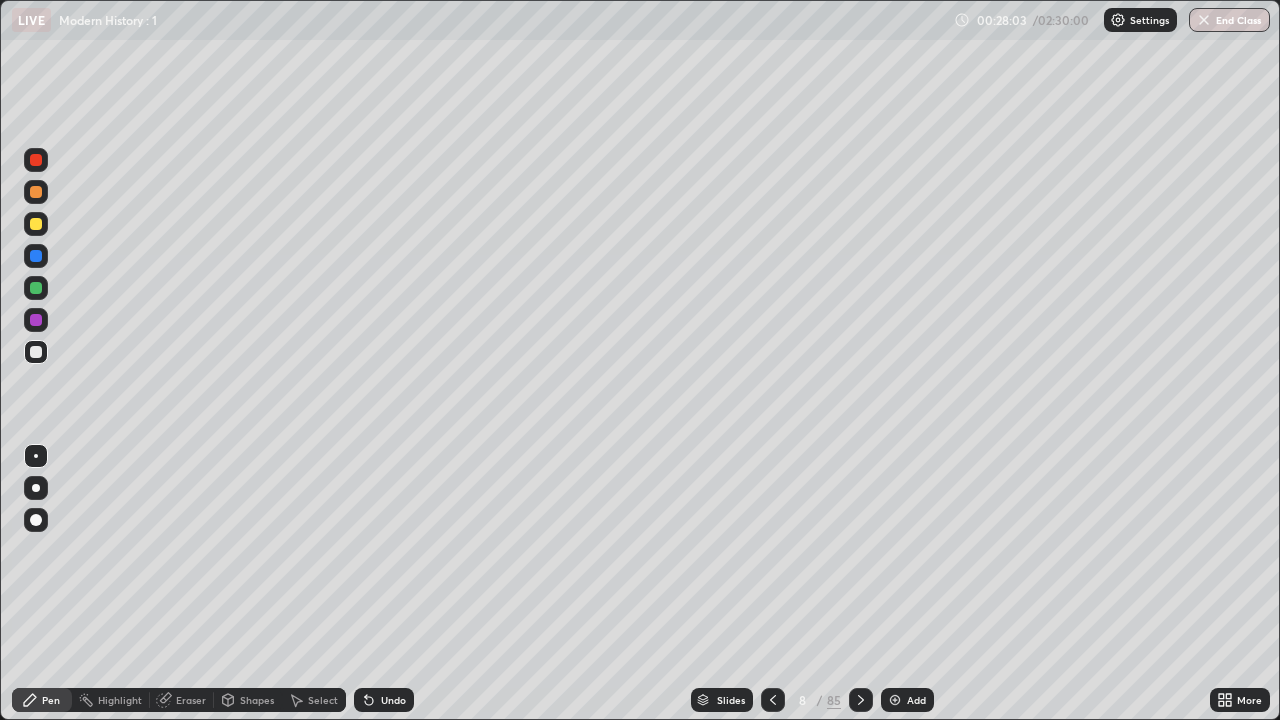 click 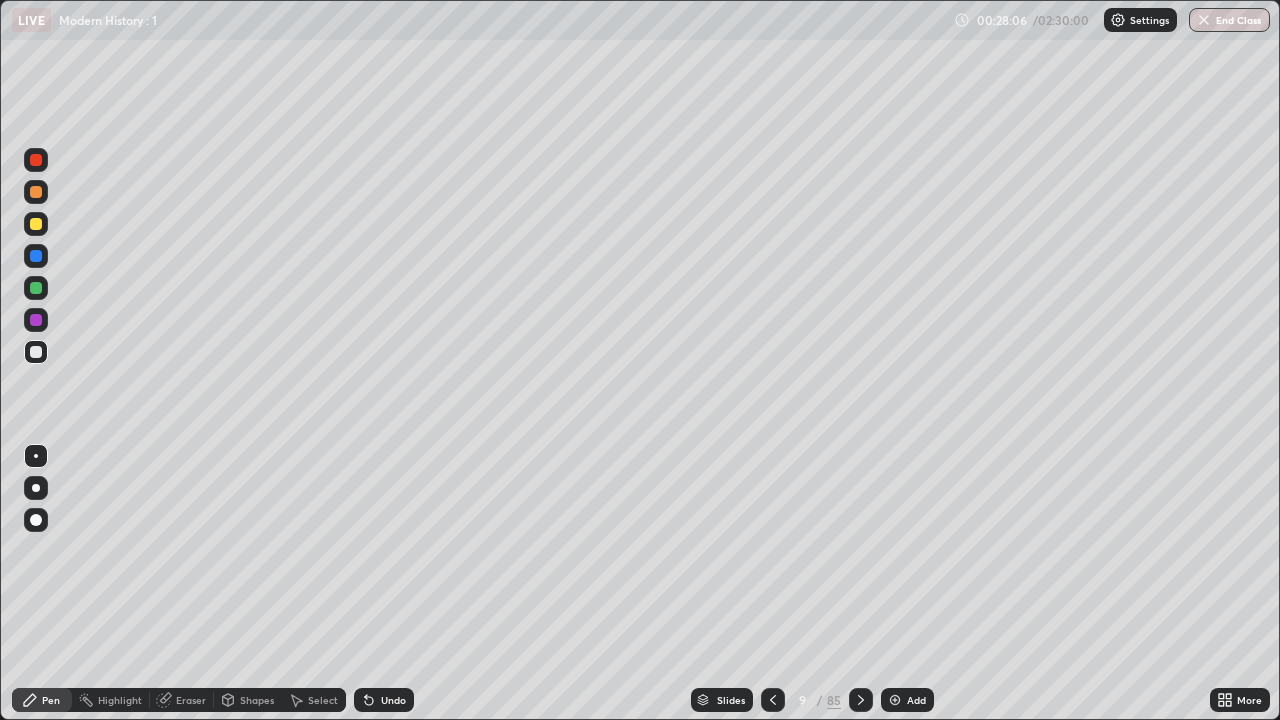 click 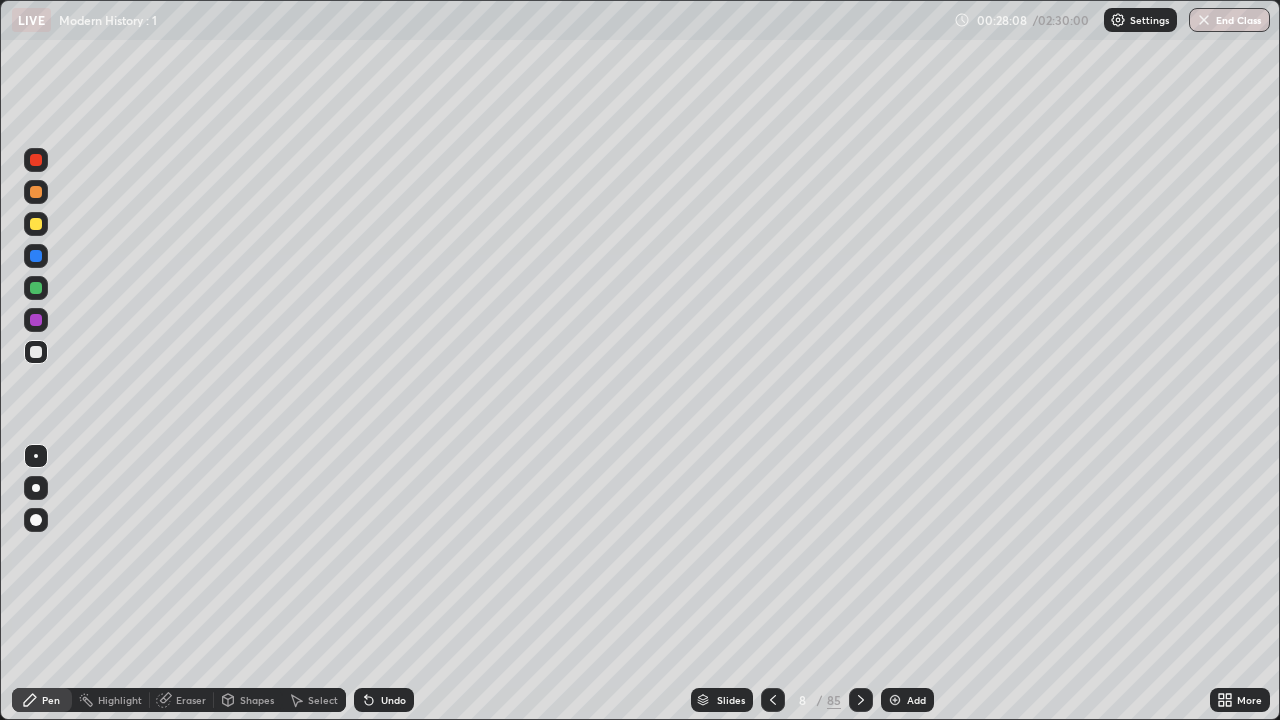 click 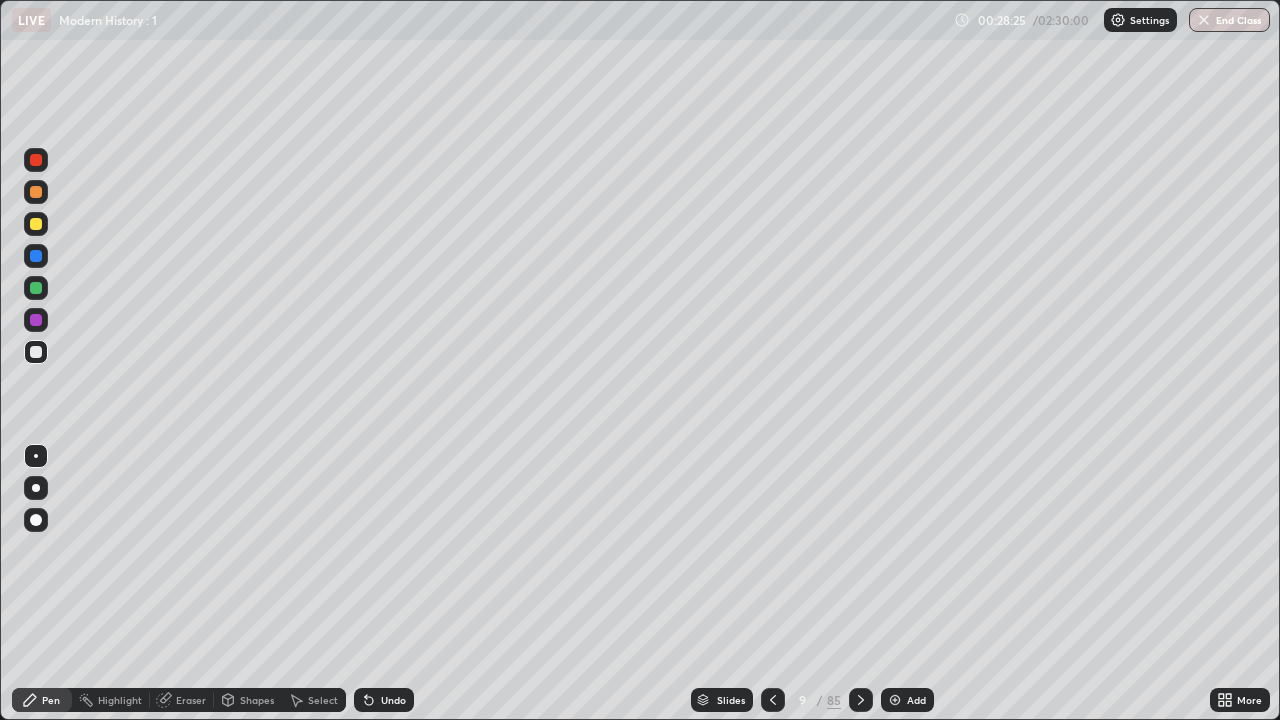 click on "Undo" at bounding box center (393, 700) 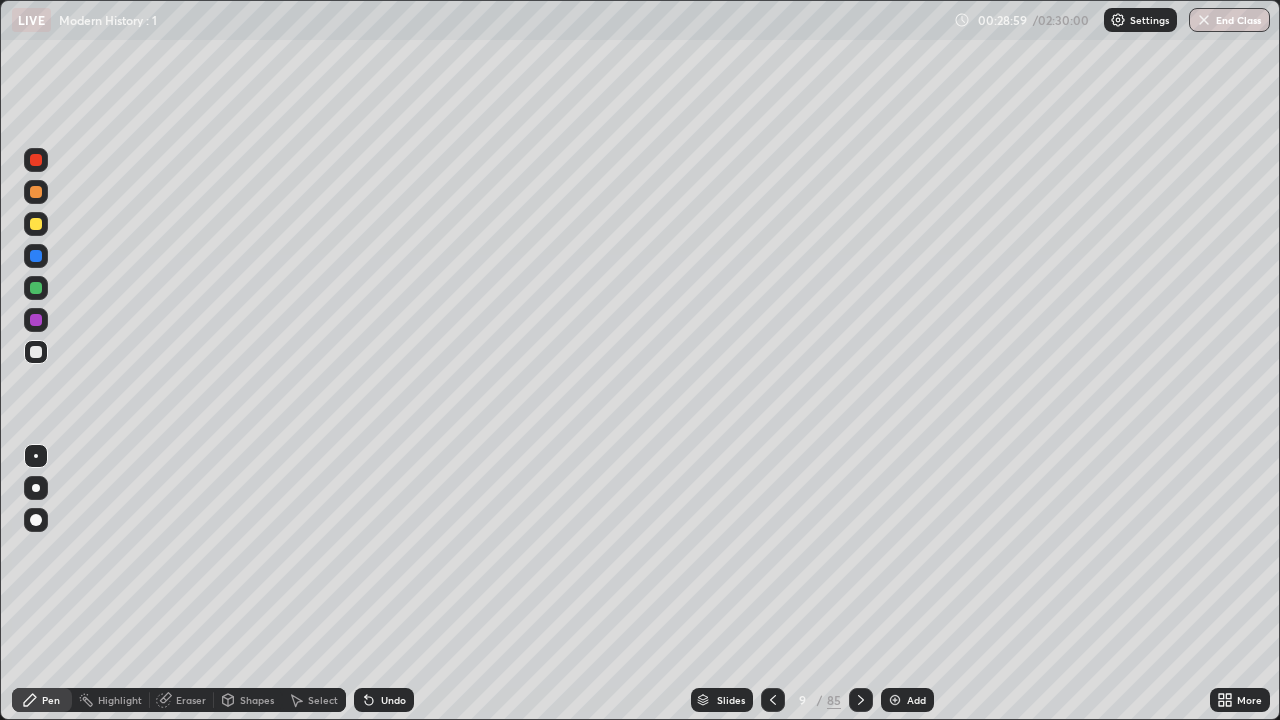 click on "Eraser" at bounding box center [182, 700] 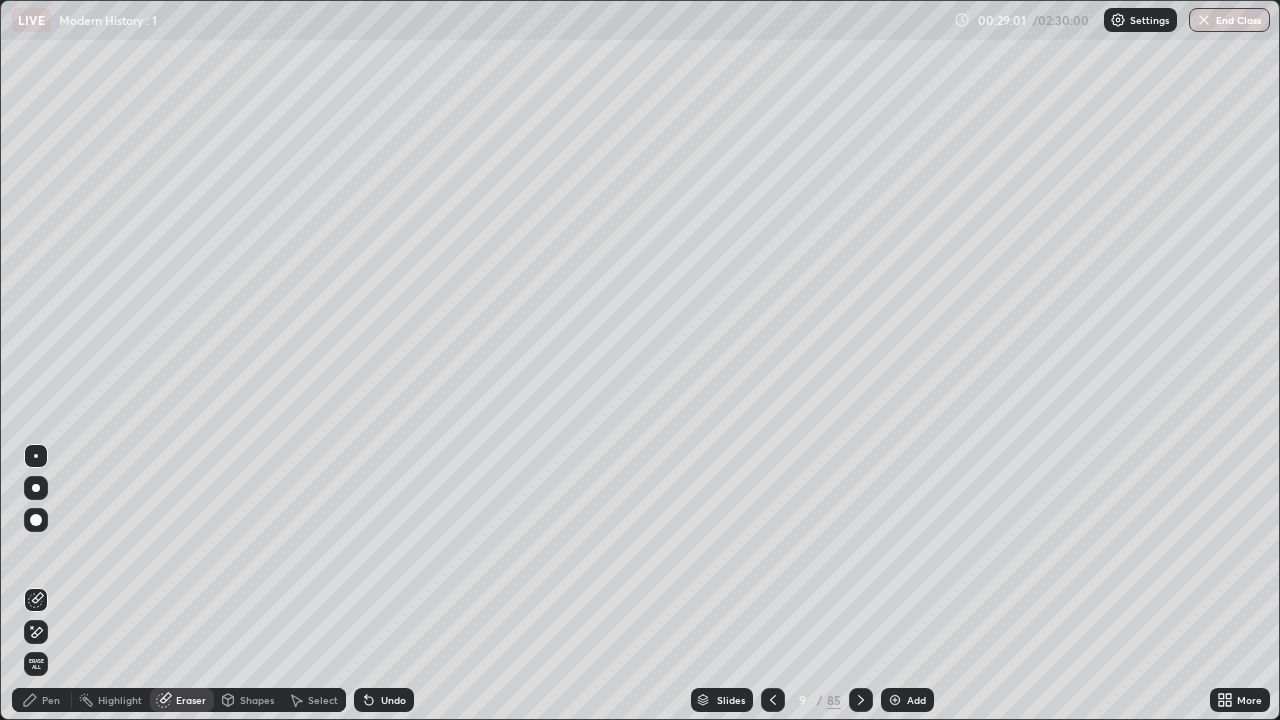click on "Pen" at bounding box center [51, 700] 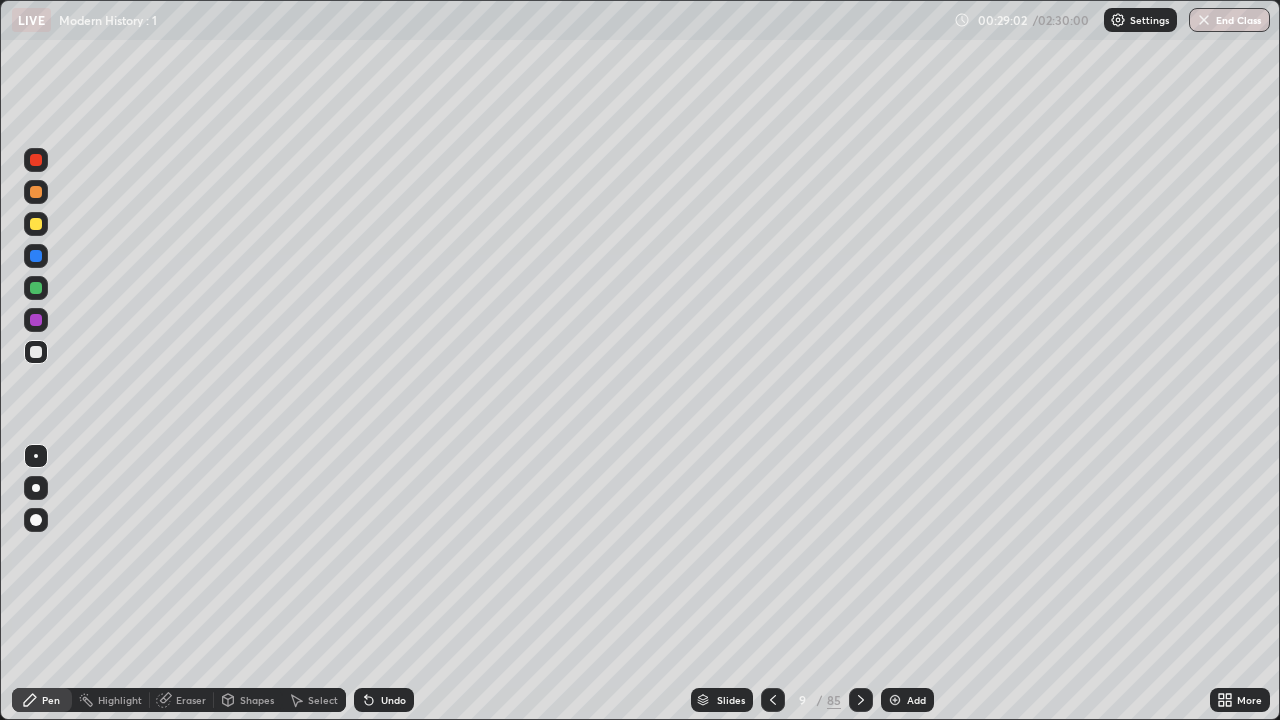 click at bounding box center (36, 224) 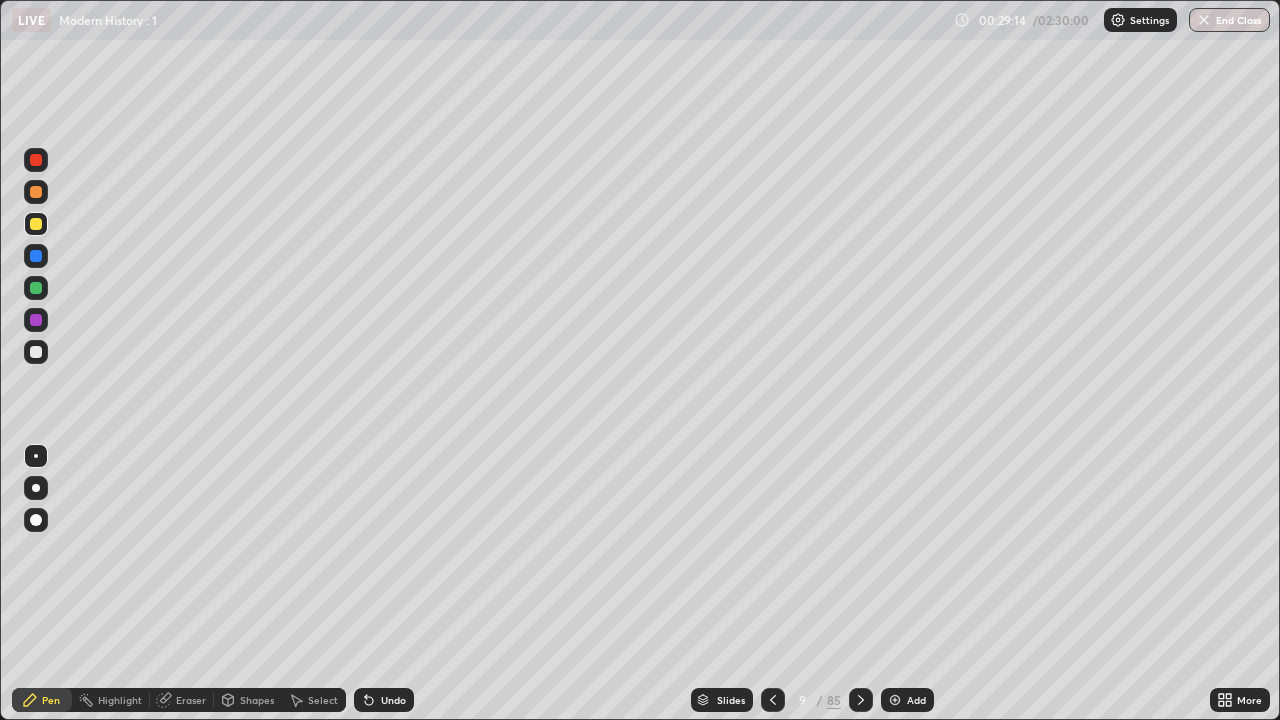click on "Undo" at bounding box center (393, 700) 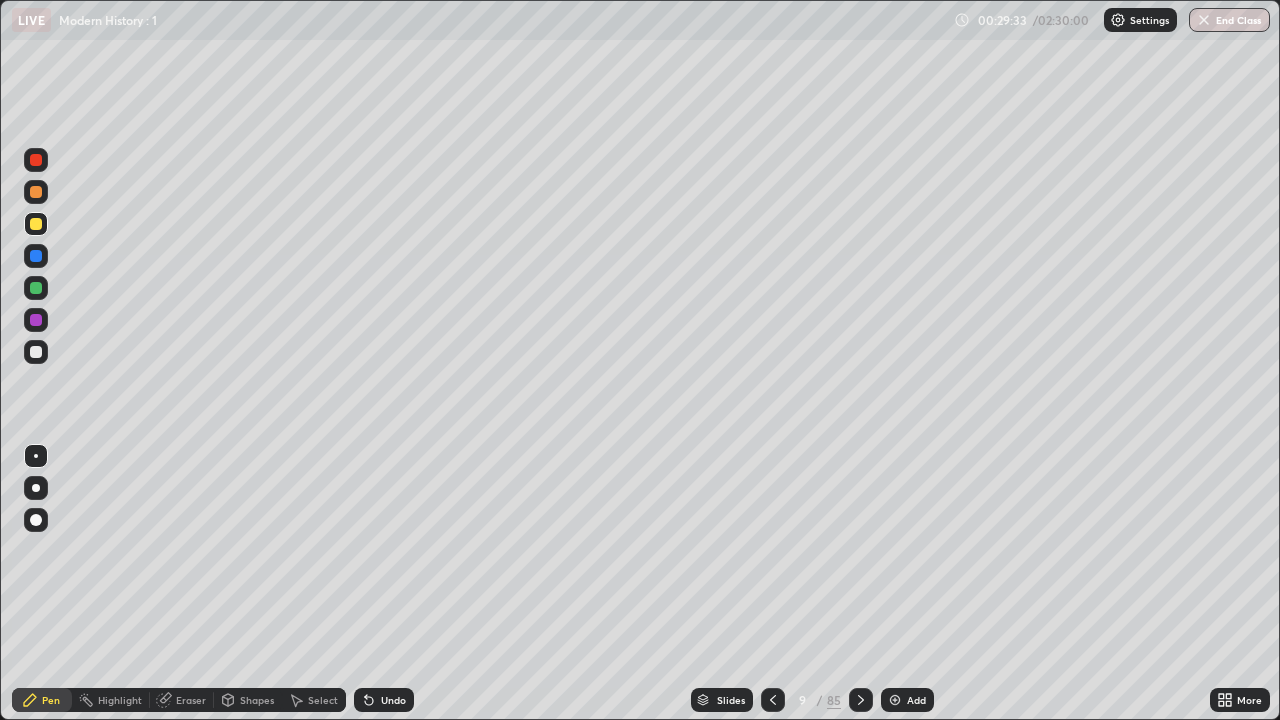 click on "Undo" at bounding box center [393, 700] 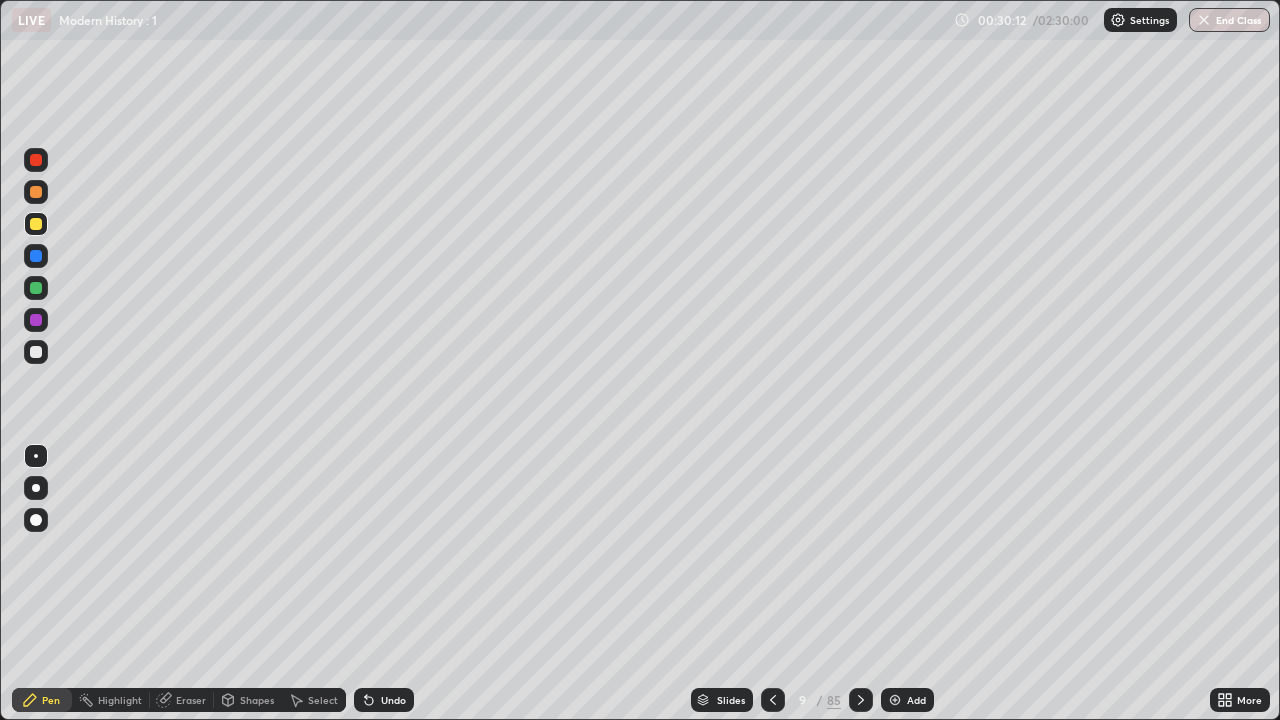 click 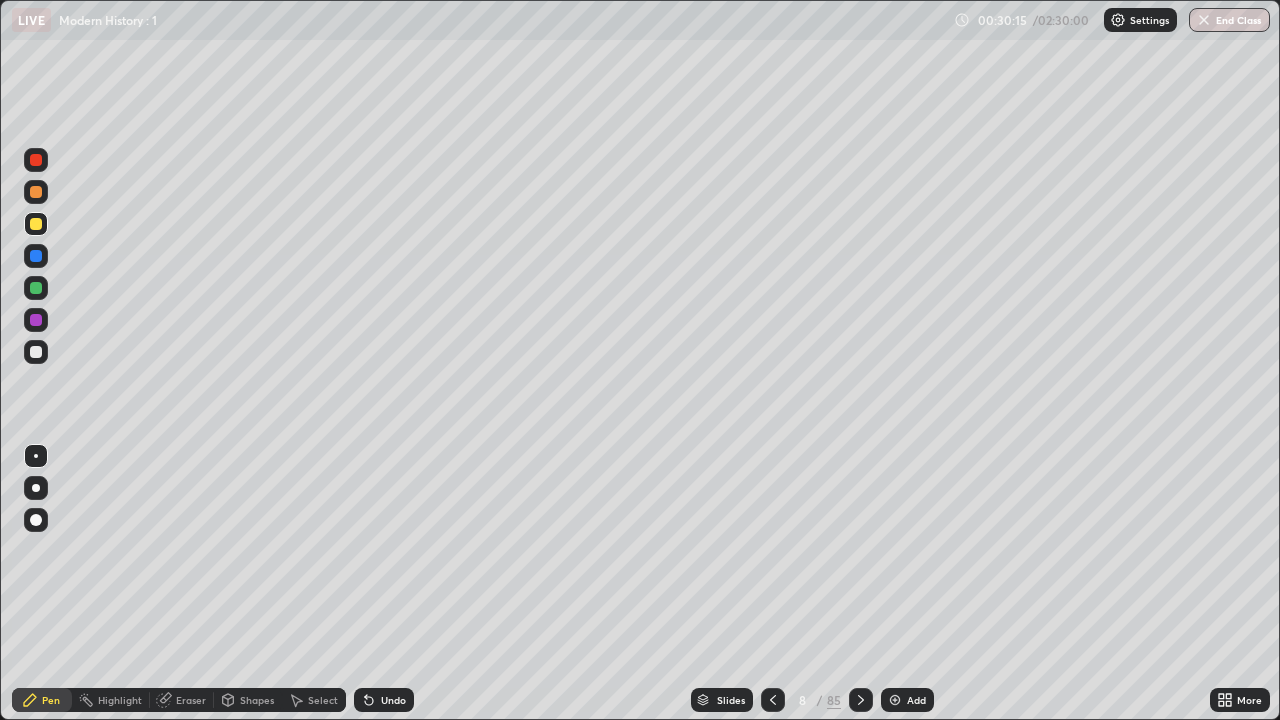 click 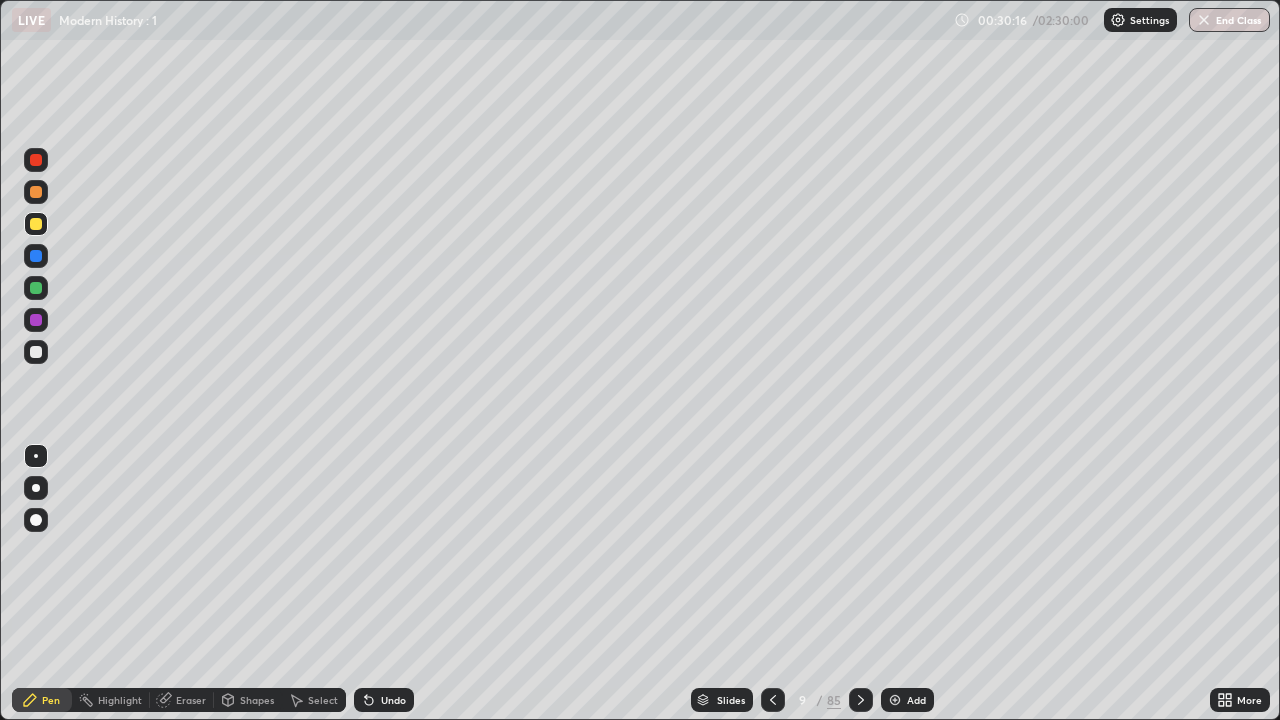 click 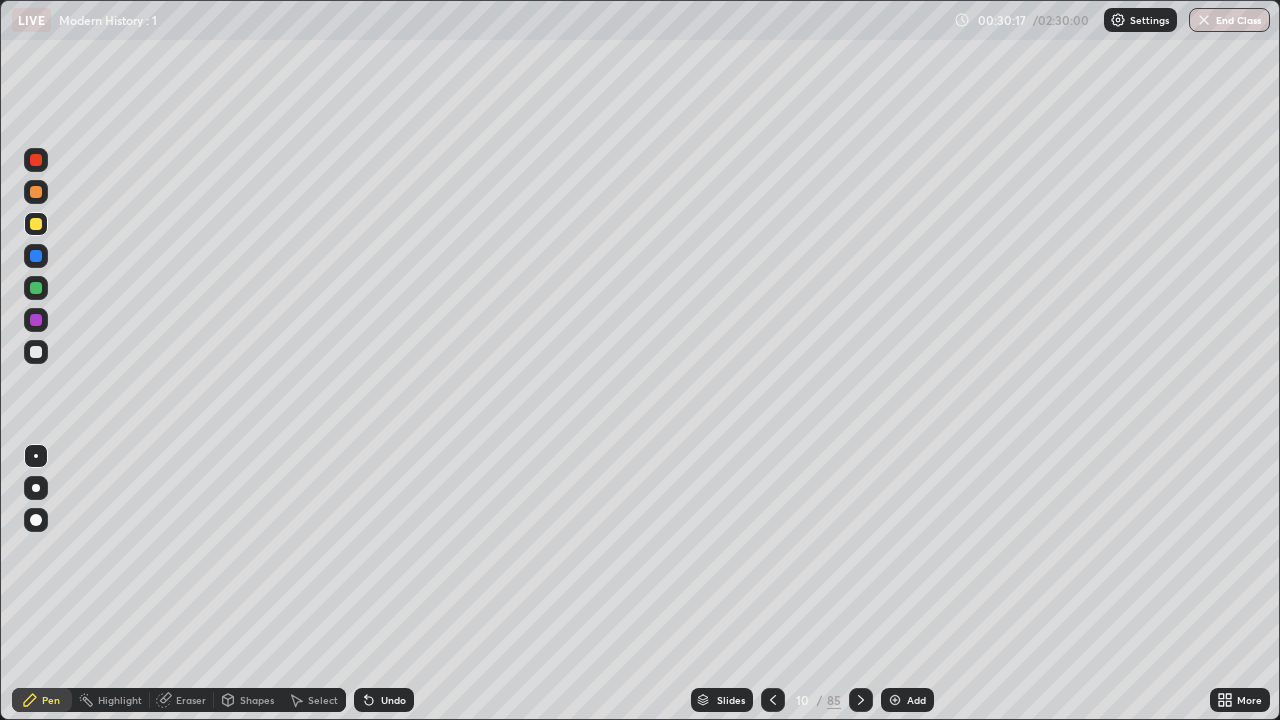 click at bounding box center [36, 352] 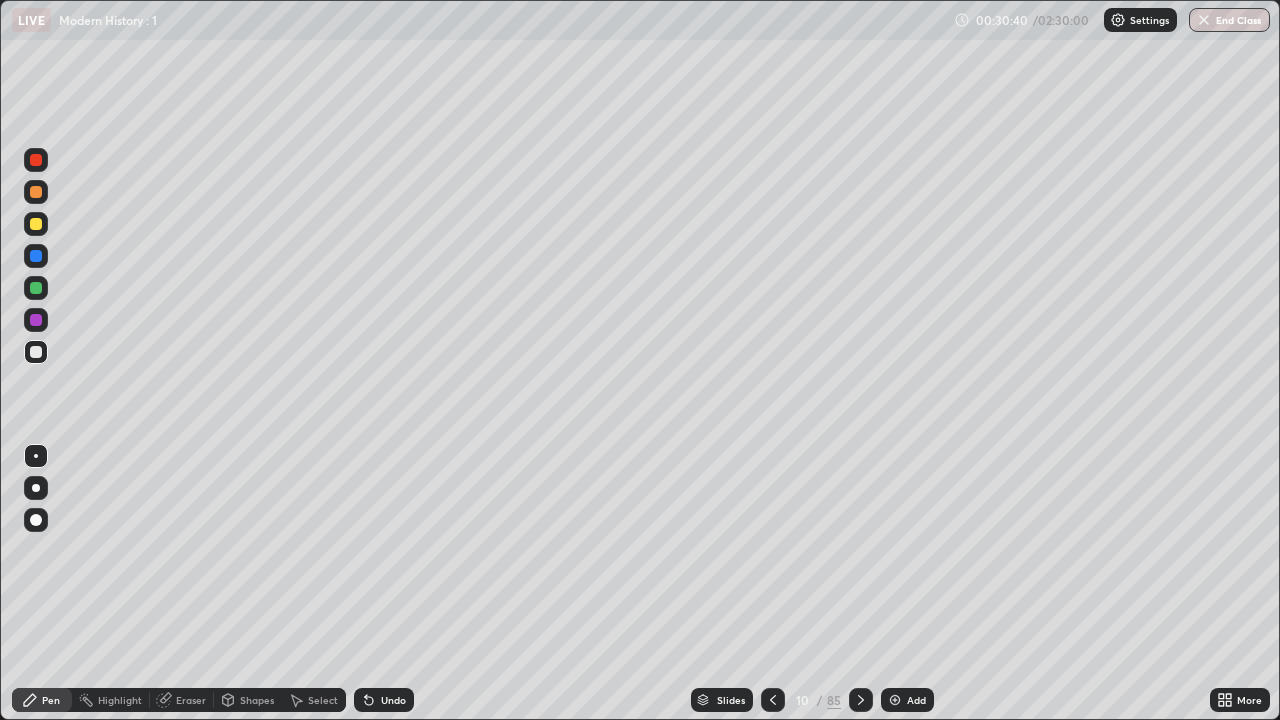click on "Undo" at bounding box center [384, 700] 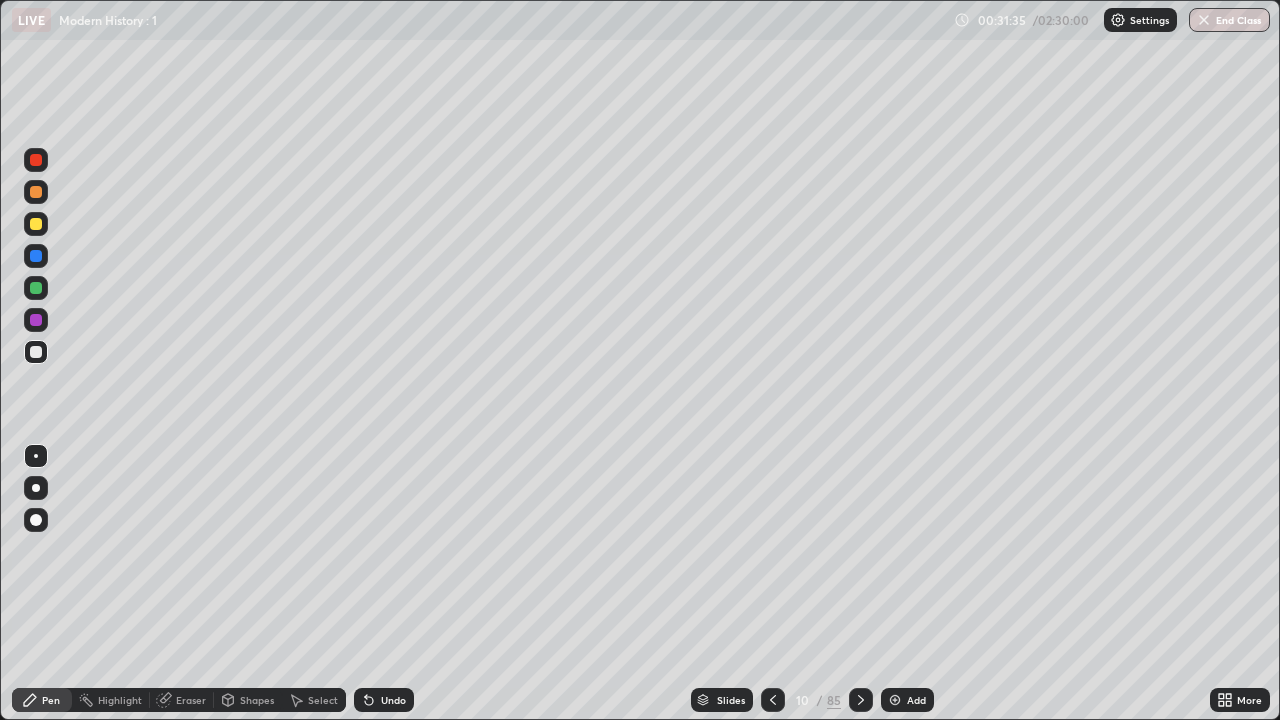 click at bounding box center (36, 224) 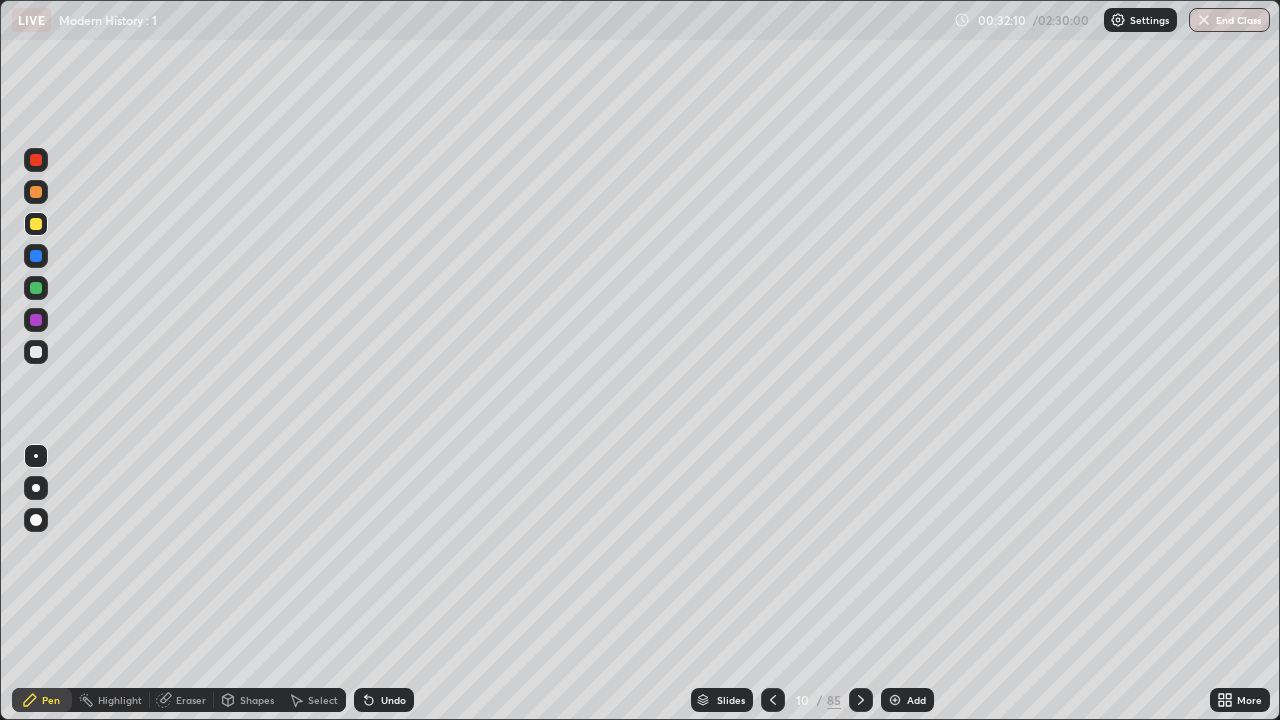 click at bounding box center [36, 352] 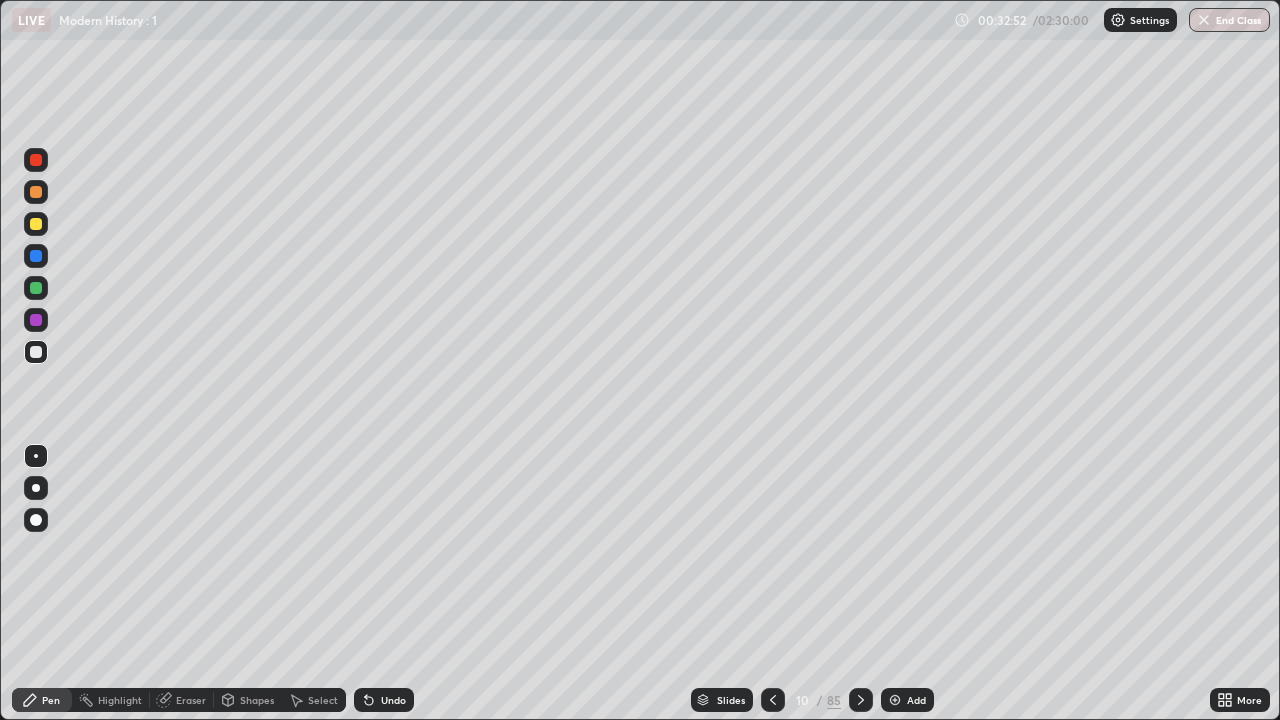 click 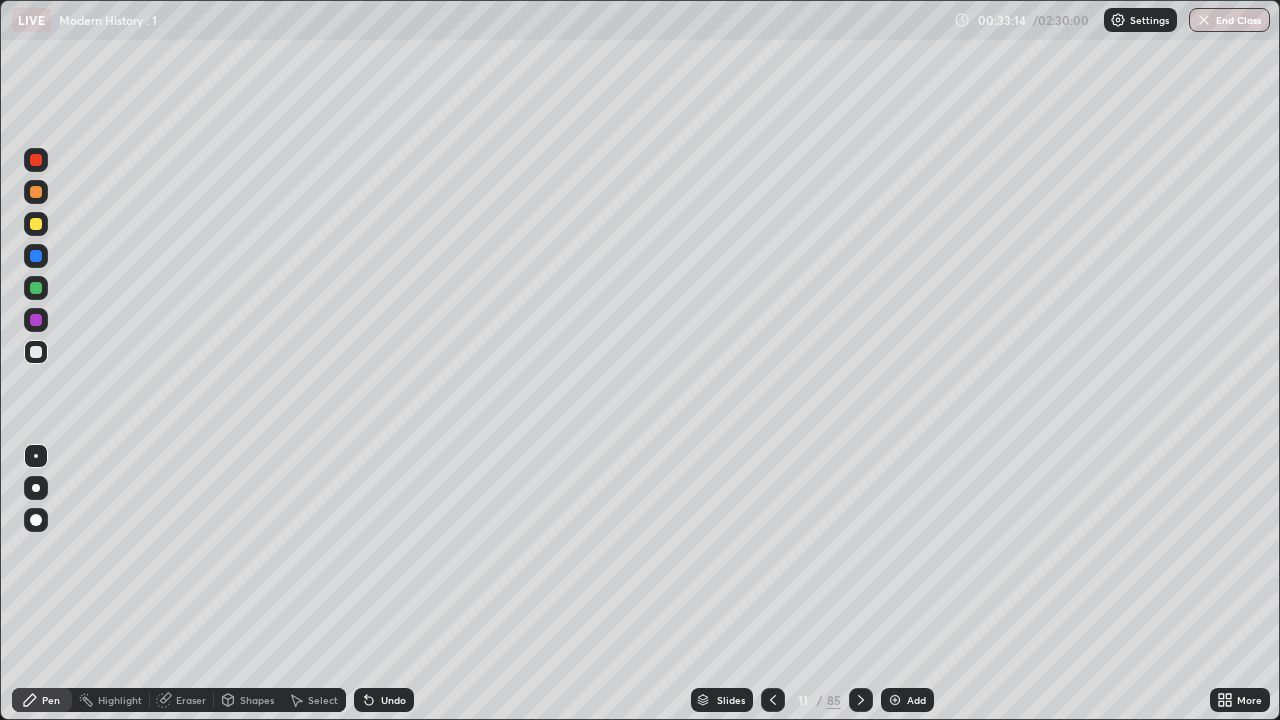 click at bounding box center (36, 224) 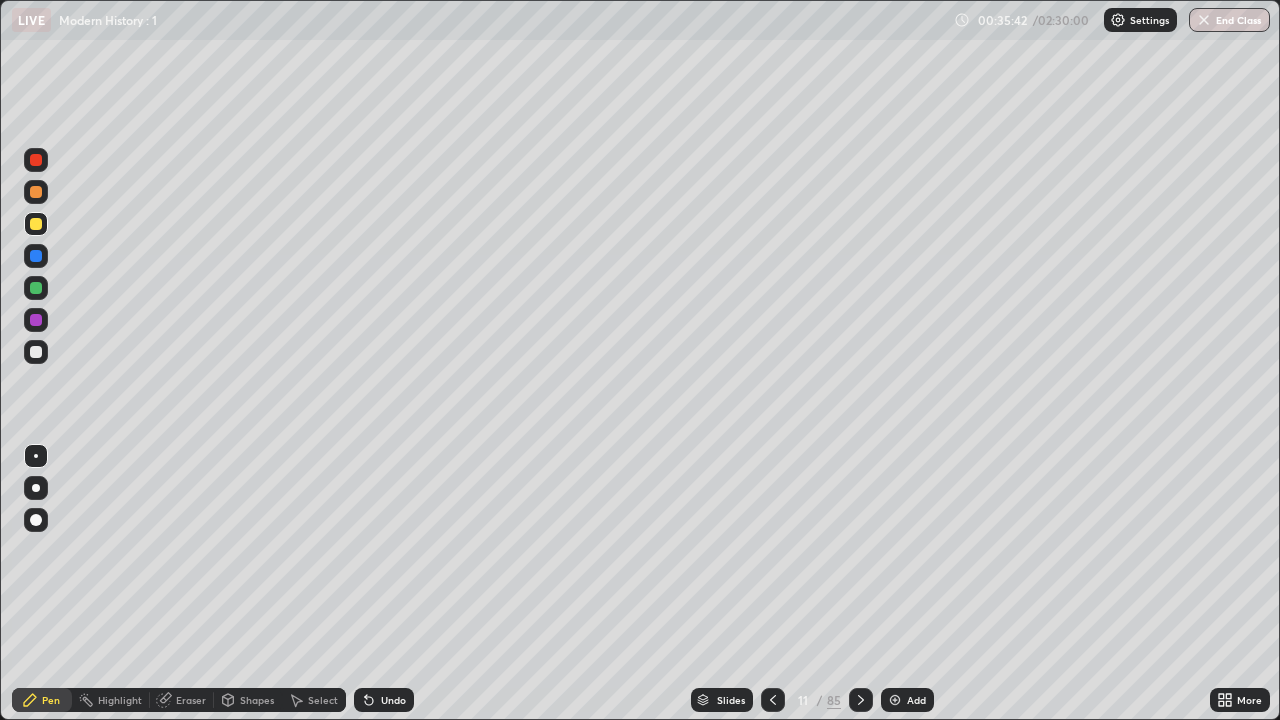 click at bounding box center [36, 352] 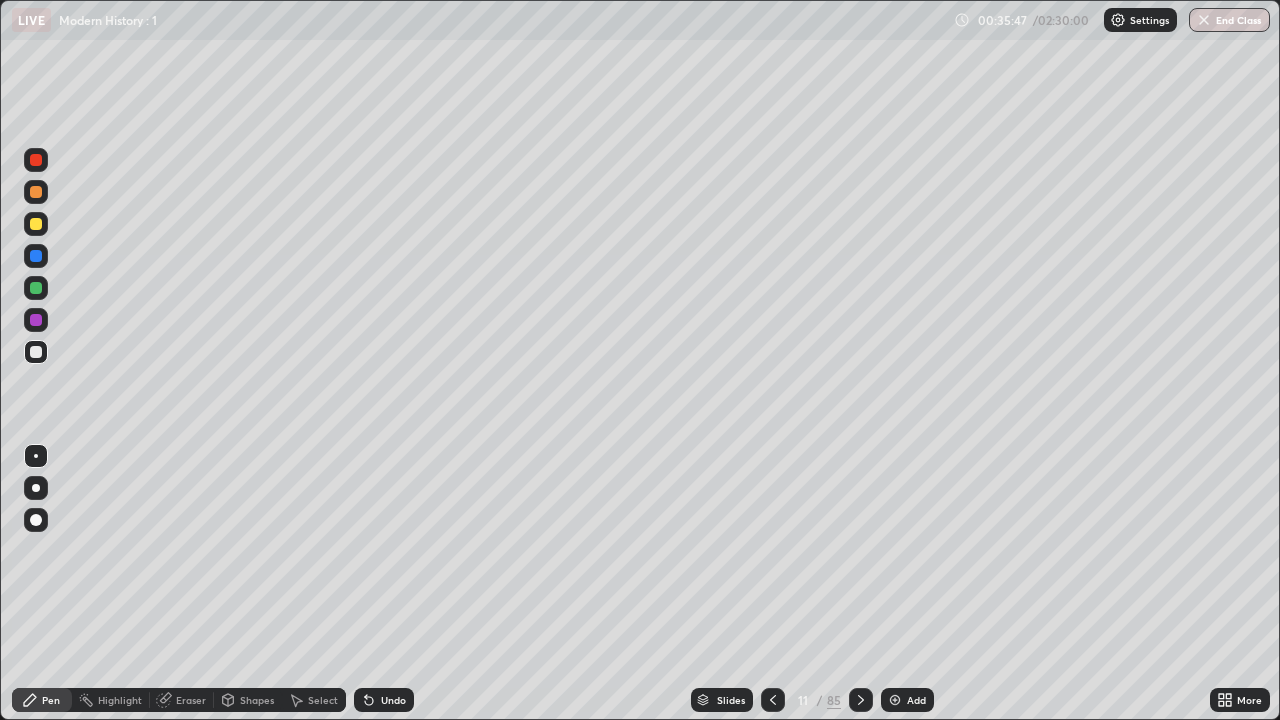 click 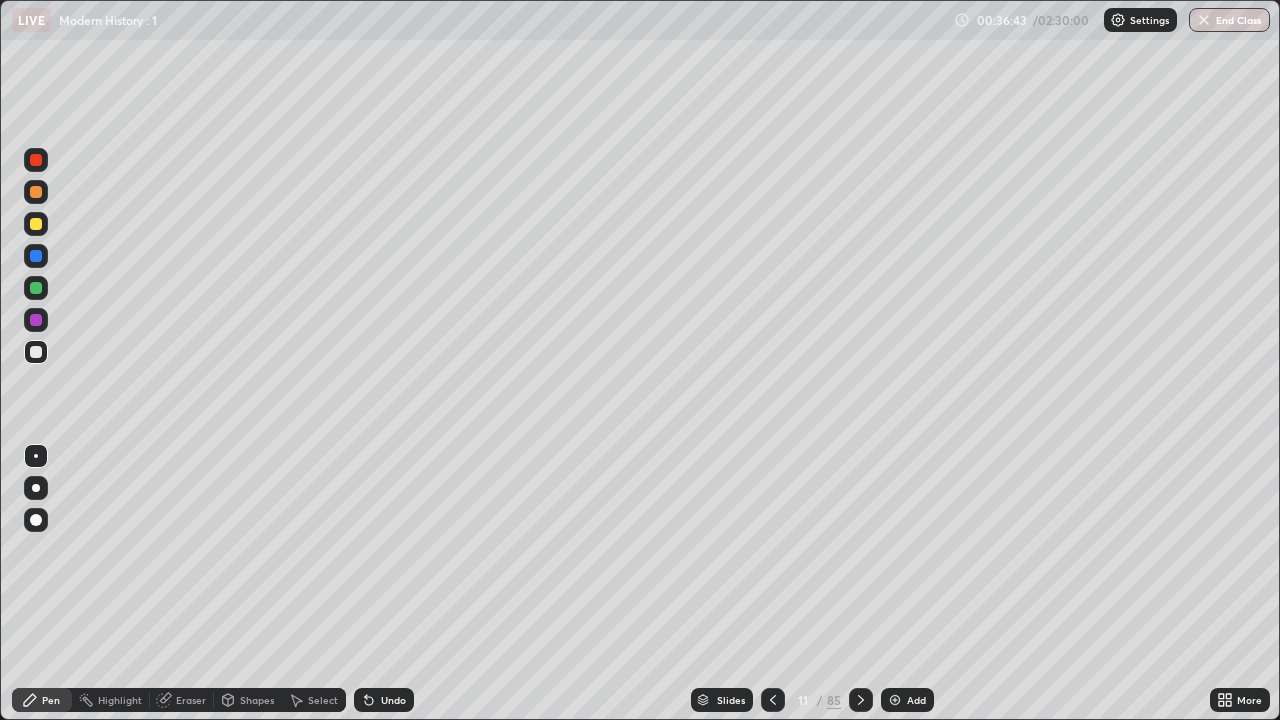 click 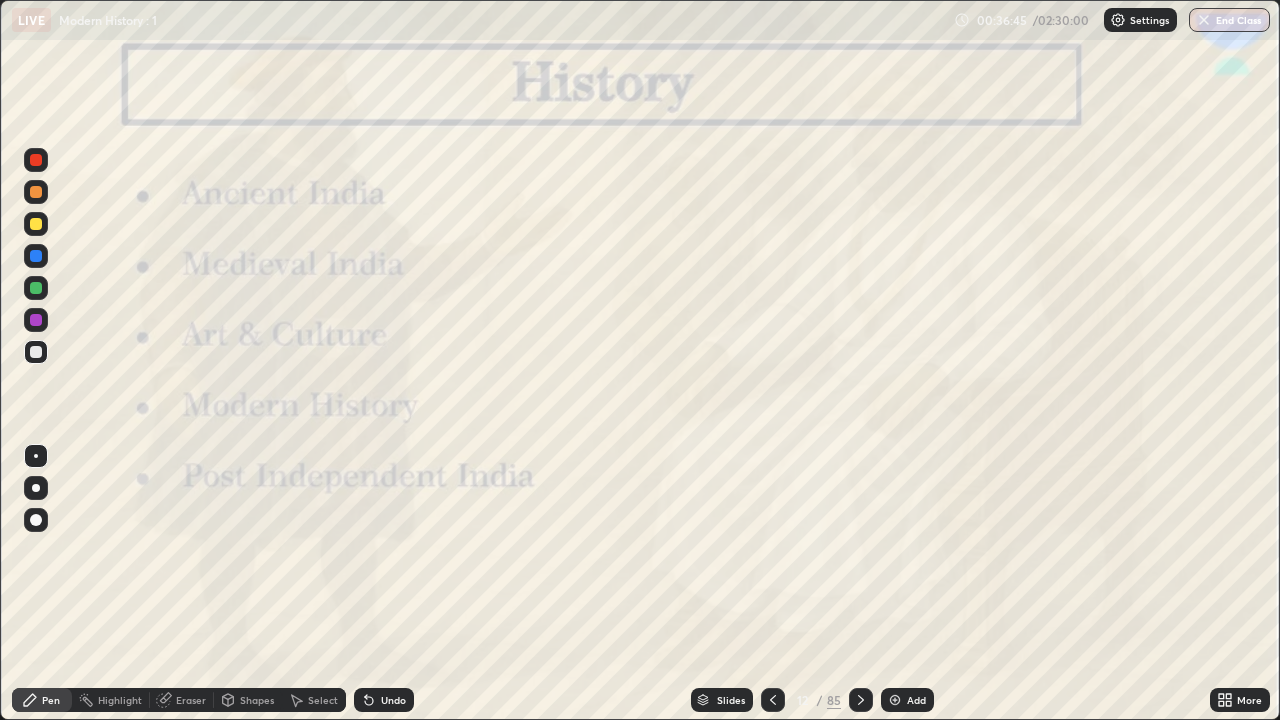 click 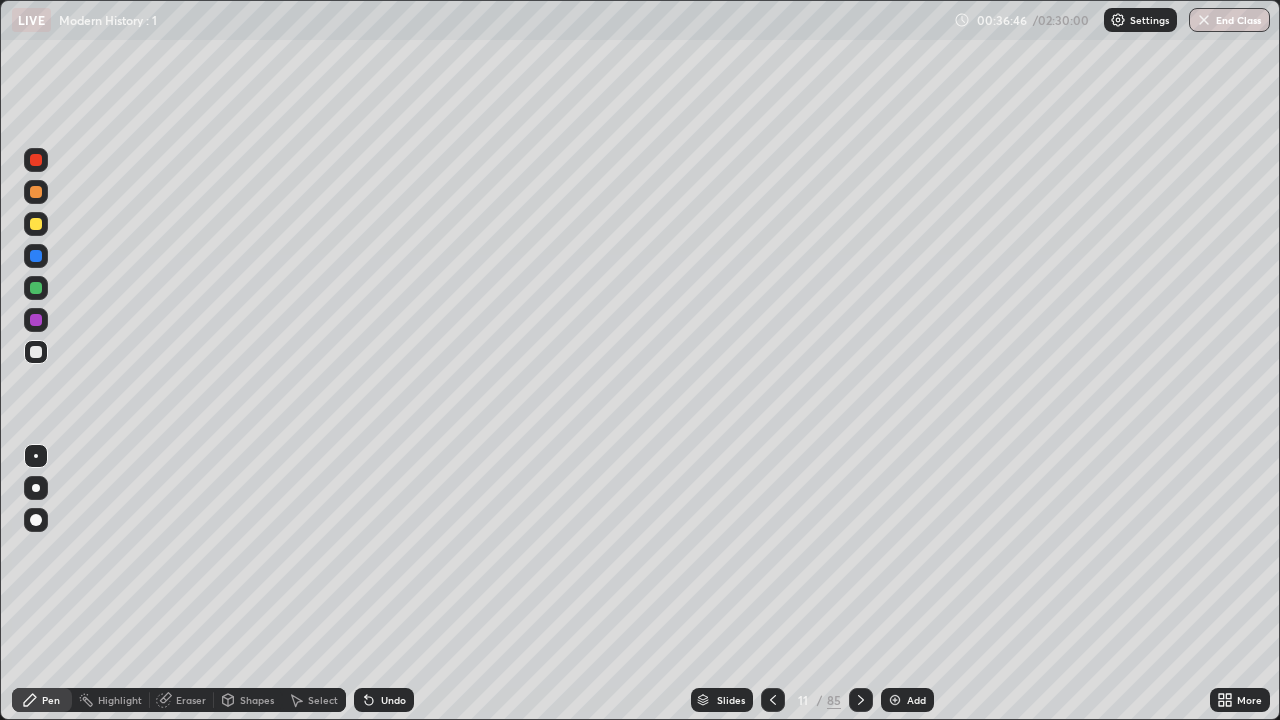 click at bounding box center (895, 700) 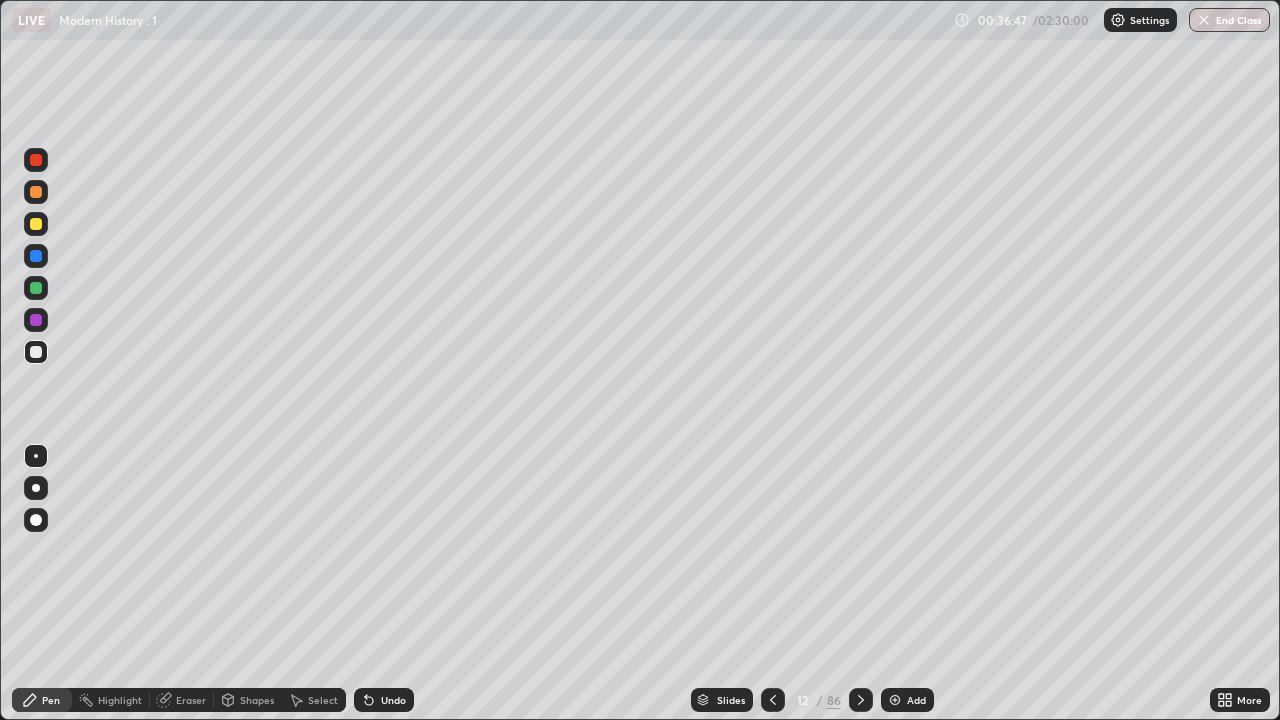 click 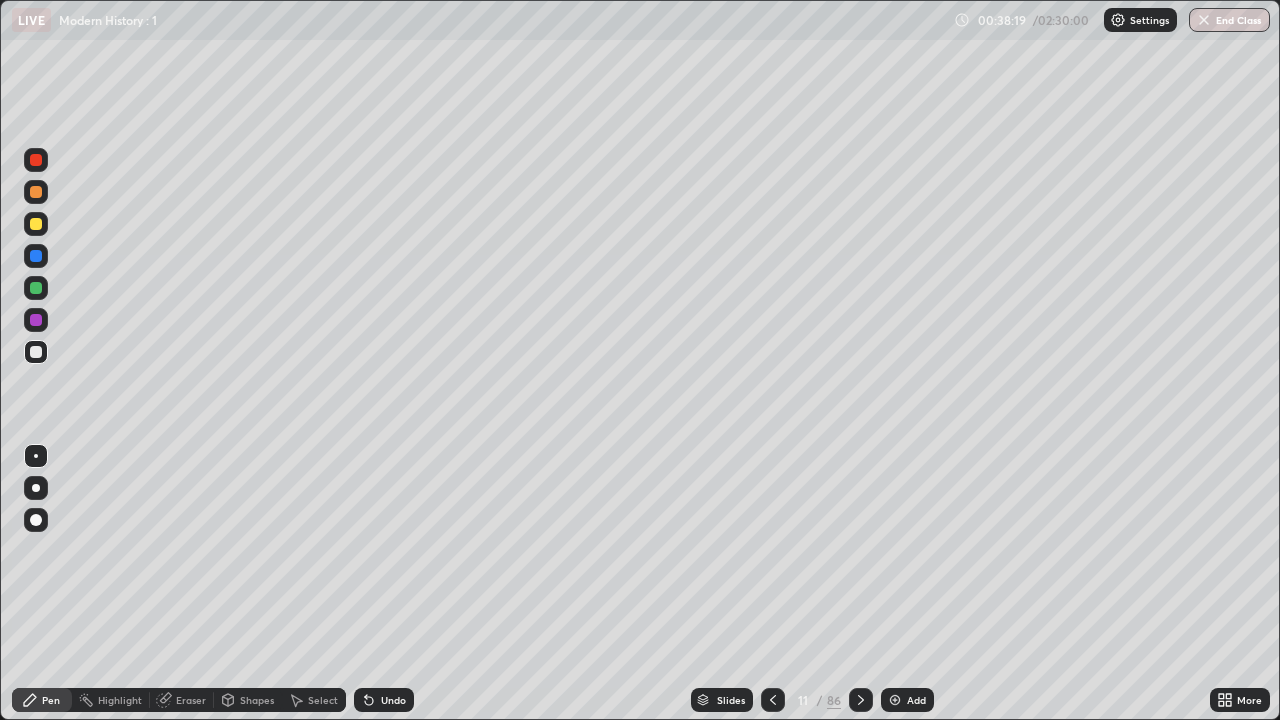 click 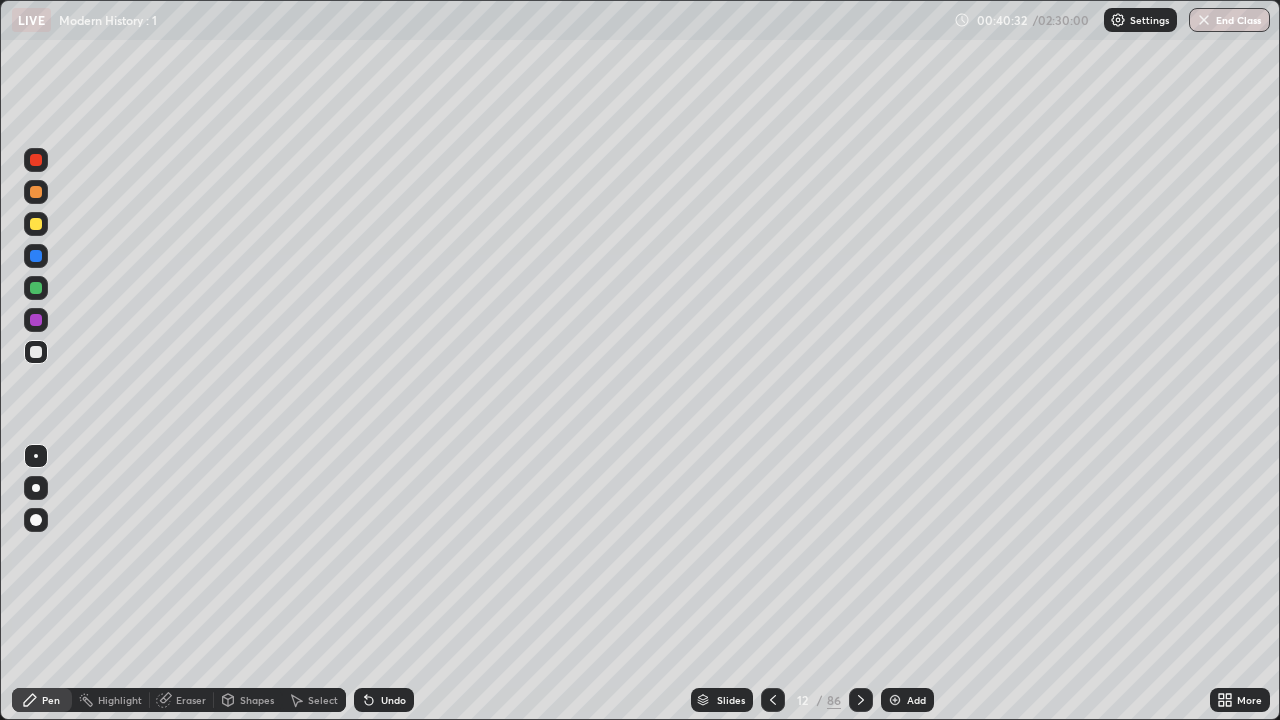 click 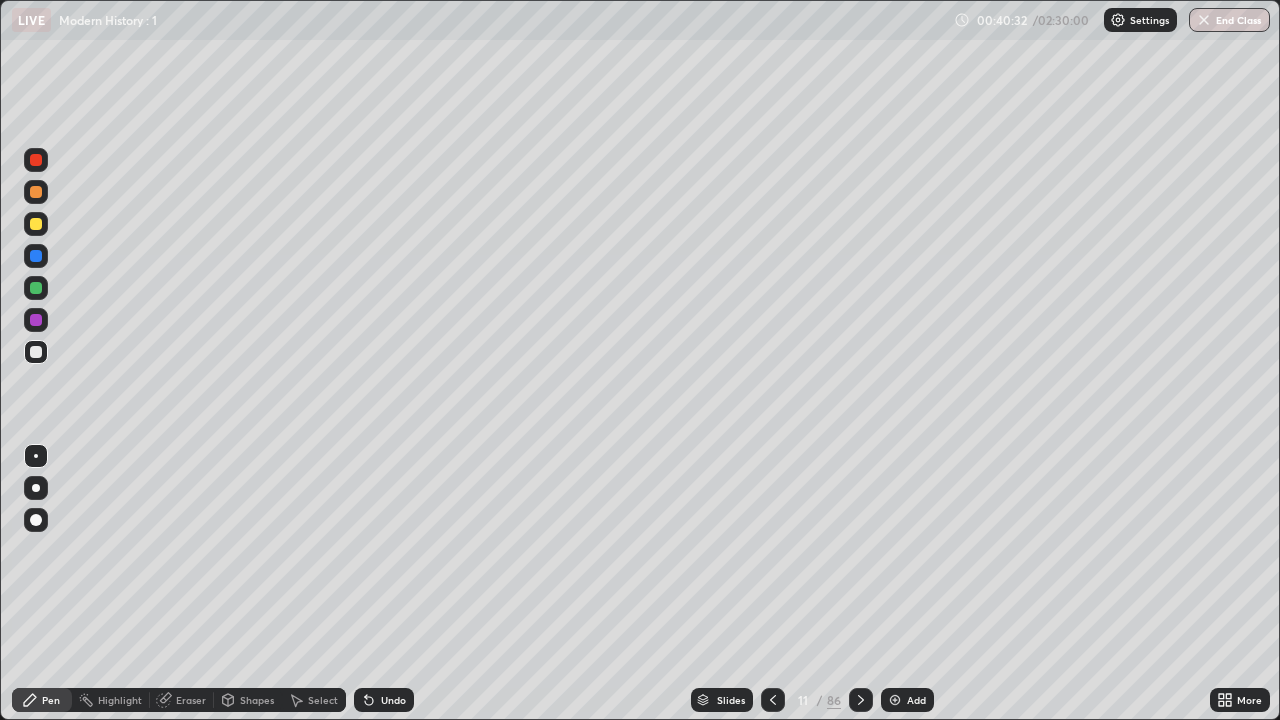 click 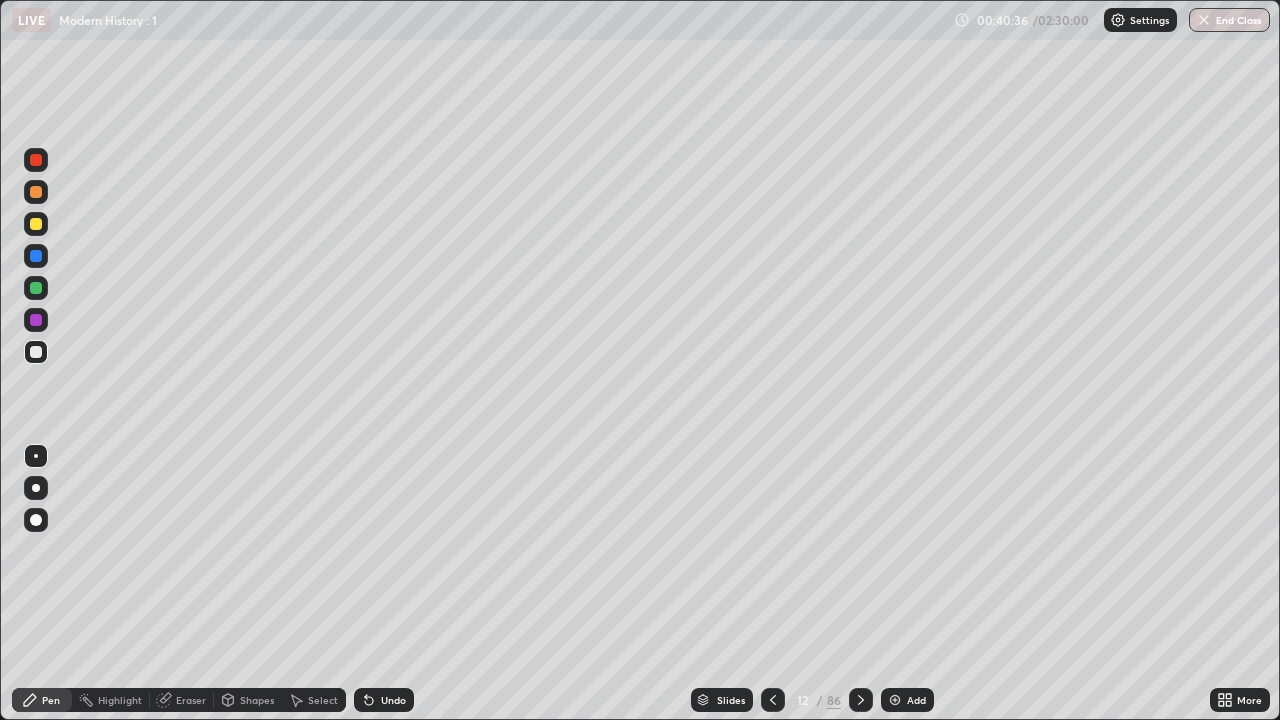 click 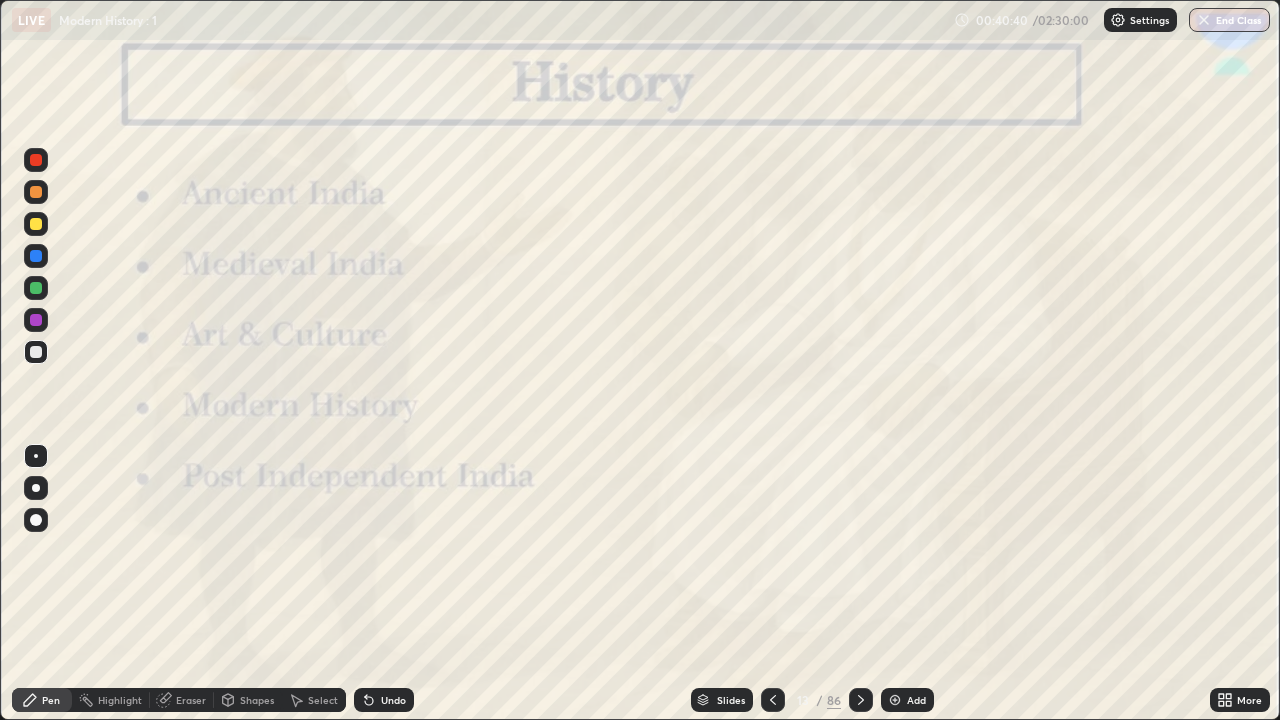 click at bounding box center (36, 320) 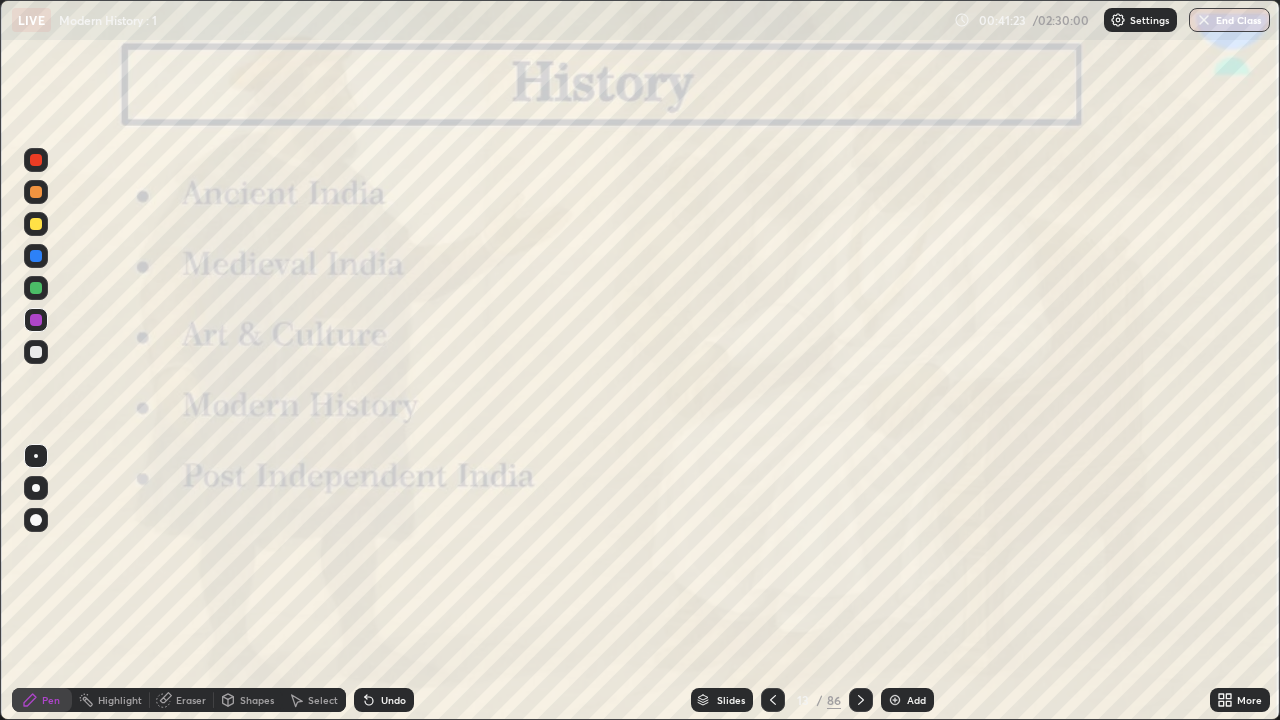click on "Undo" at bounding box center [393, 700] 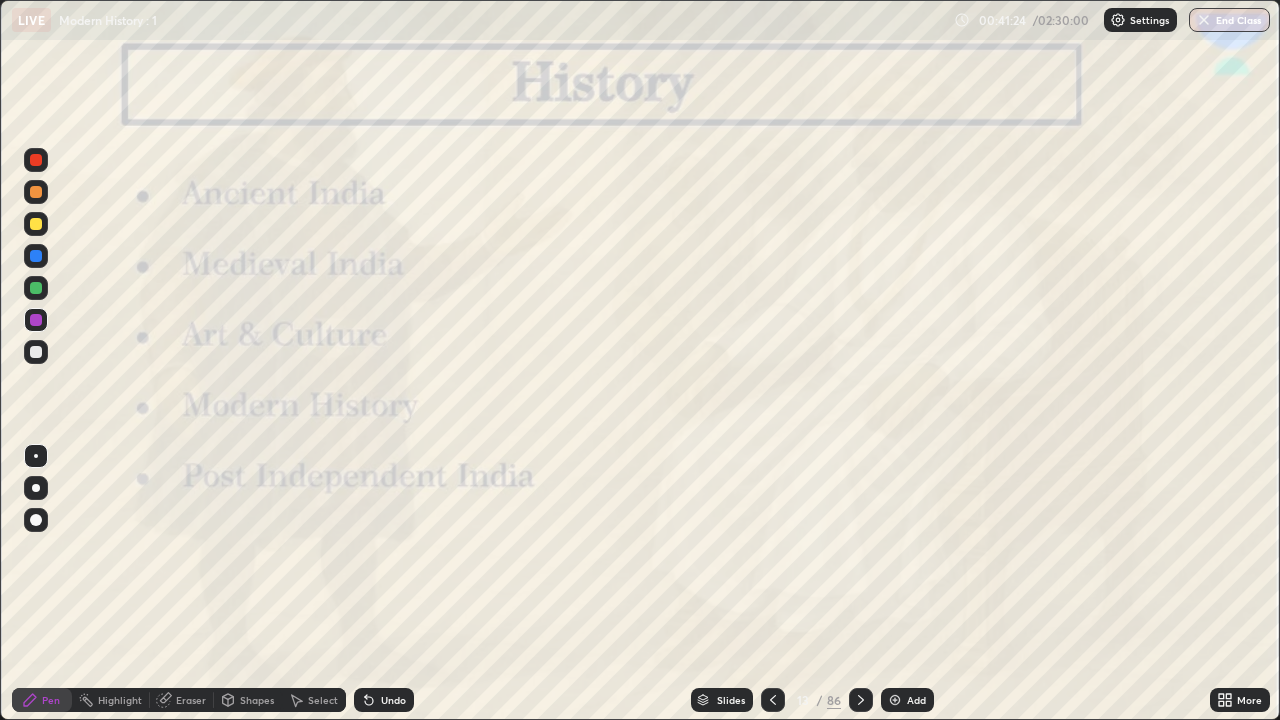 click on "Undo" at bounding box center [384, 700] 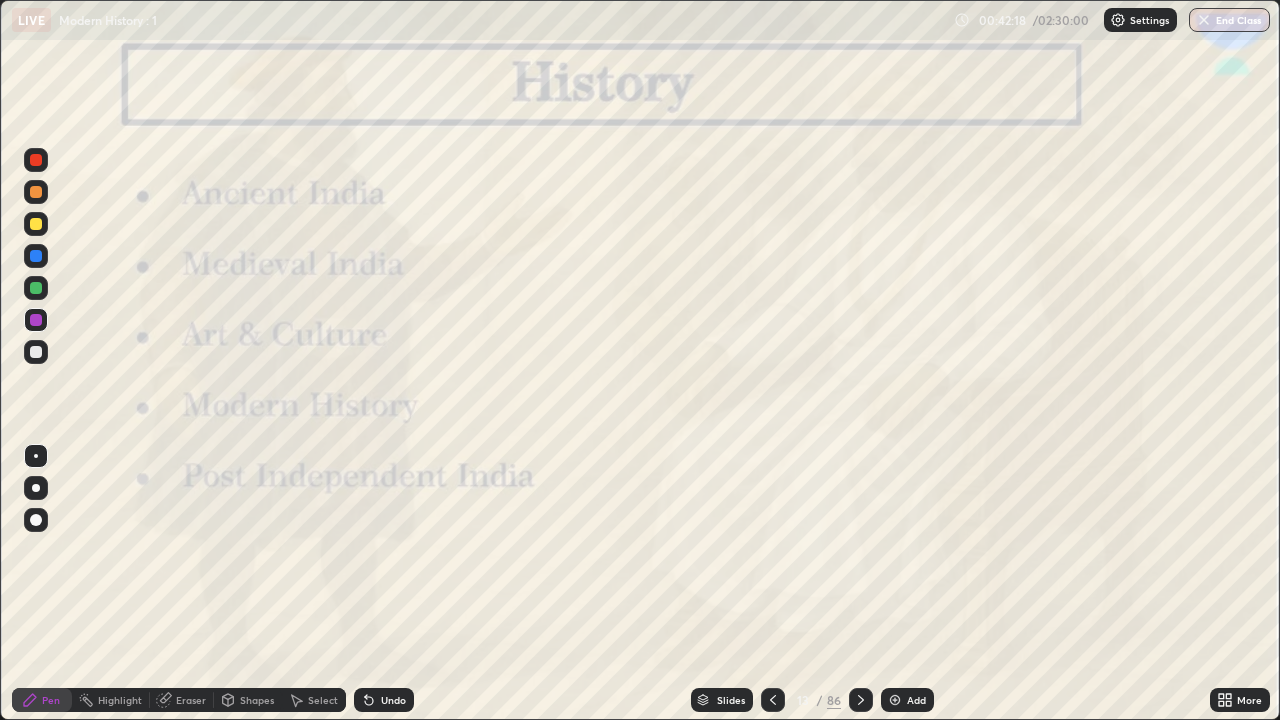click on "Undo" at bounding box center (393, 700) 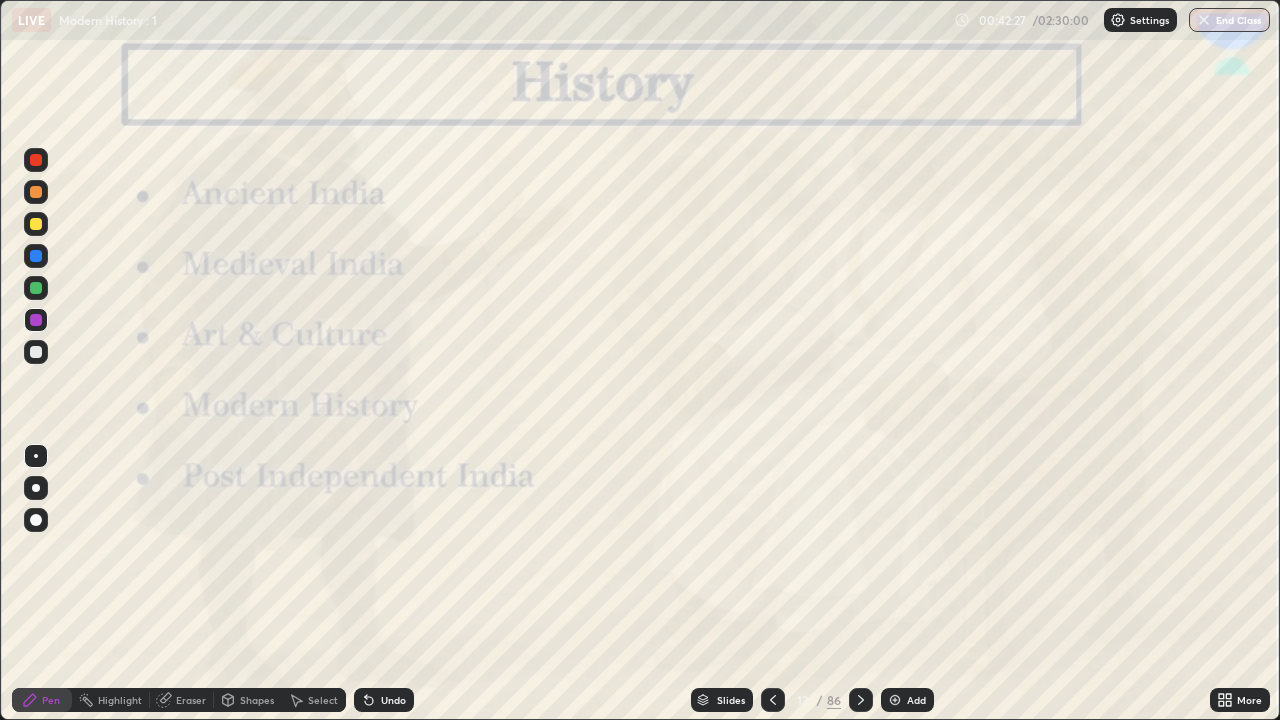 click at bounding box center (36, 352) 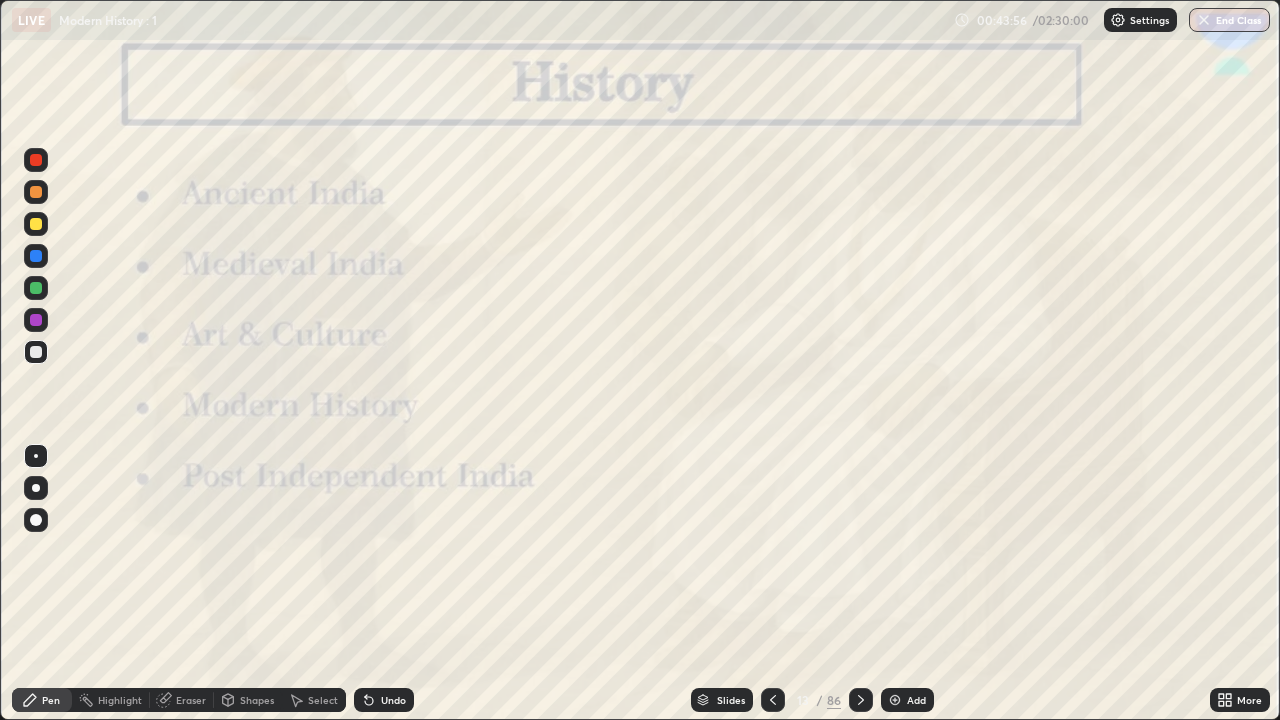 click at bounding box center (36, 320) 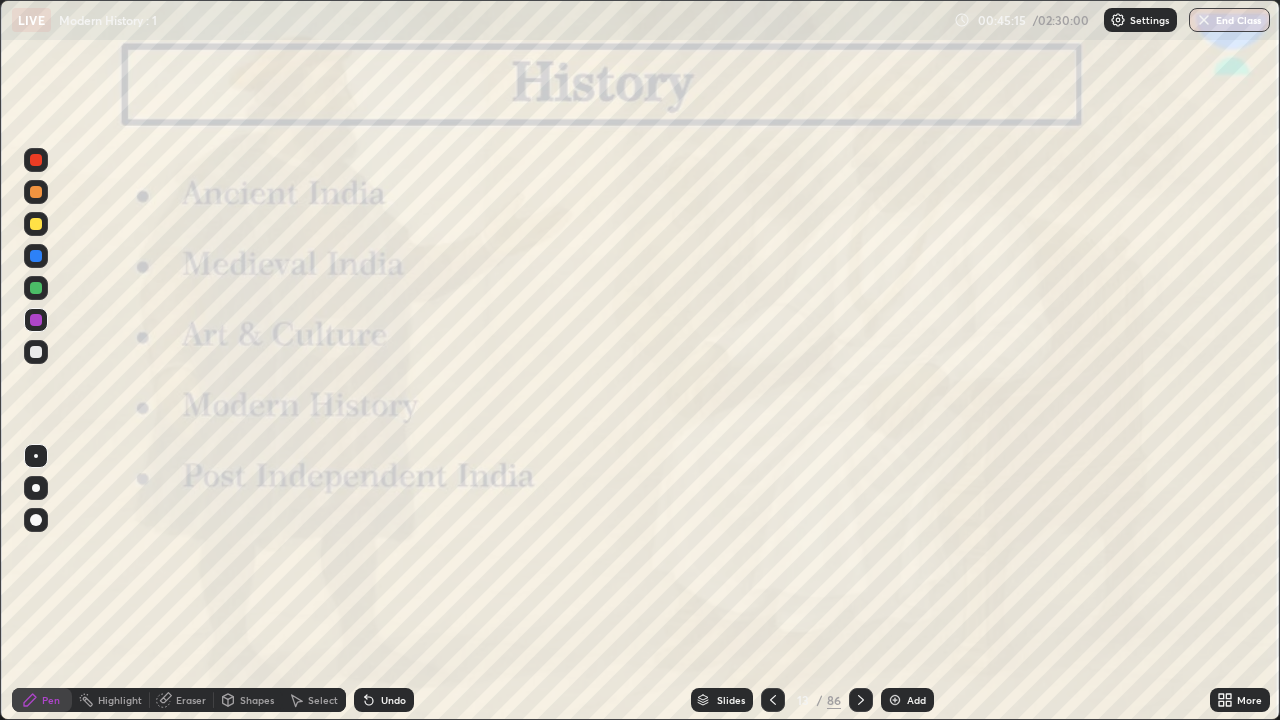 click 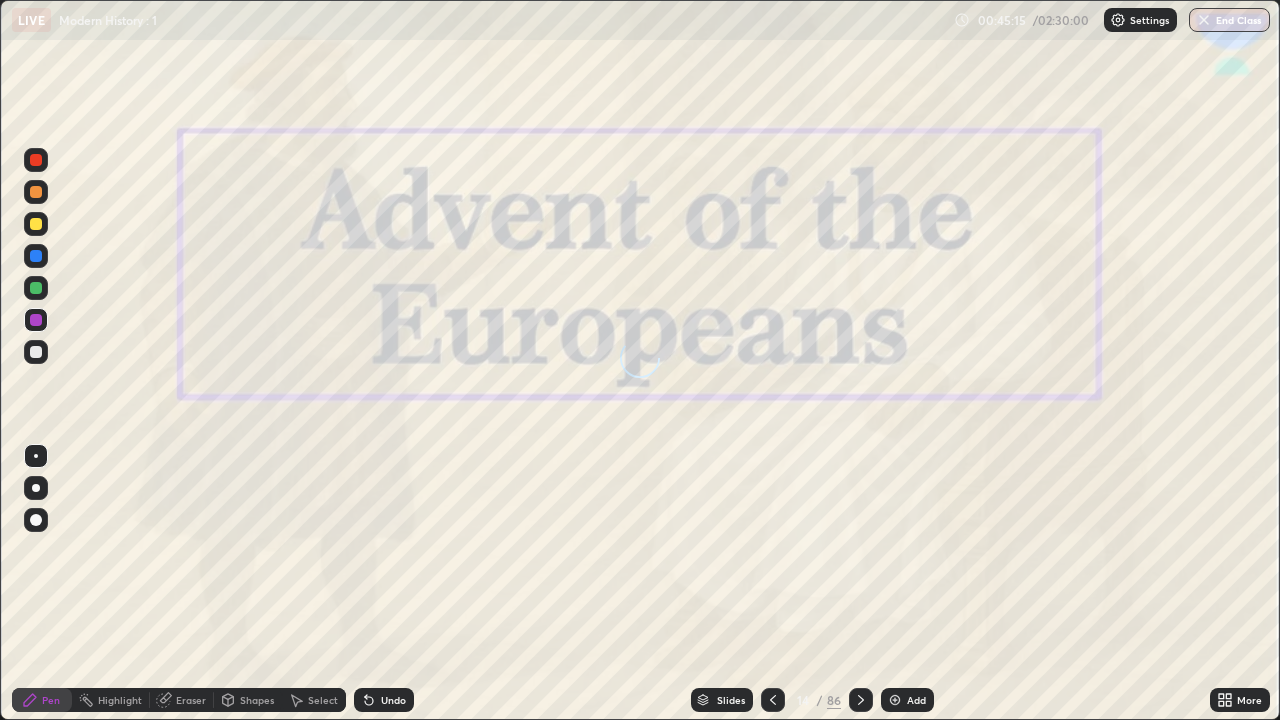 click 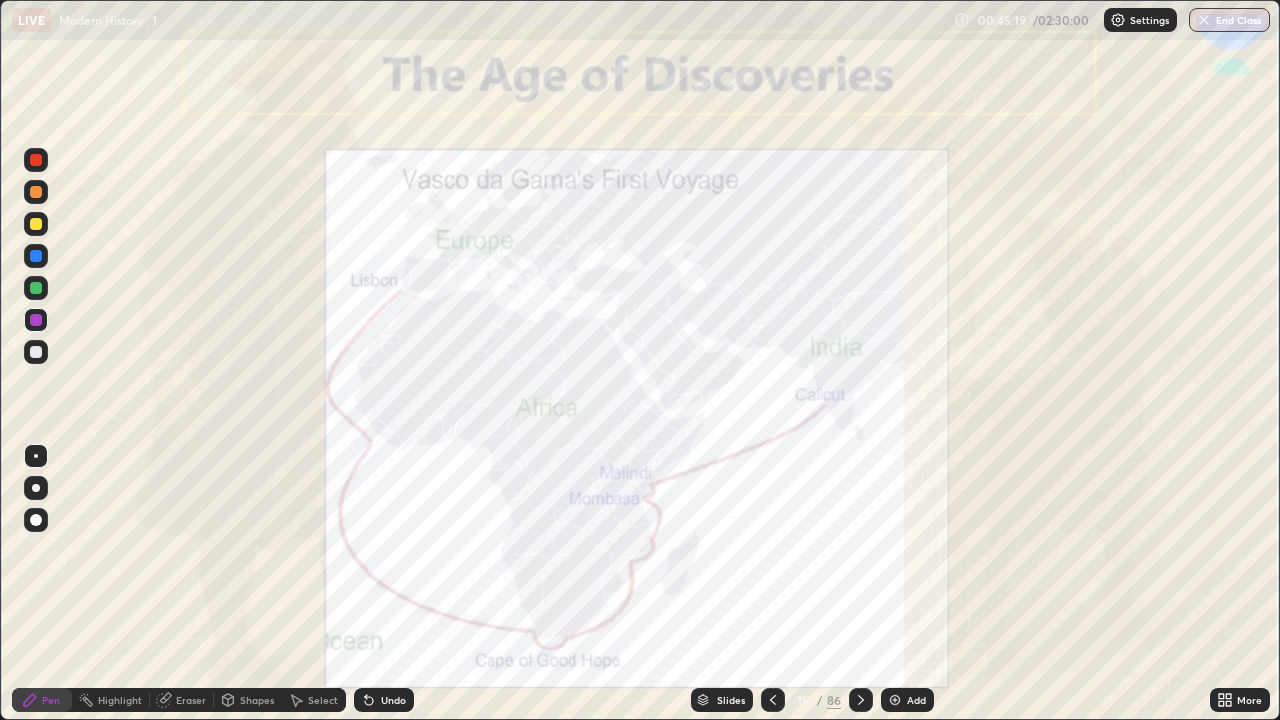 click 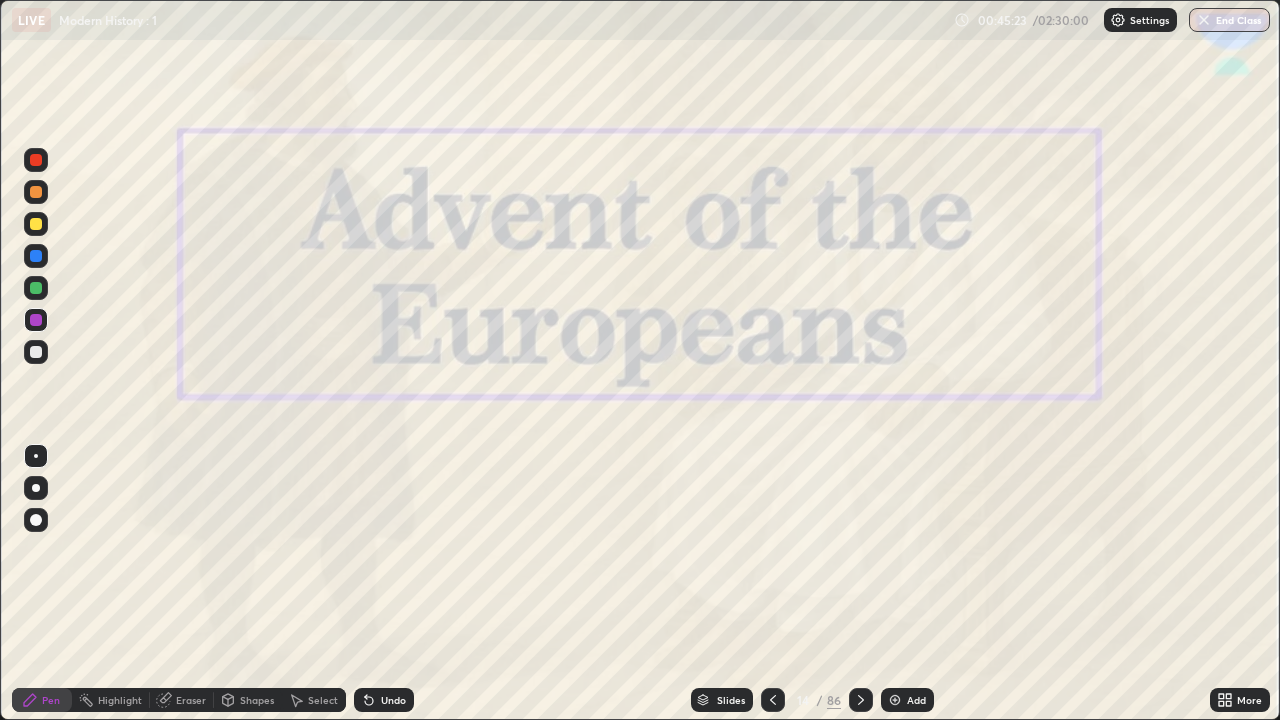 click at bounding box center [895, 700] 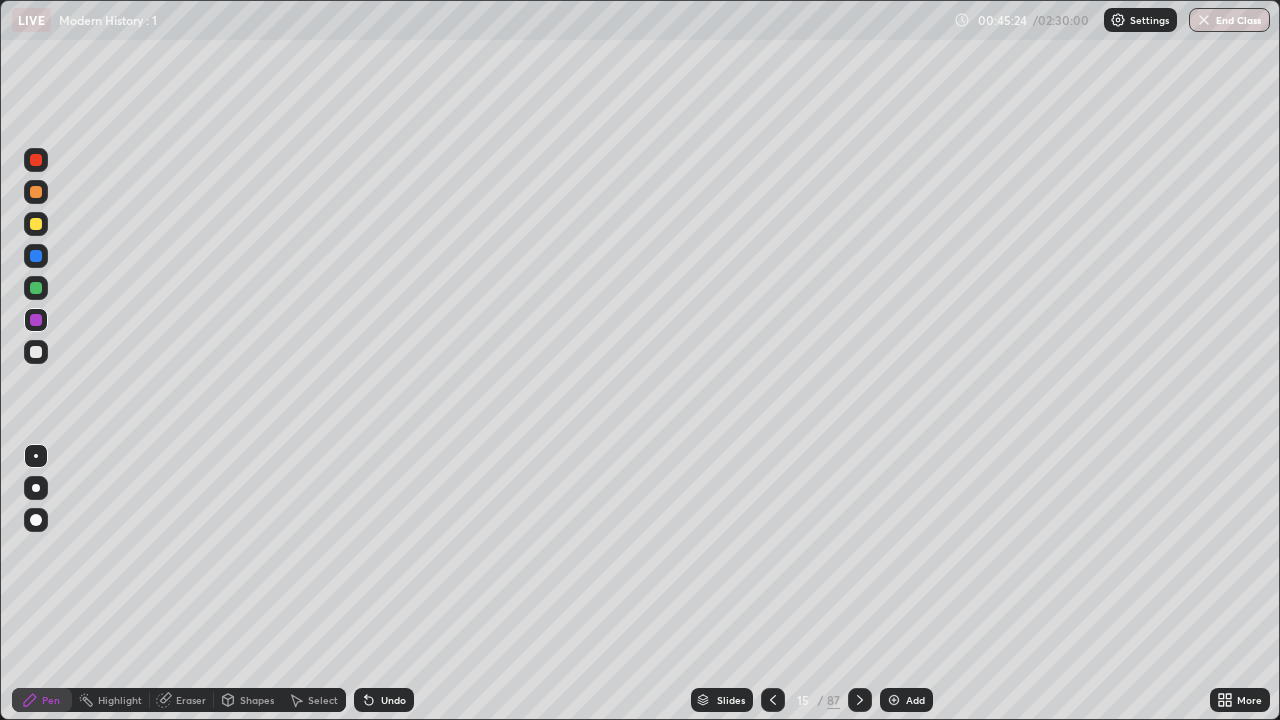 click at bounding box center (894, 700) 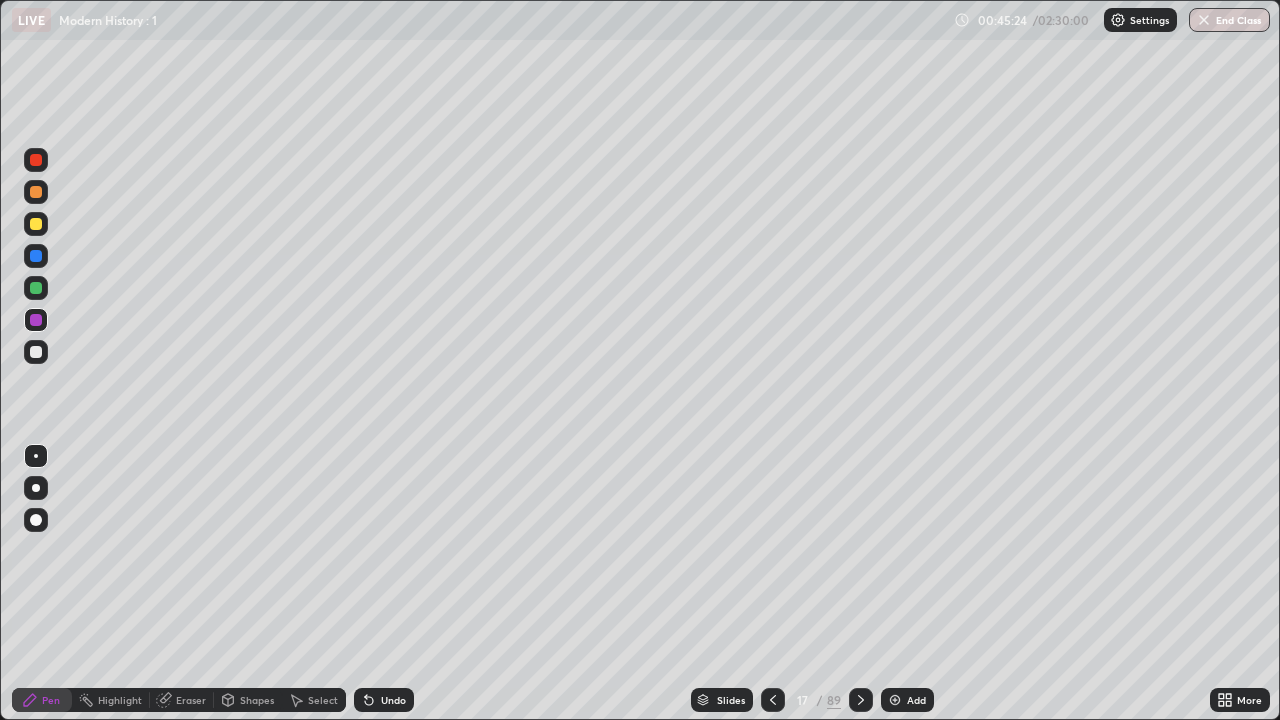 click at bounding box center [895, 700] 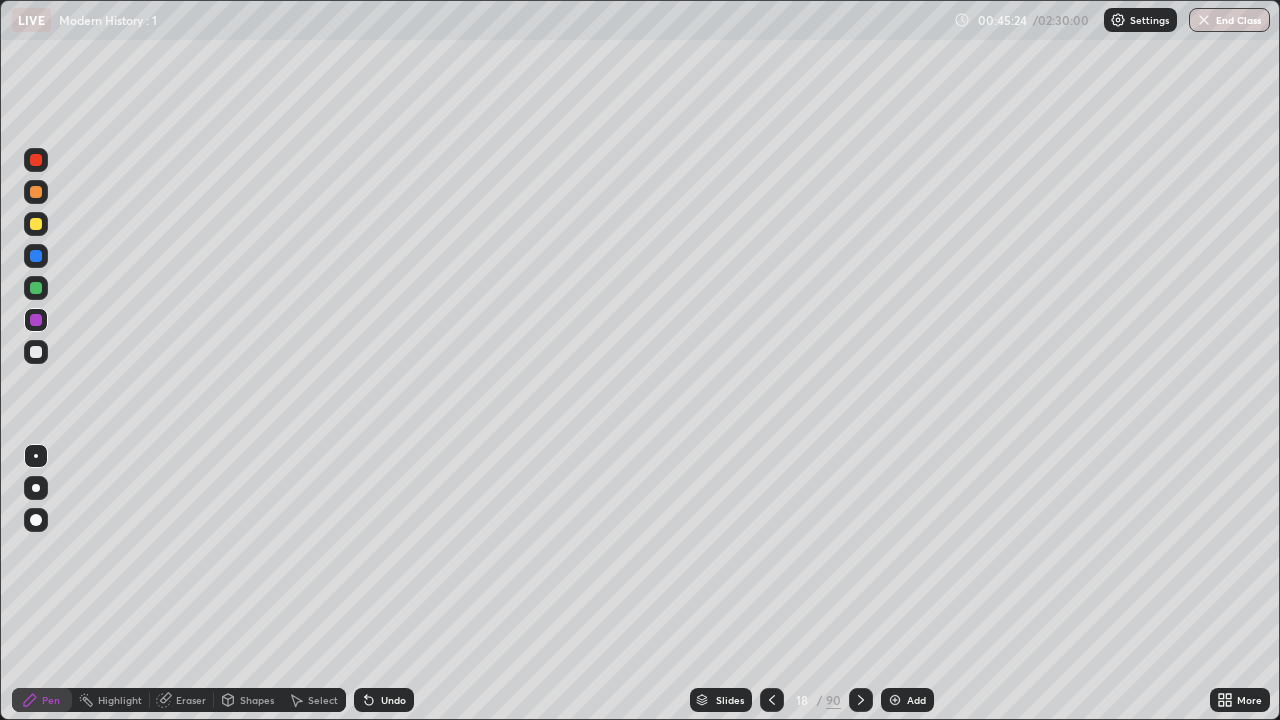 click at bounding box center [895, 700] 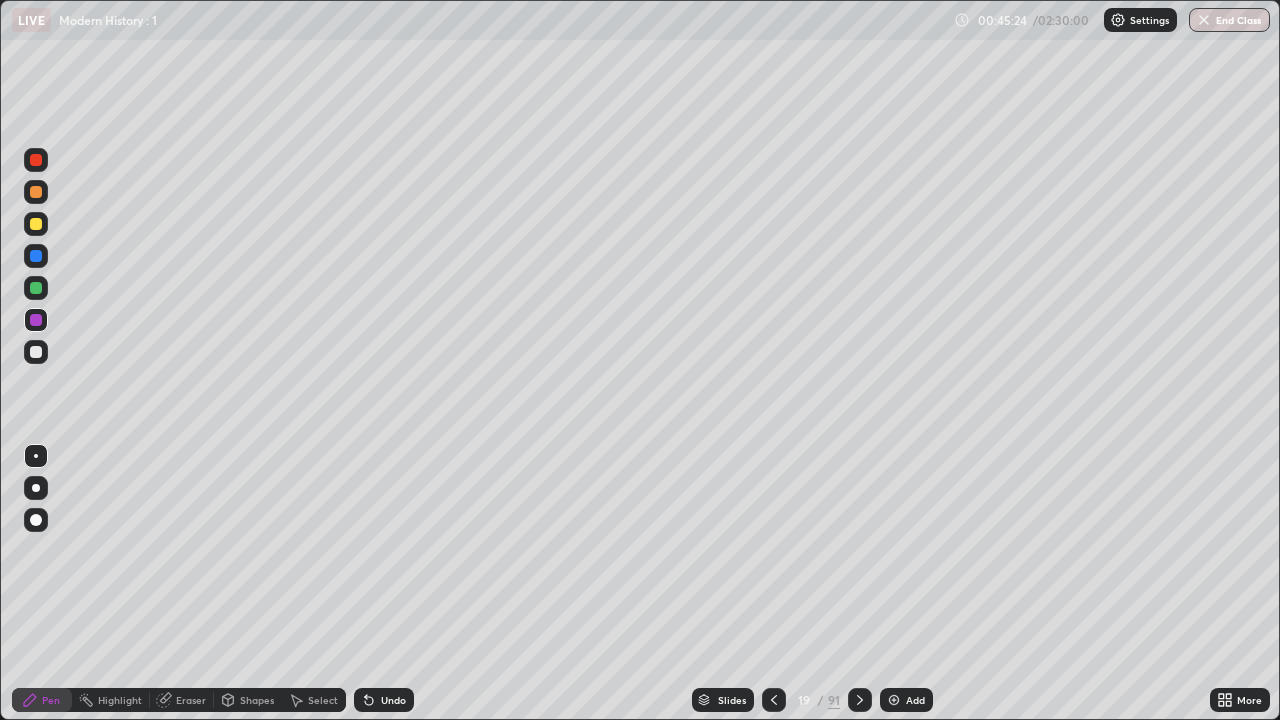 click at bounding box center (894, 700) 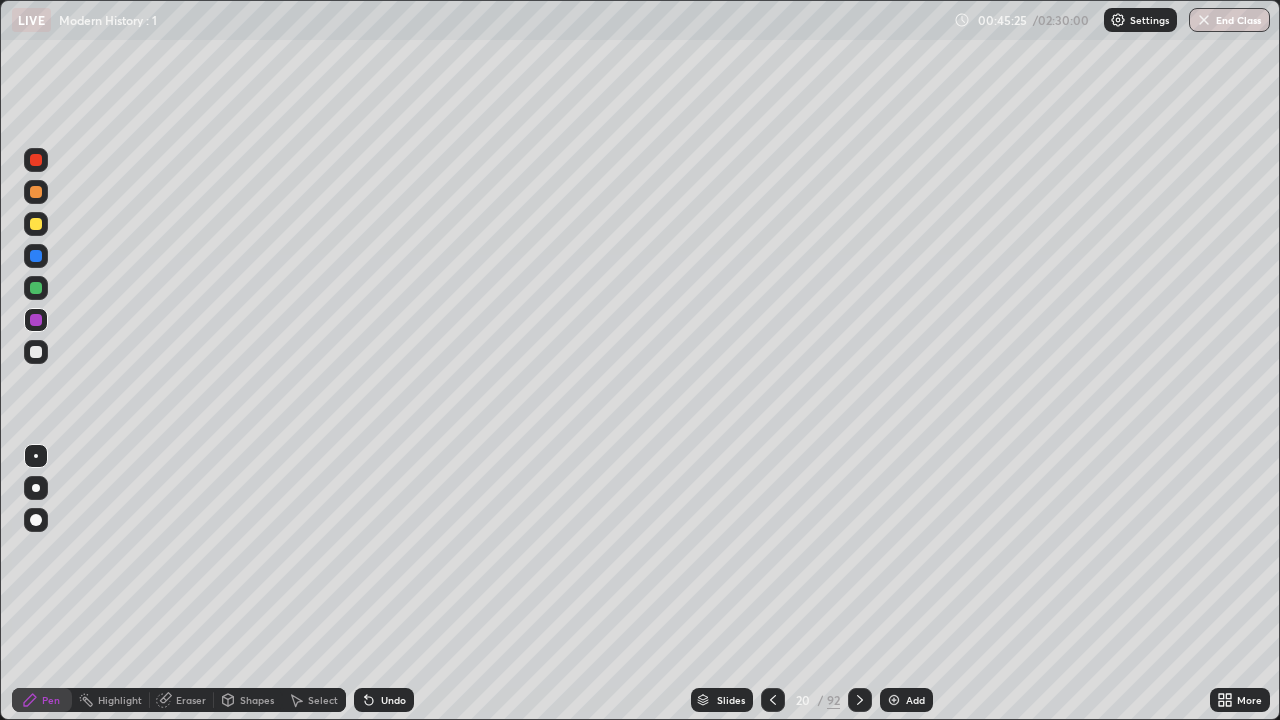 click 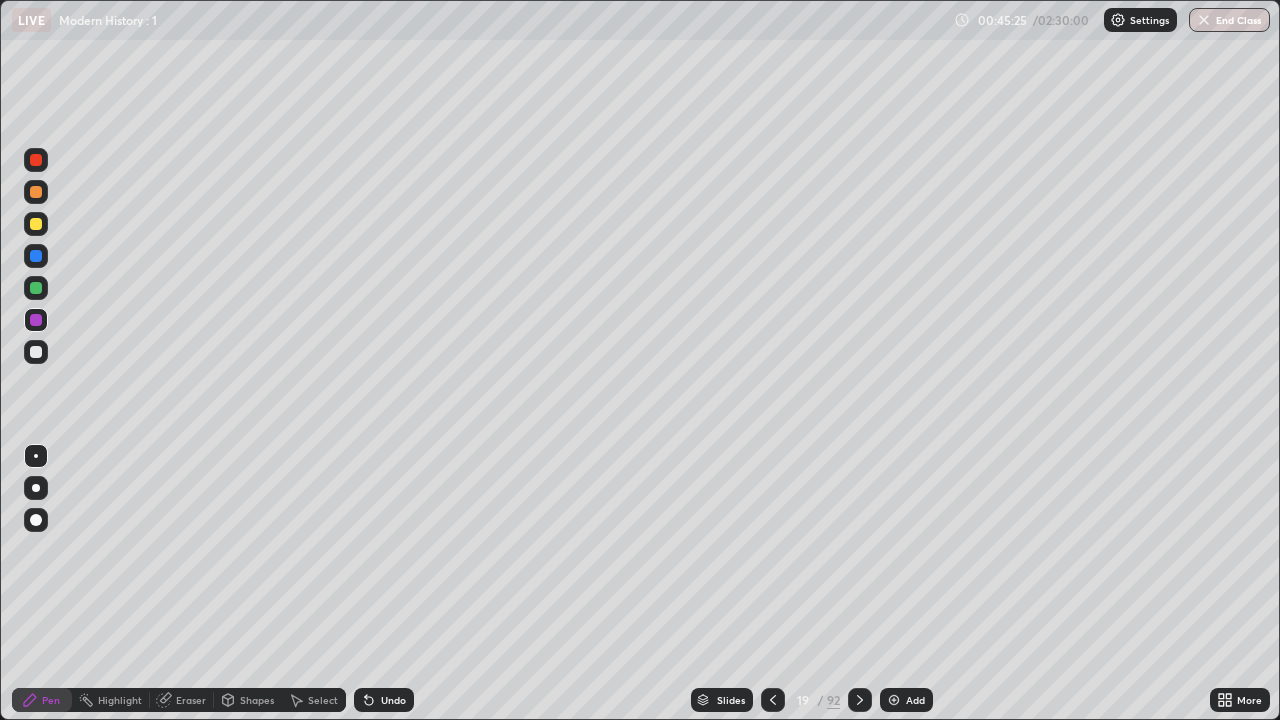 click 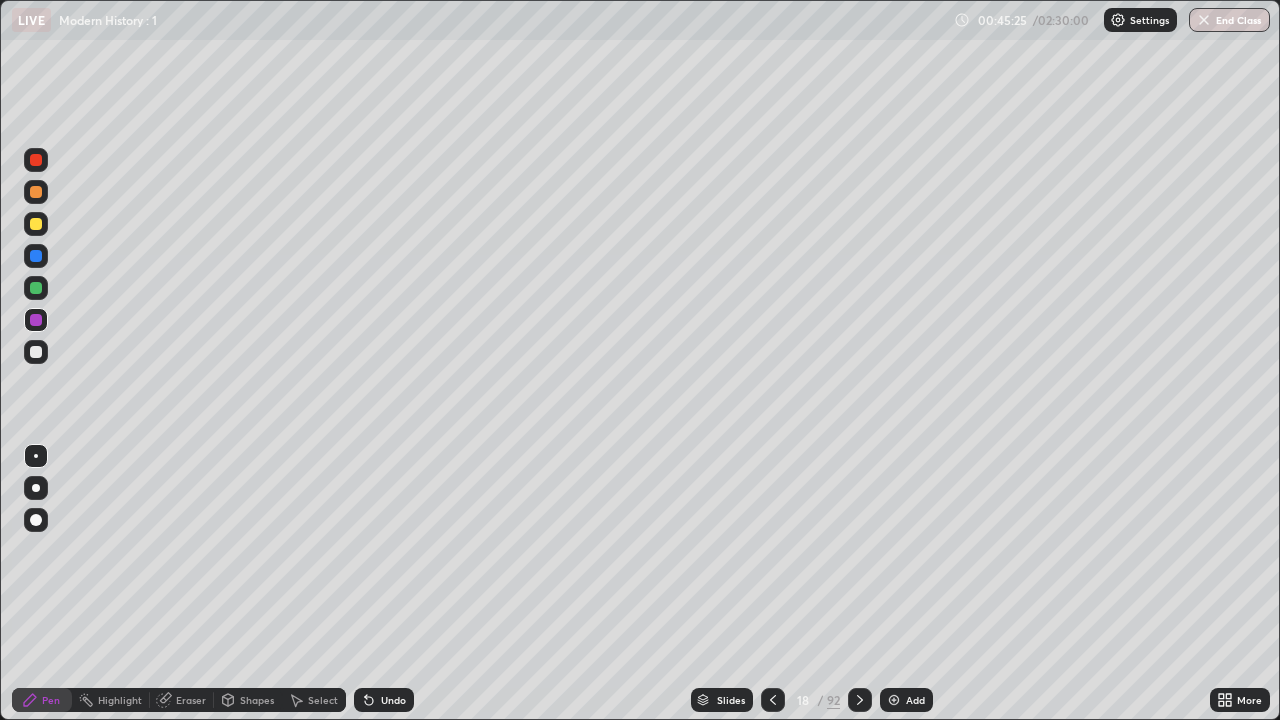 click 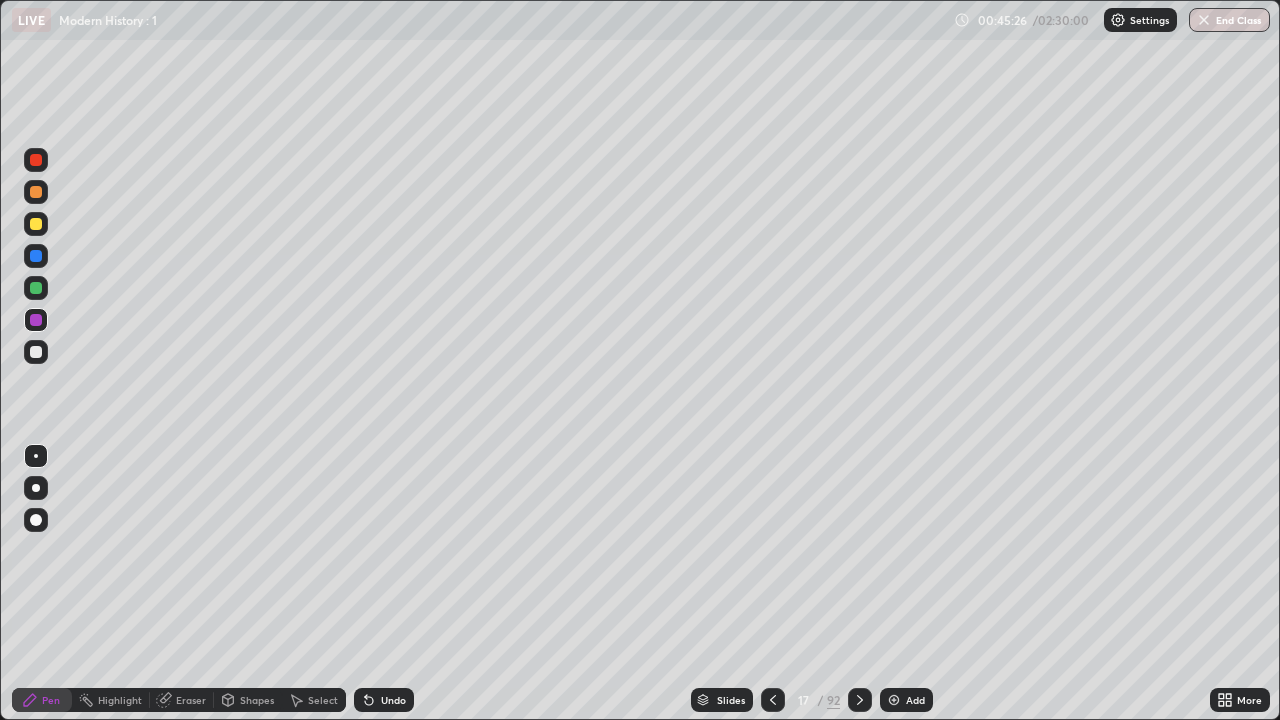 click 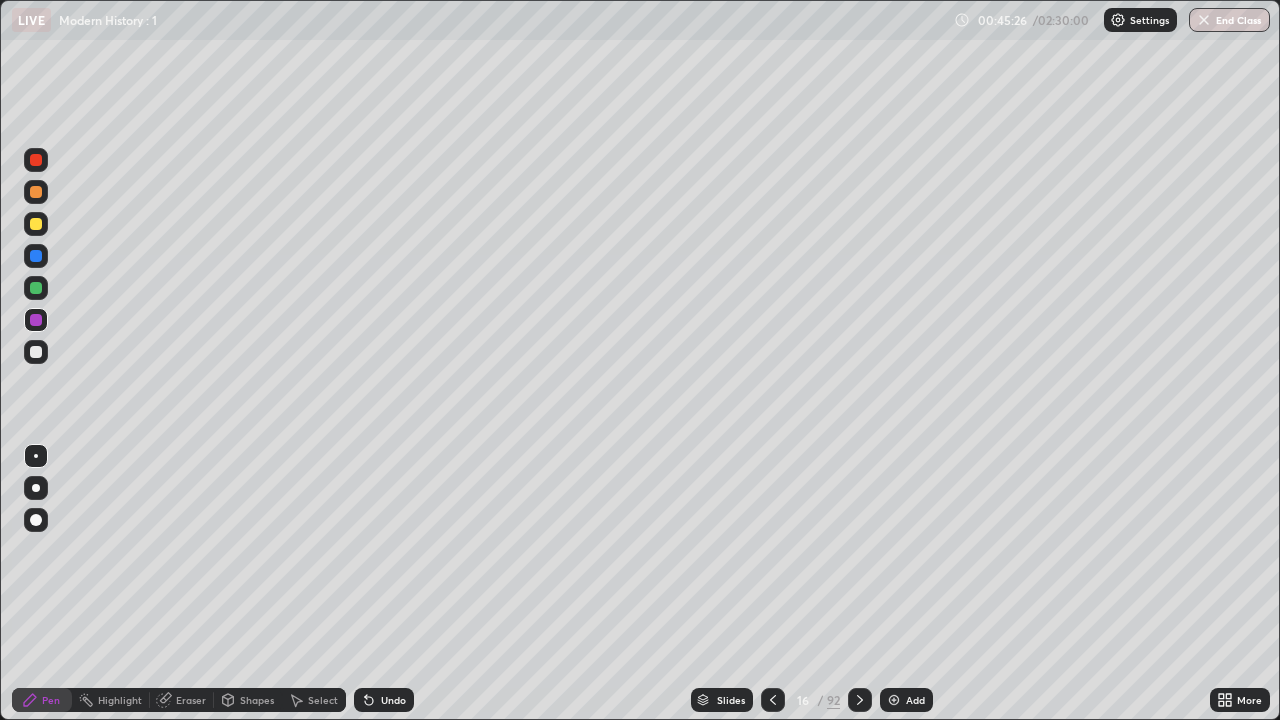 click 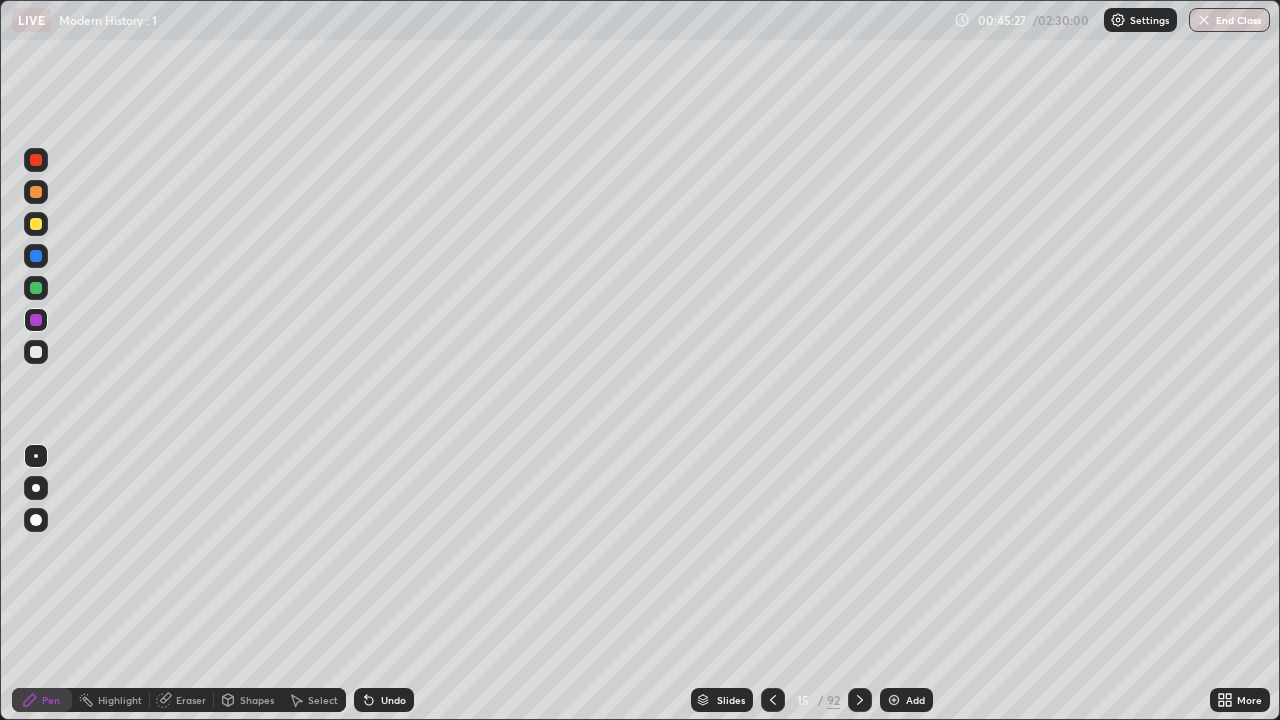 click 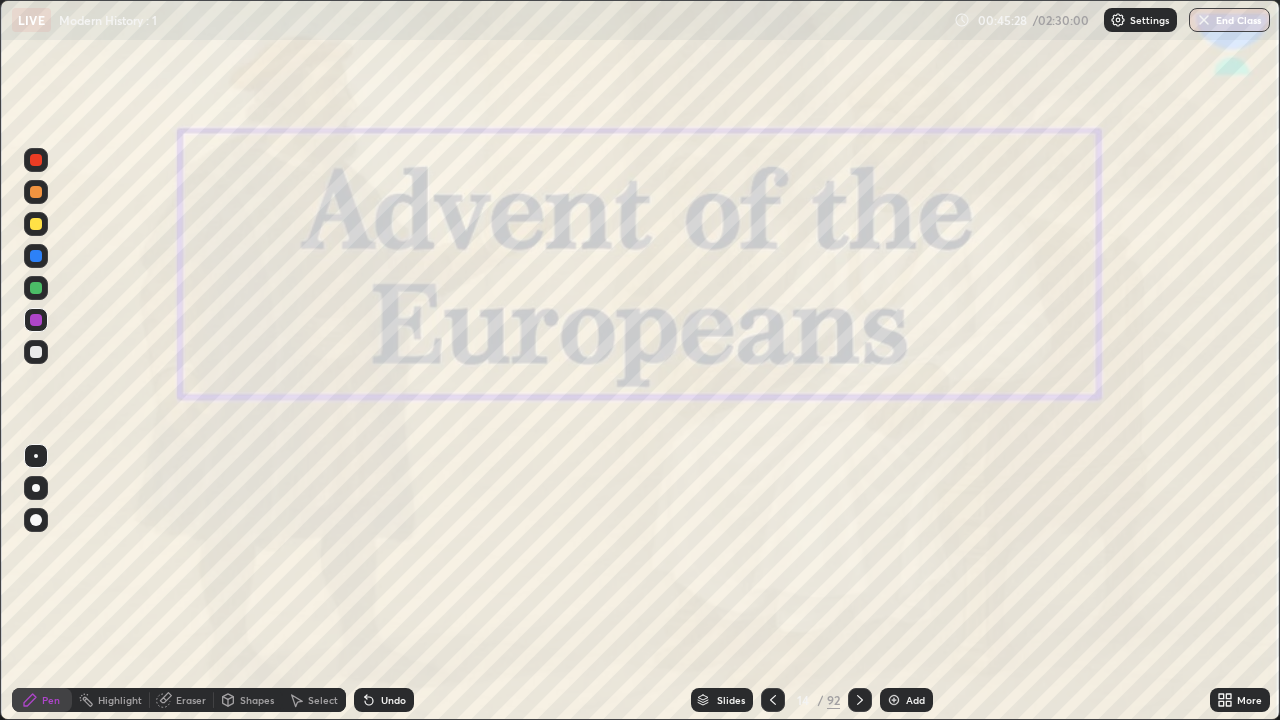 click 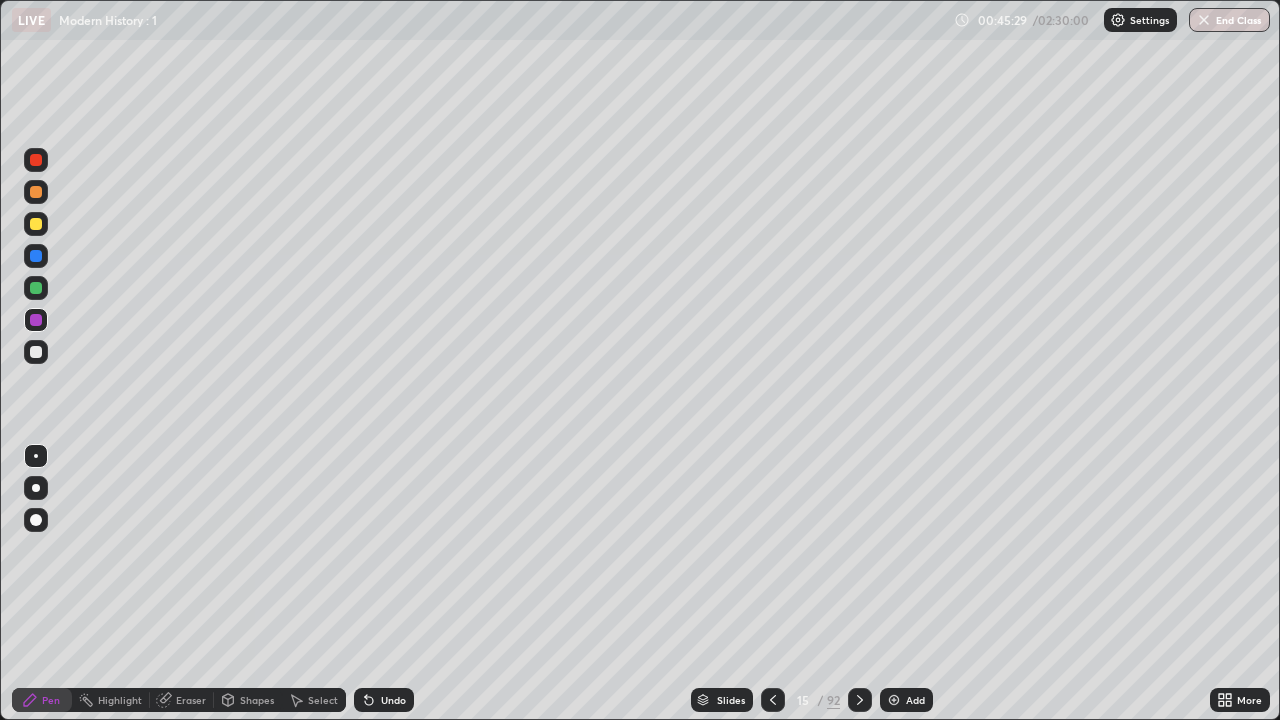click at bounding box center [36, 352] 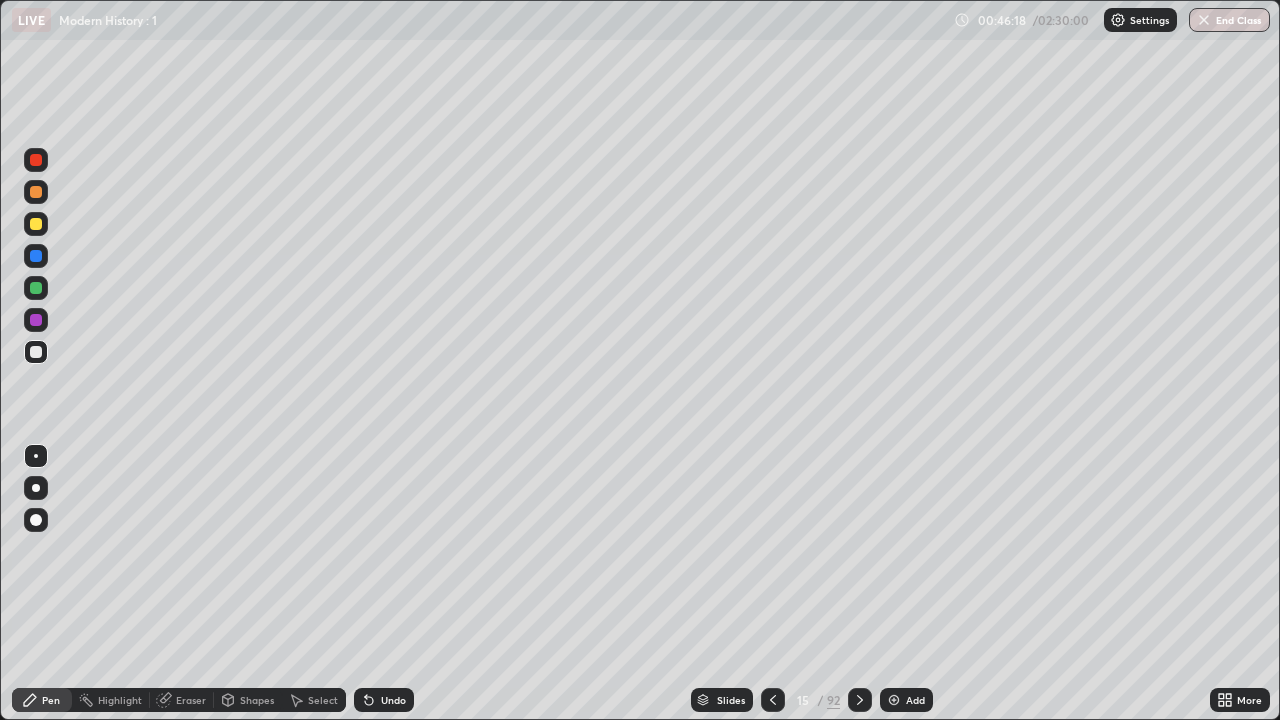 click on "Undo" at bounding box center [384, 700] 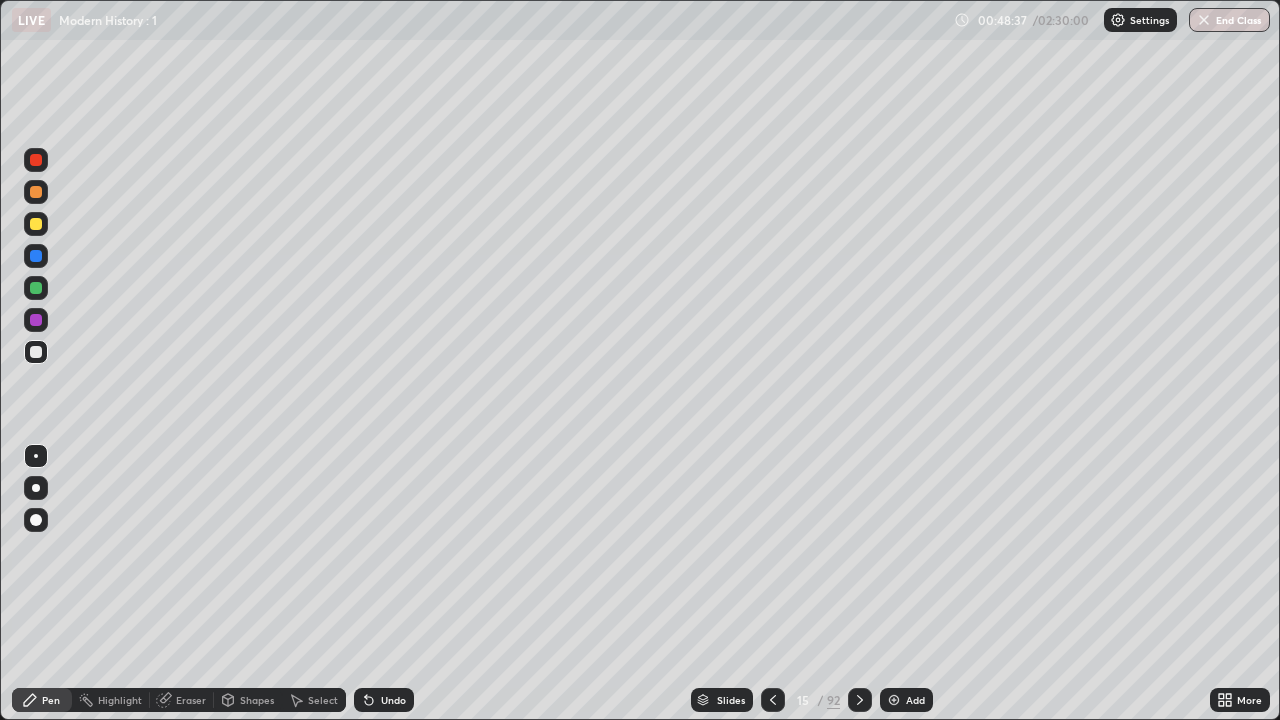 click 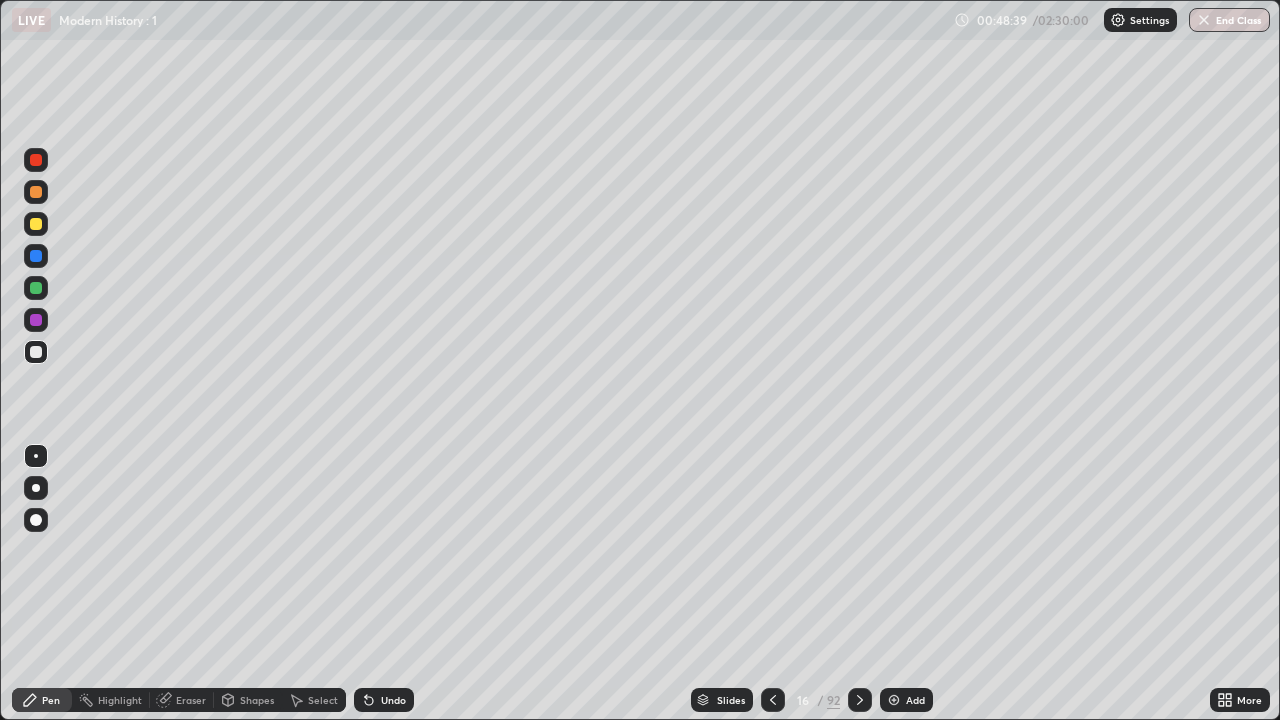 click at bounding box center [36, 352] 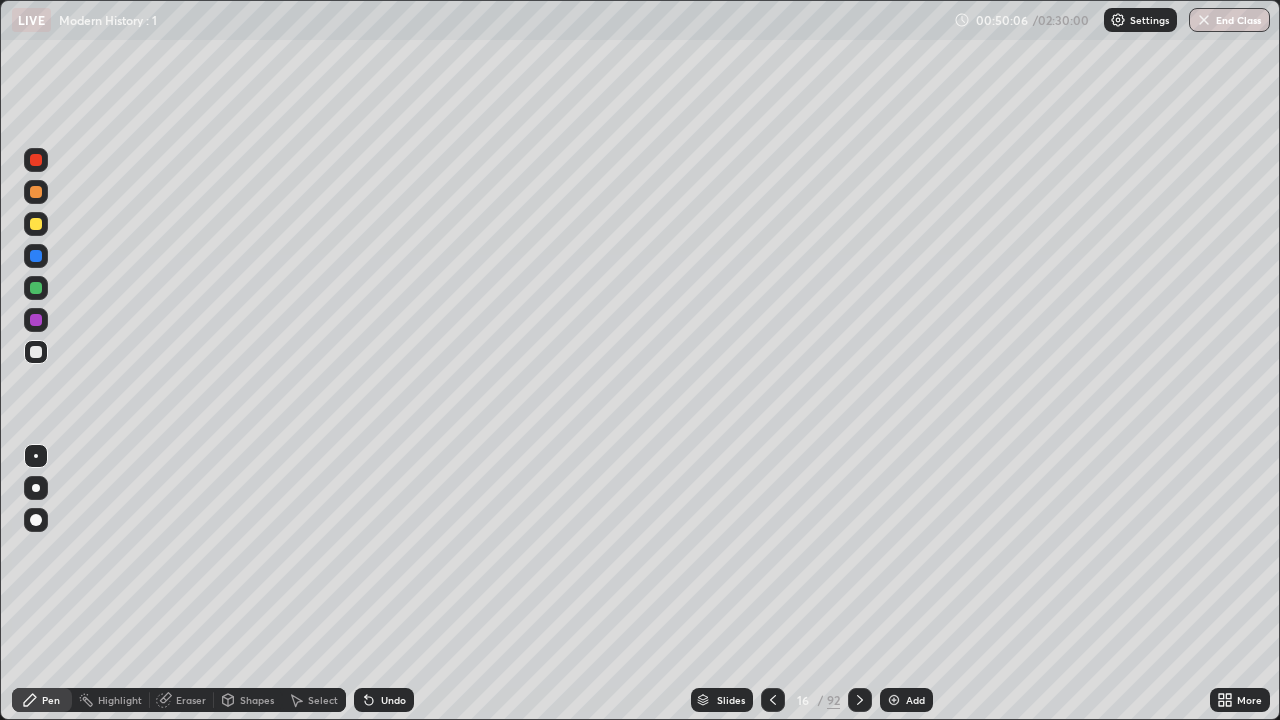 click 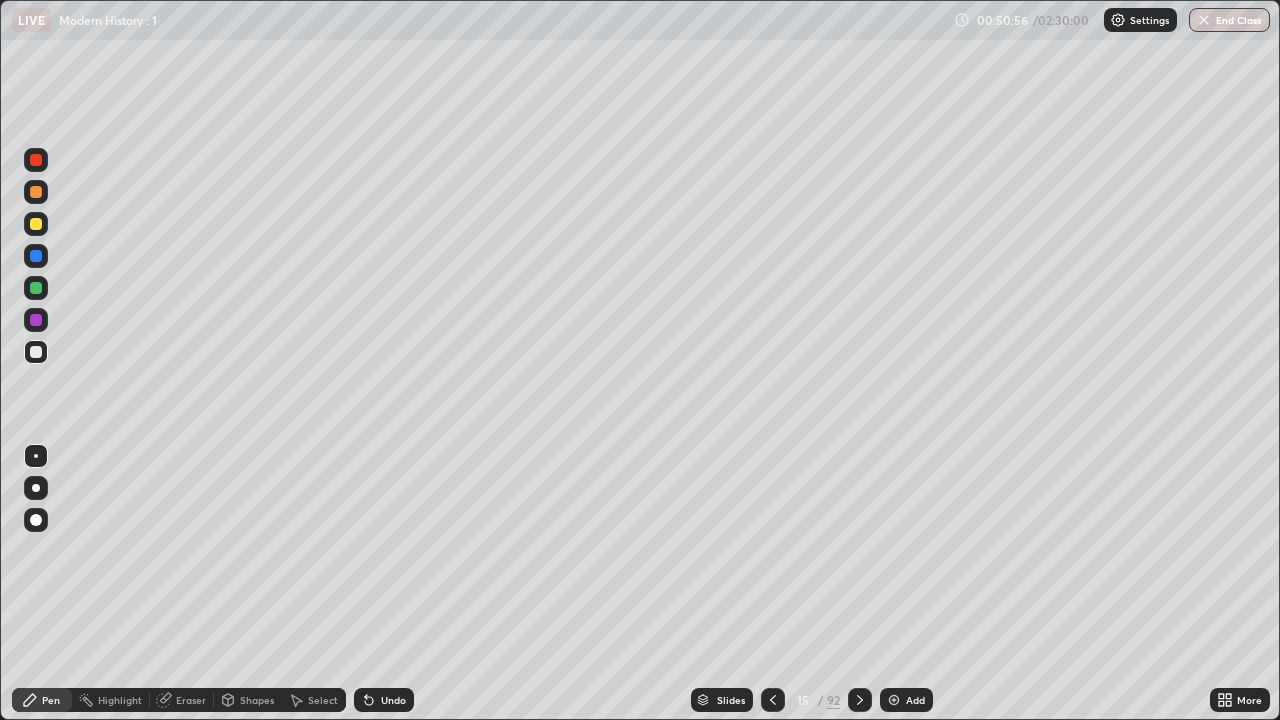 click at bounding box center (860, 700) 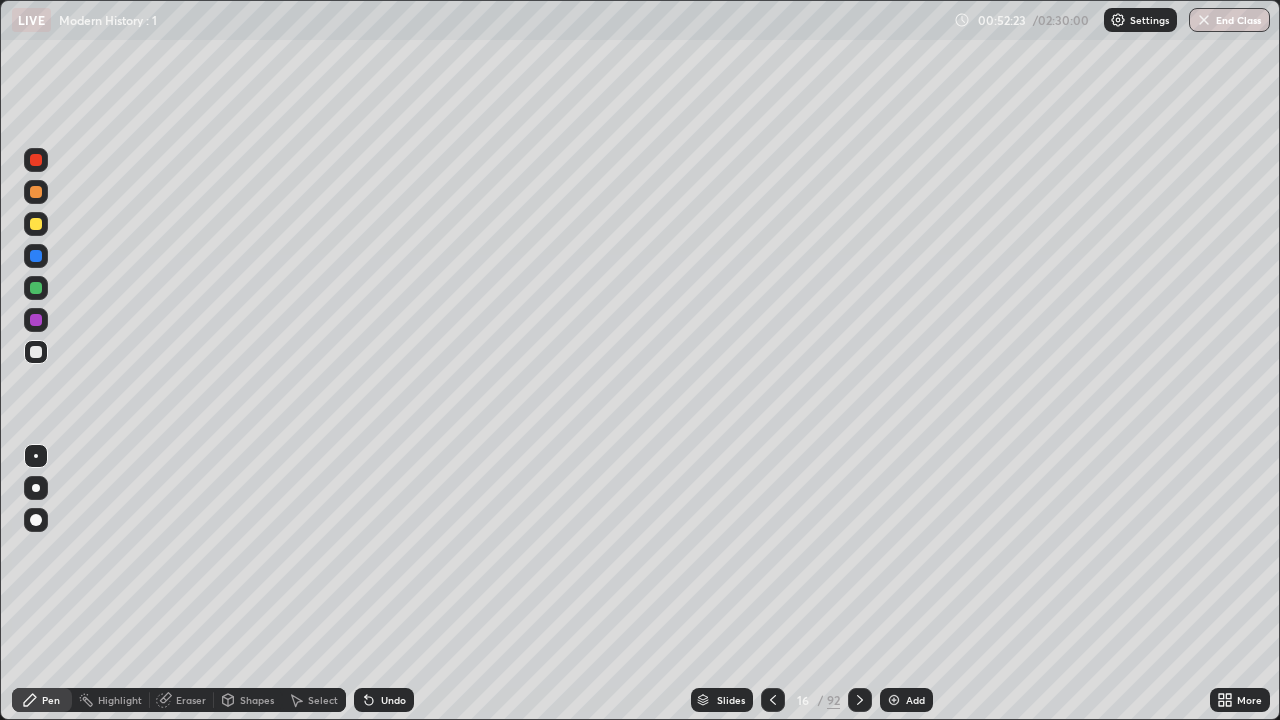 click 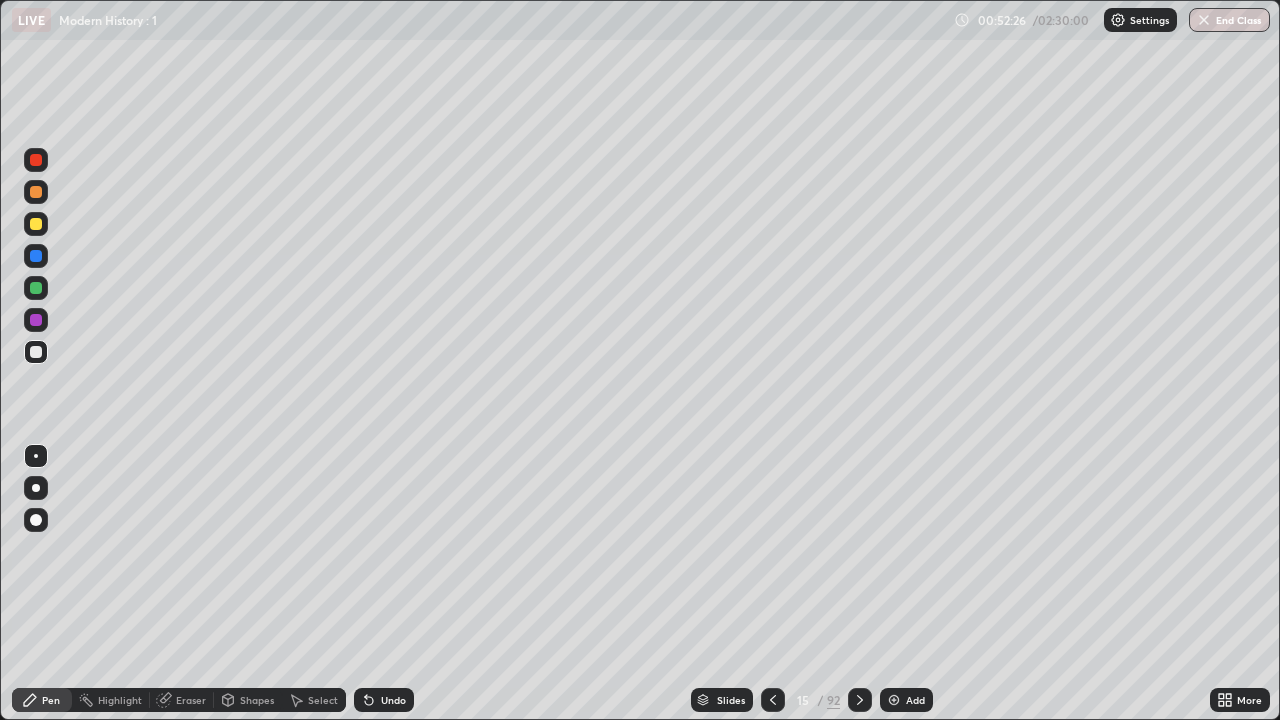 click 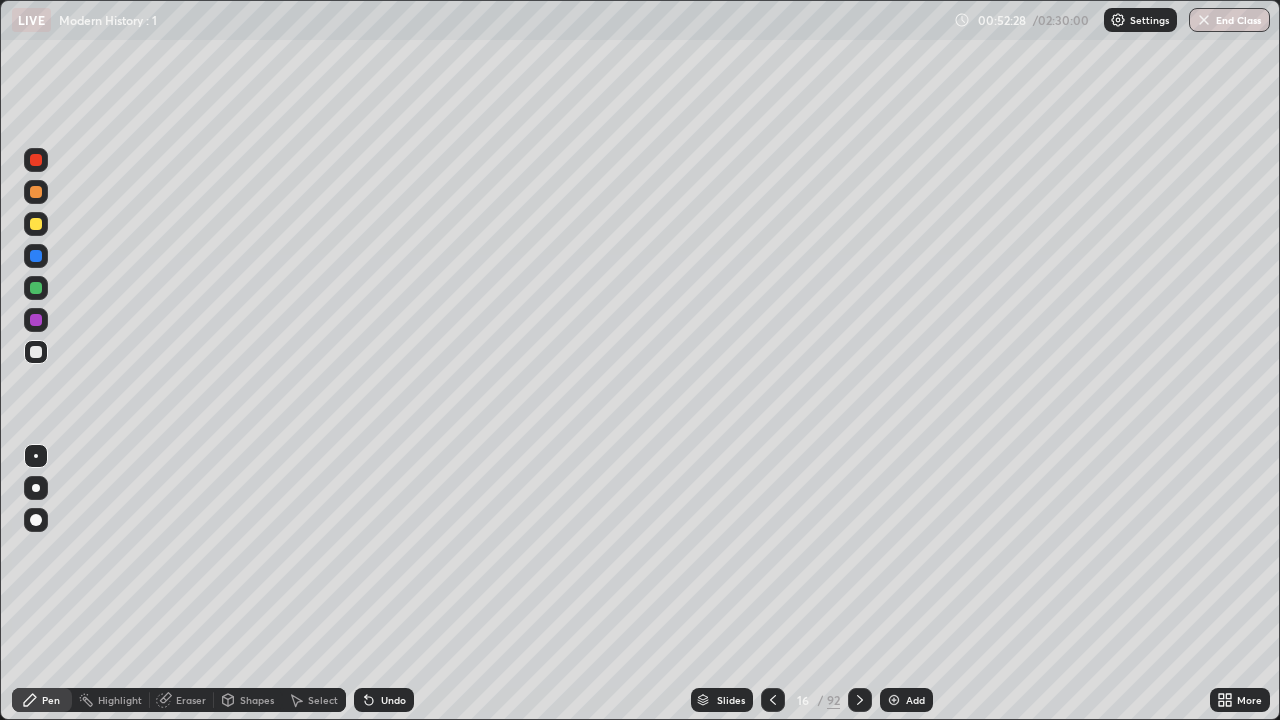 click 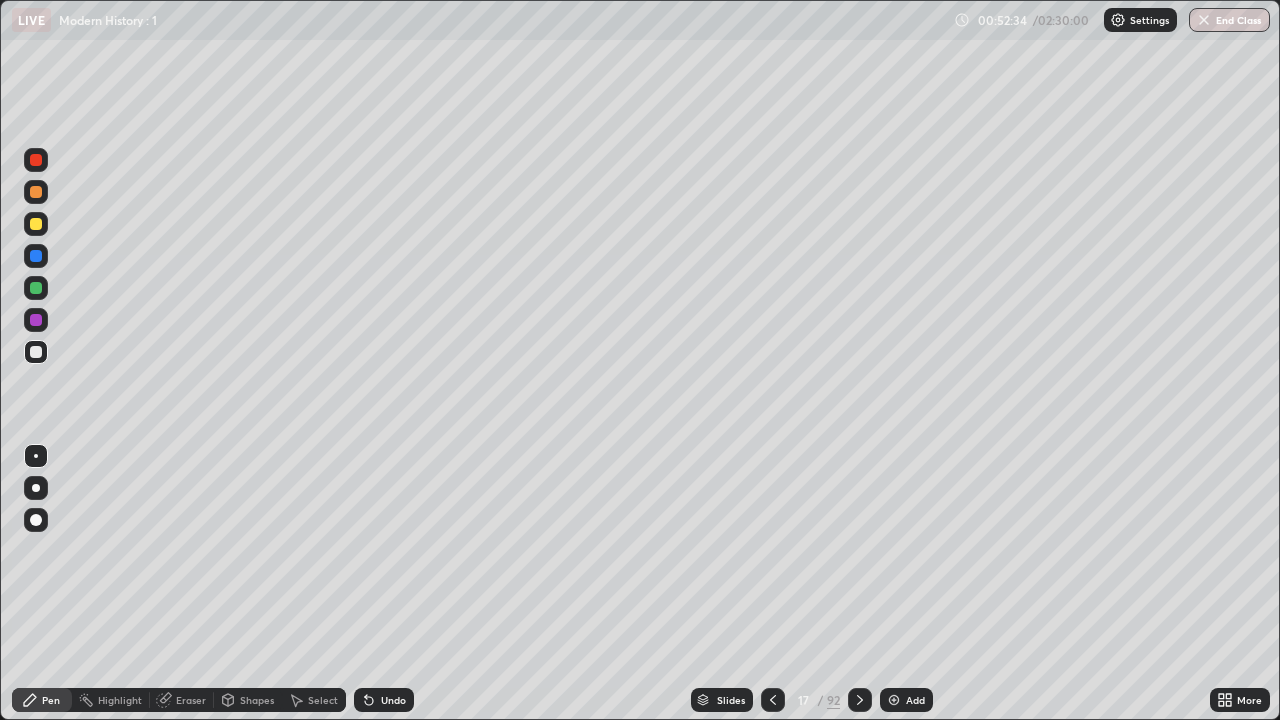 click 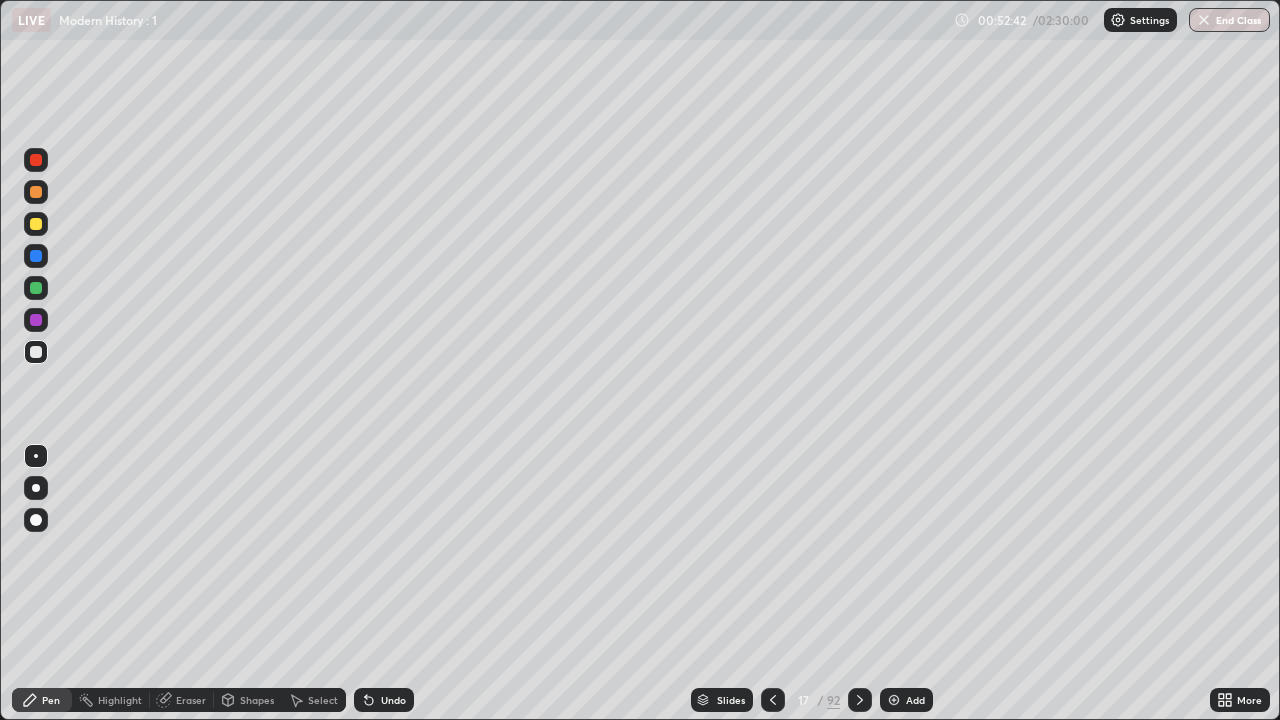 click at bounding box center (36, 224) 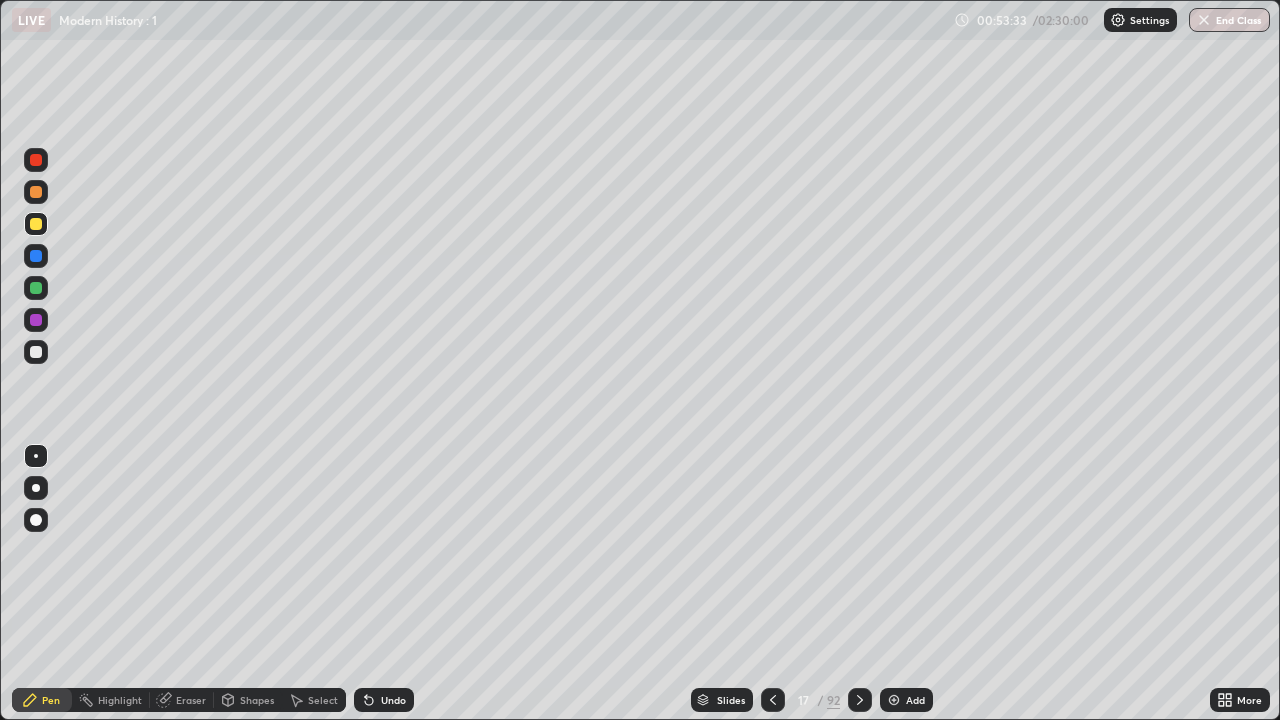 click on "Undo" at bounding box center [380, 700] 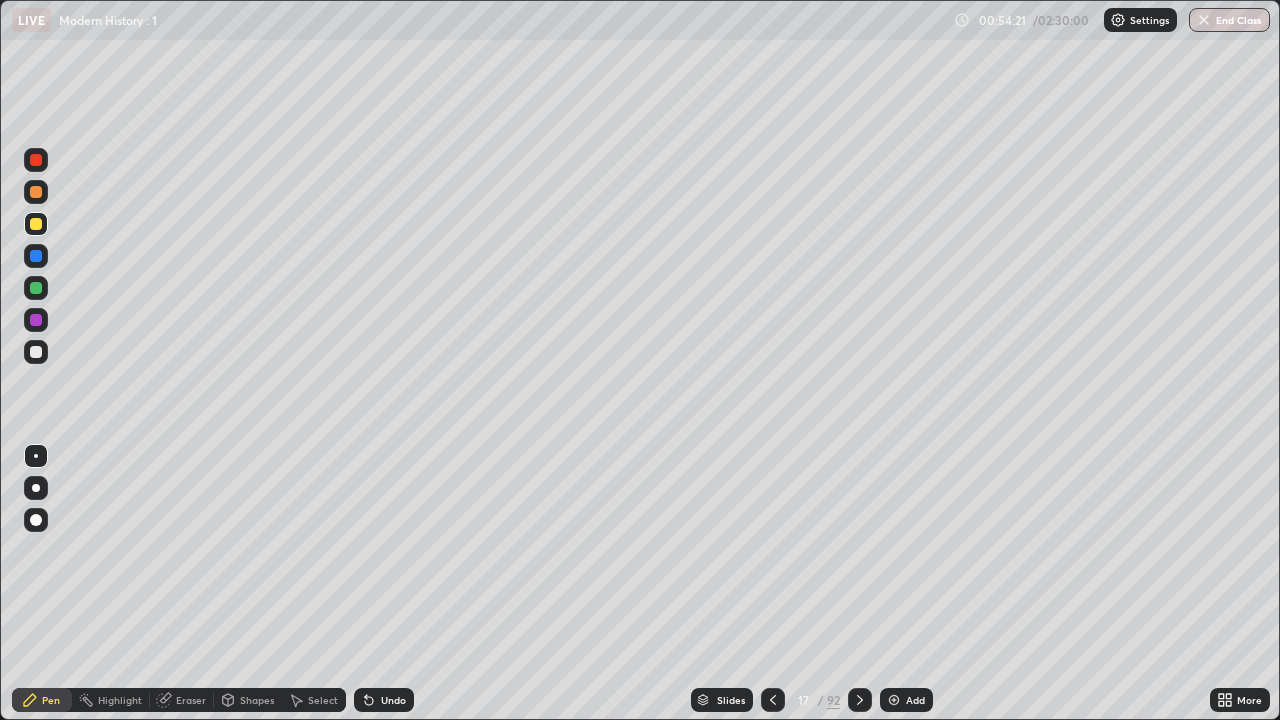 click at bounding box center [860, 700] 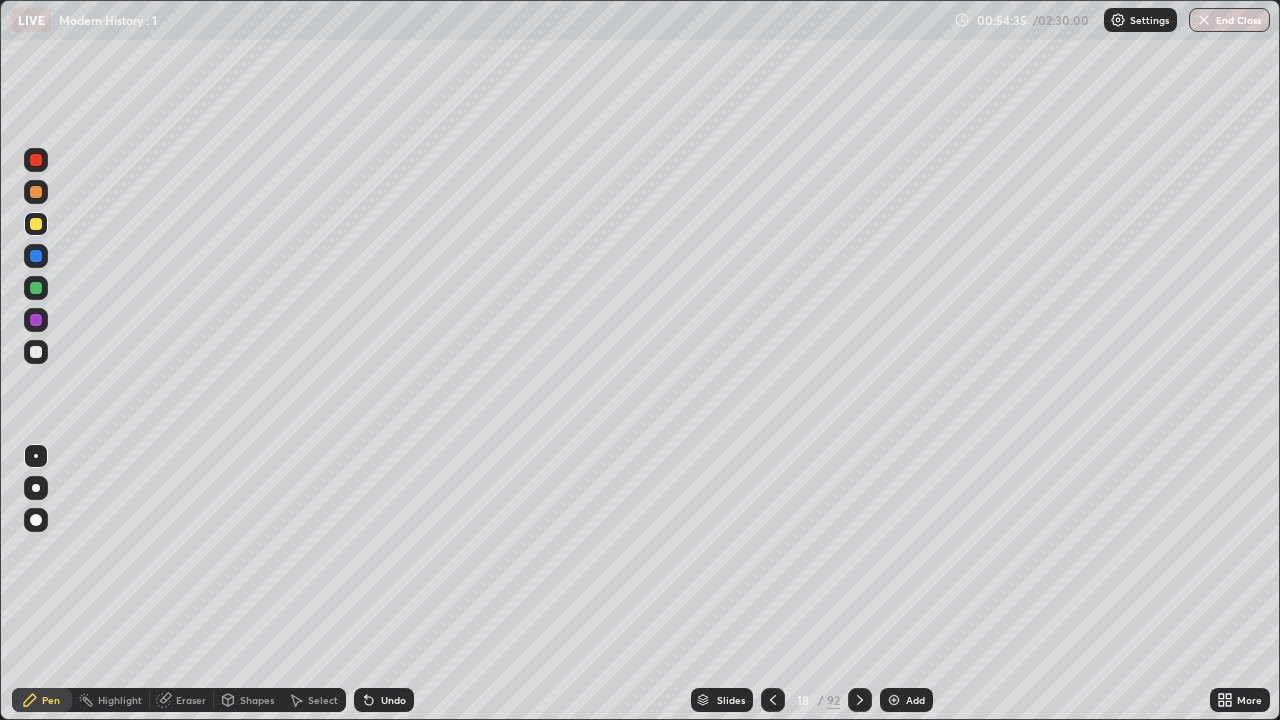 click on "Undo" at bounding box center [384, 700] 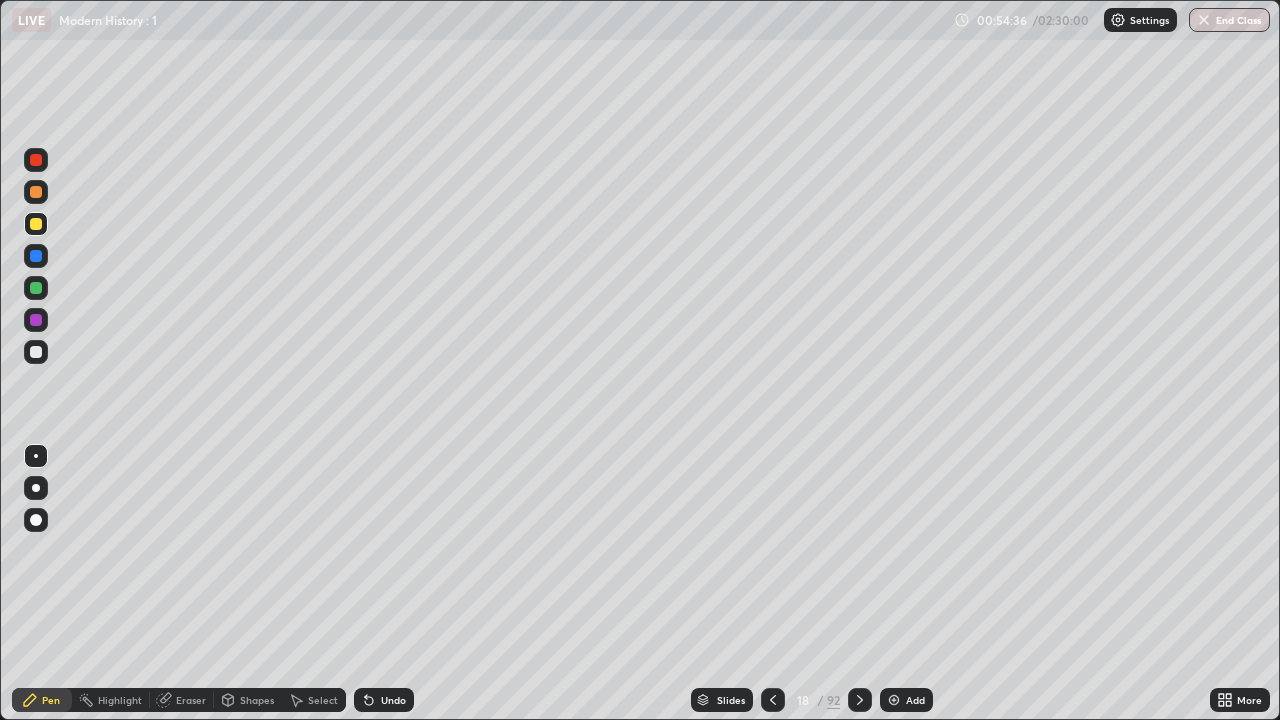 click 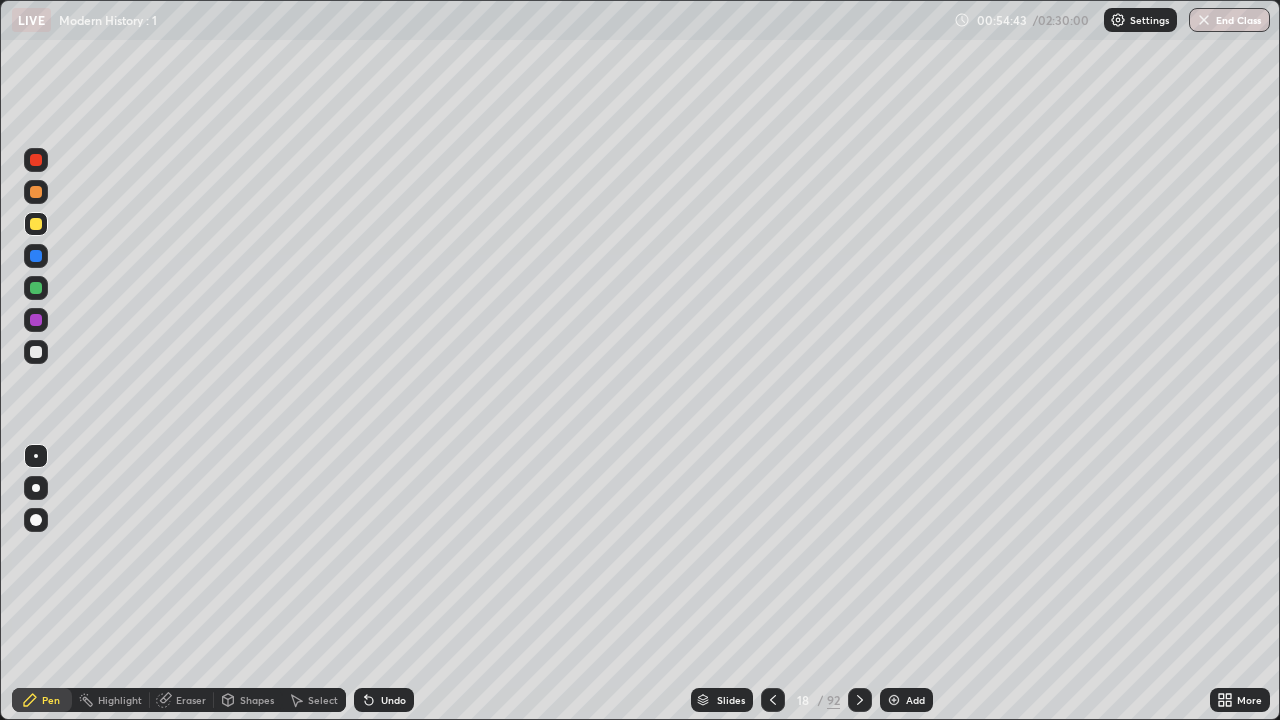 click at bounding box center [36, 352] 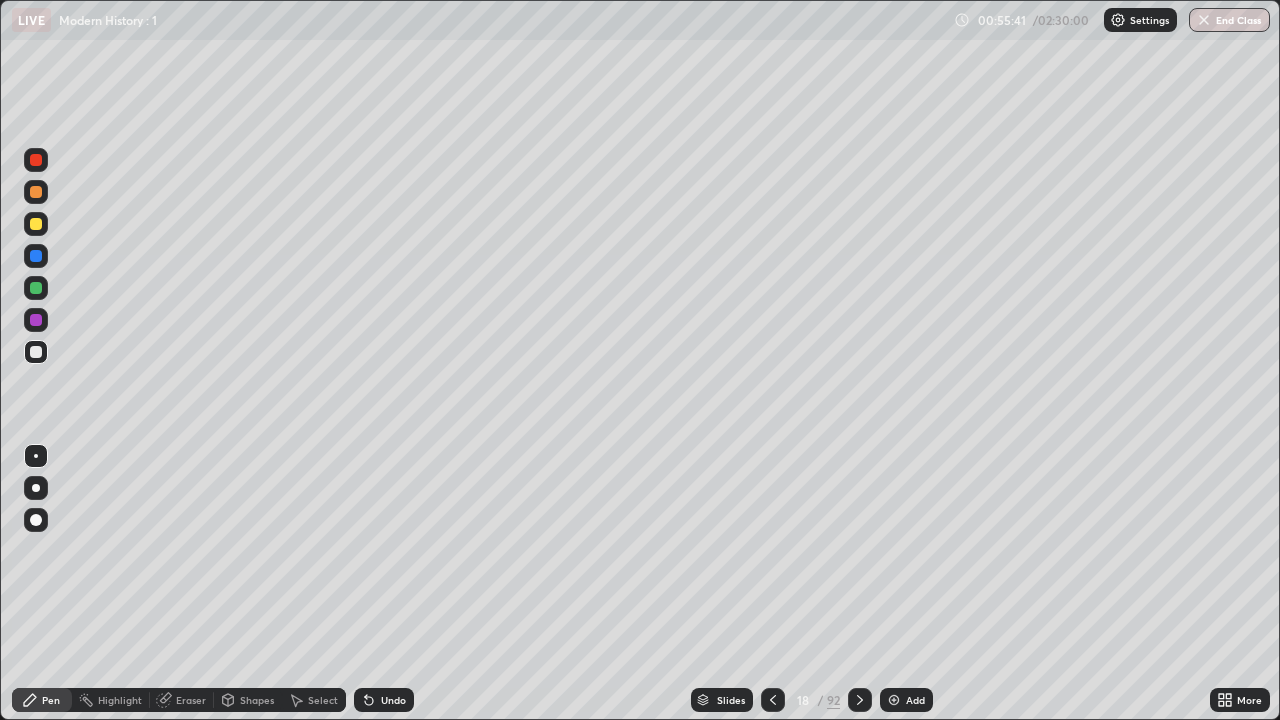 click 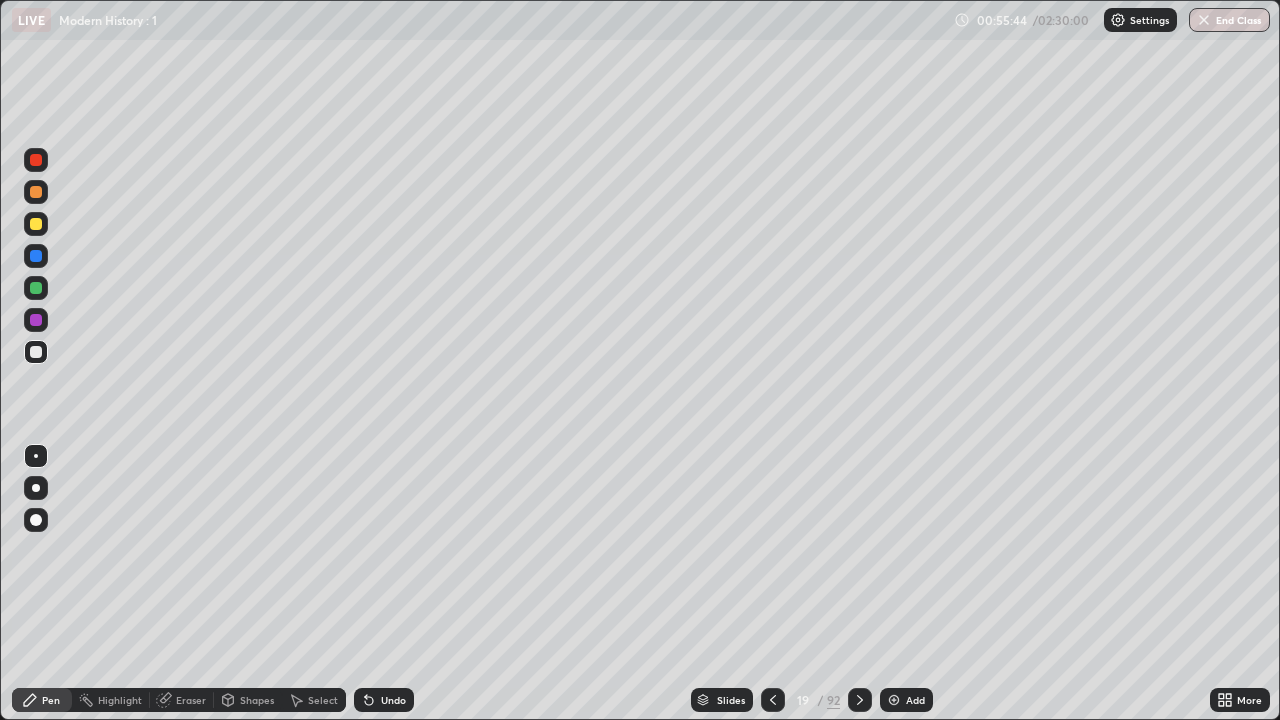 click 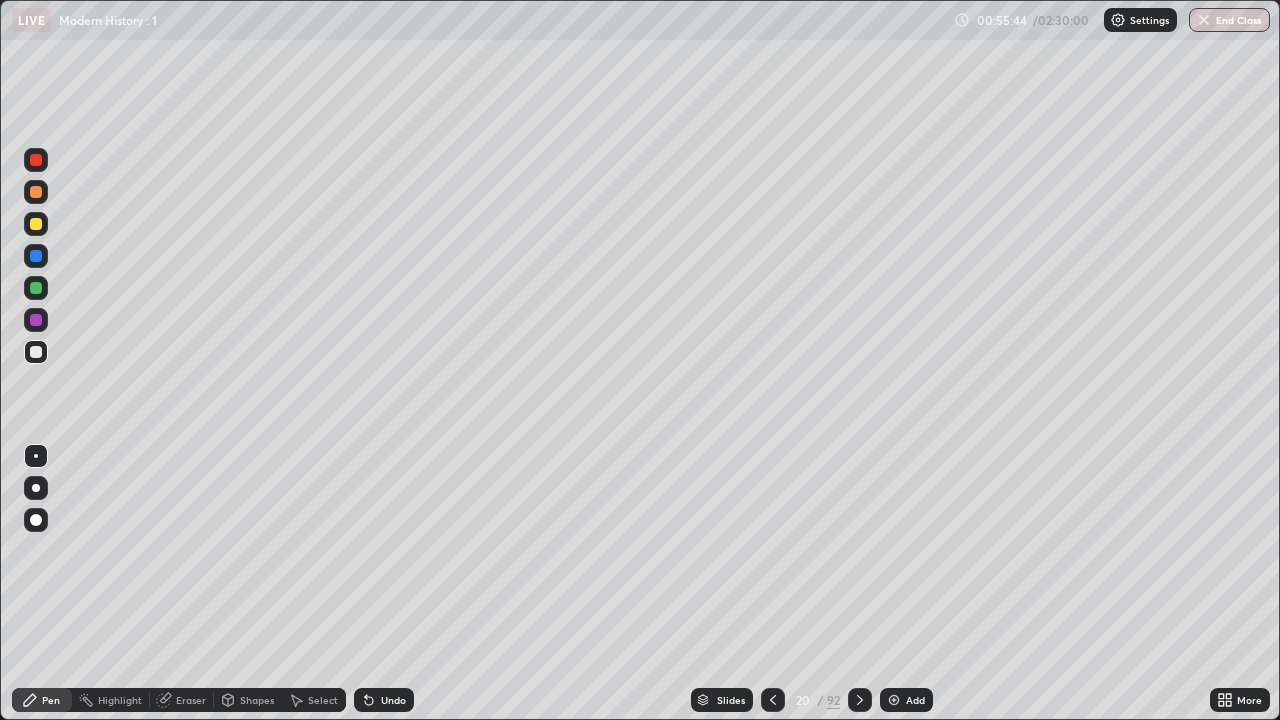 click 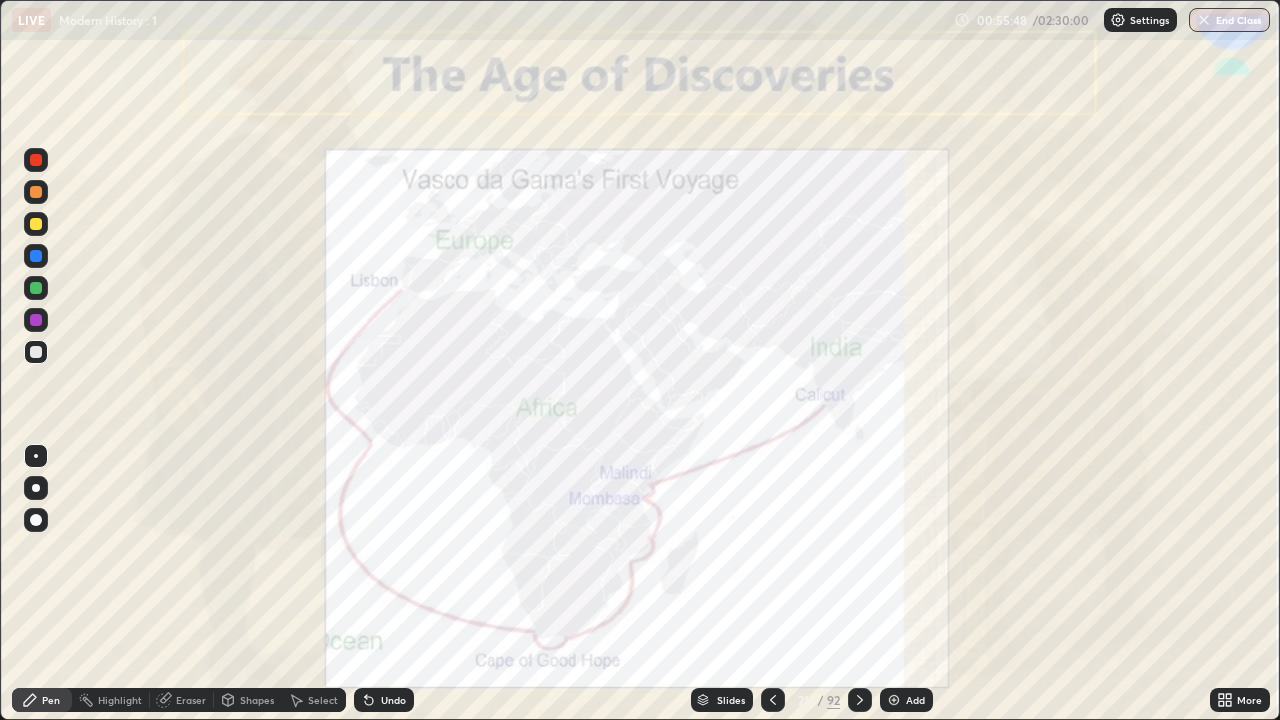 click 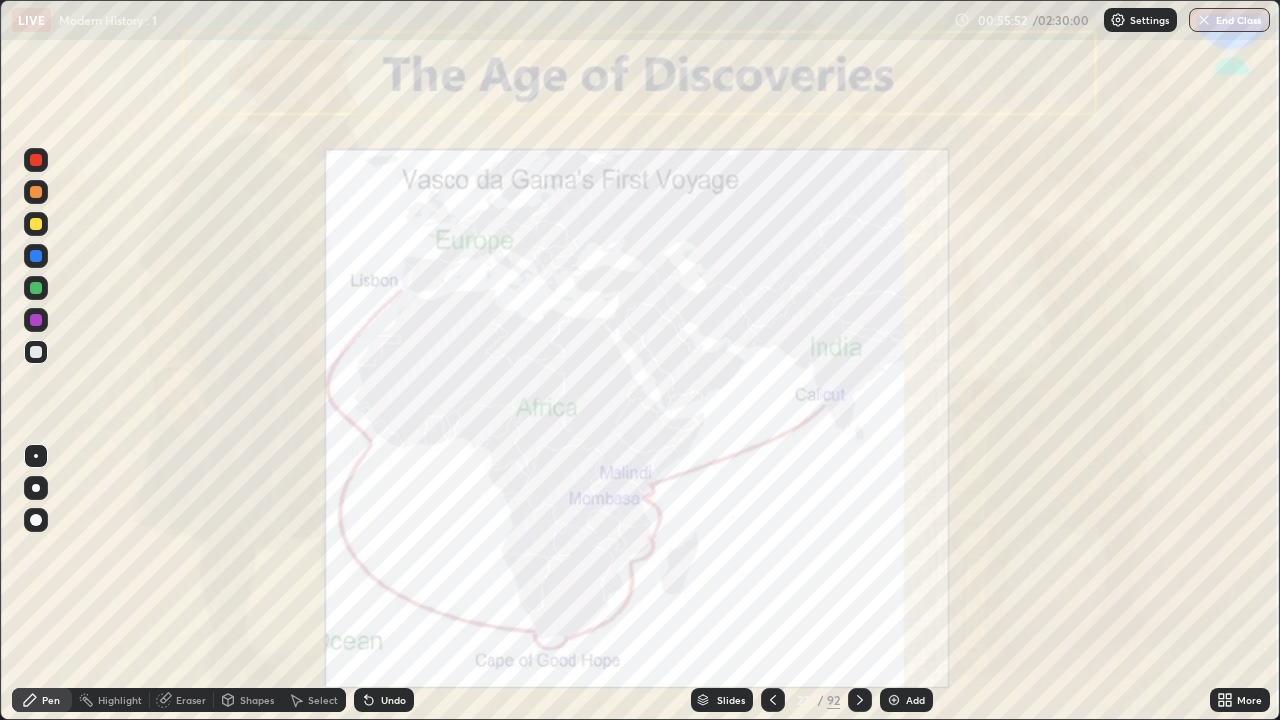 click 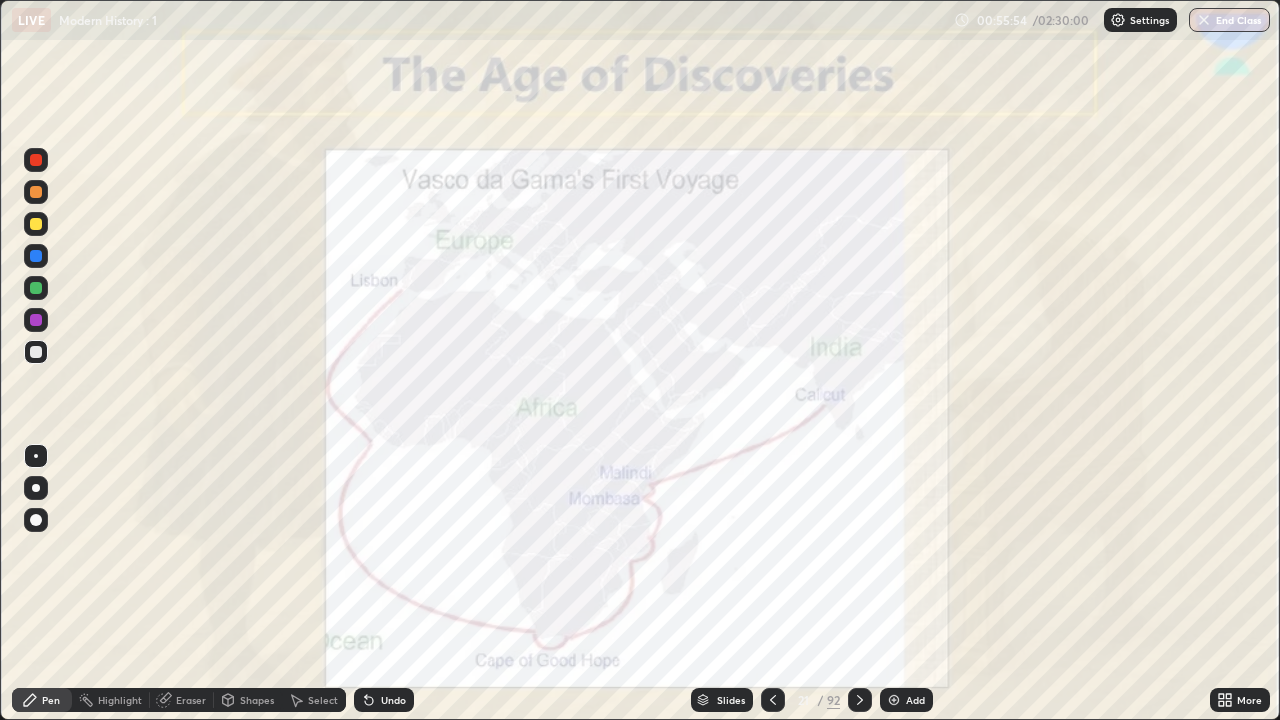 click 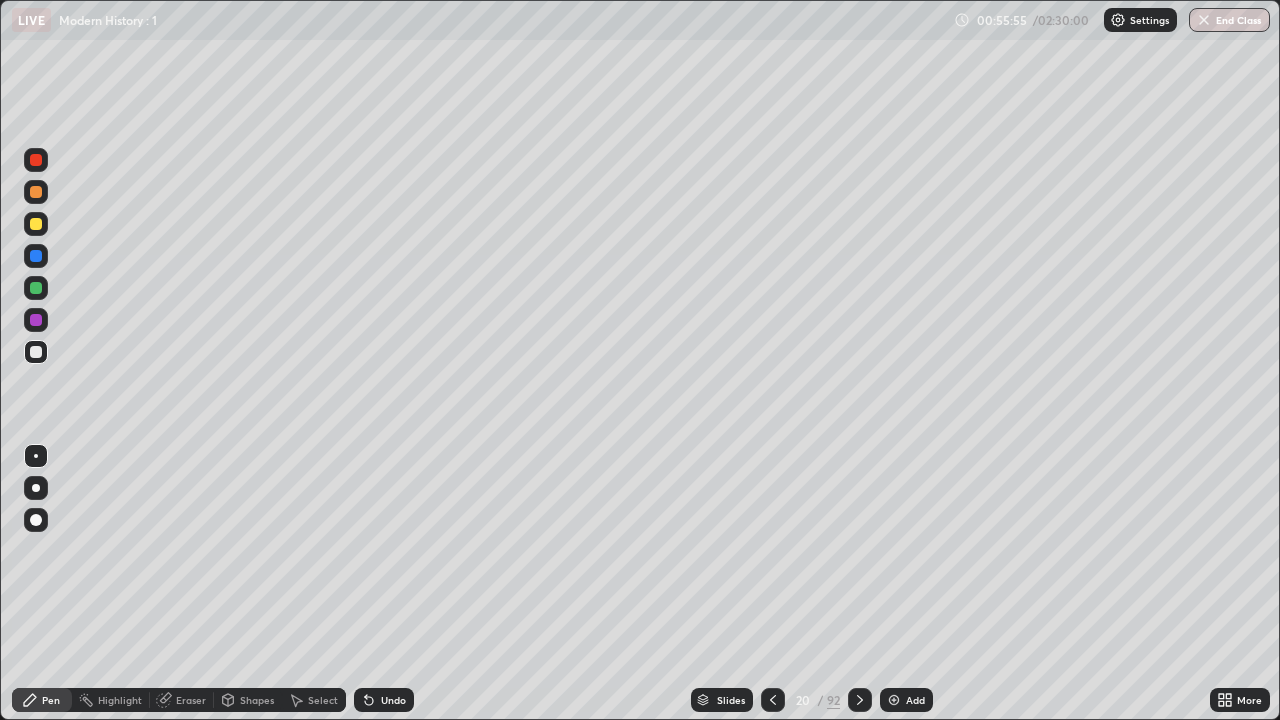 click 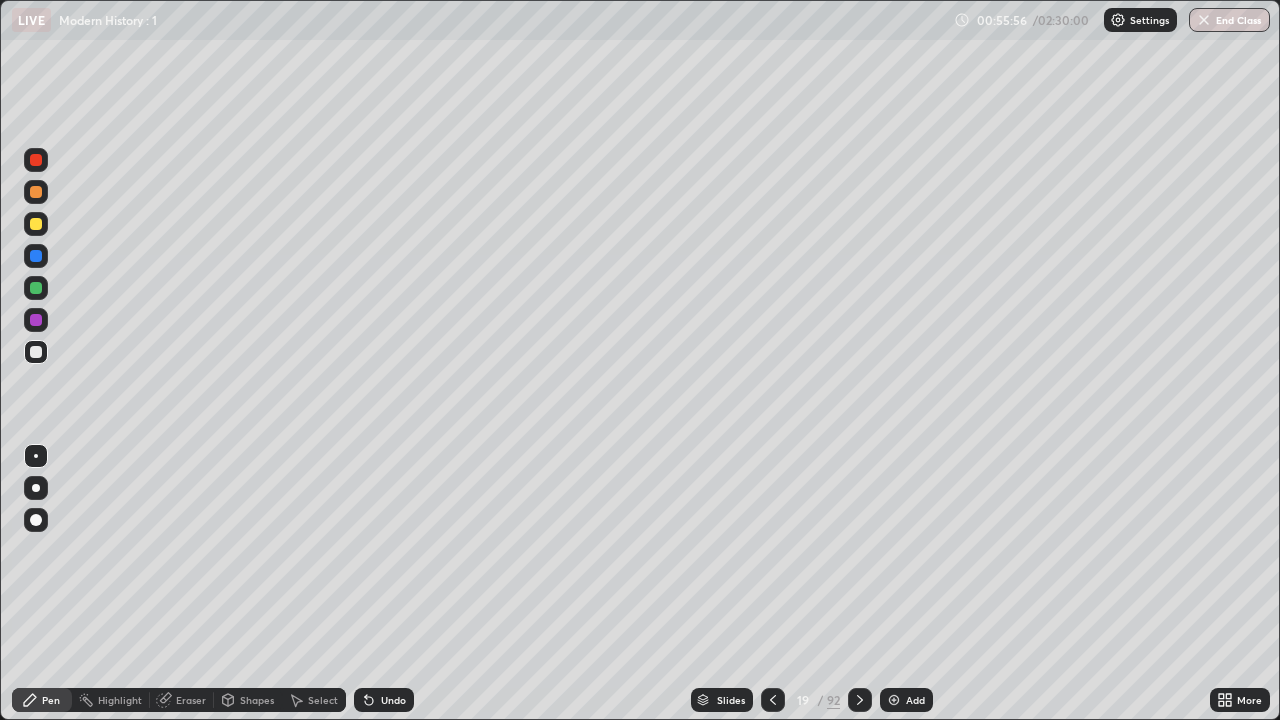 click 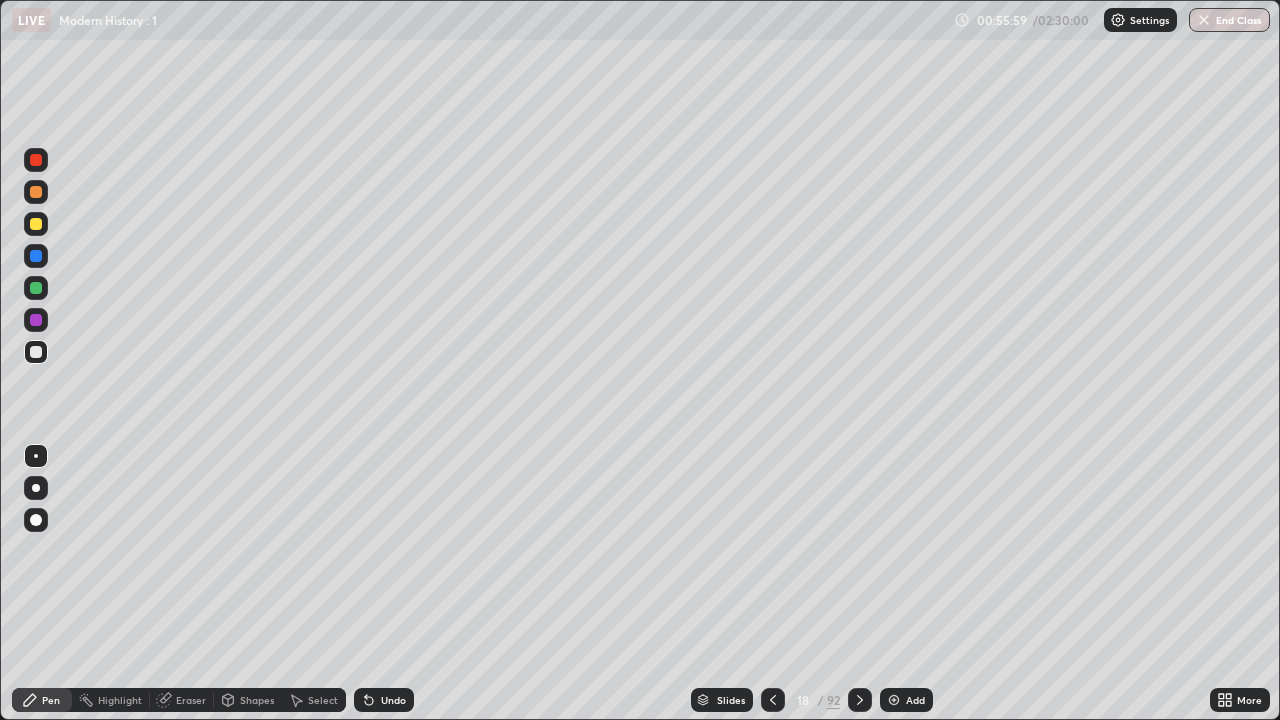 click 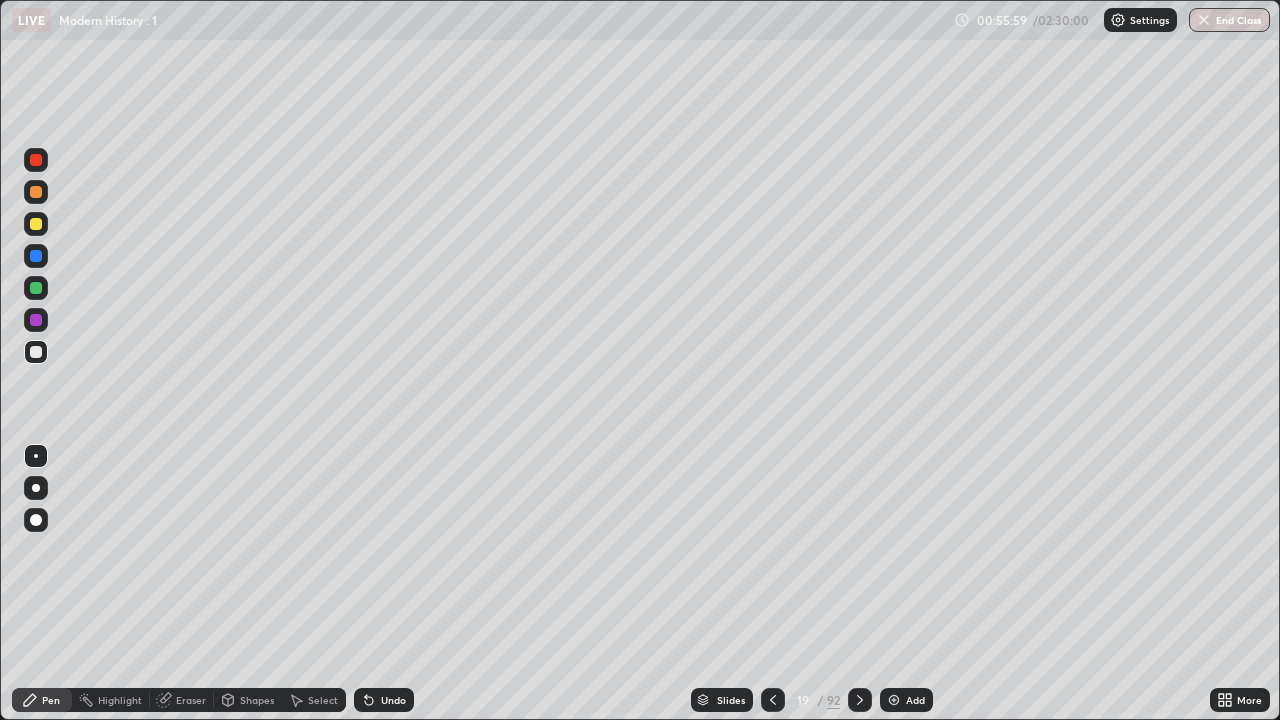 click 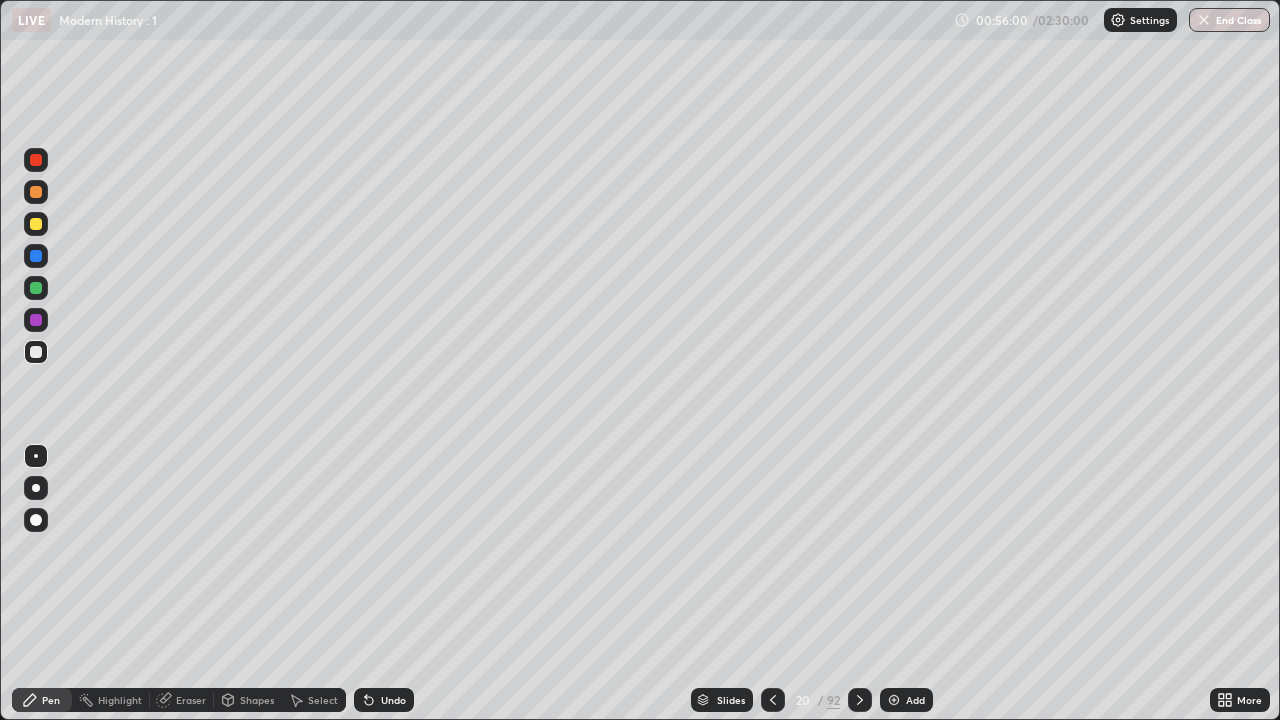 click at bounding box center [860, 700] 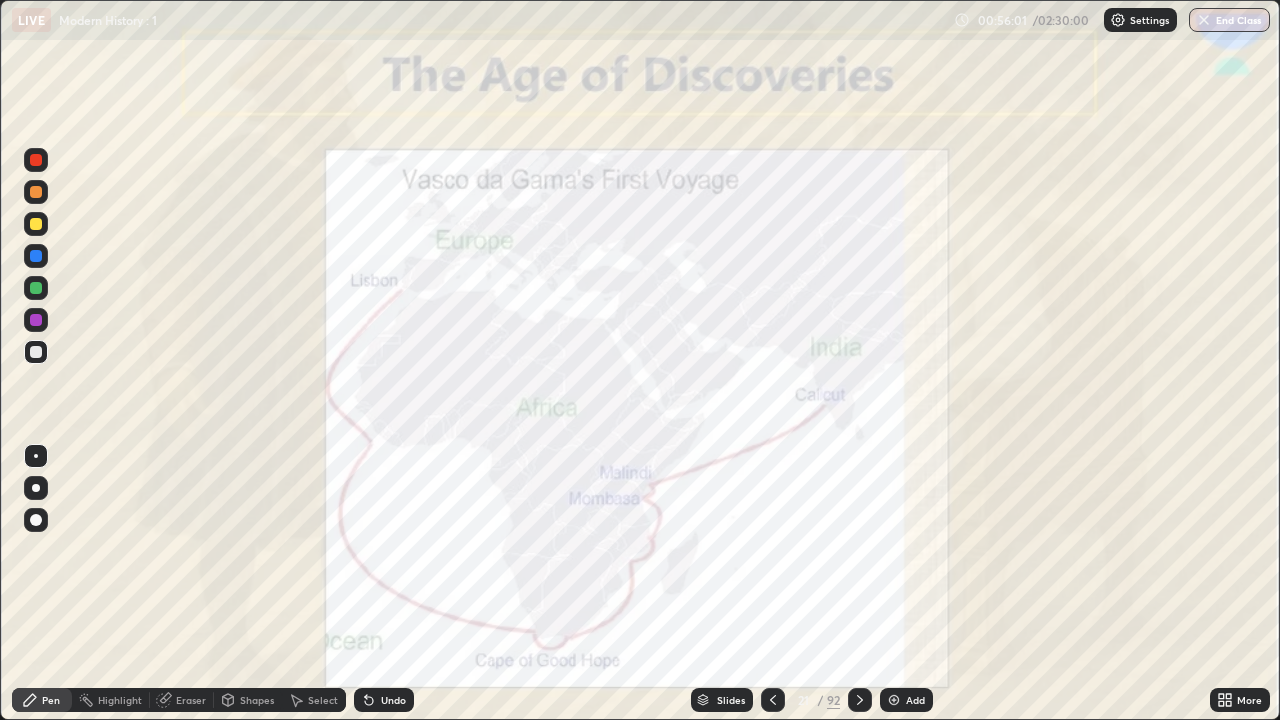 click at bounding box center (773, 700) 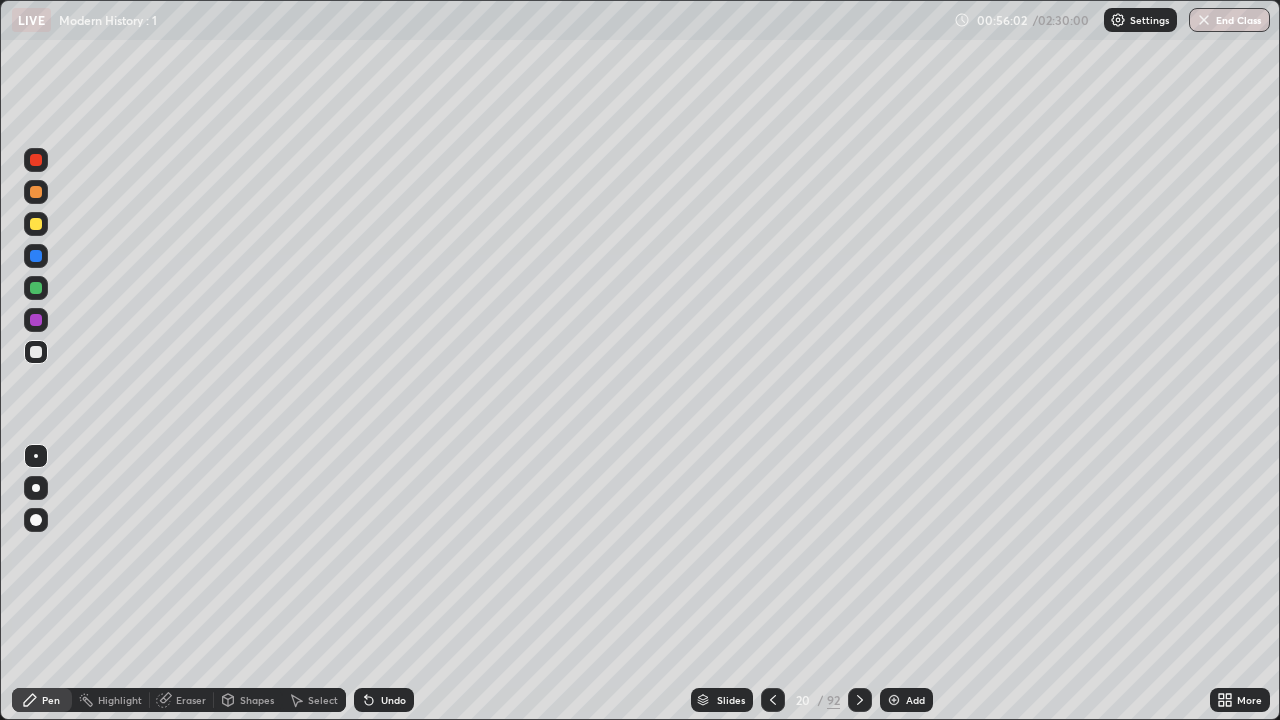click 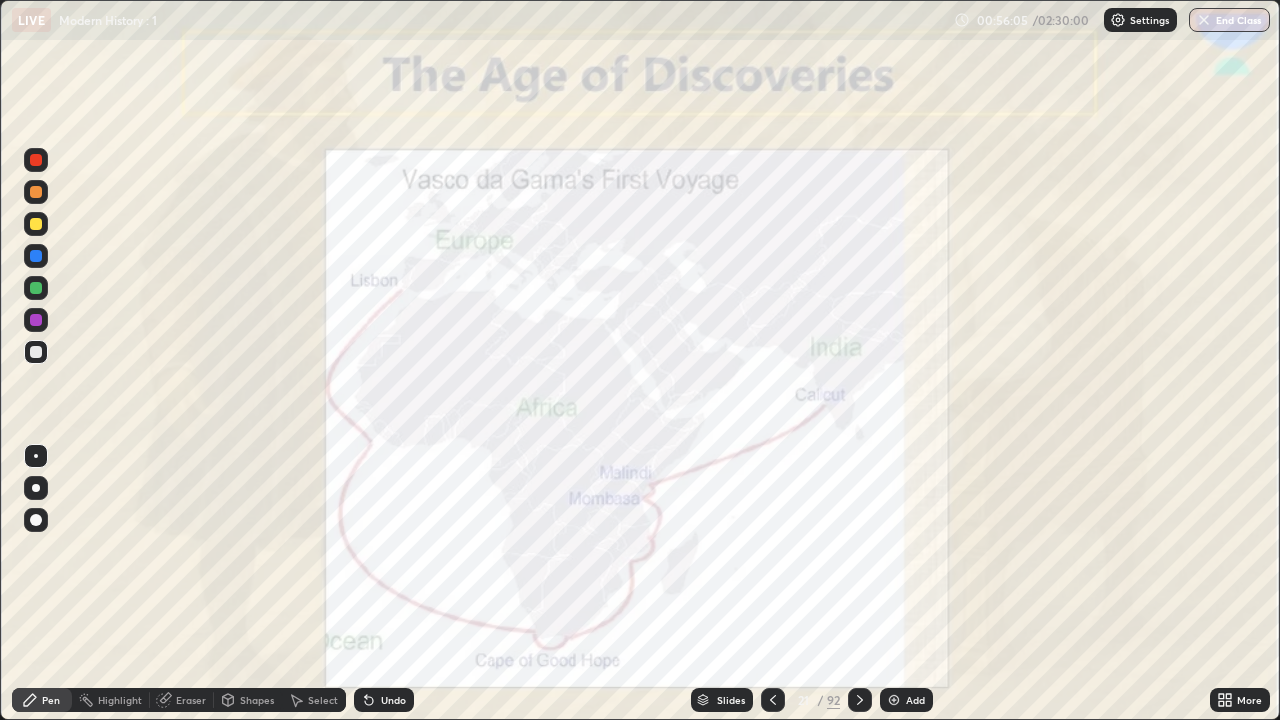 click at bounding box center (36, 160) 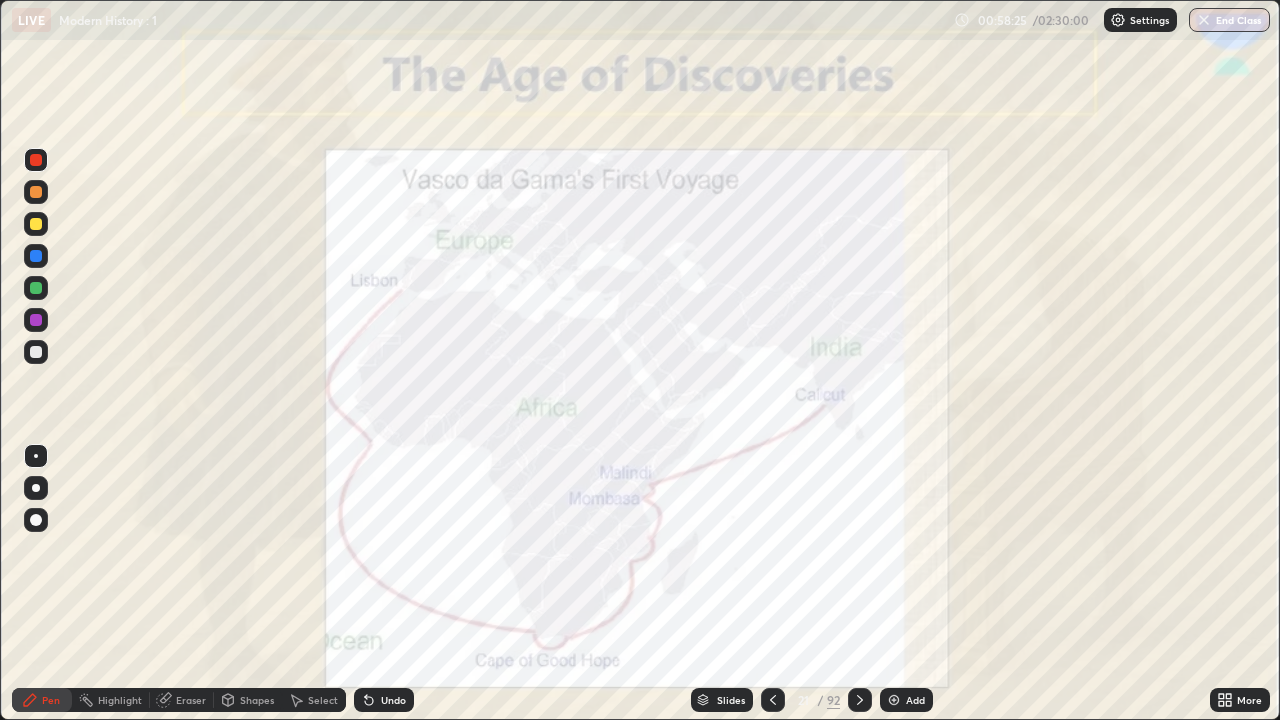 click at bounding box center (36, 352) 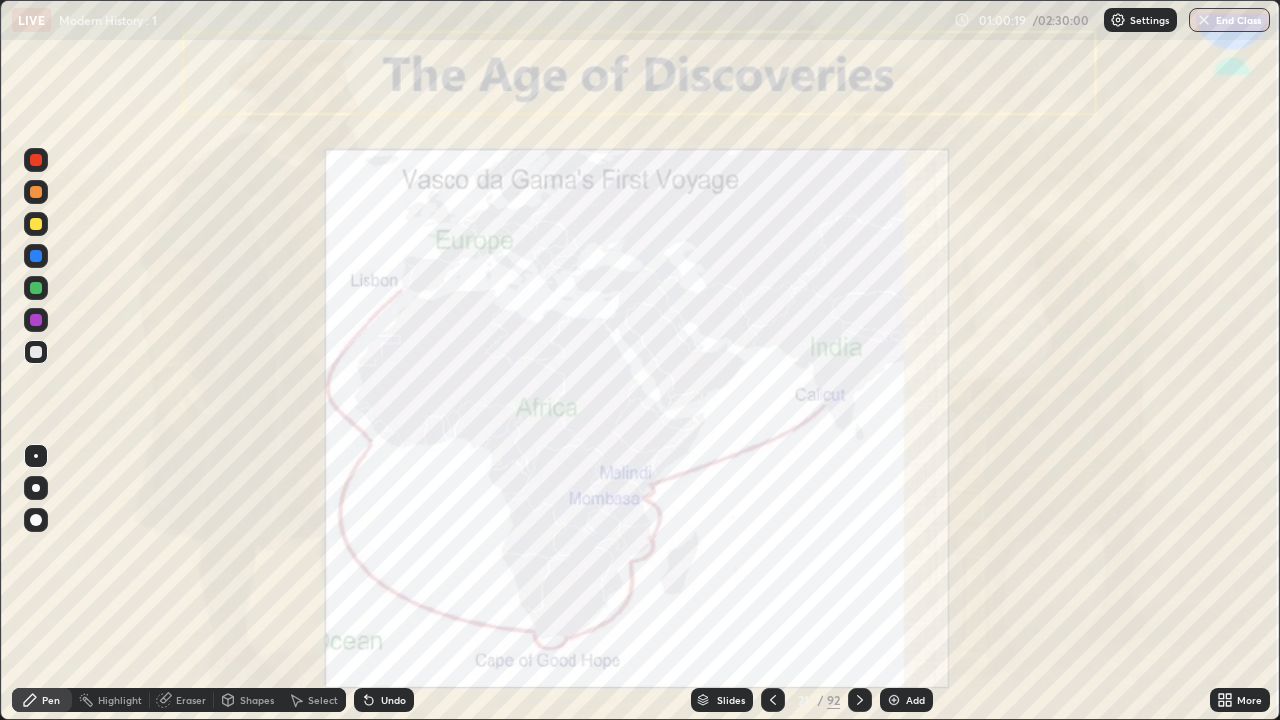click at bounding box center (36, 224) 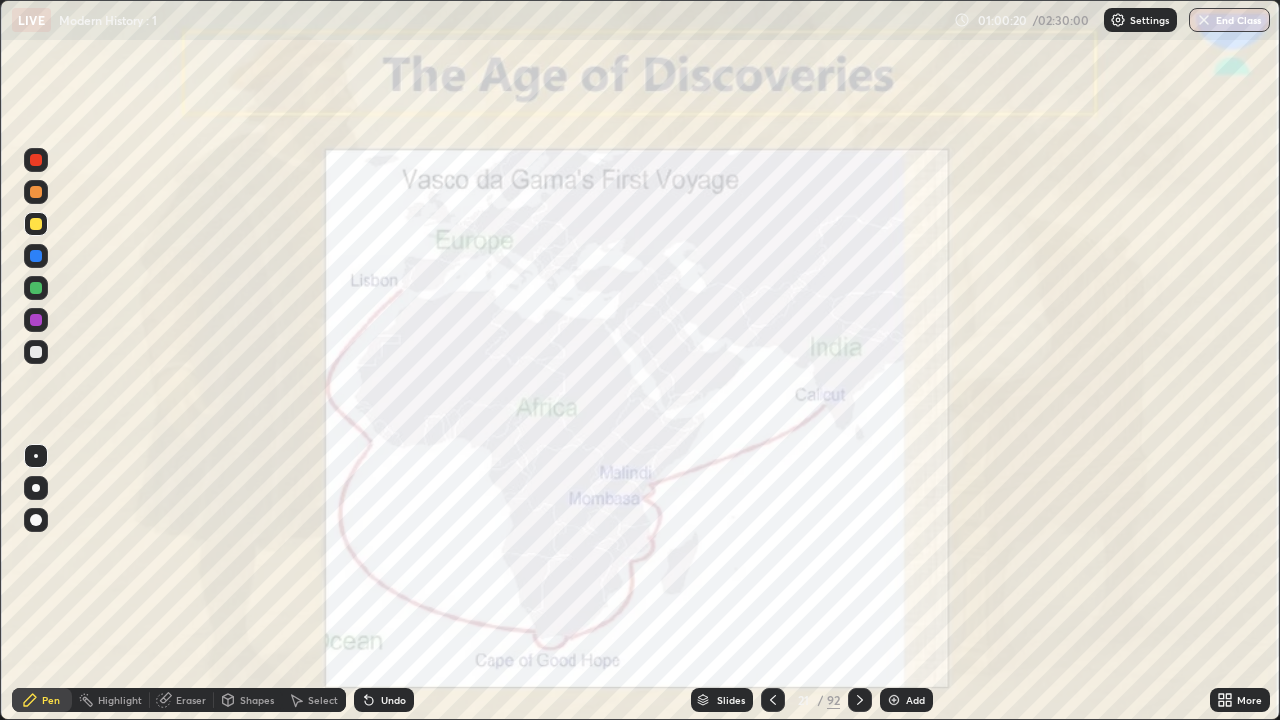 click at bounding box center [36, 160] 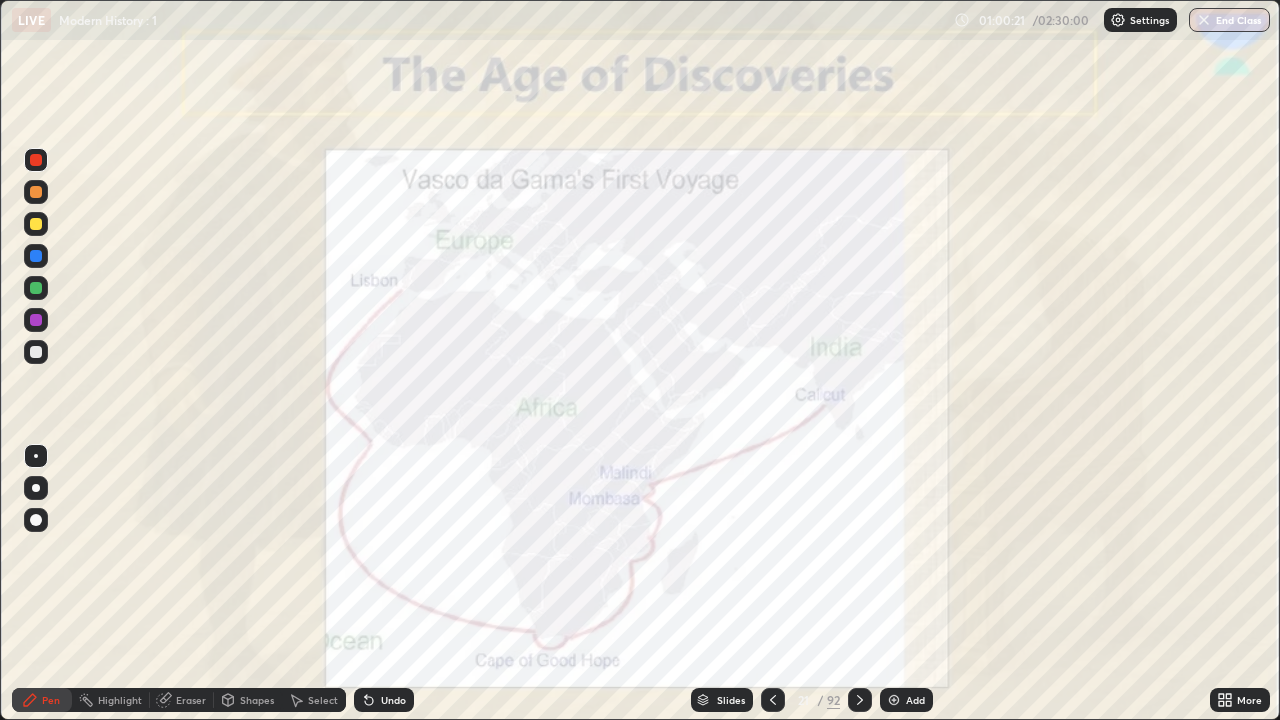 click at bounding box center (36, 160) 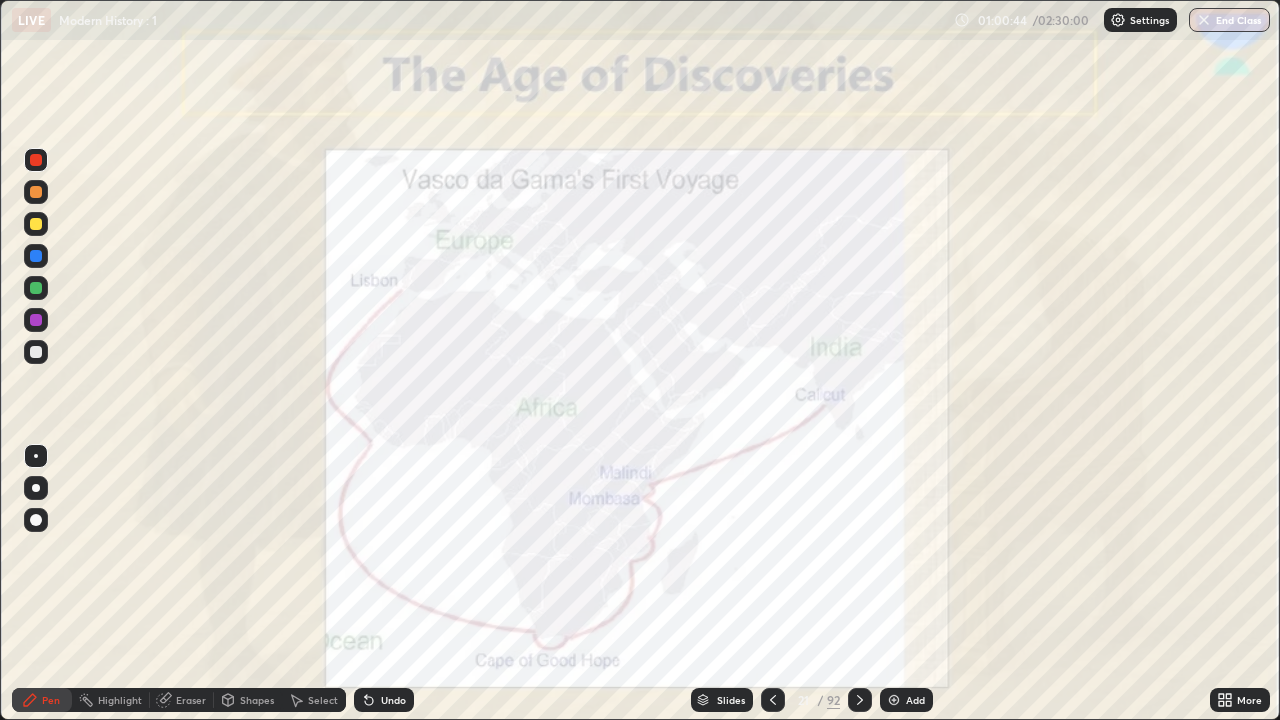 click 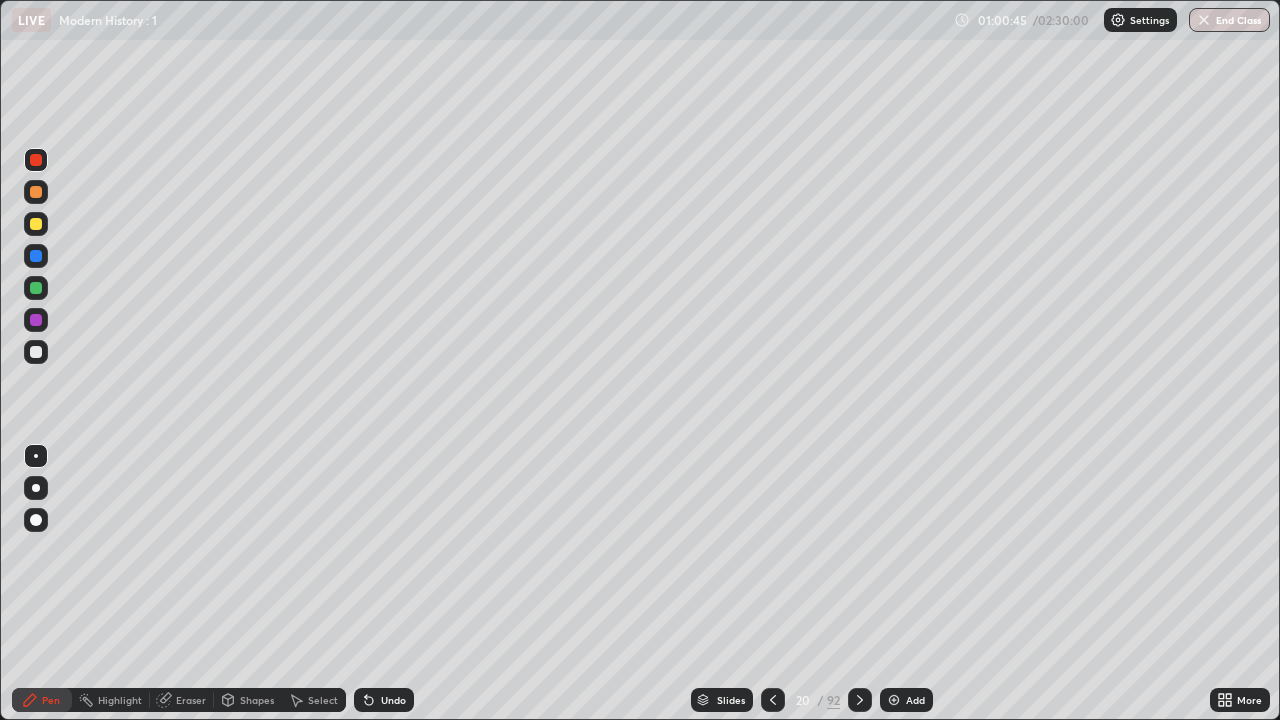 click 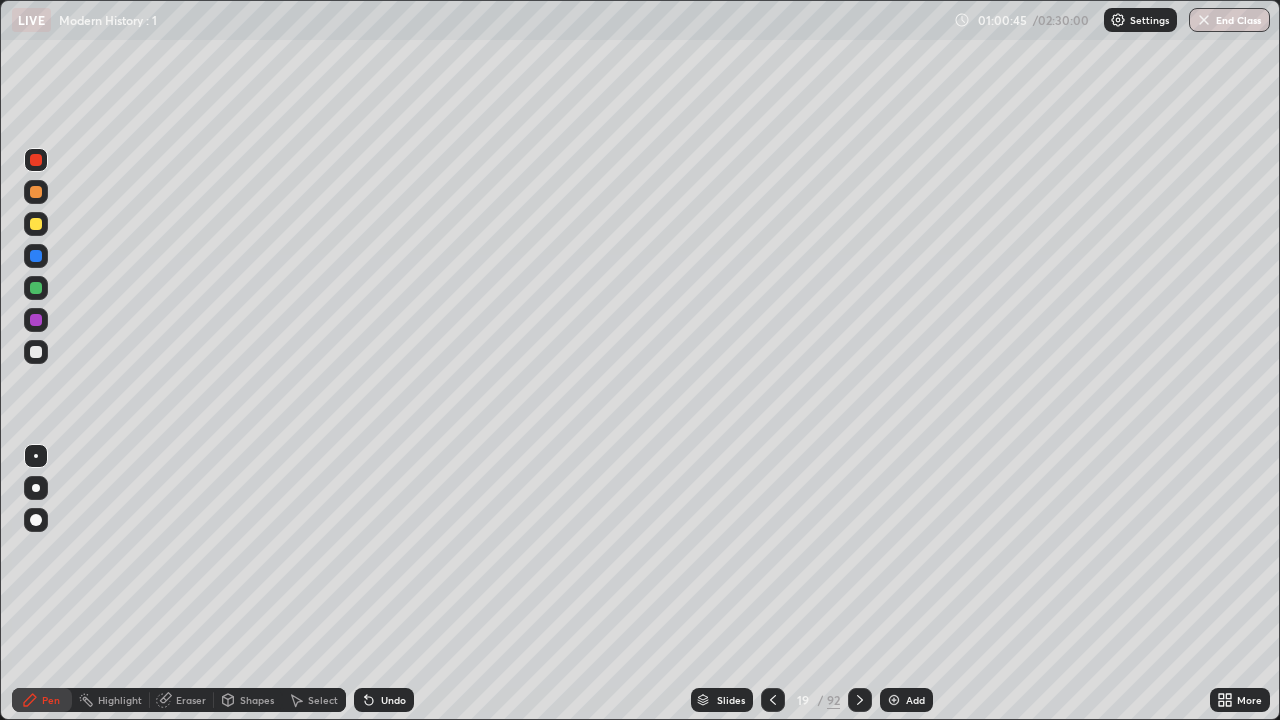 click 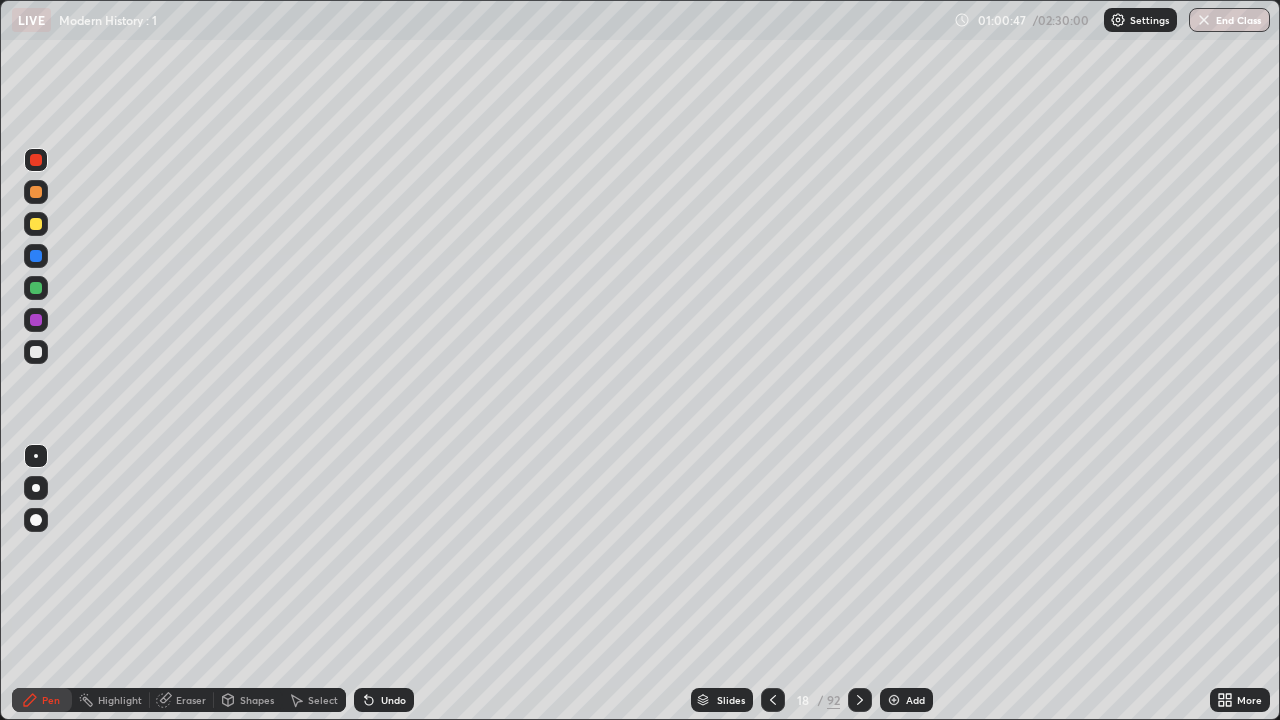 click at bounding box center (36, 352) 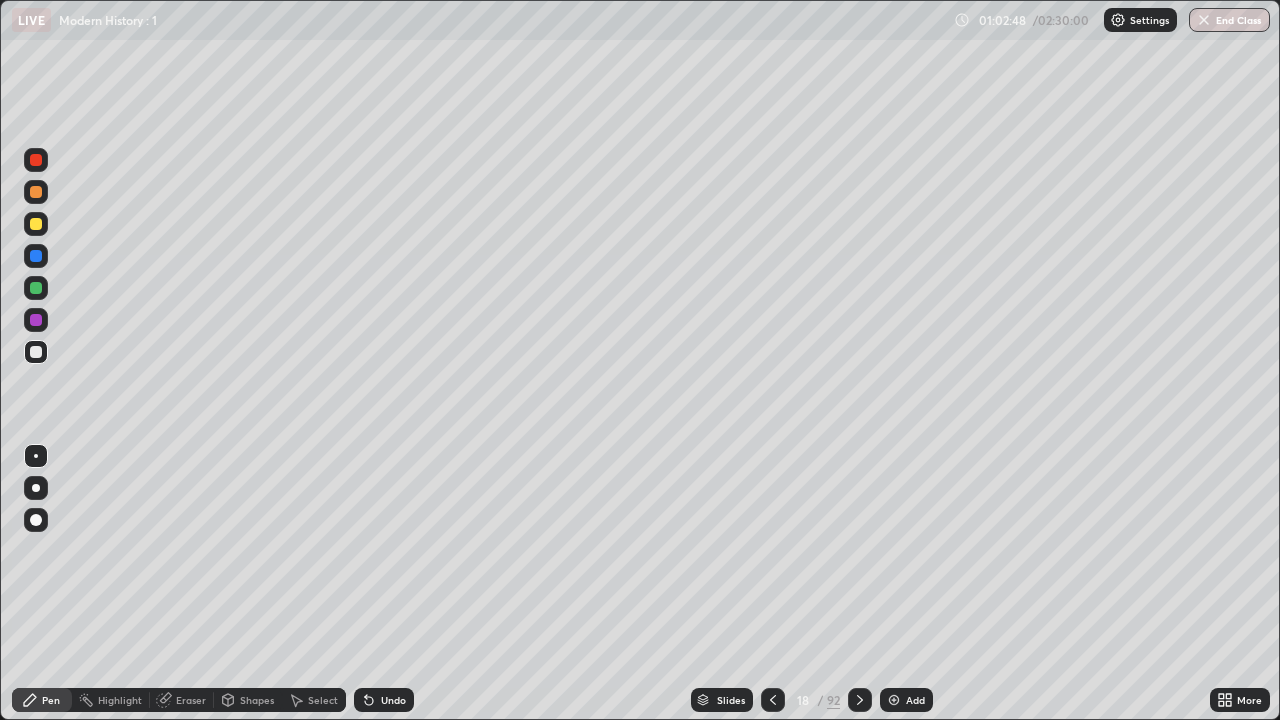 click on "Undo" at bounding box center (384, 700) 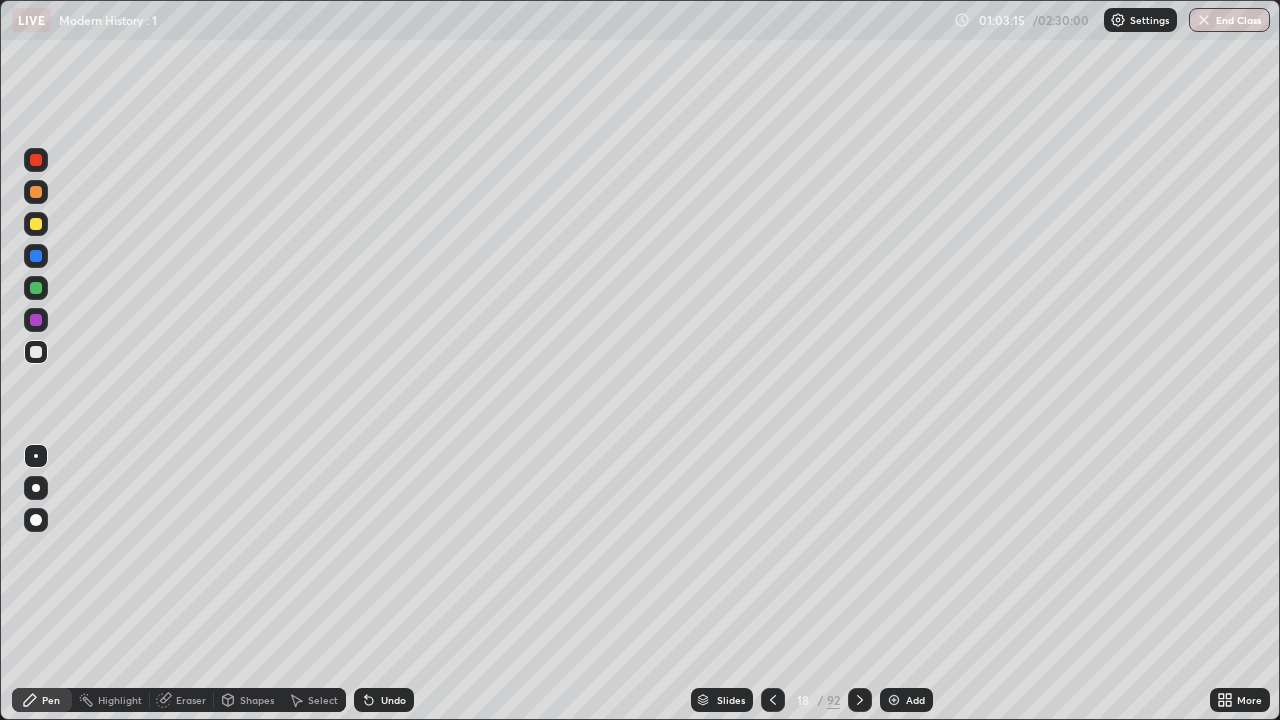click 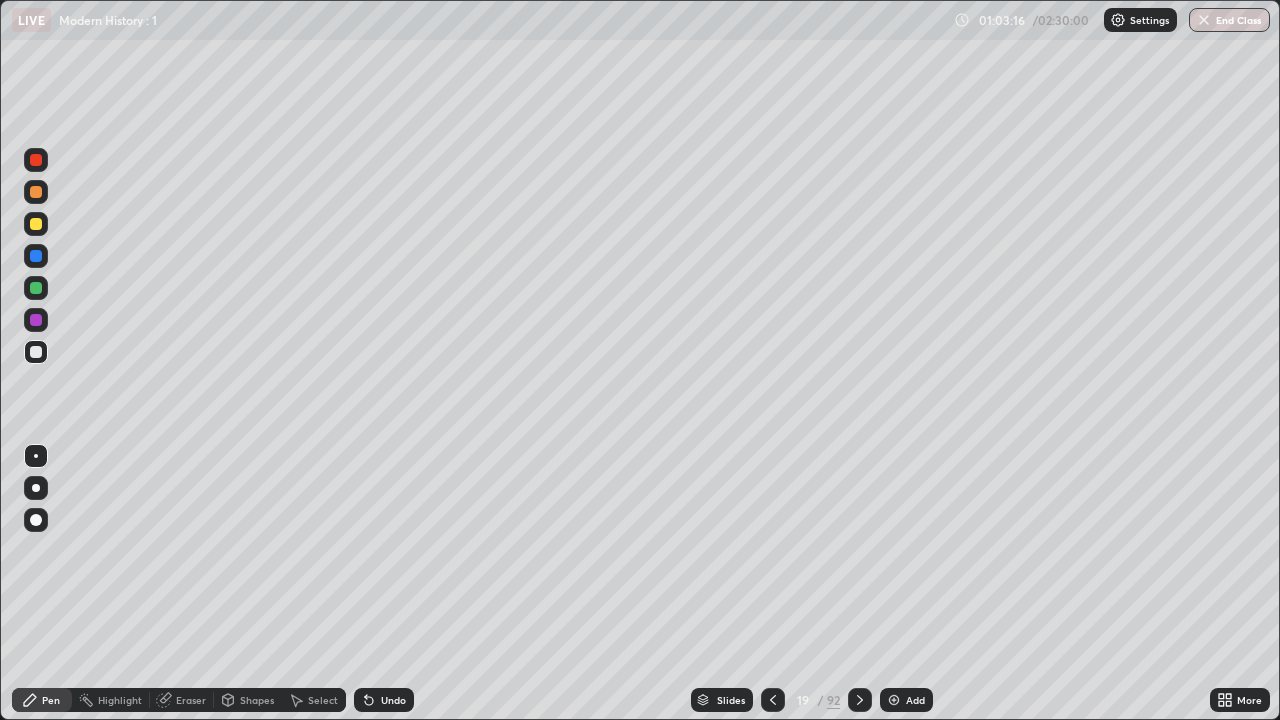 click 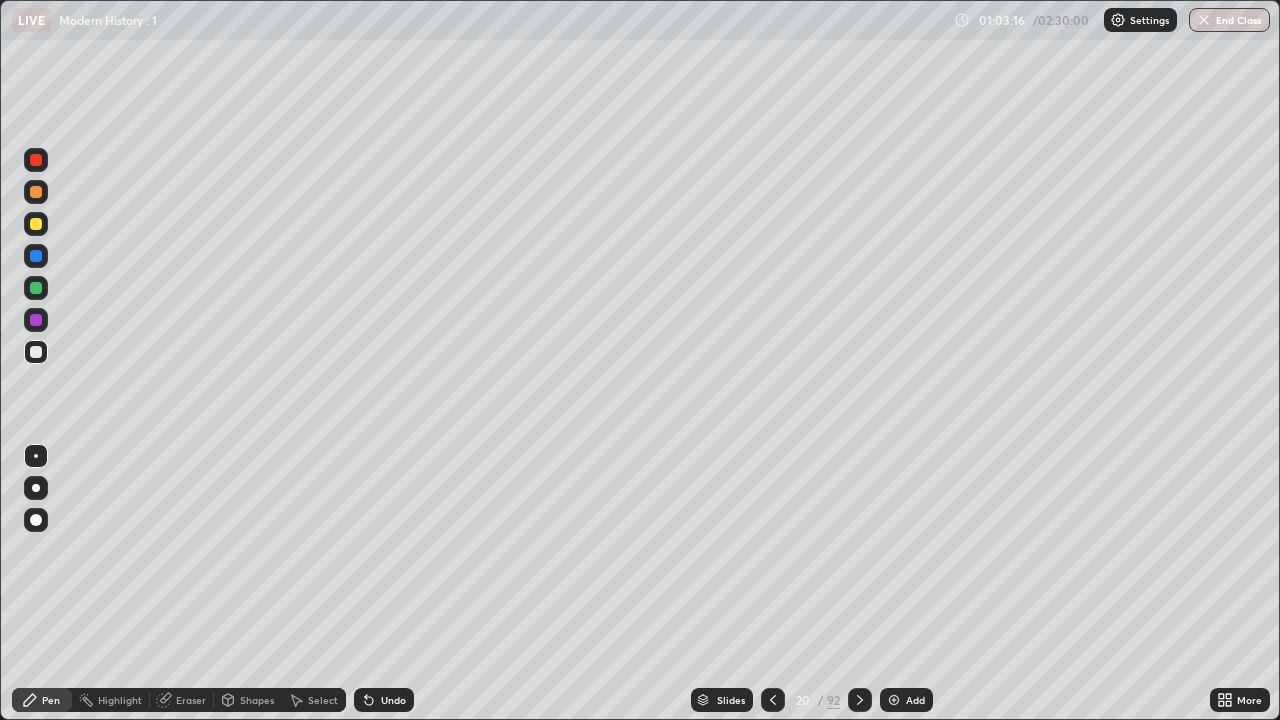 click 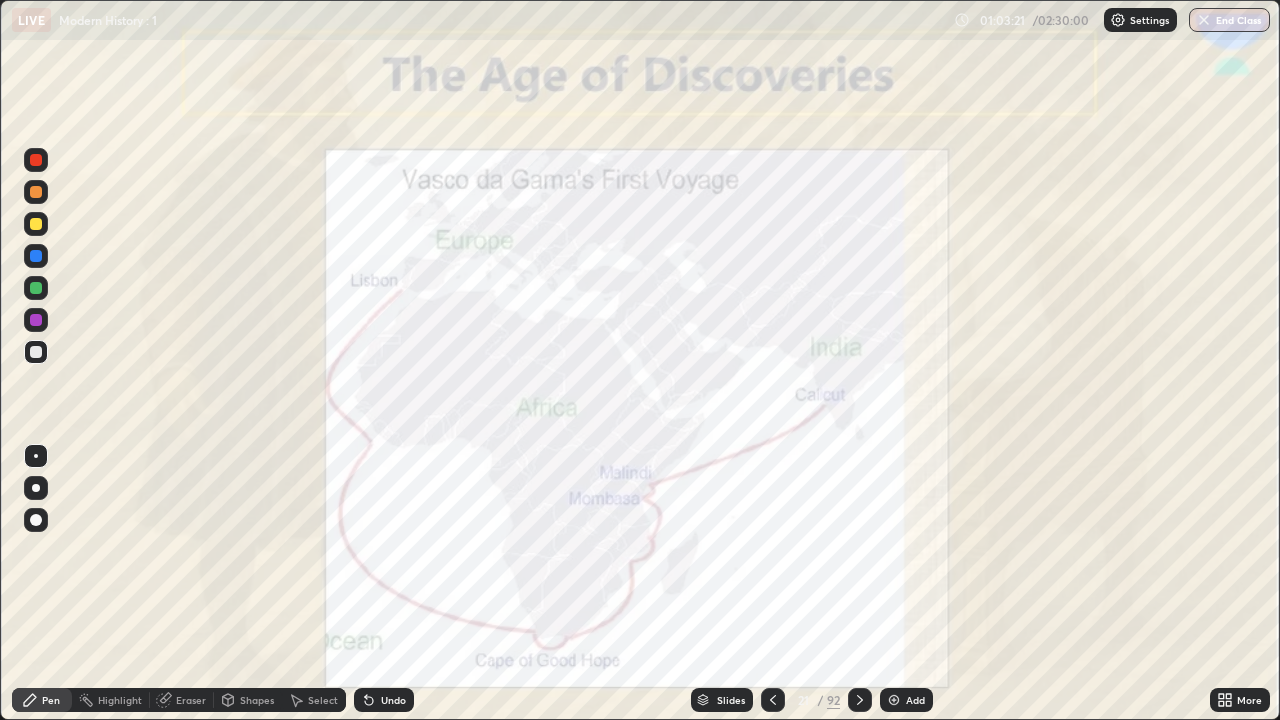 click at bounding box center (36, 320) 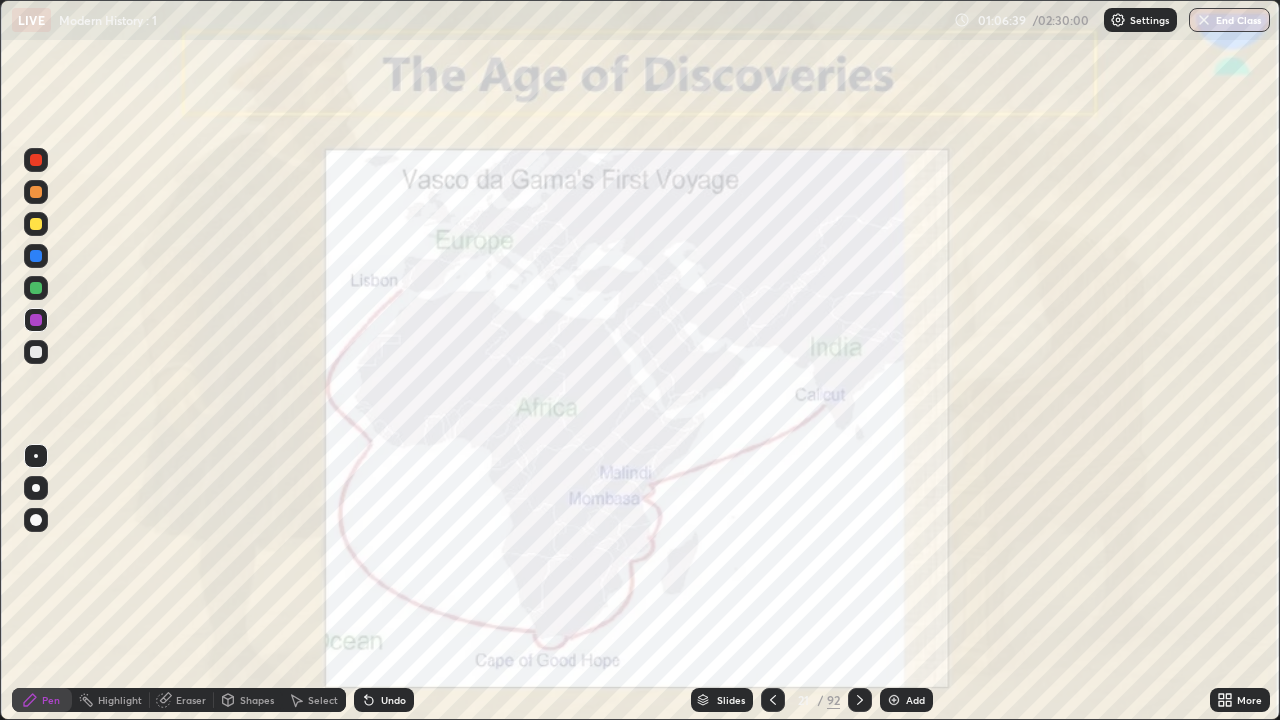 click 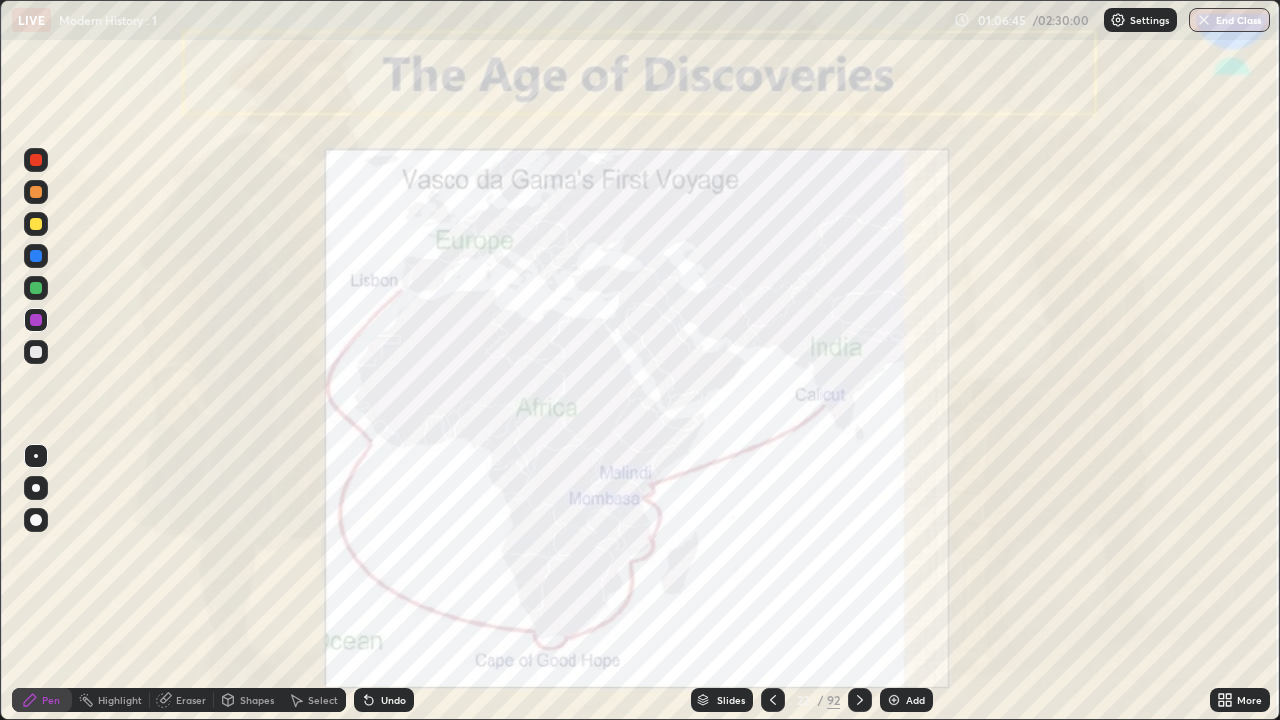 click 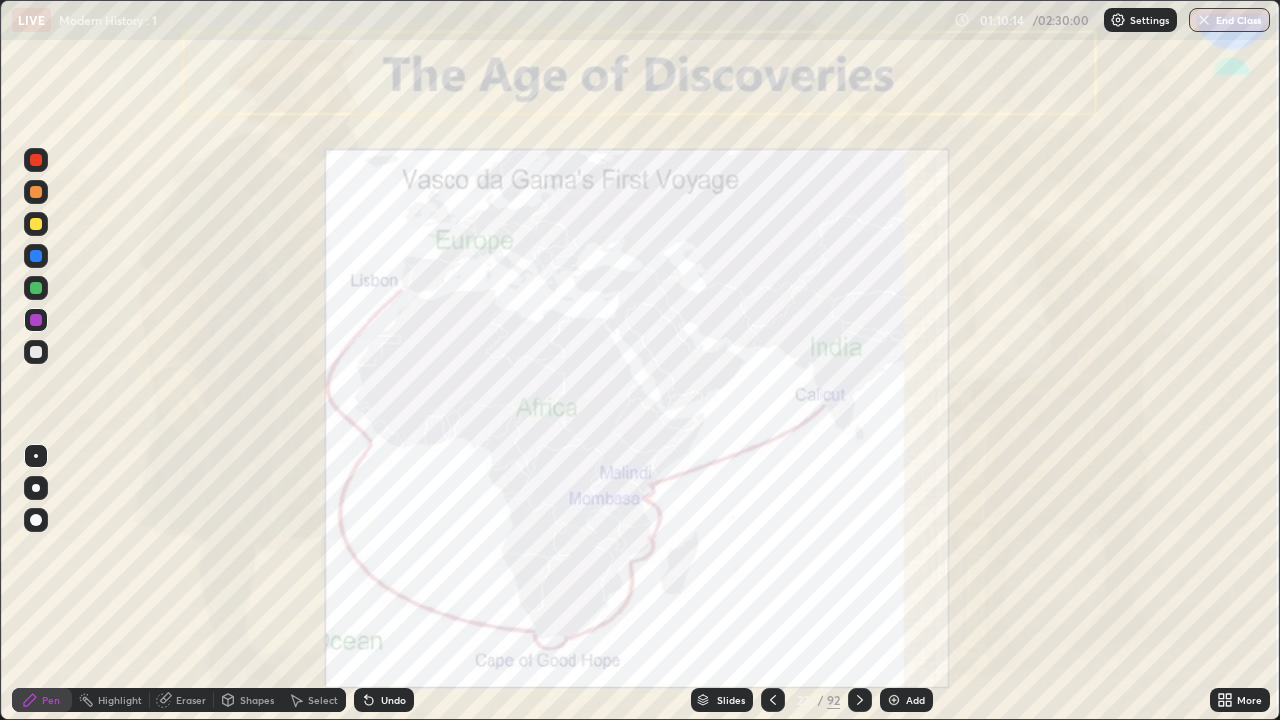 click 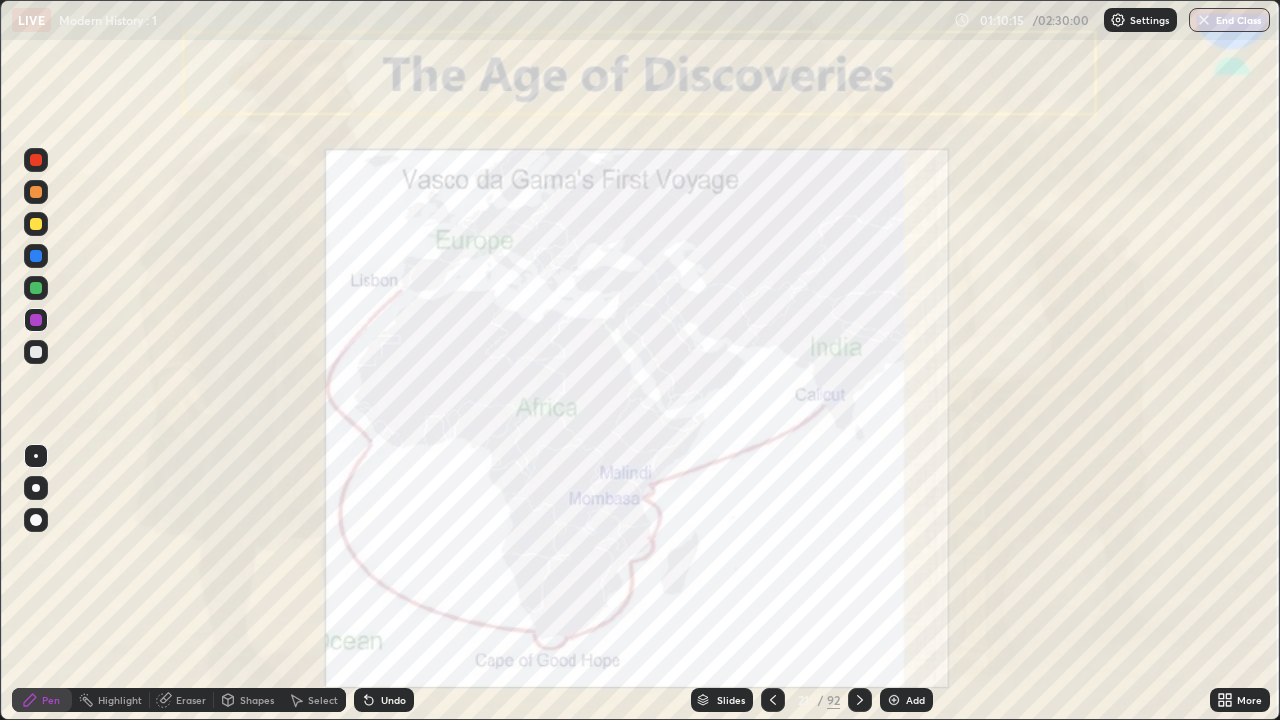 click 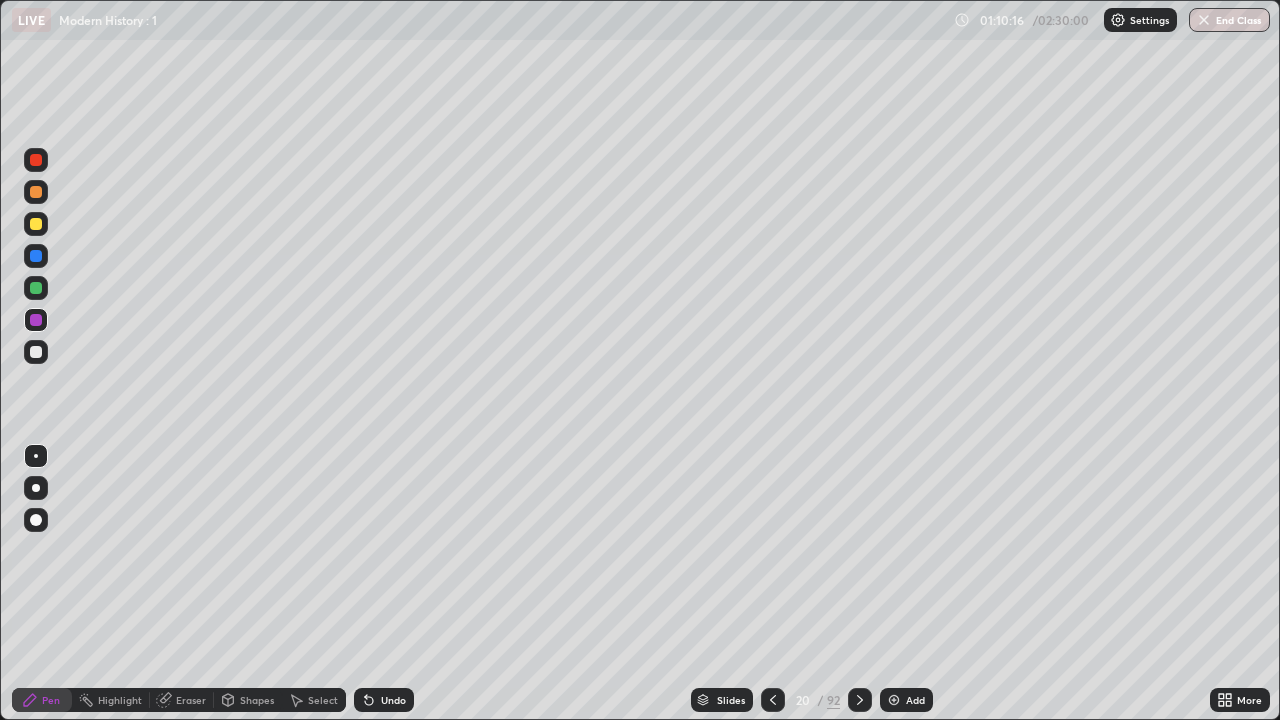 click 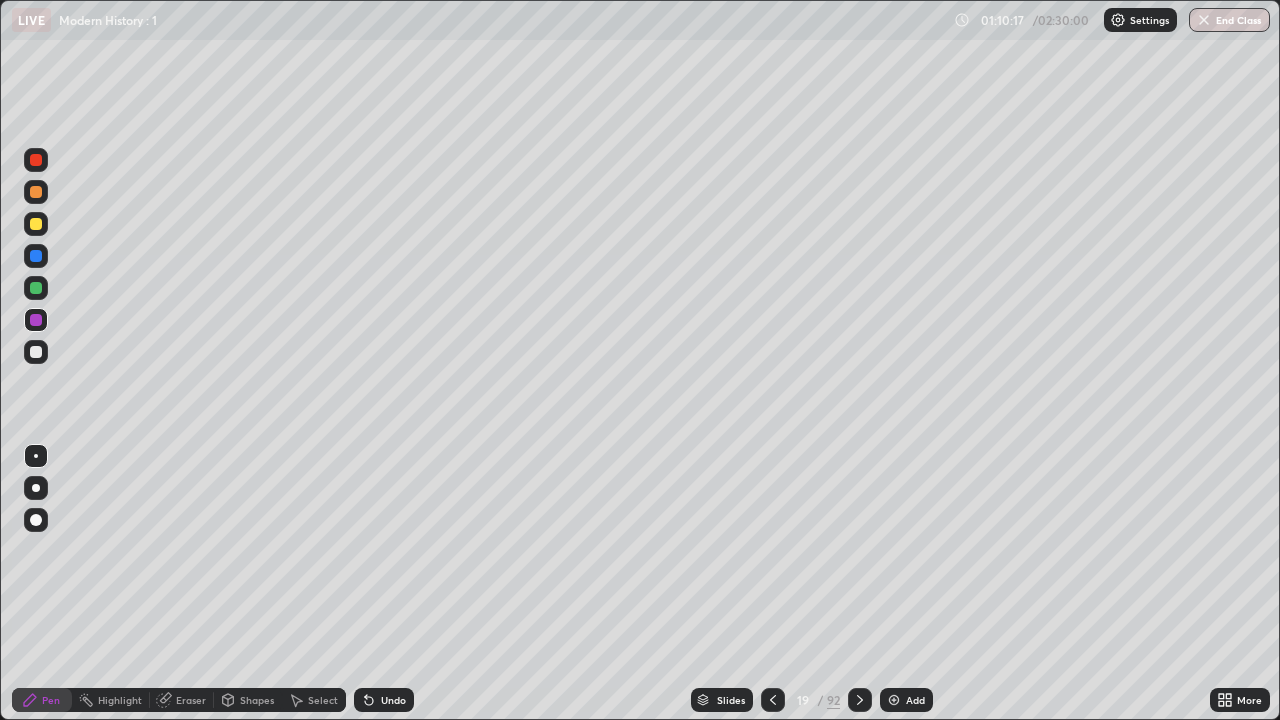 click 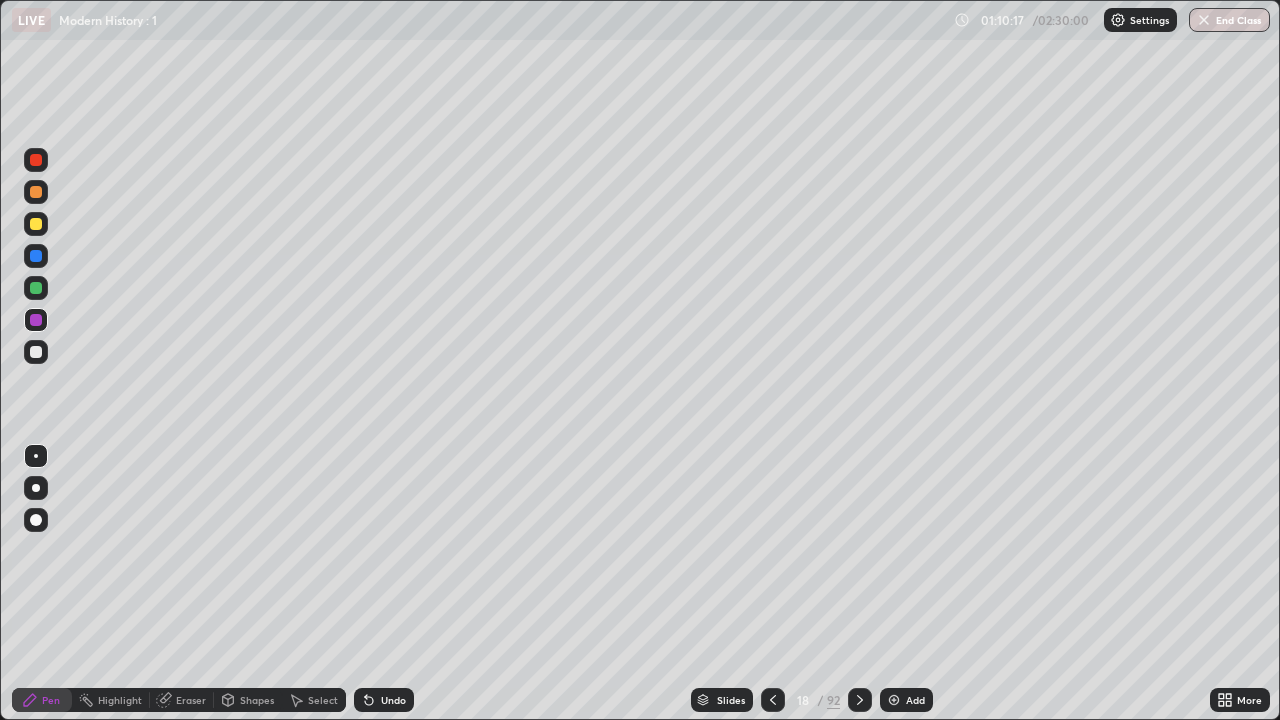 click at bounding box center [860, 700] 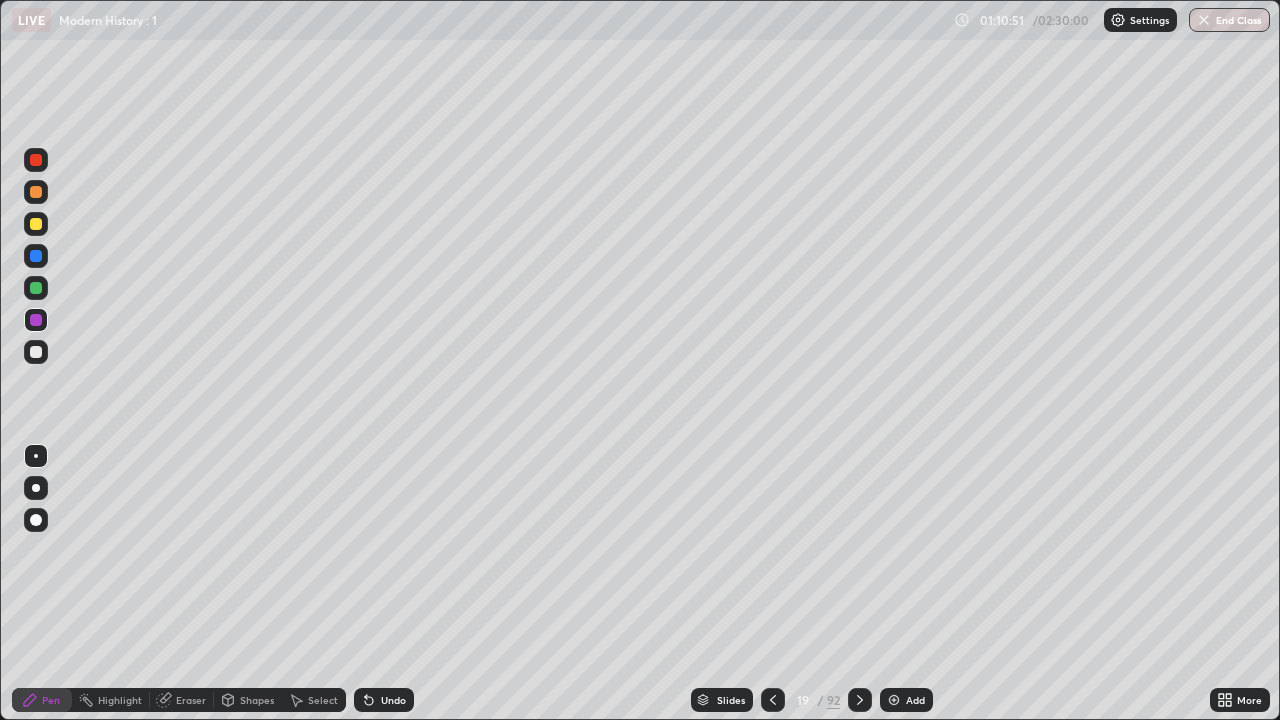 click at bounding box center [860, 700] 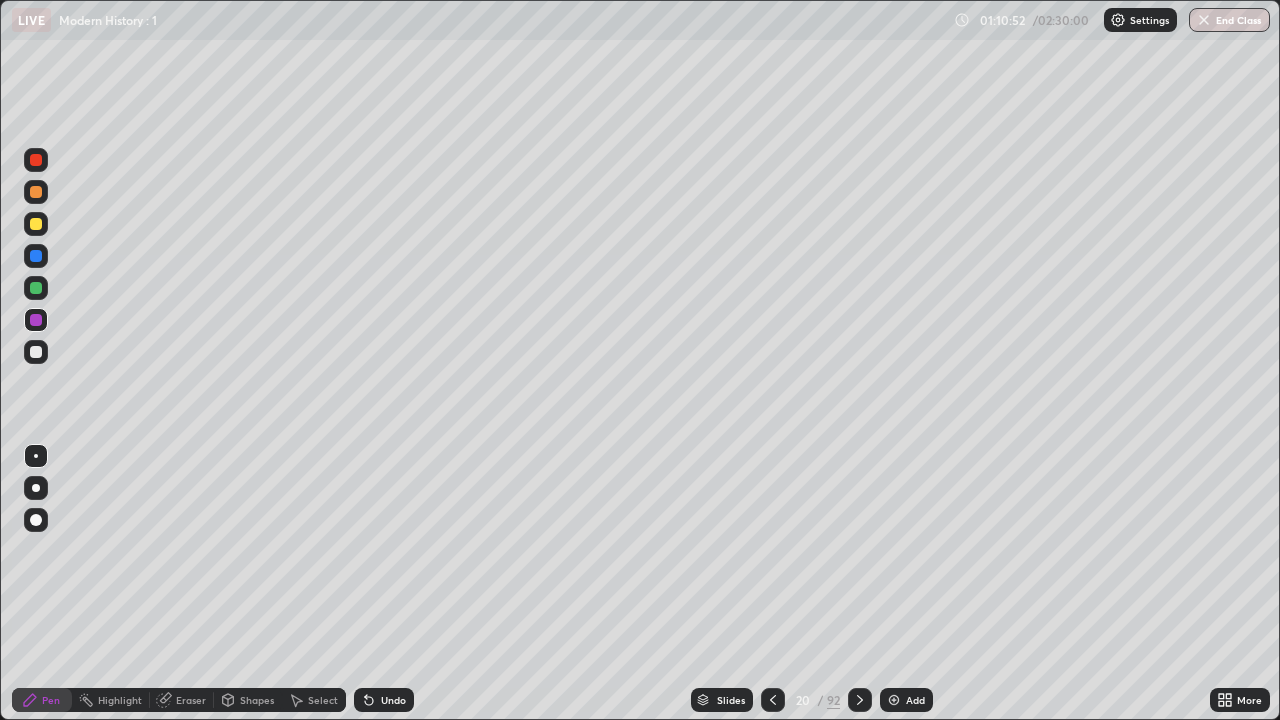 click 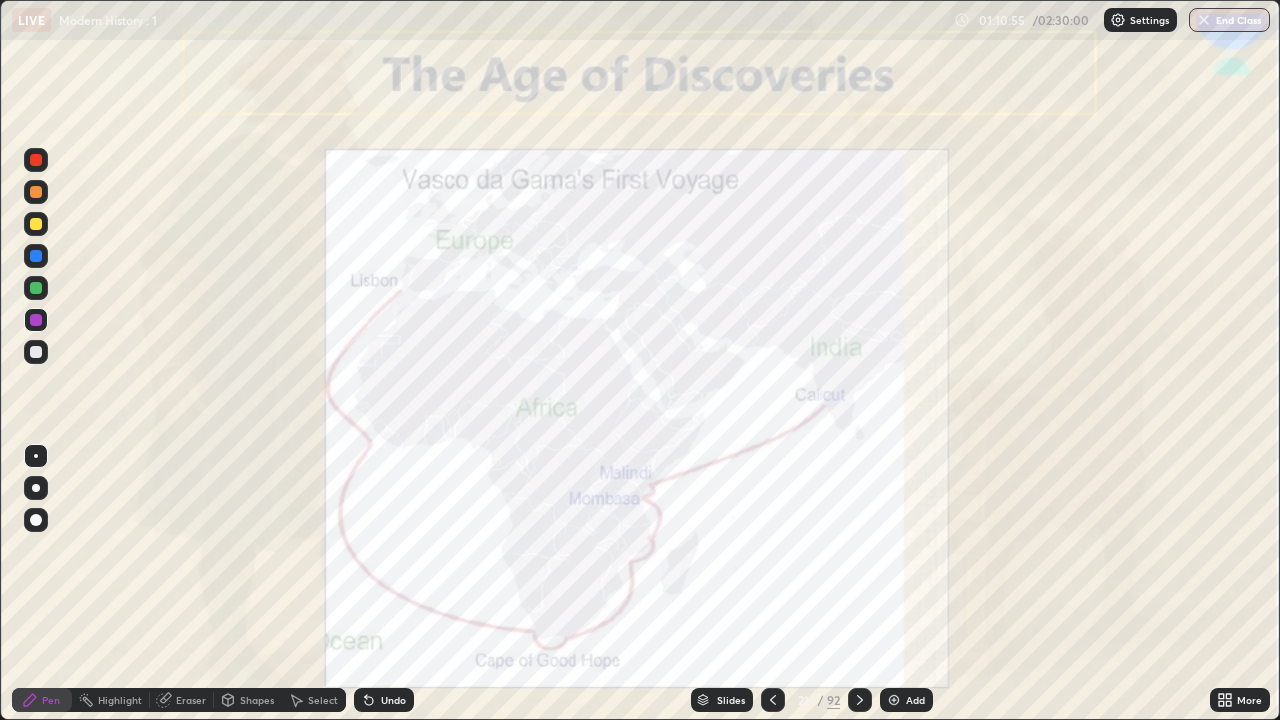 click 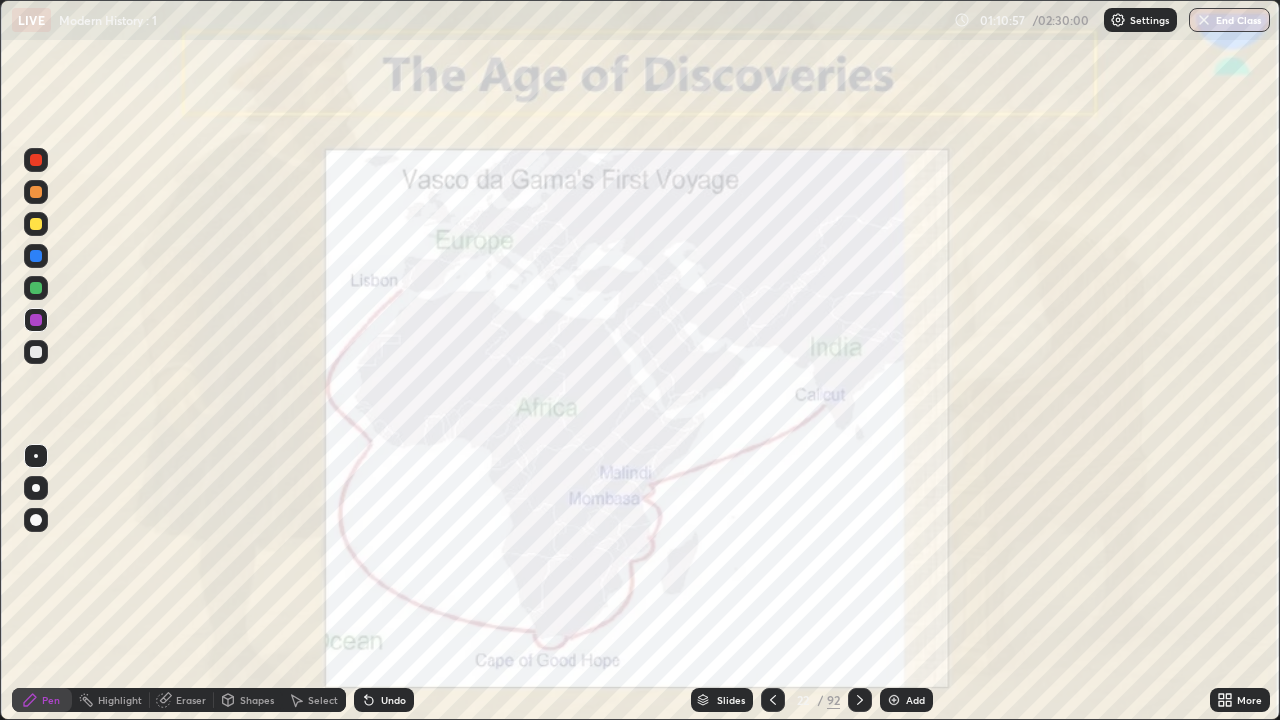 click at bounding box center (36, 160) 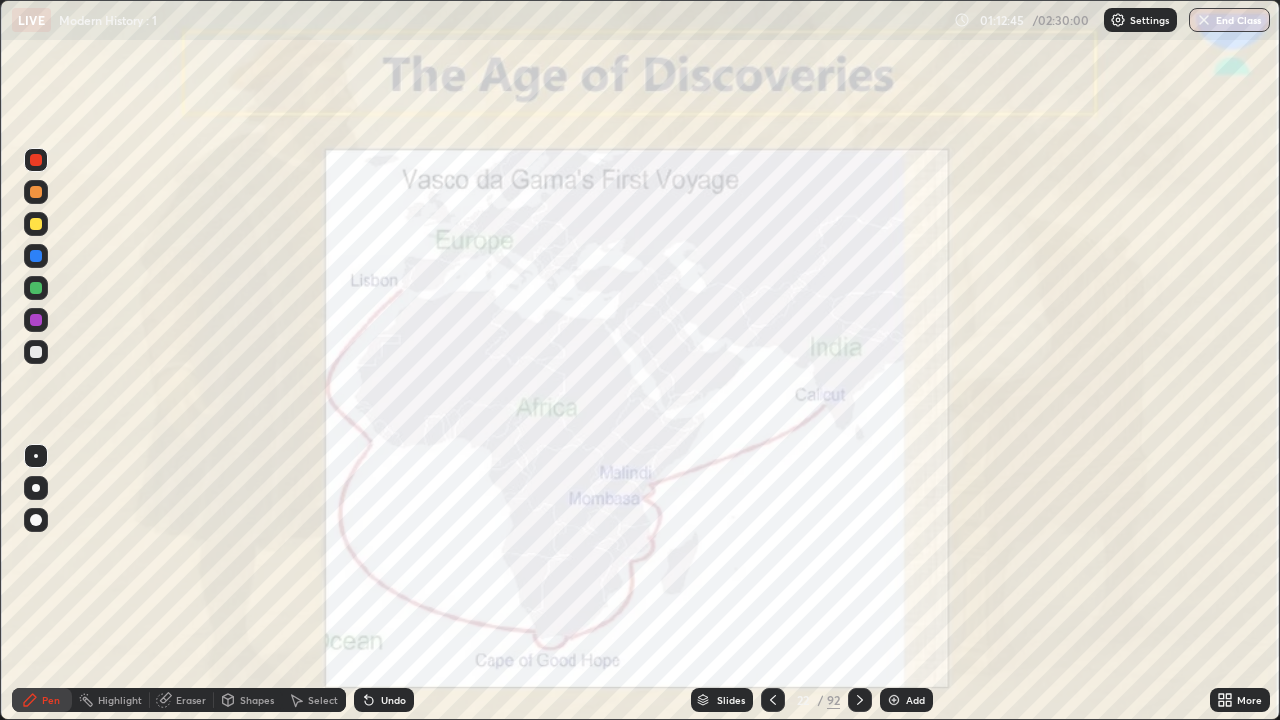 click 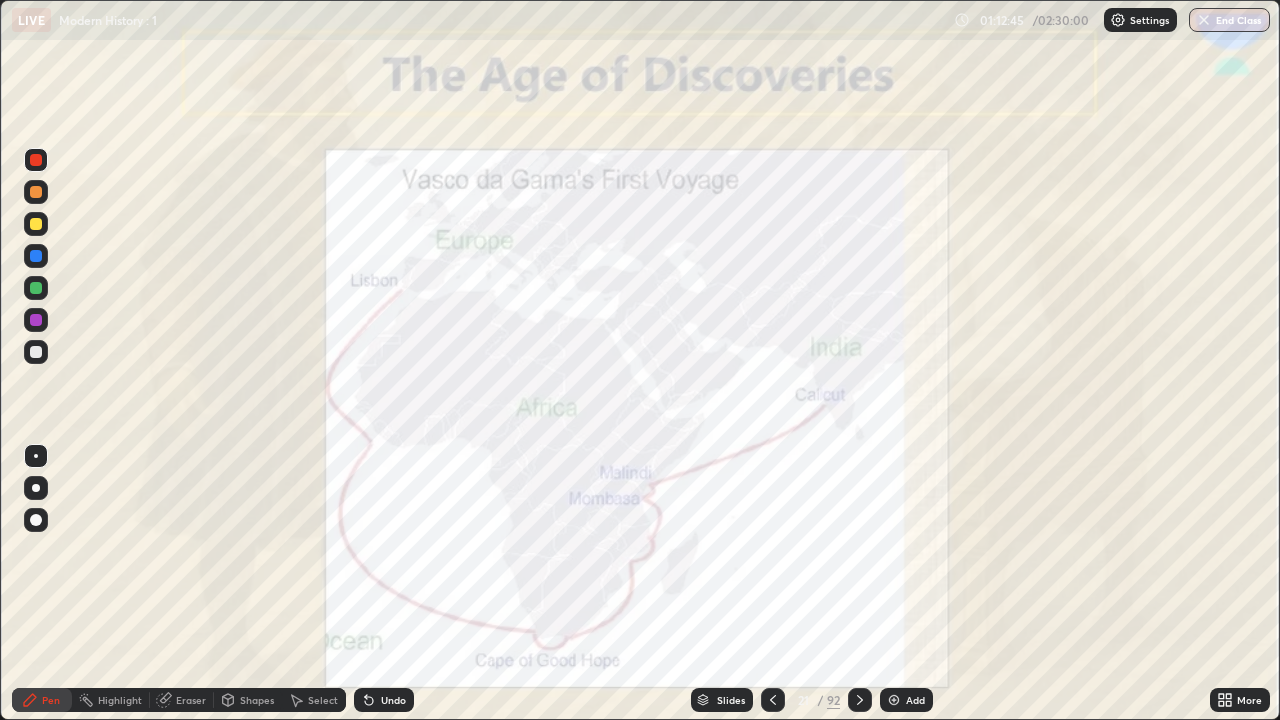 click 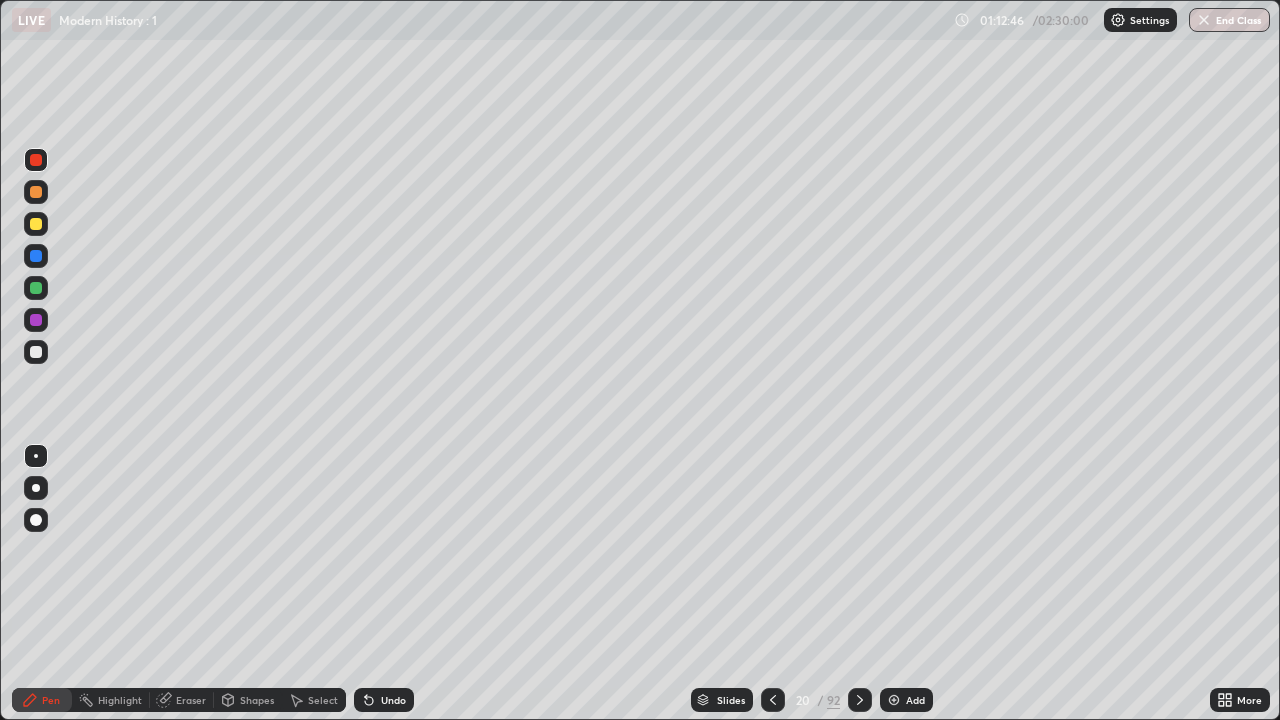 click 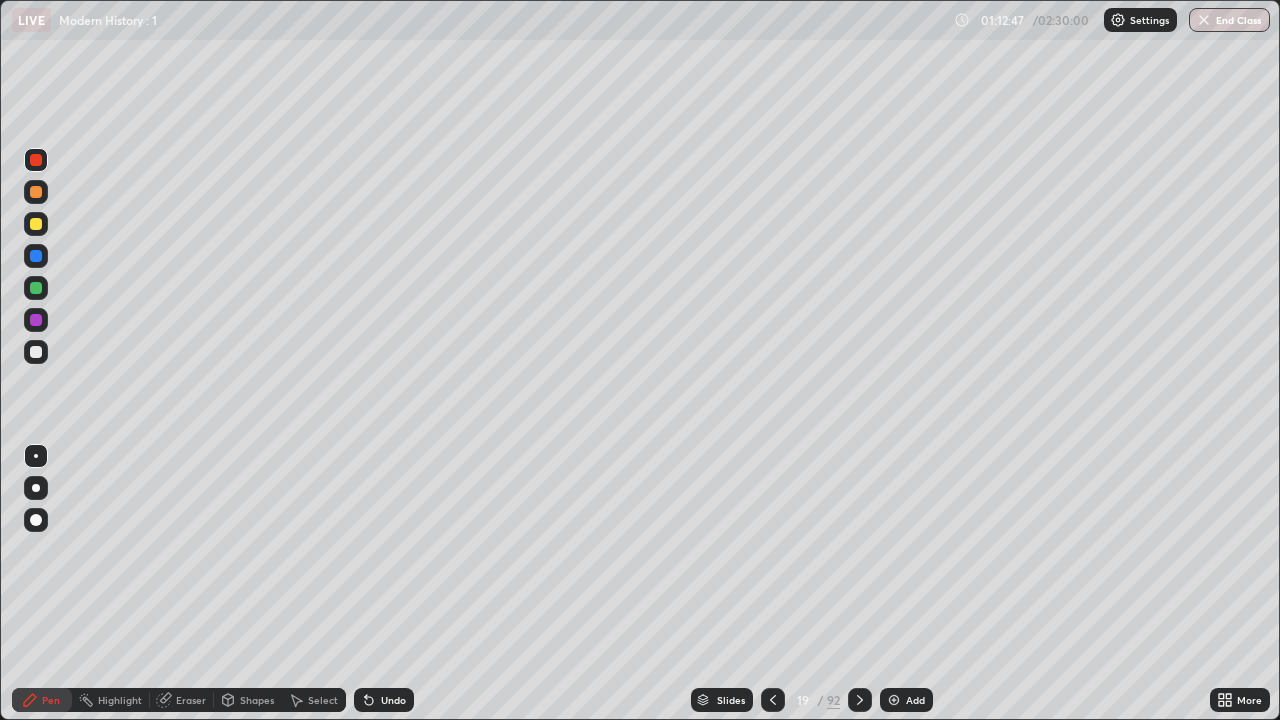 click 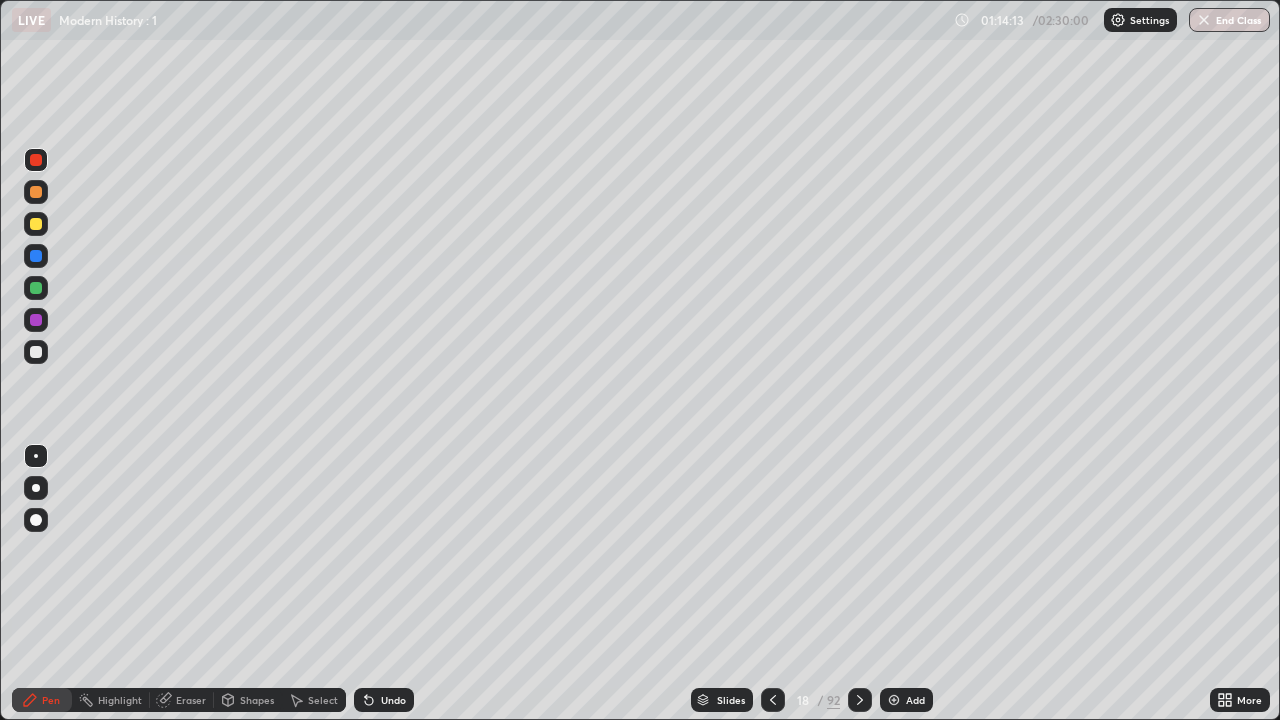 click at bounding box center [36, 224] 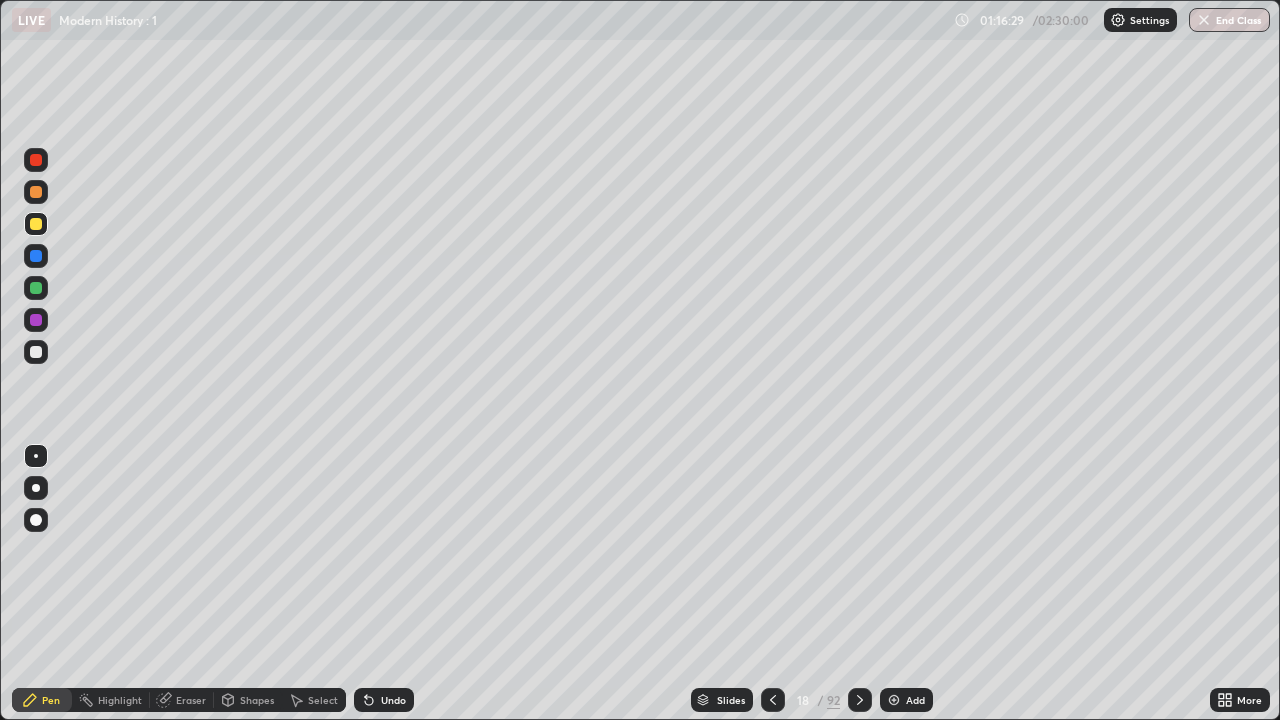 click 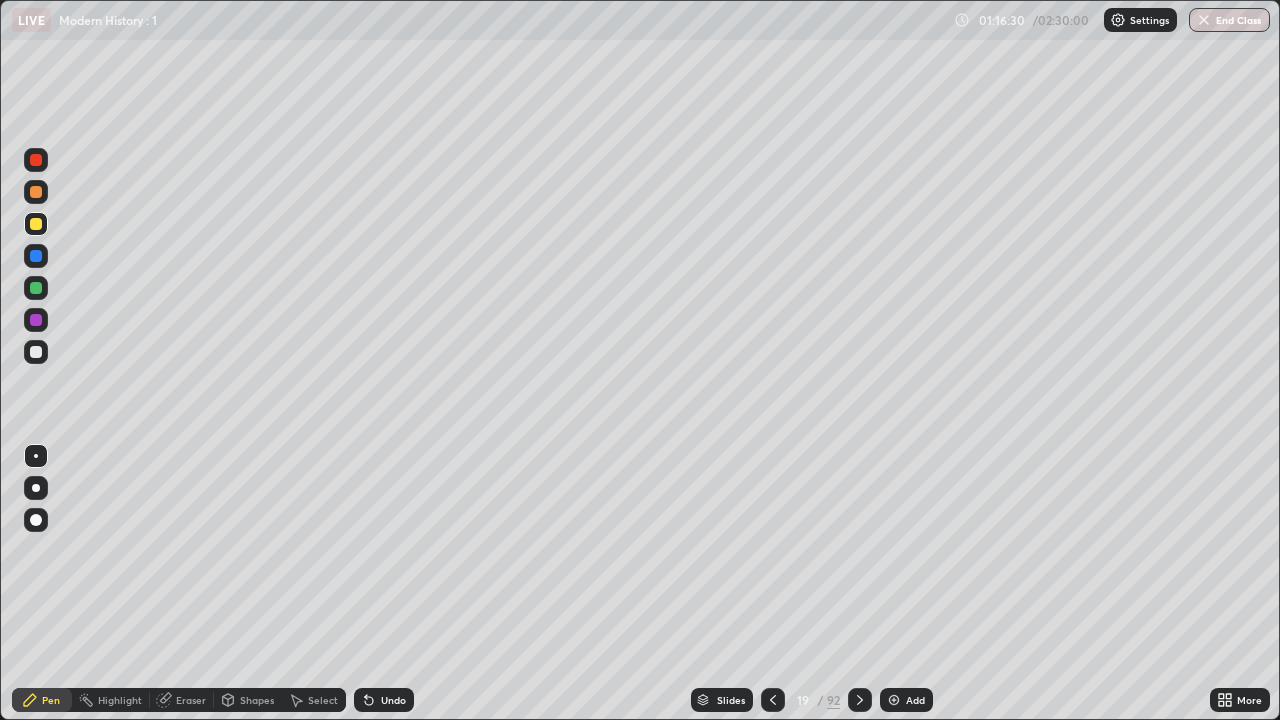 click 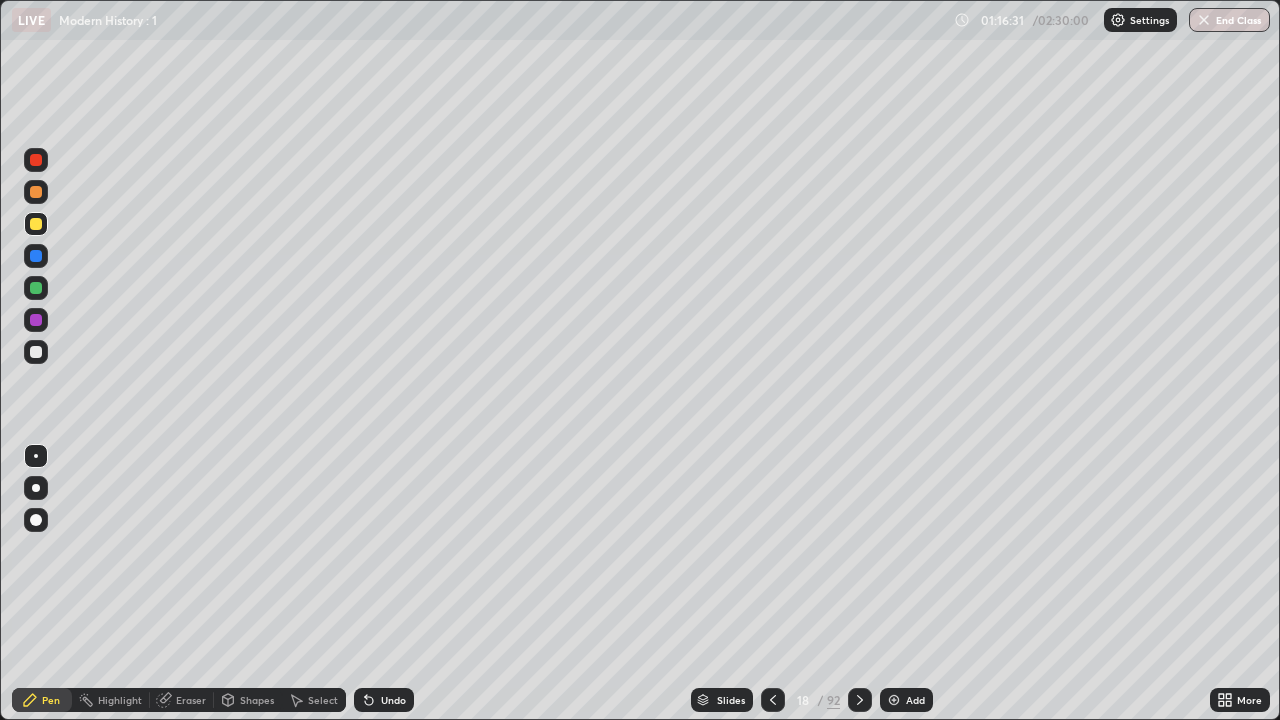 click at bounding box center [894, 700] 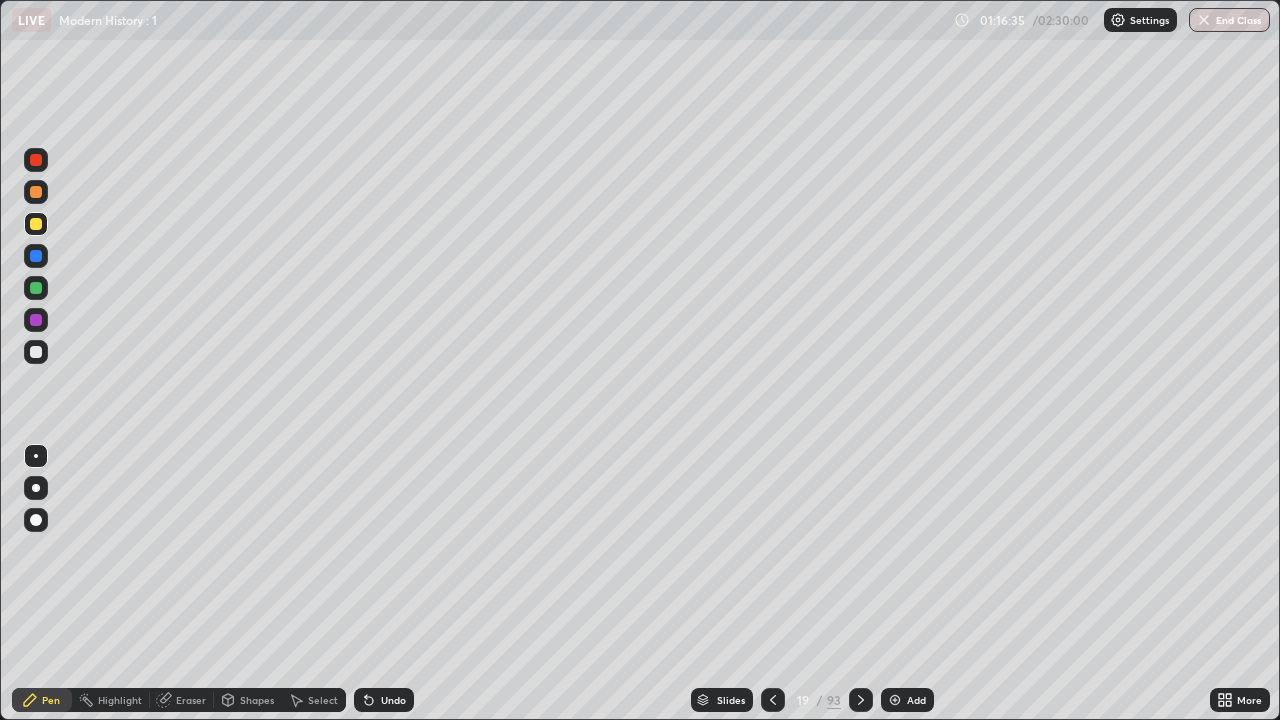click on "Undo" at bounding box center (384, 700) 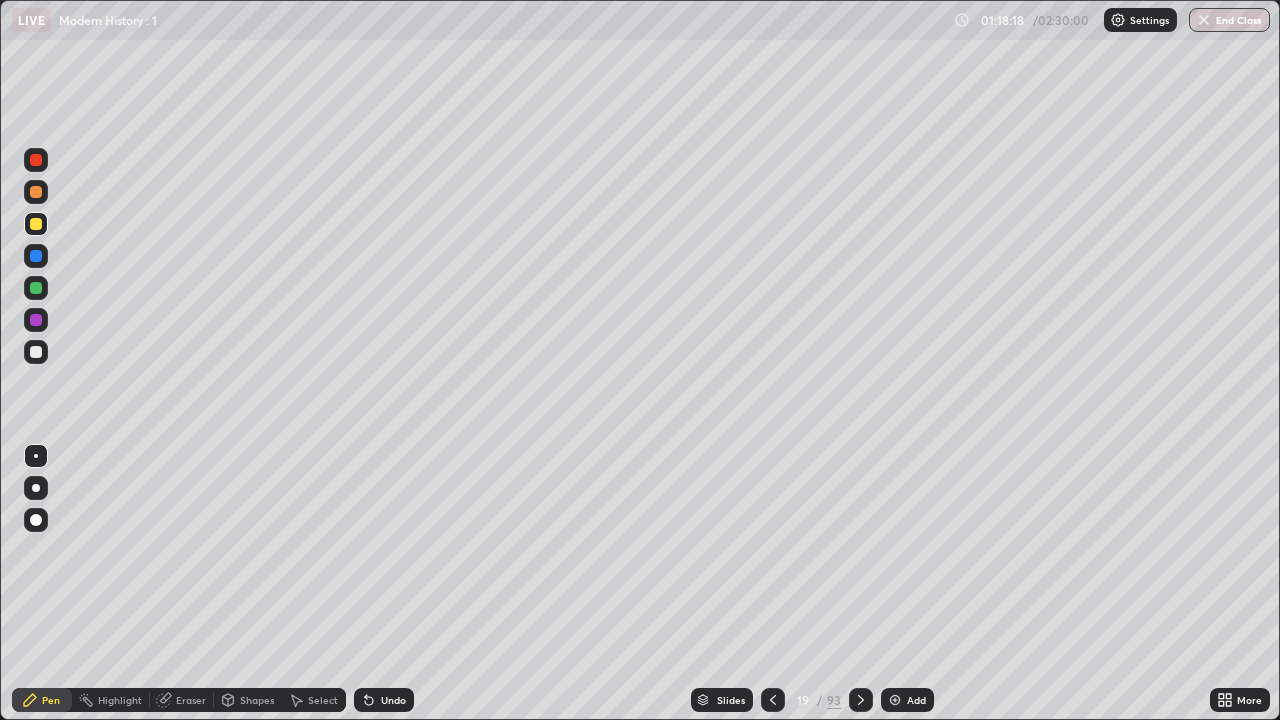 click at bounding box center (36, 352) 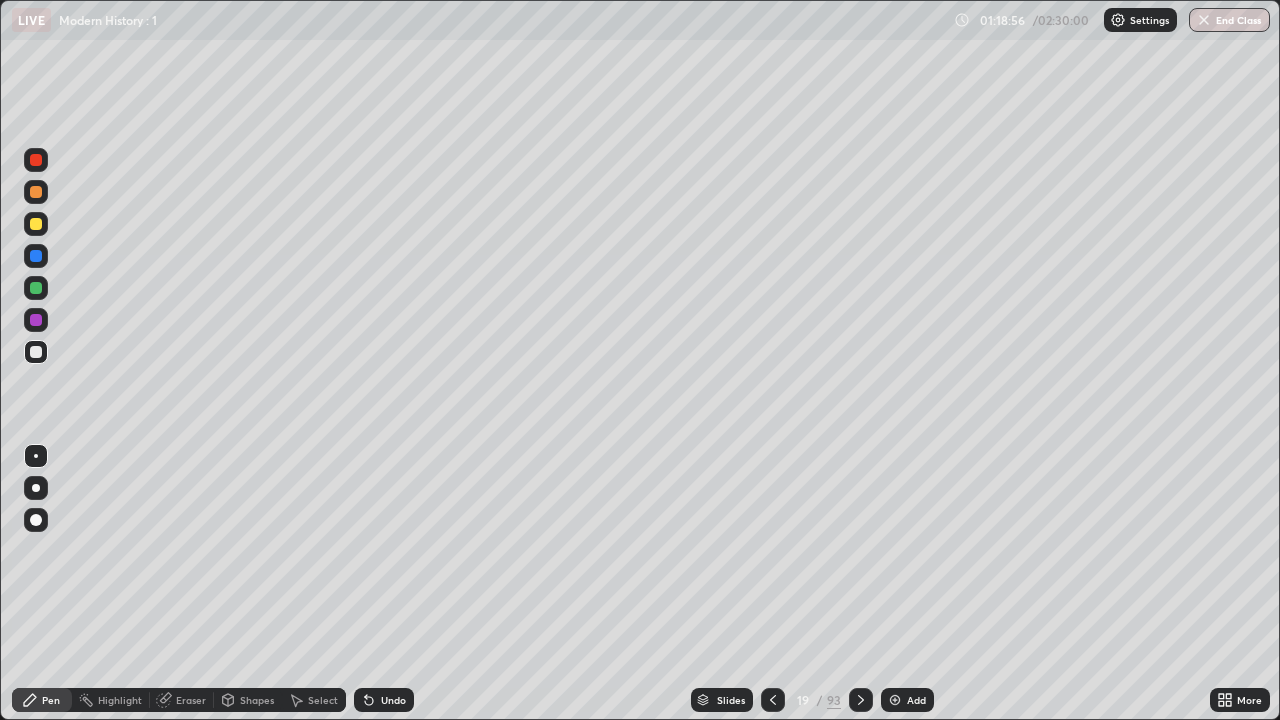 click 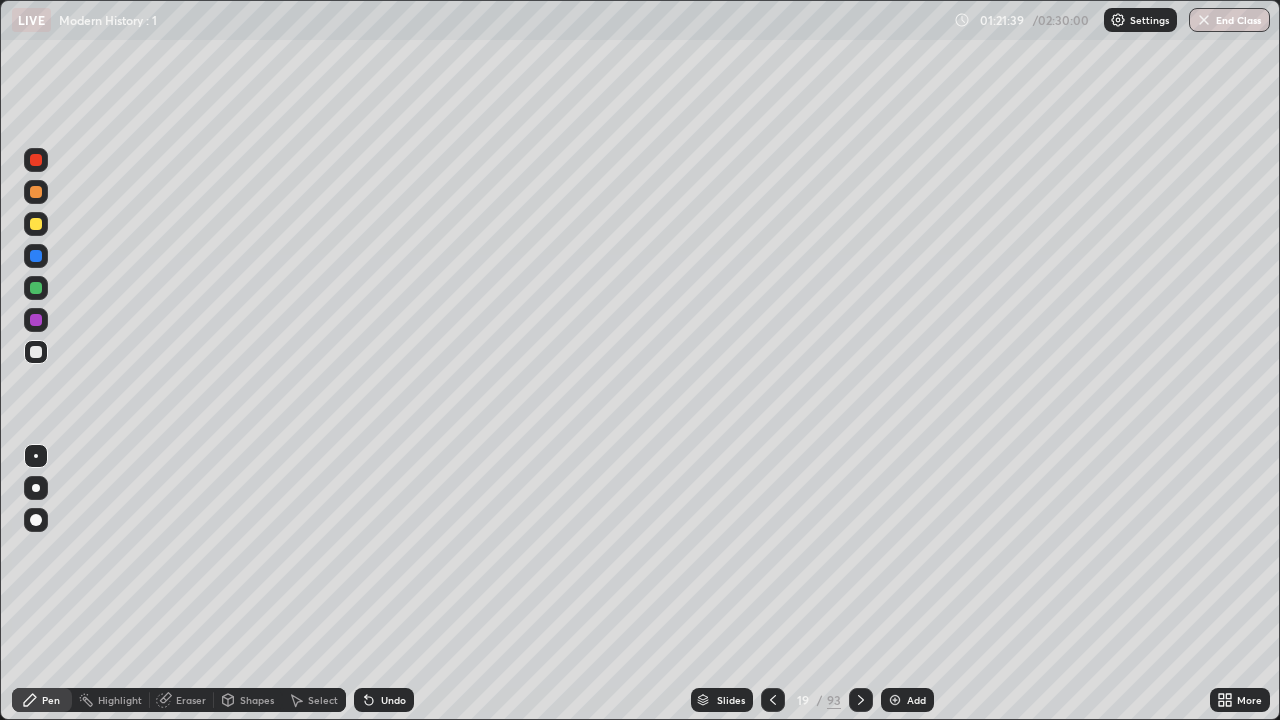 click at bounding box center (861, 700) 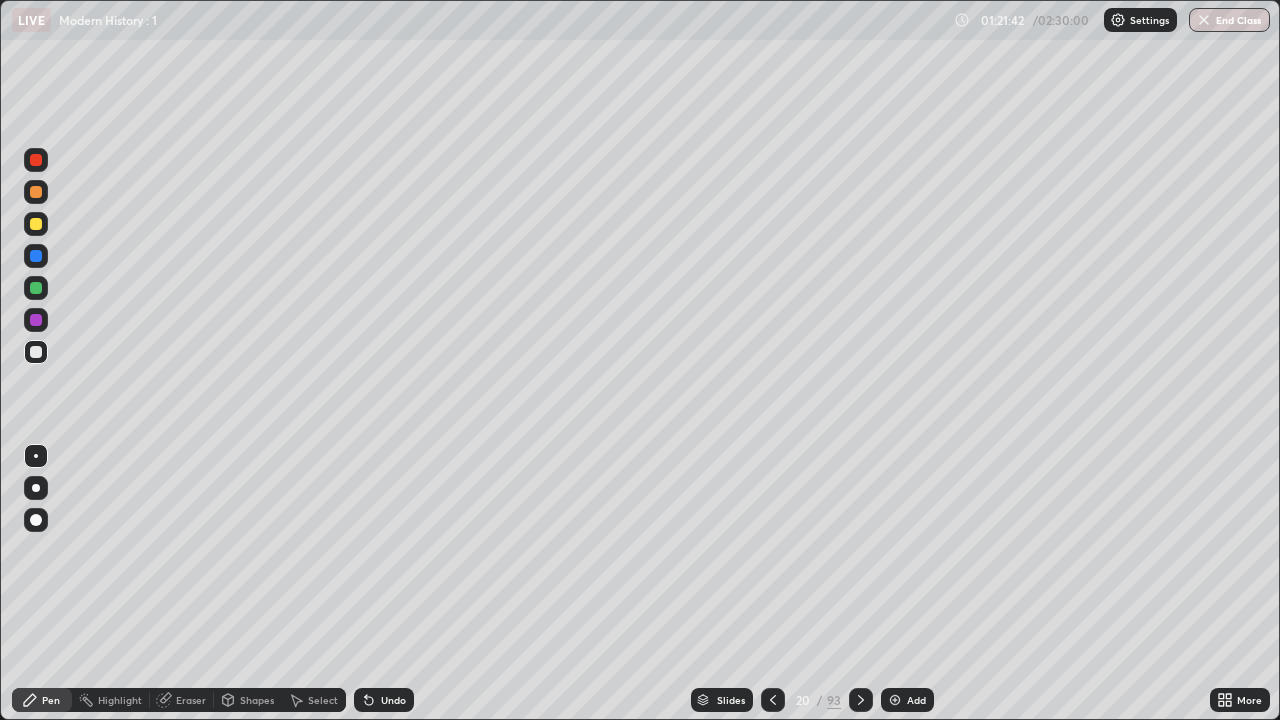 click 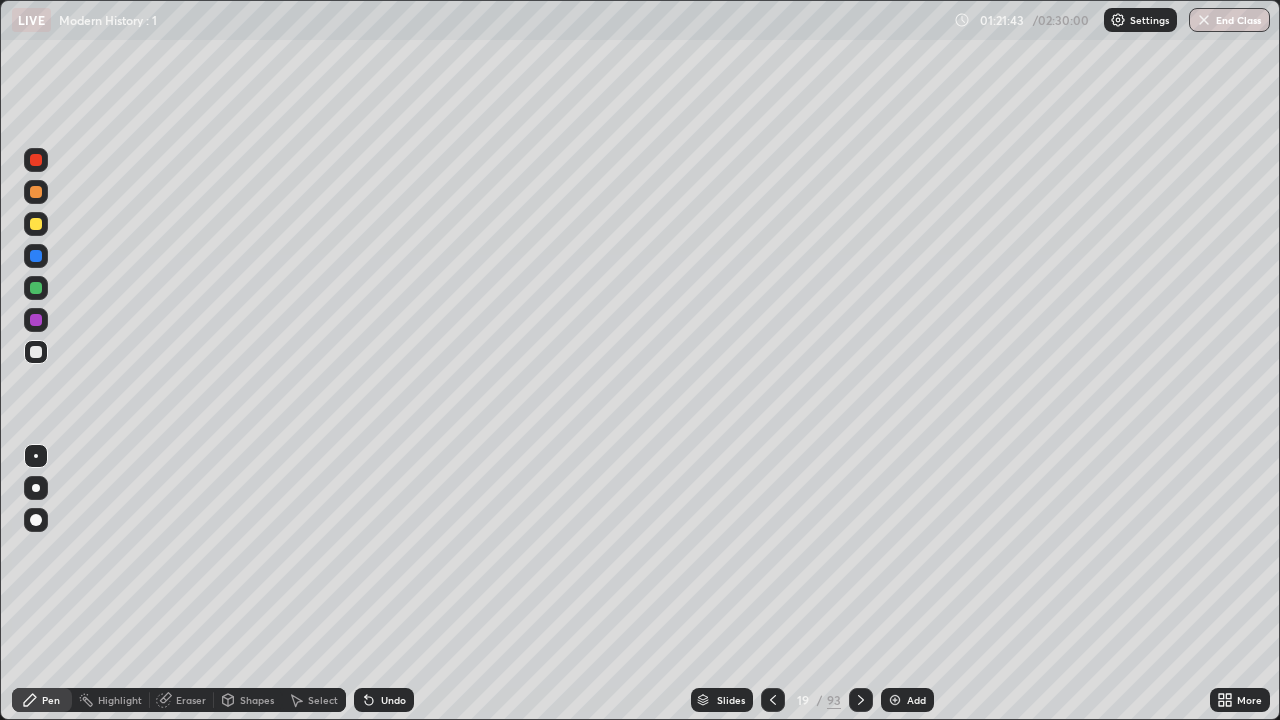 click at bounding box center (895, 700) 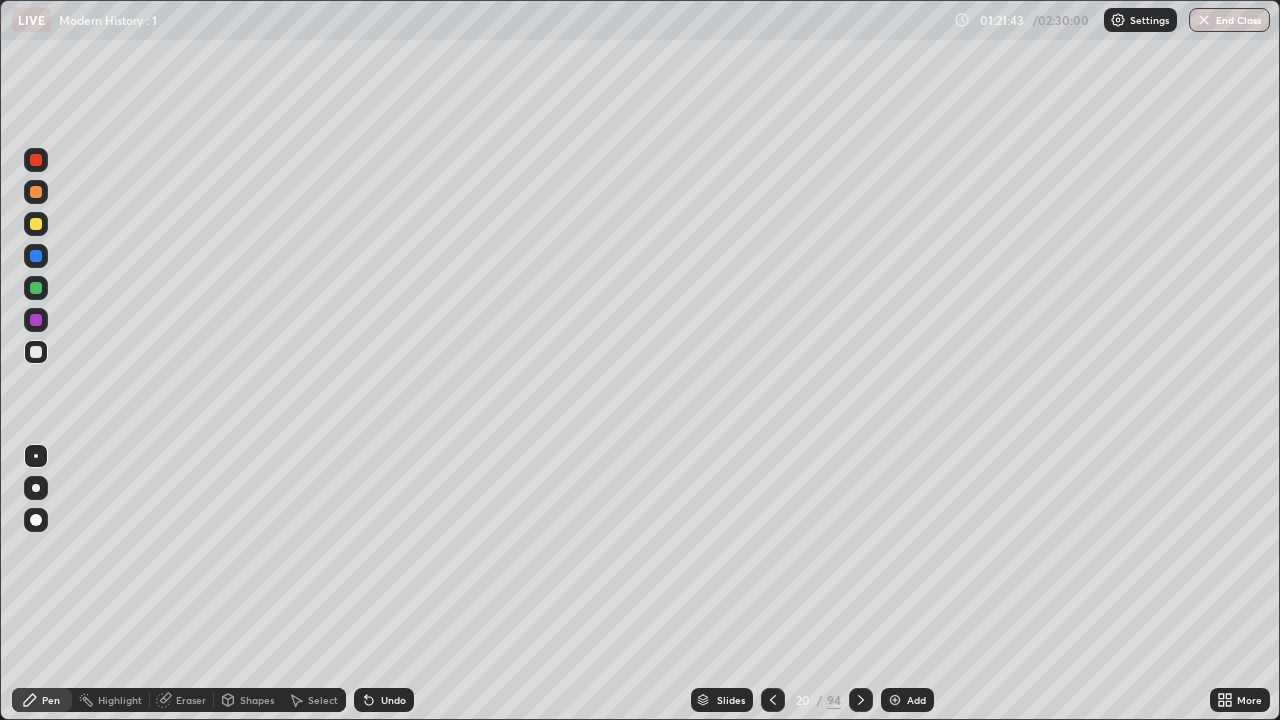 click at bounding box center (895, 700) 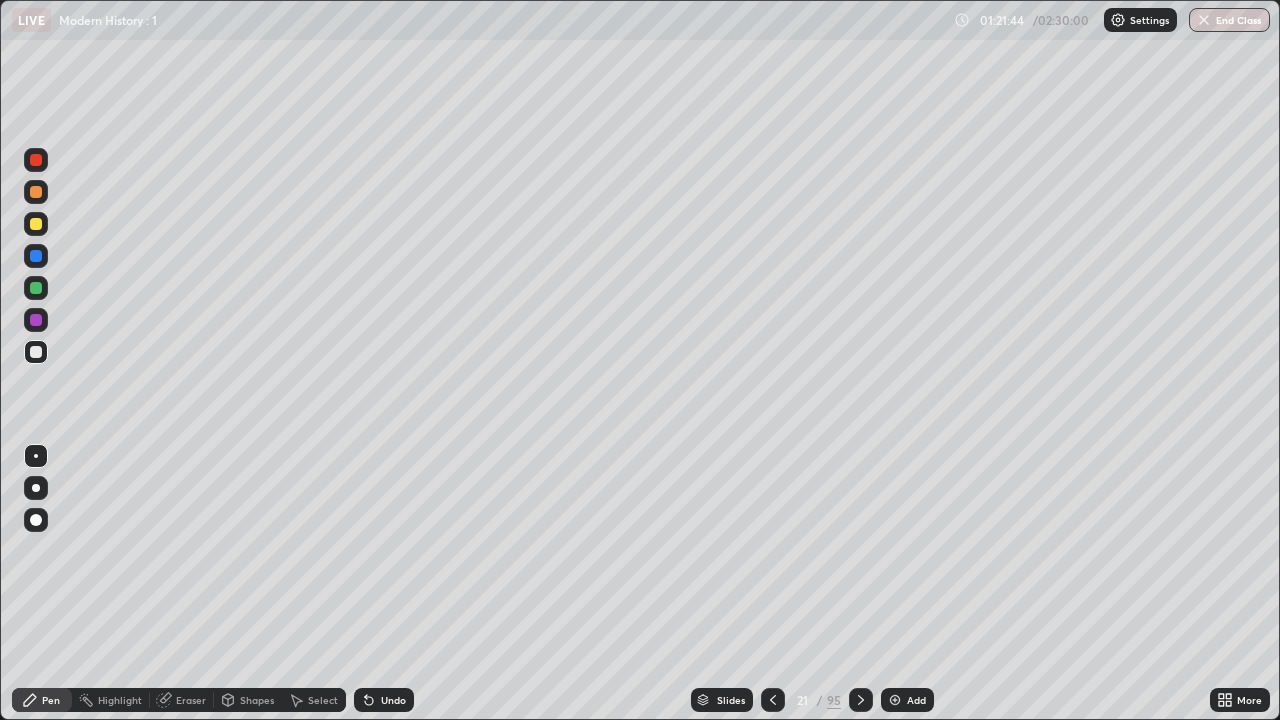 click on "Add" at bounding box center (907, 700) 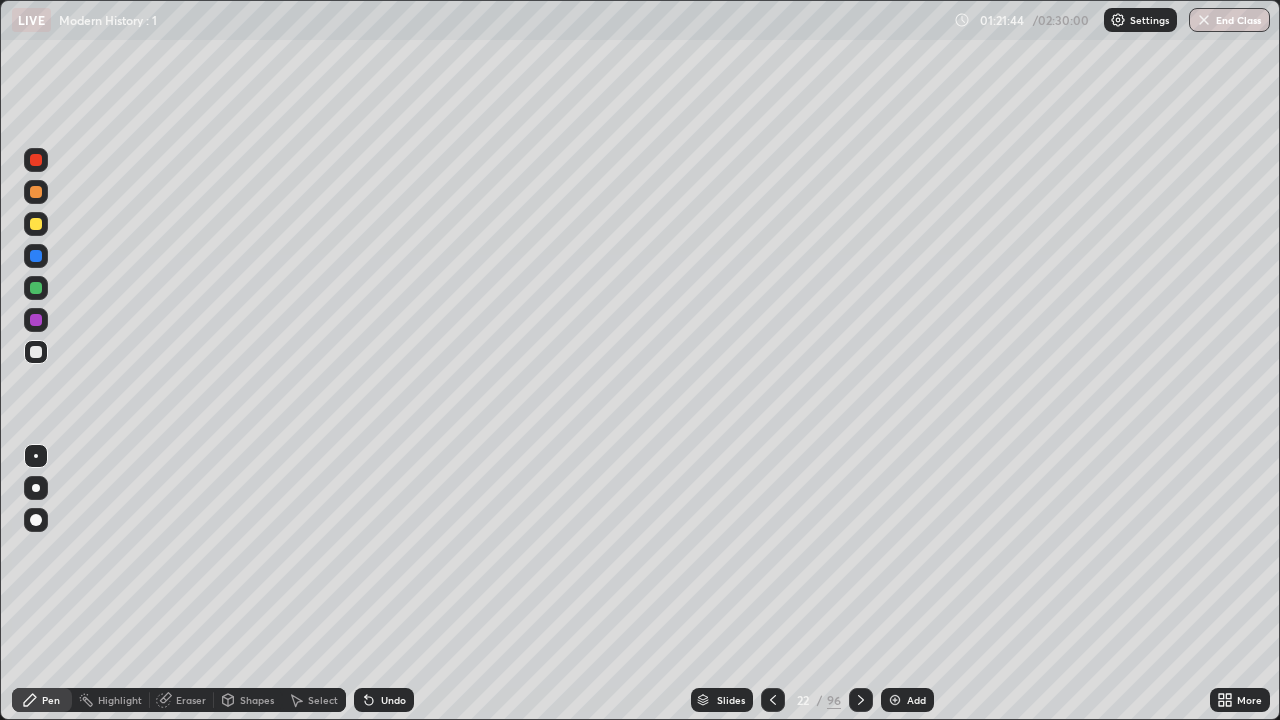 click 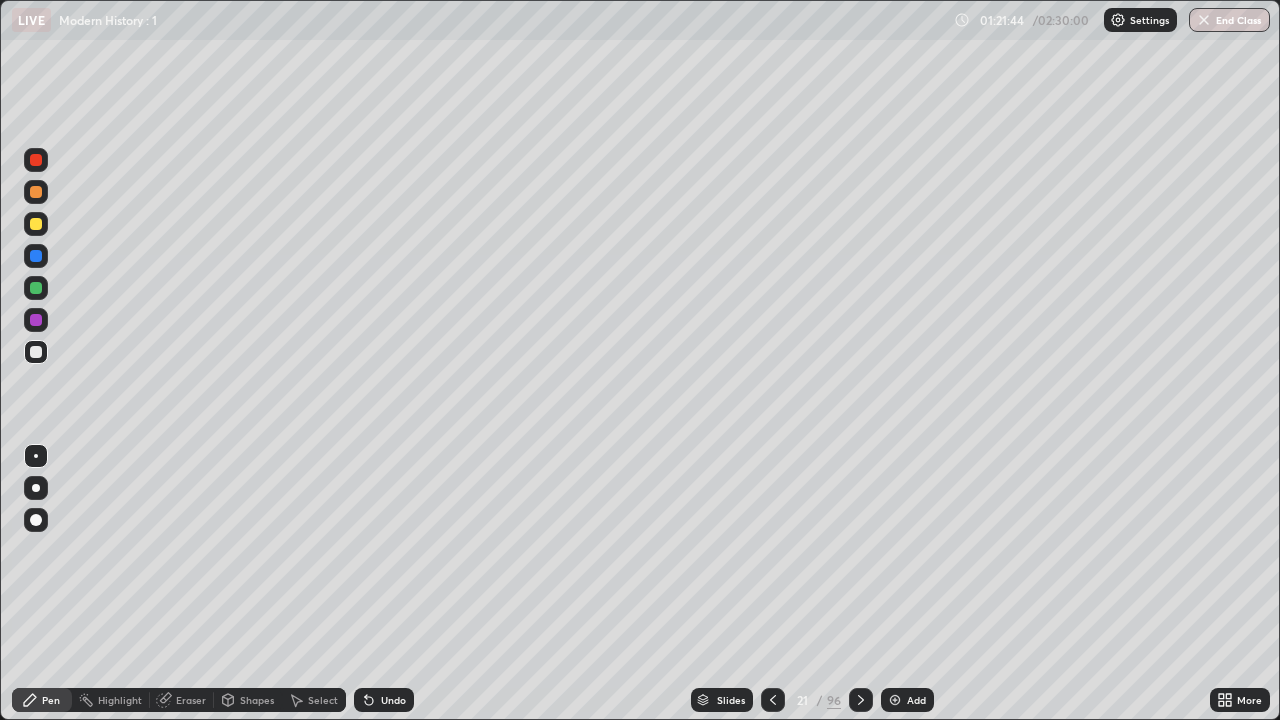 click 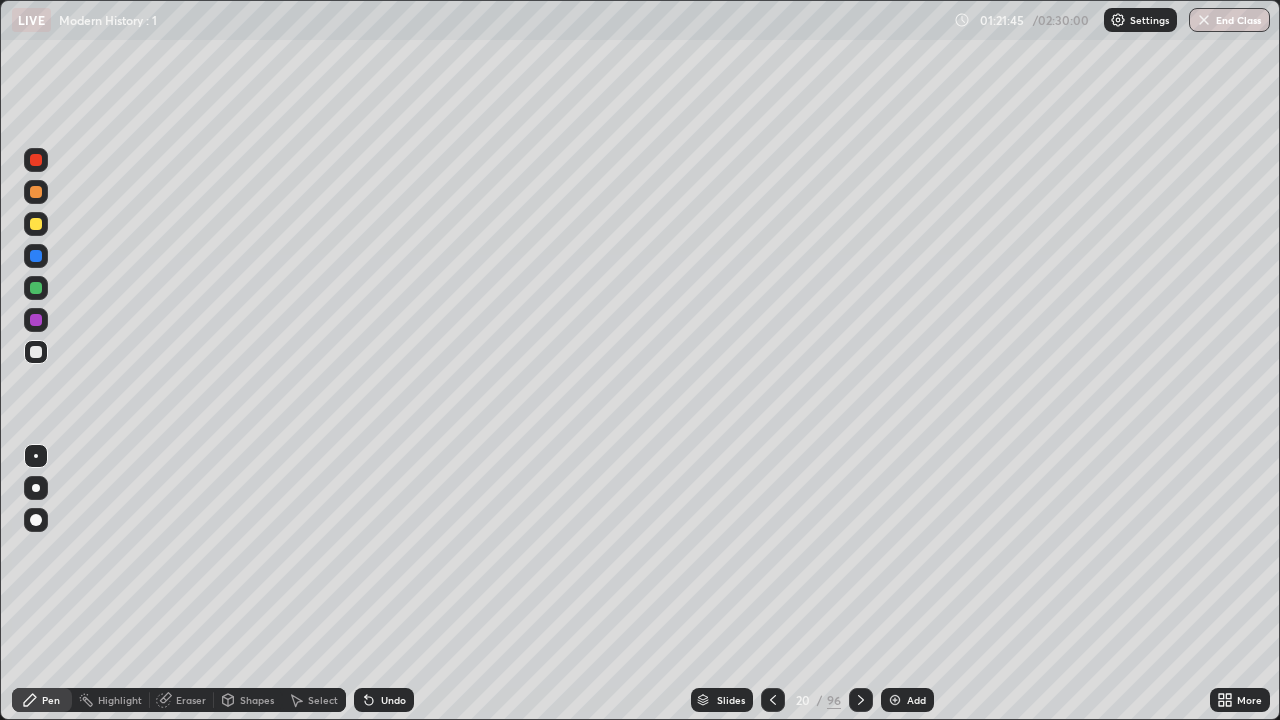 click 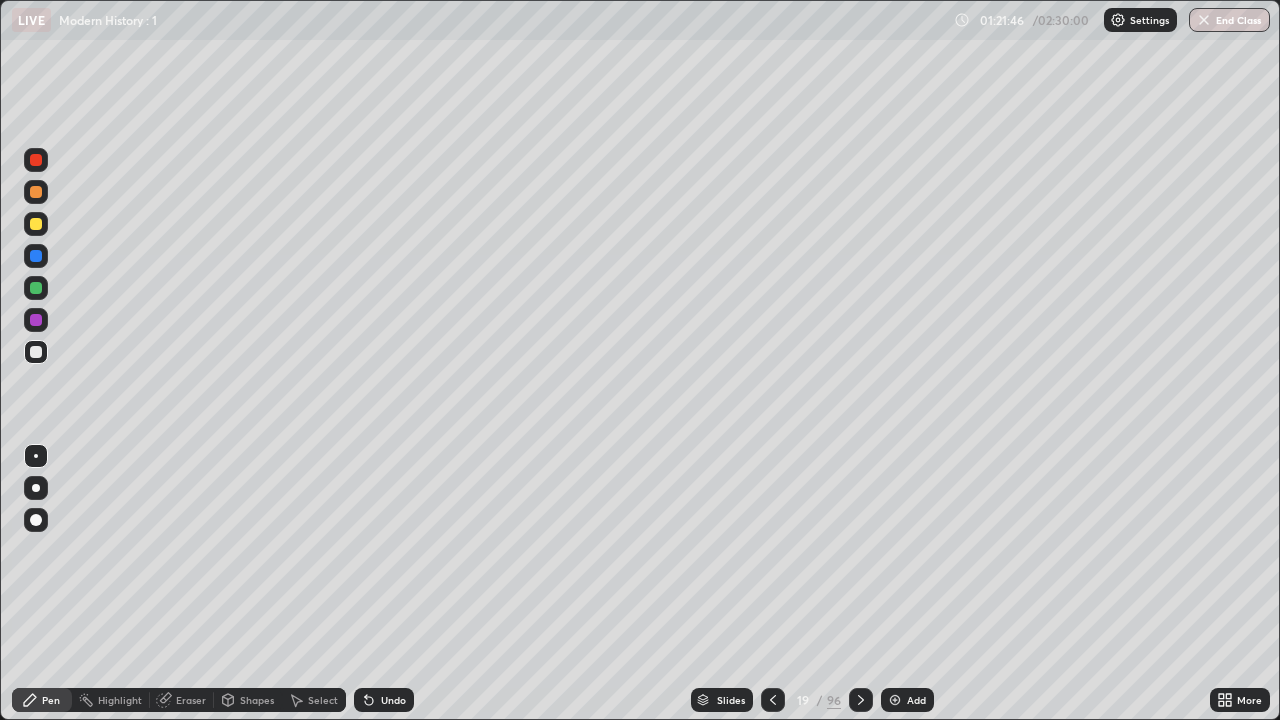 click 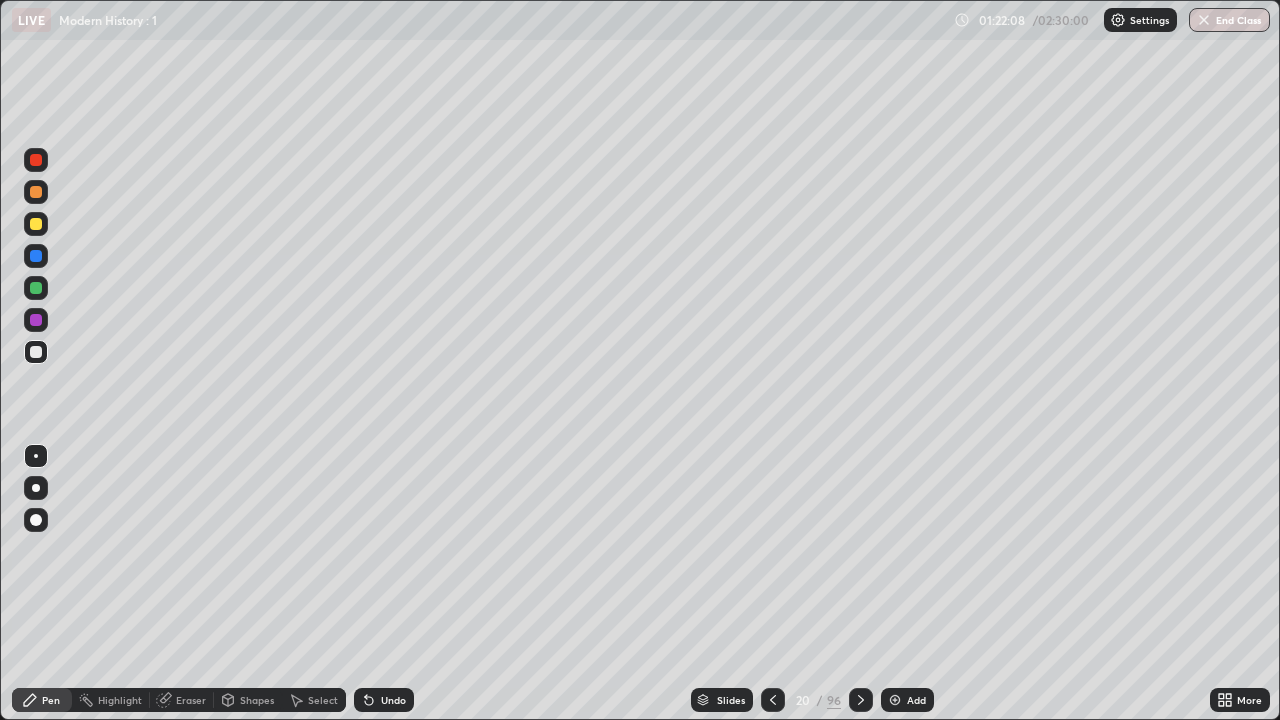click at bounding box center [36, 224] 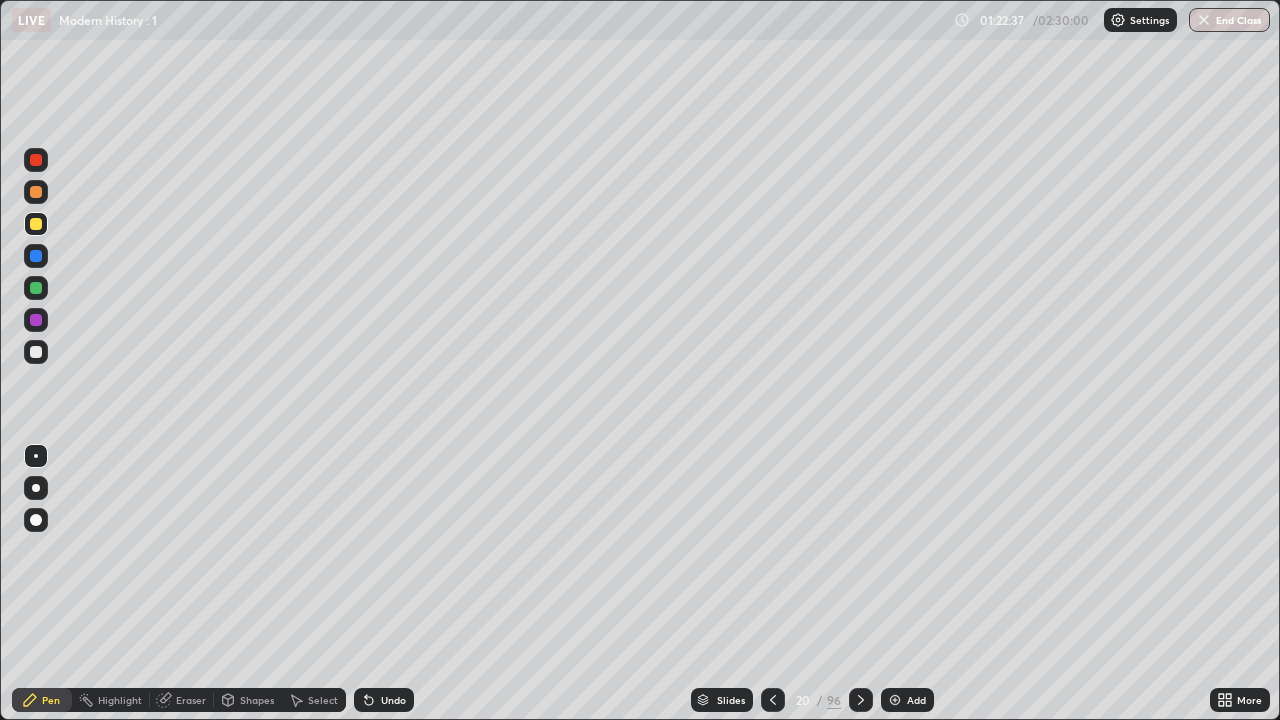 click at bounding box center (36, 352) 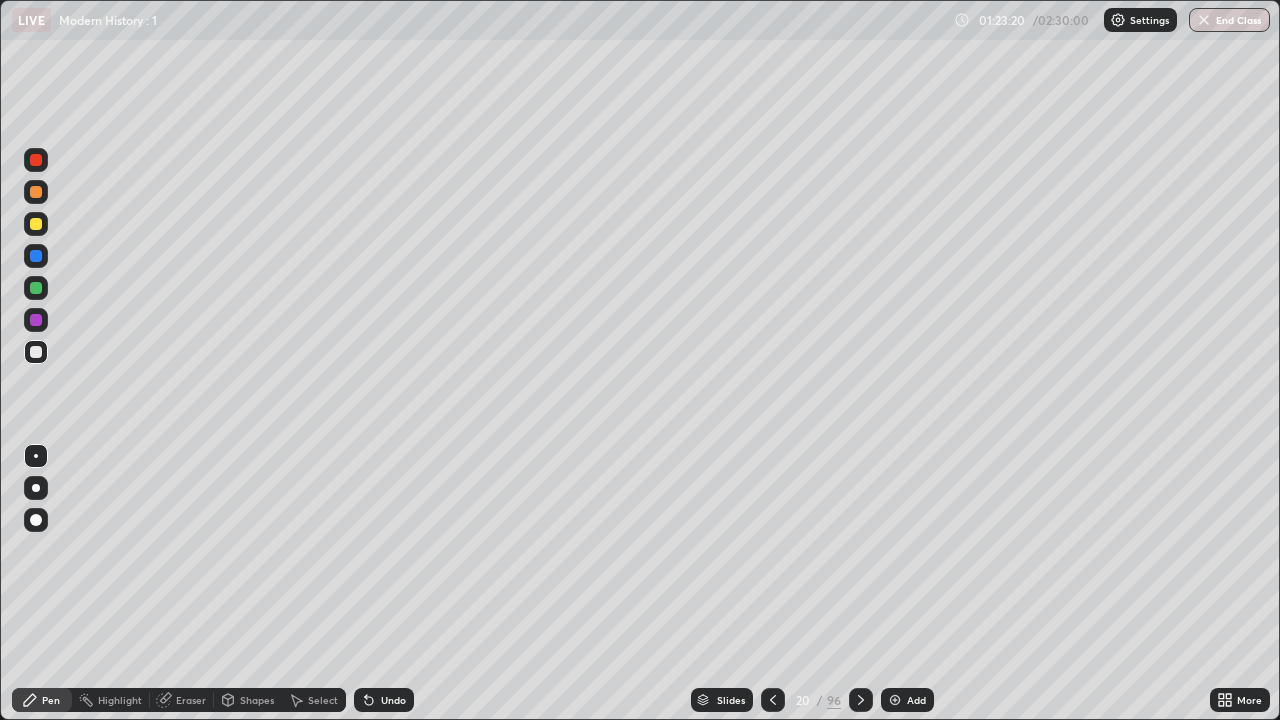 click on "Undo" at bounding box center (393, 700) 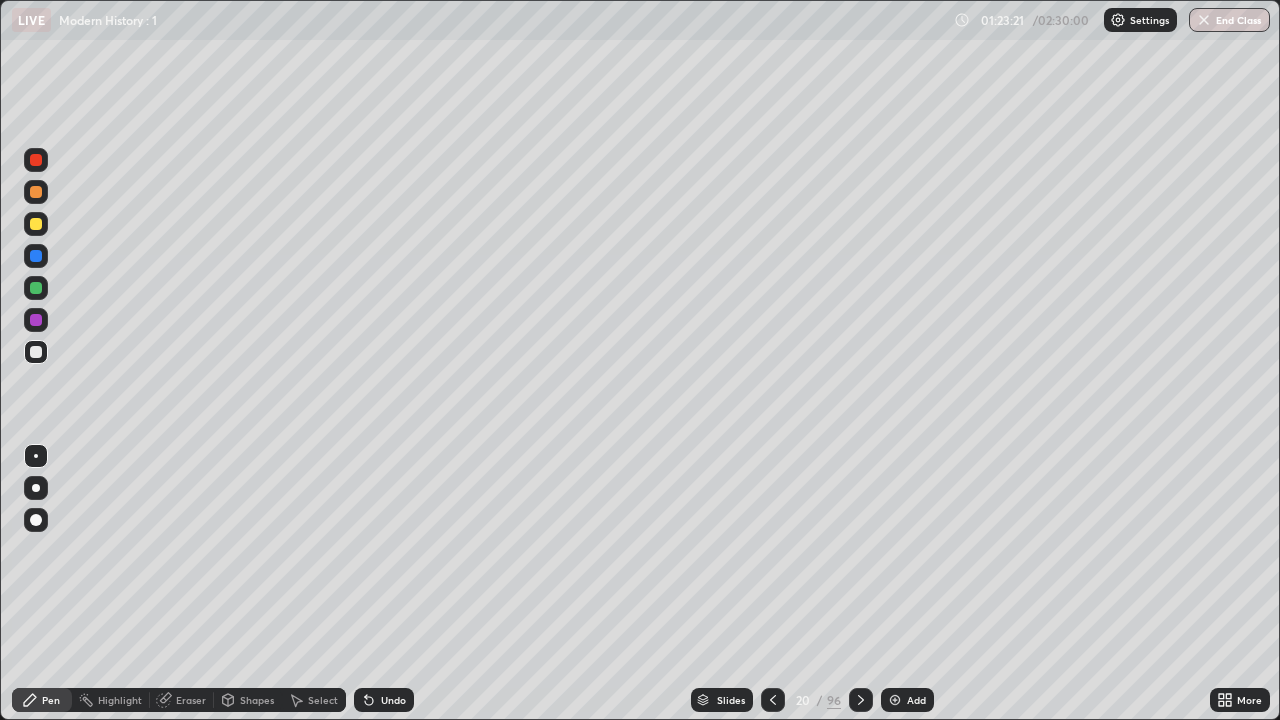 click on "Undo" at bounding box center [393, 700] 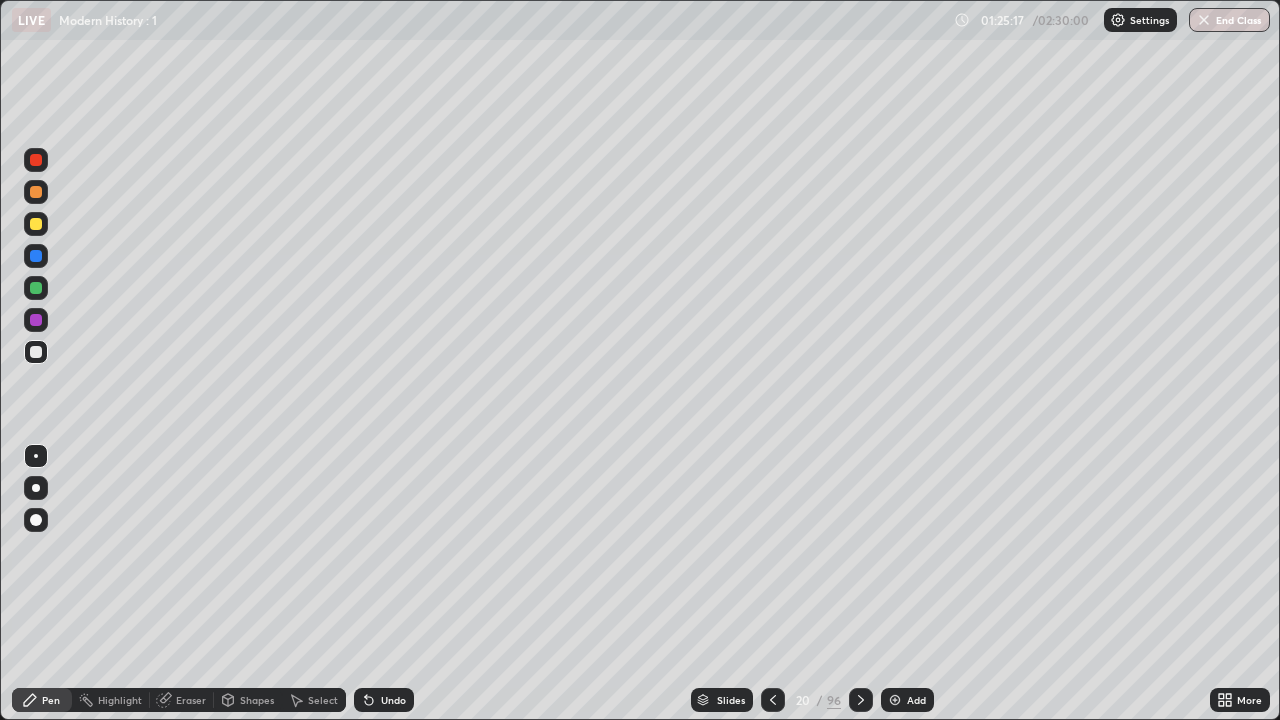 click 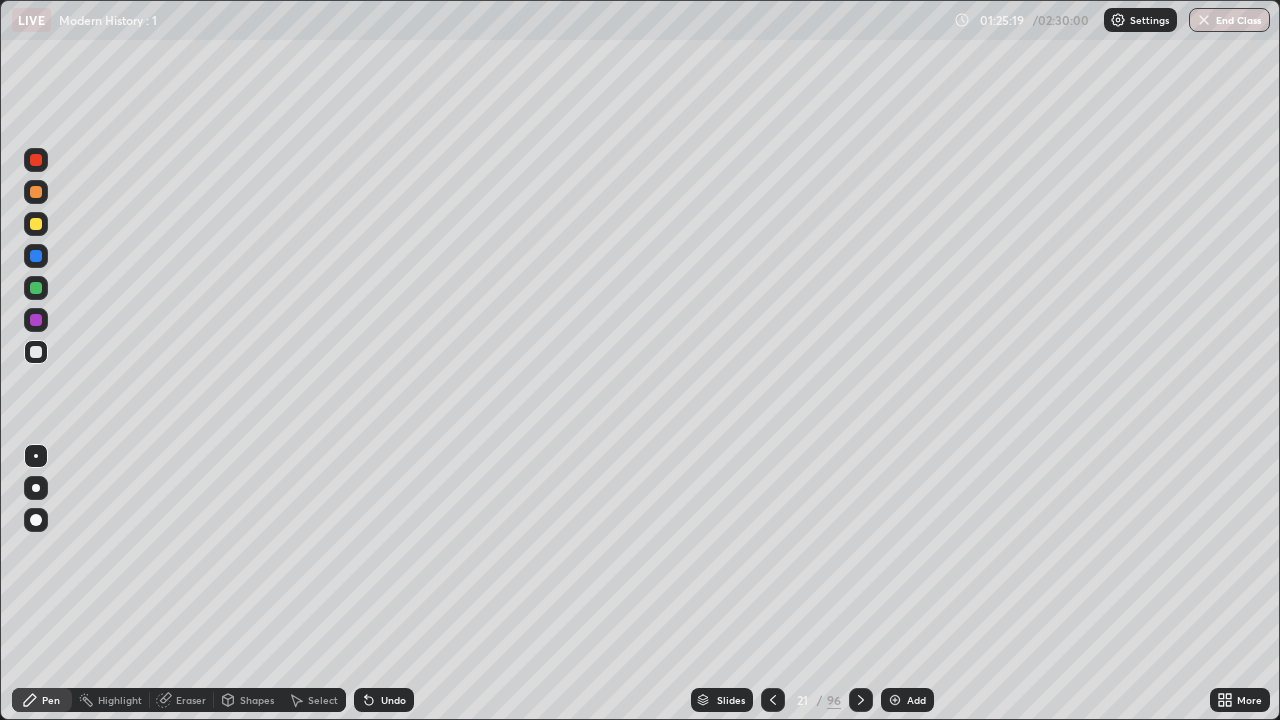 click 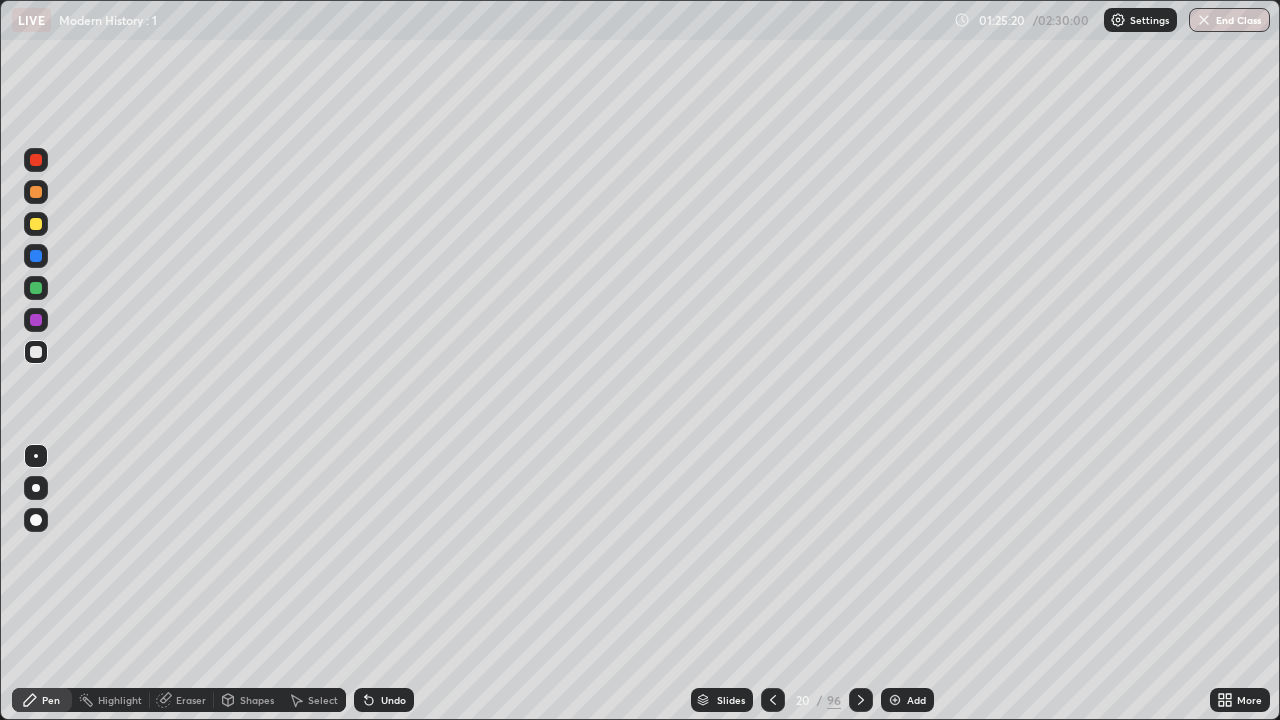 click 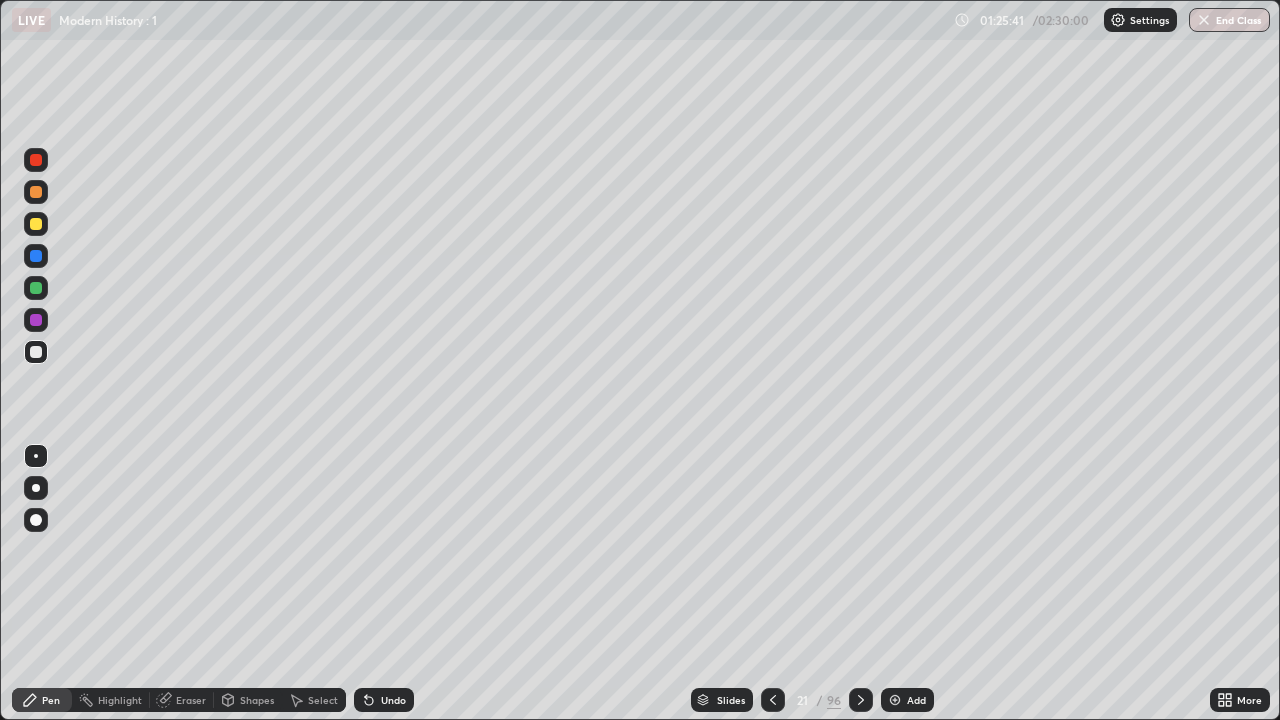 click at bounding box center (36, 224) 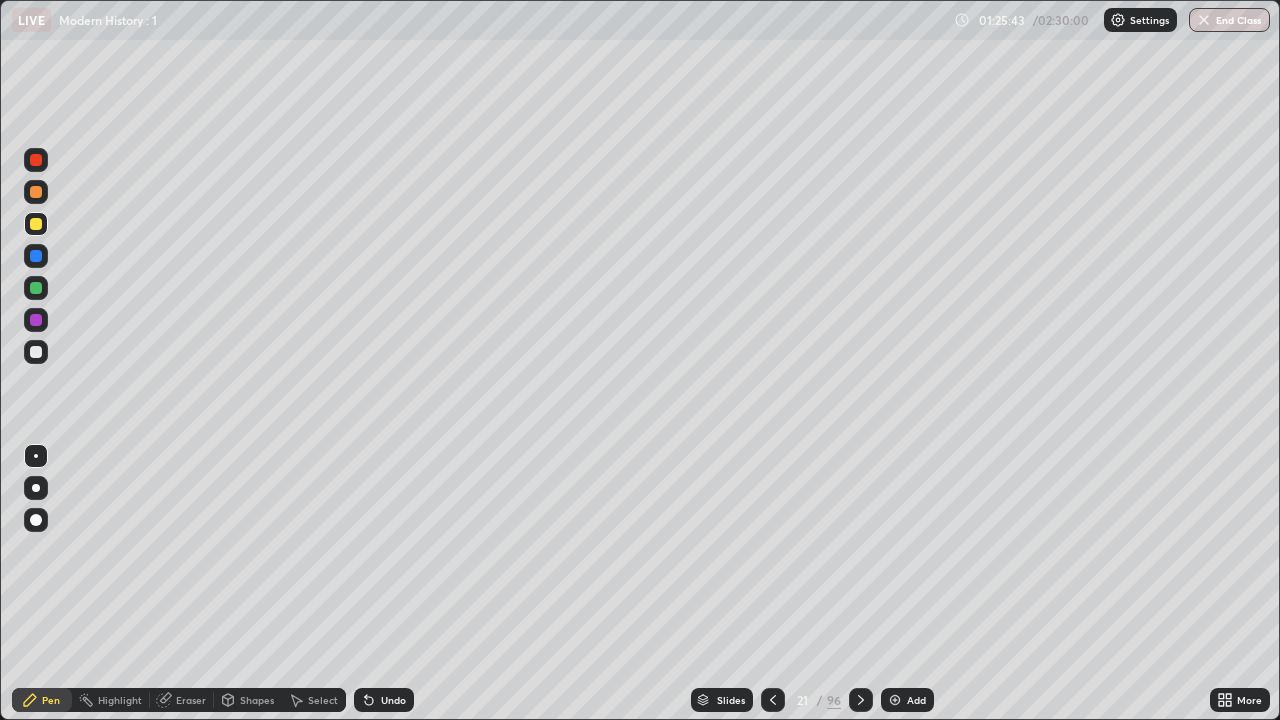 click 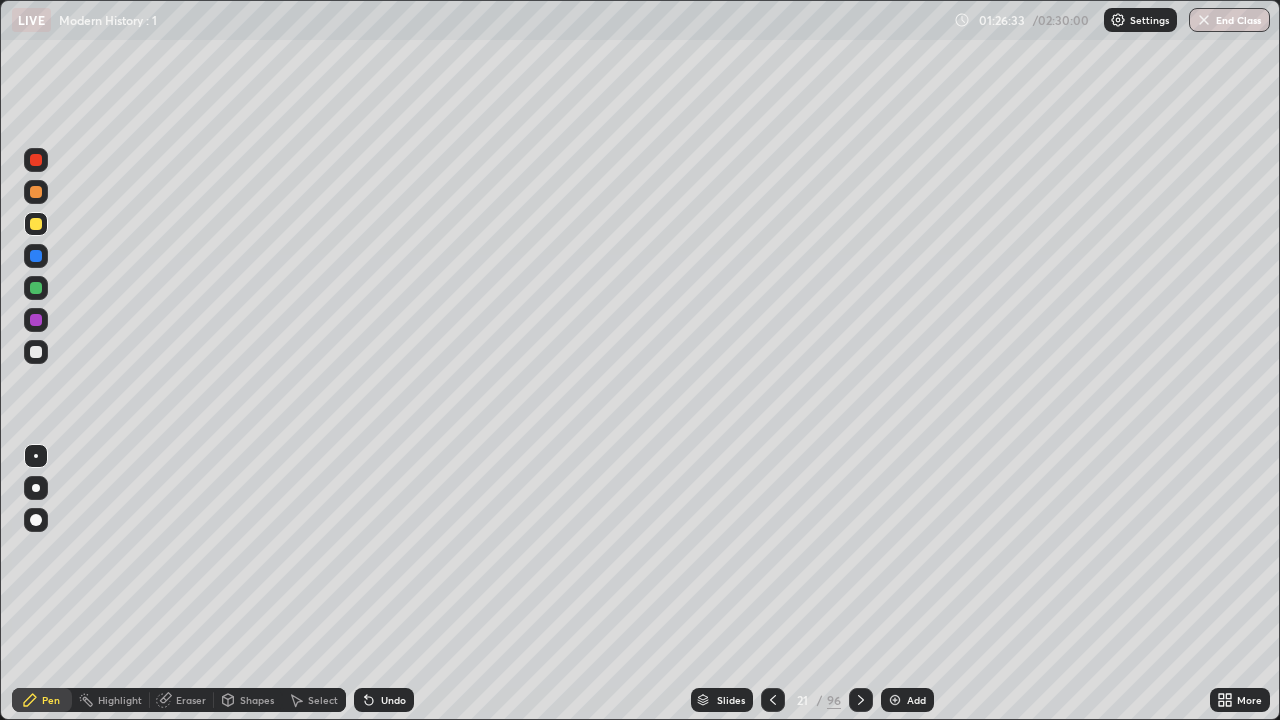click at bounding box center (36, 352) 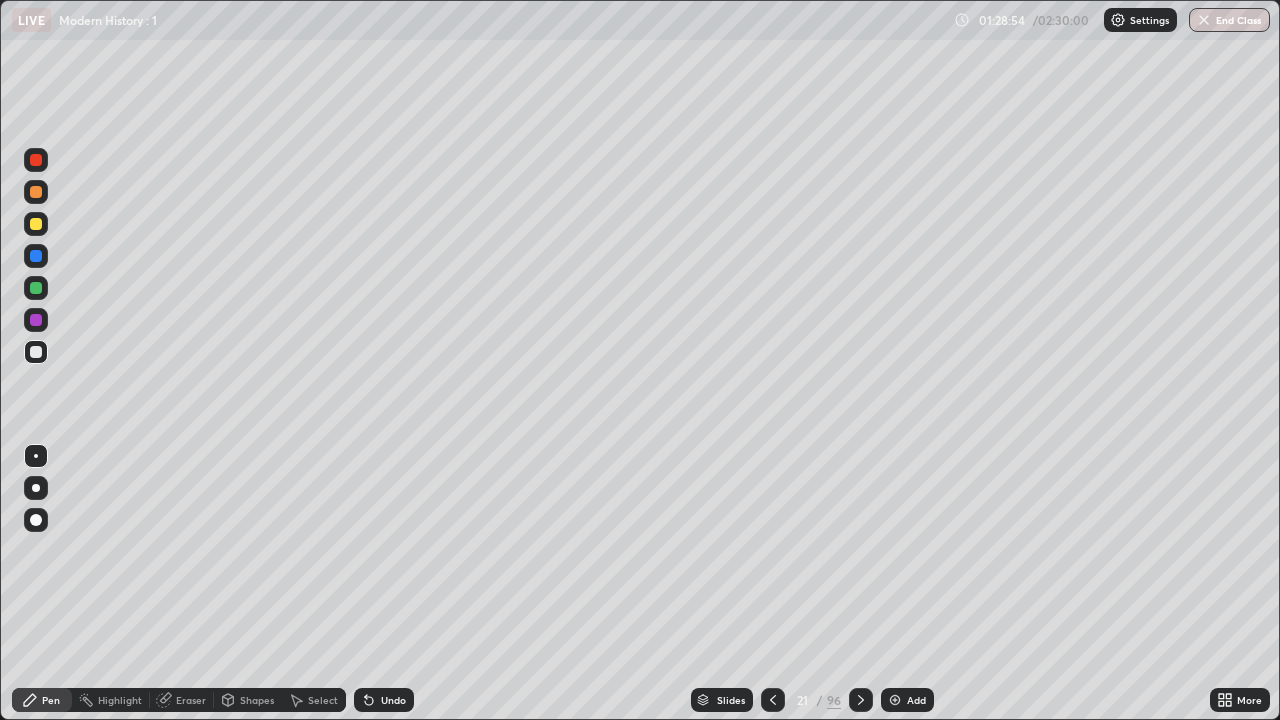 click at bounding box center [861, 700] 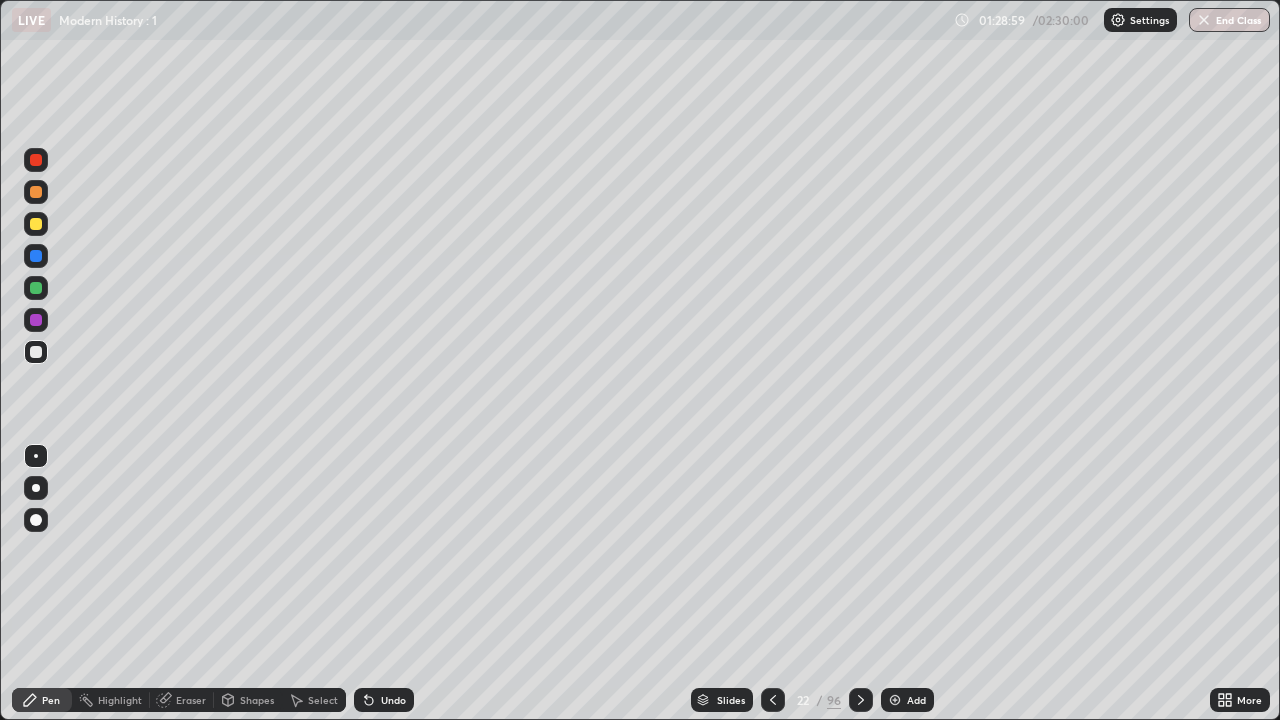 click on "Undo" at bounding box center [384, 700] 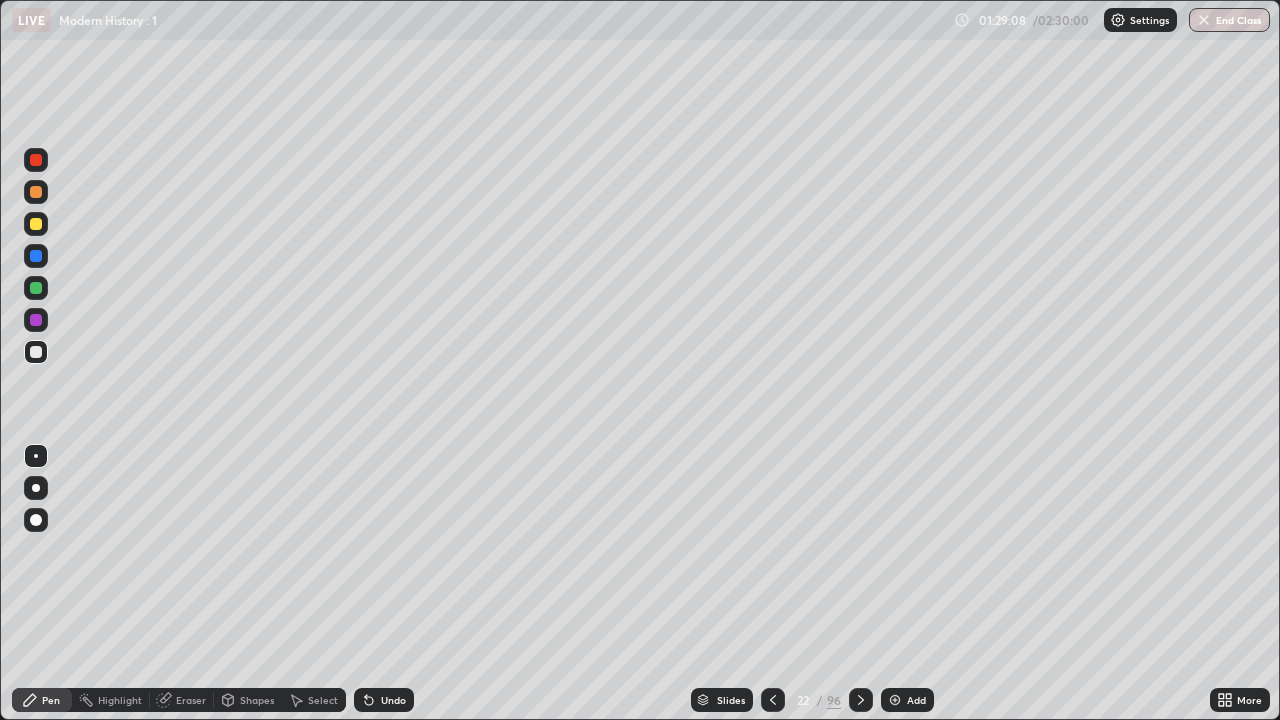 click at bounding box center [36, 224] 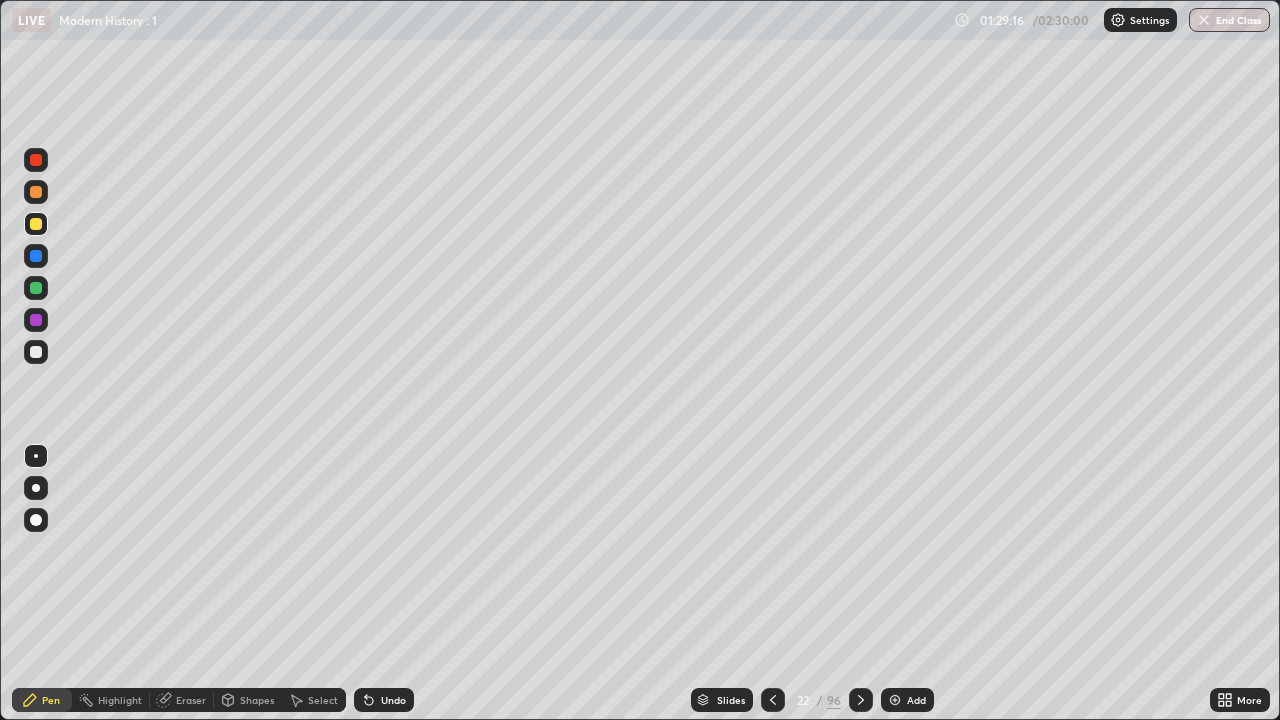 click on "Undo" at bounding box center (384, 700) 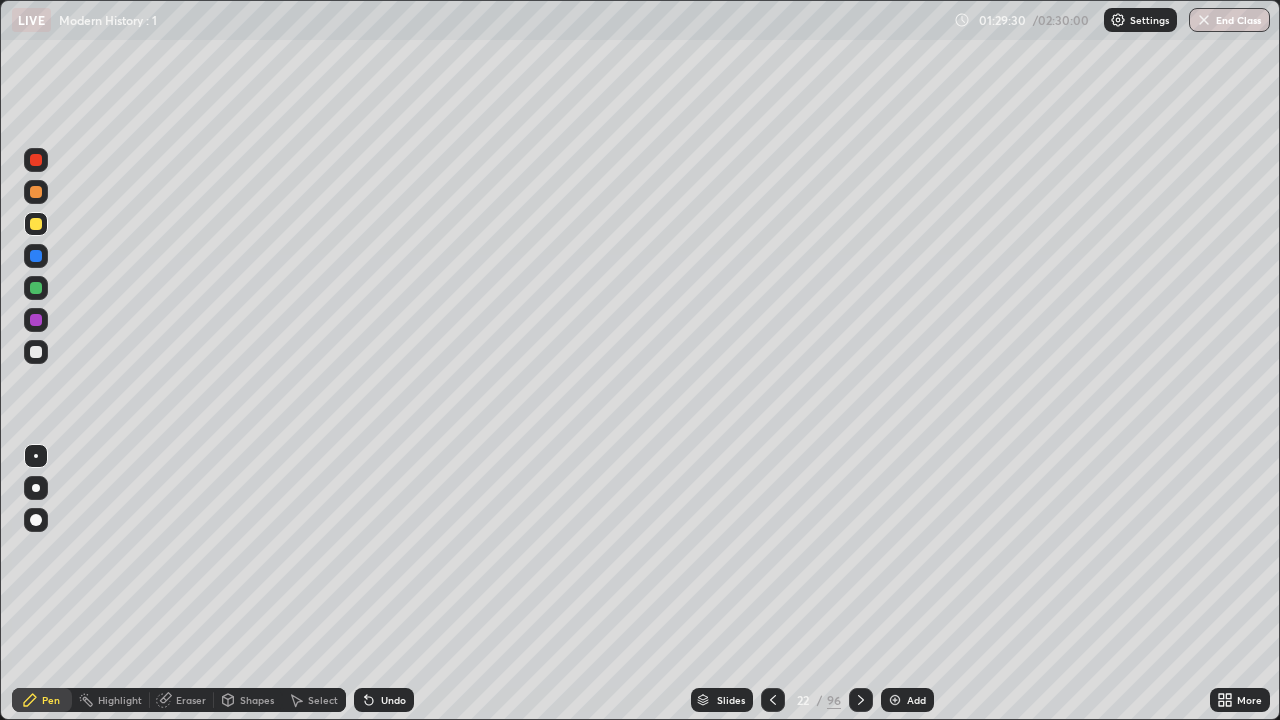 click on "Undo" at bounding box center (393, 700) 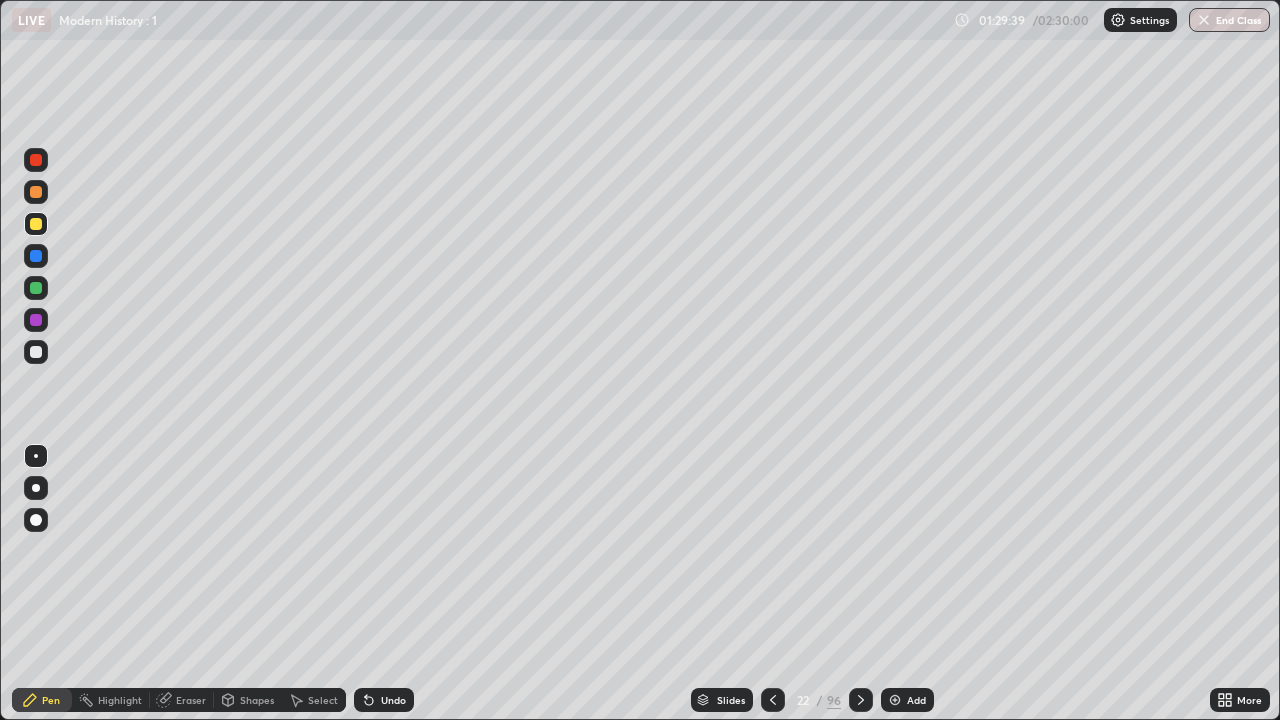 click on "Undo" at bounding box center (393, 700) 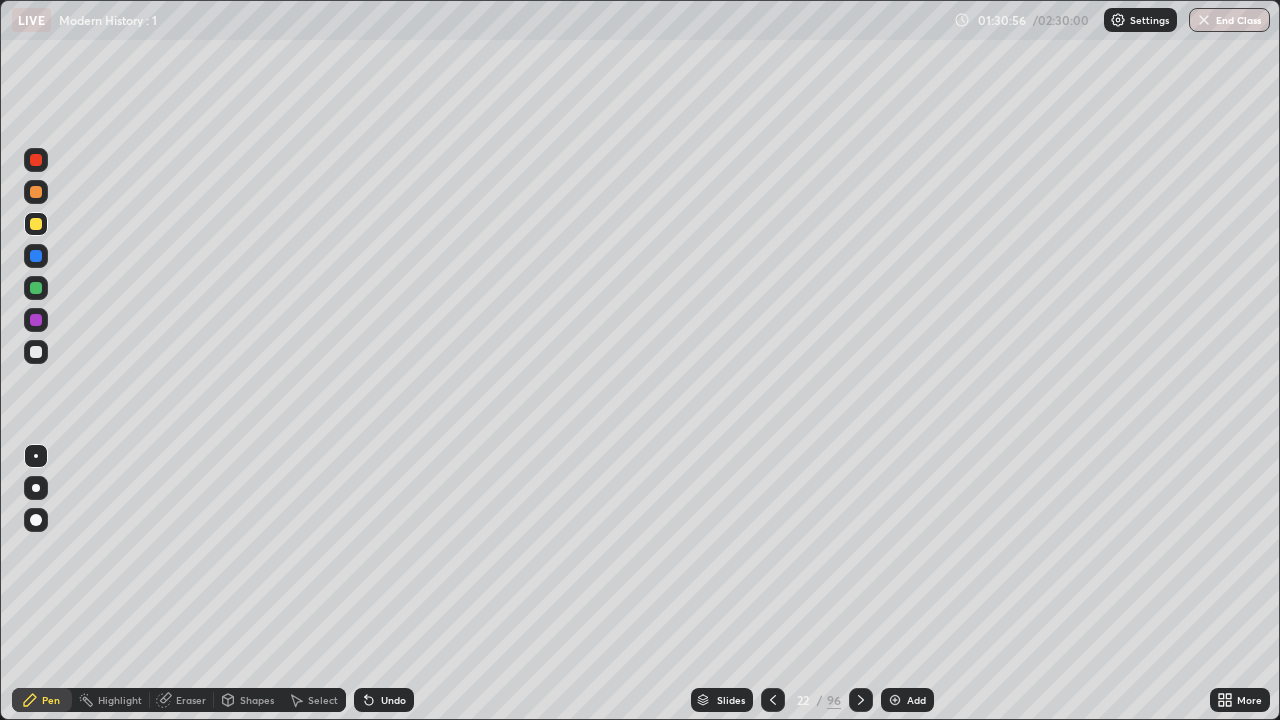 click 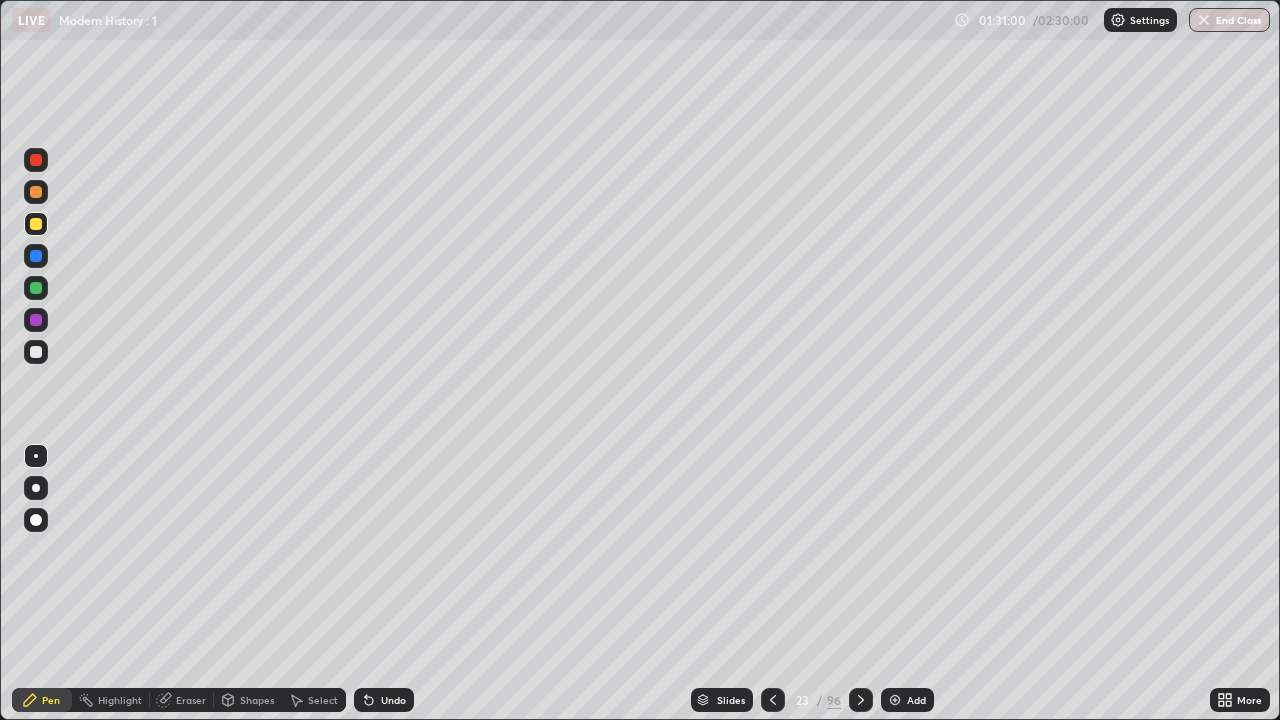 click 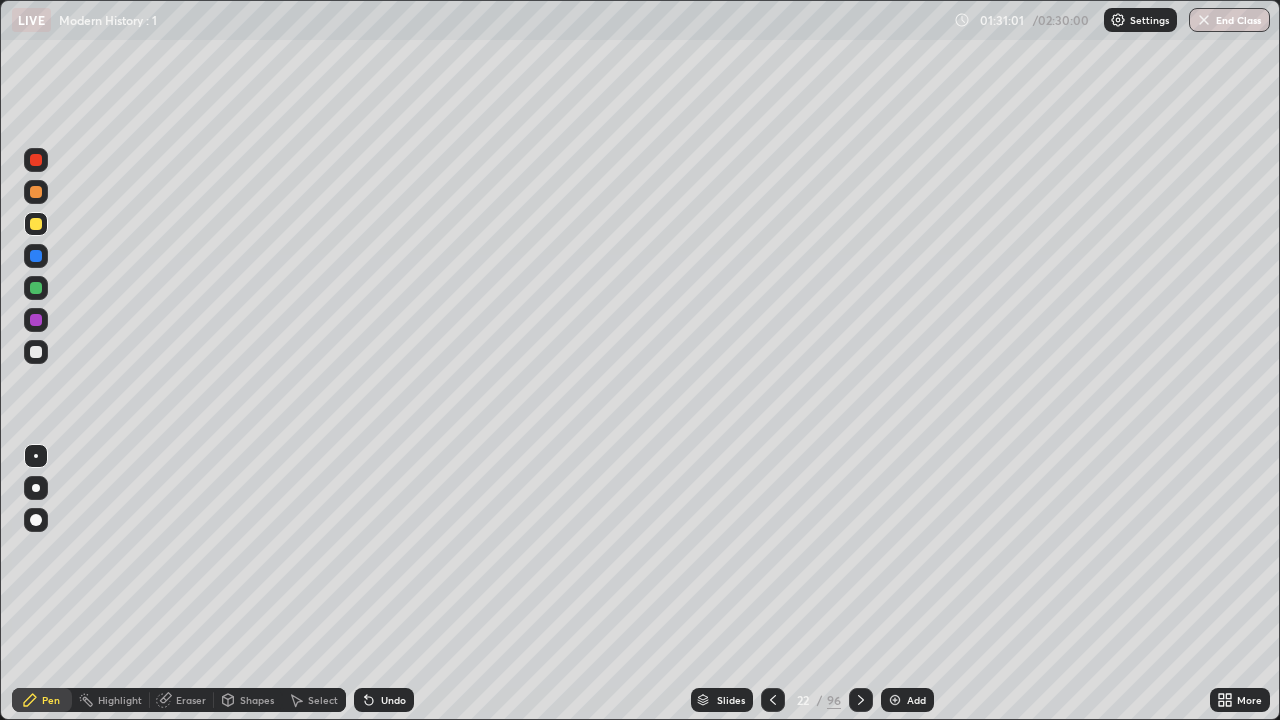 click 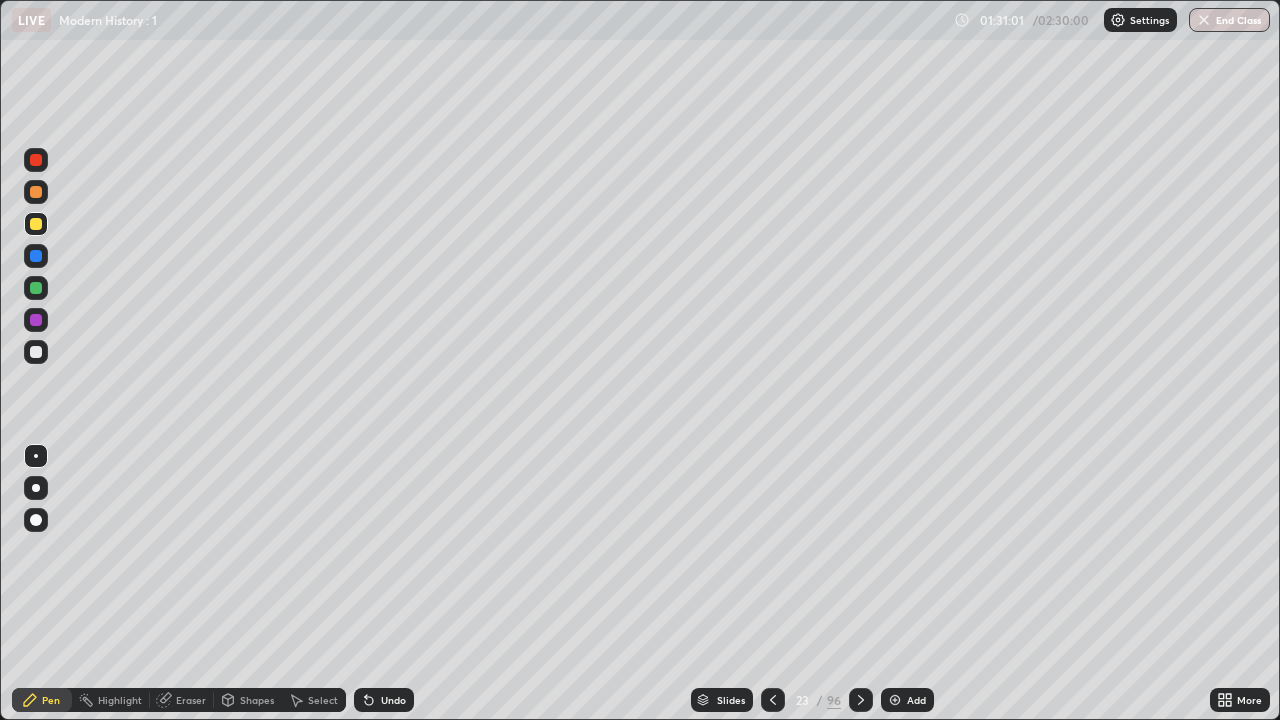 click 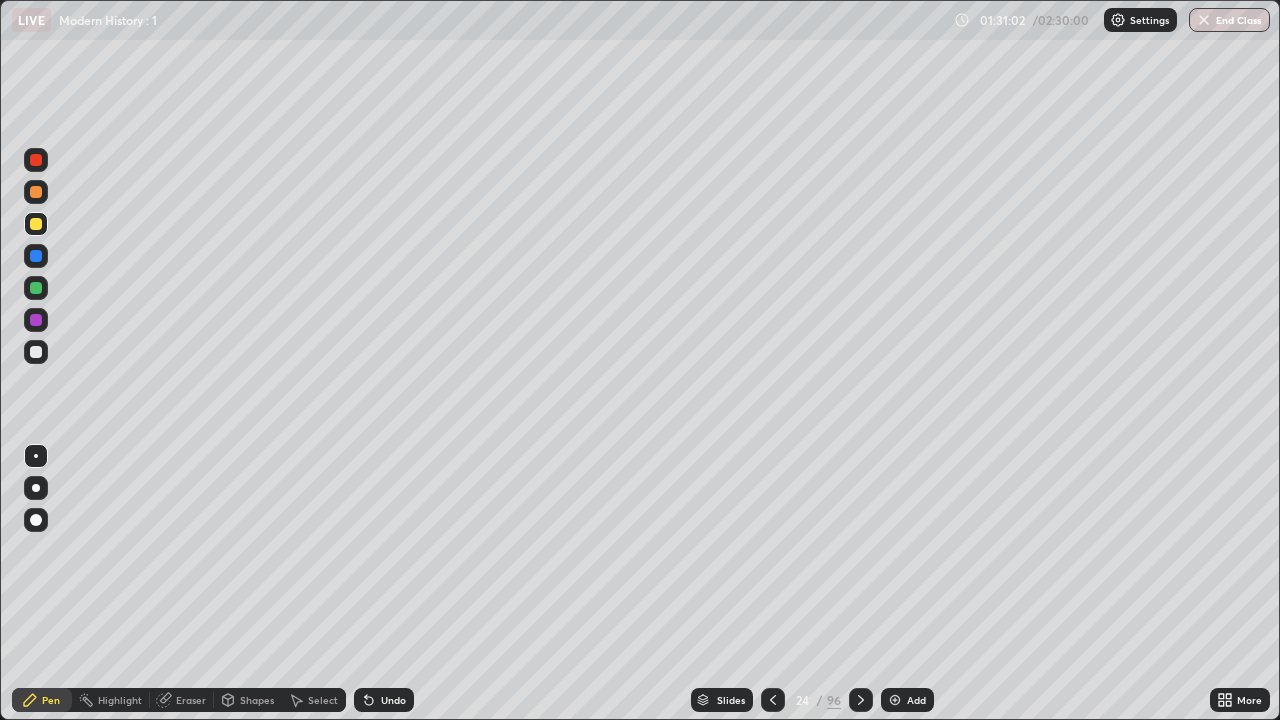 click 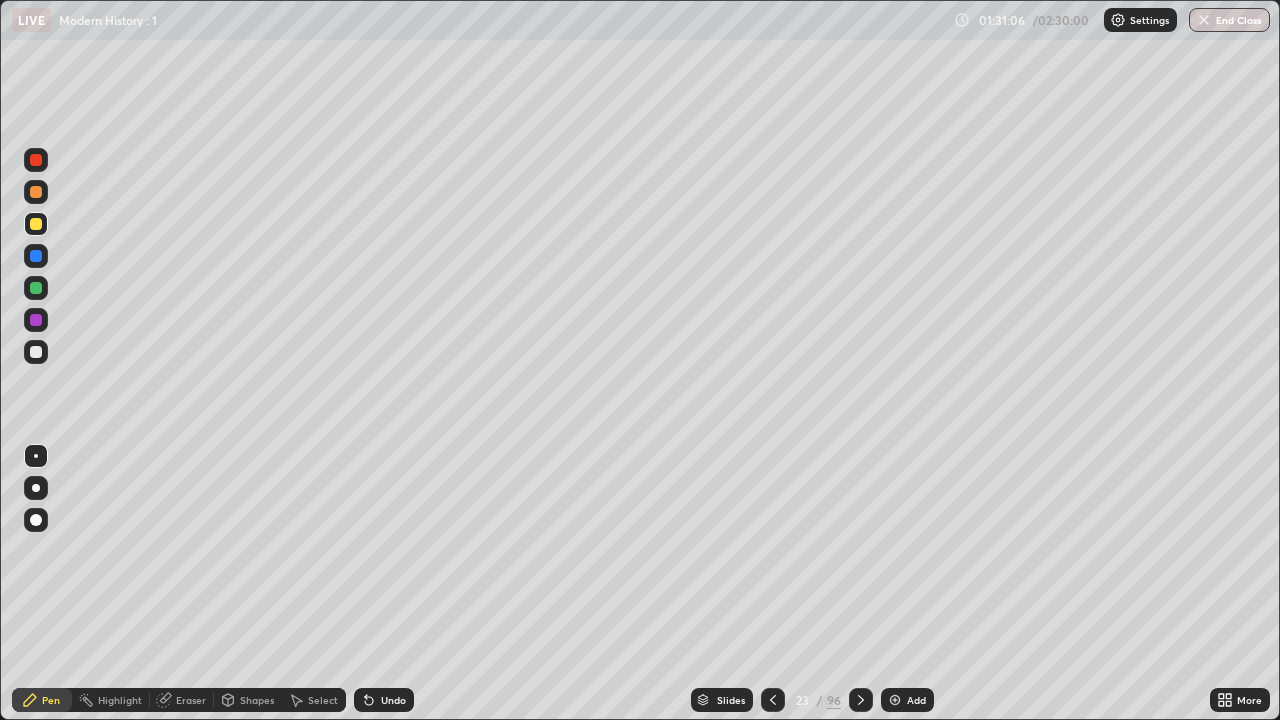 click 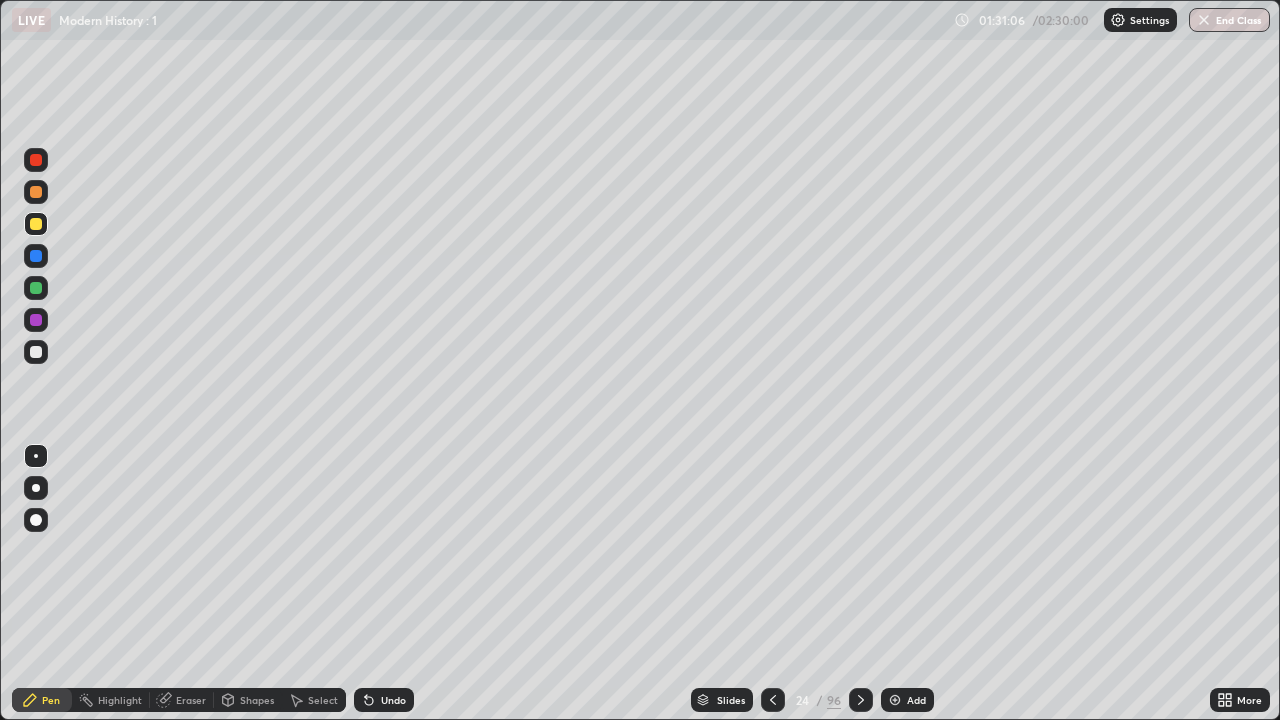 click 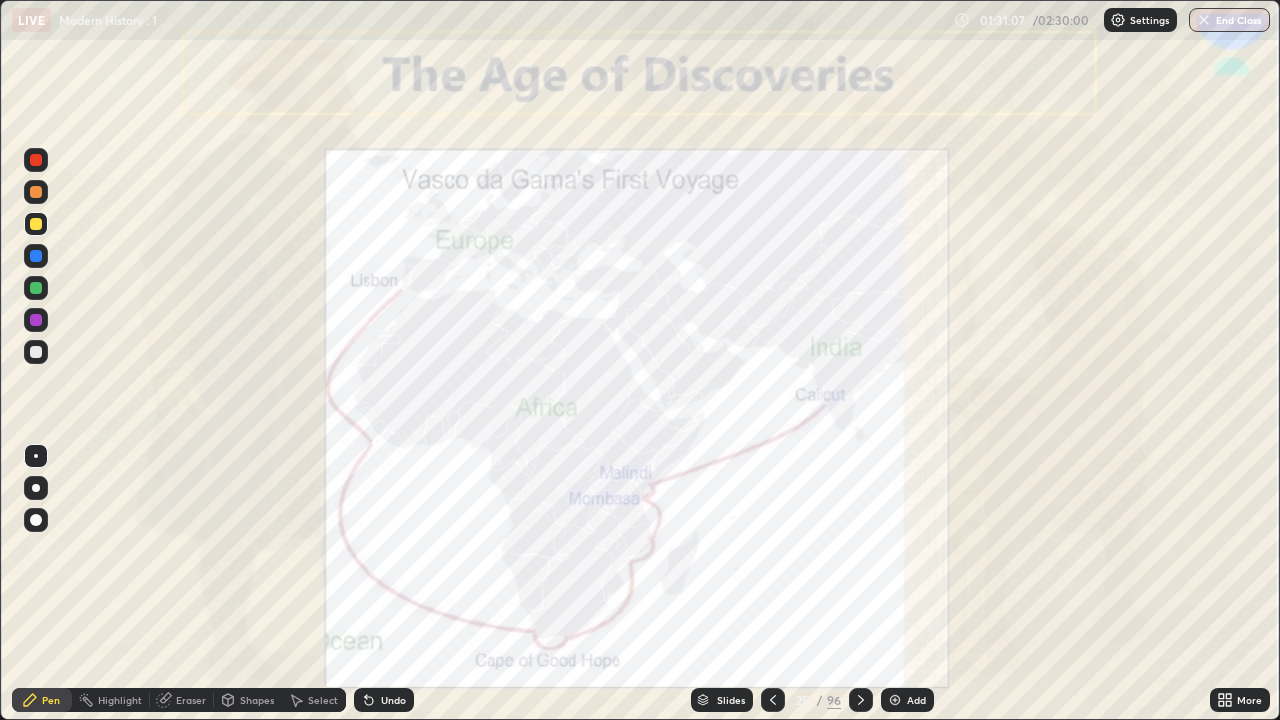 click 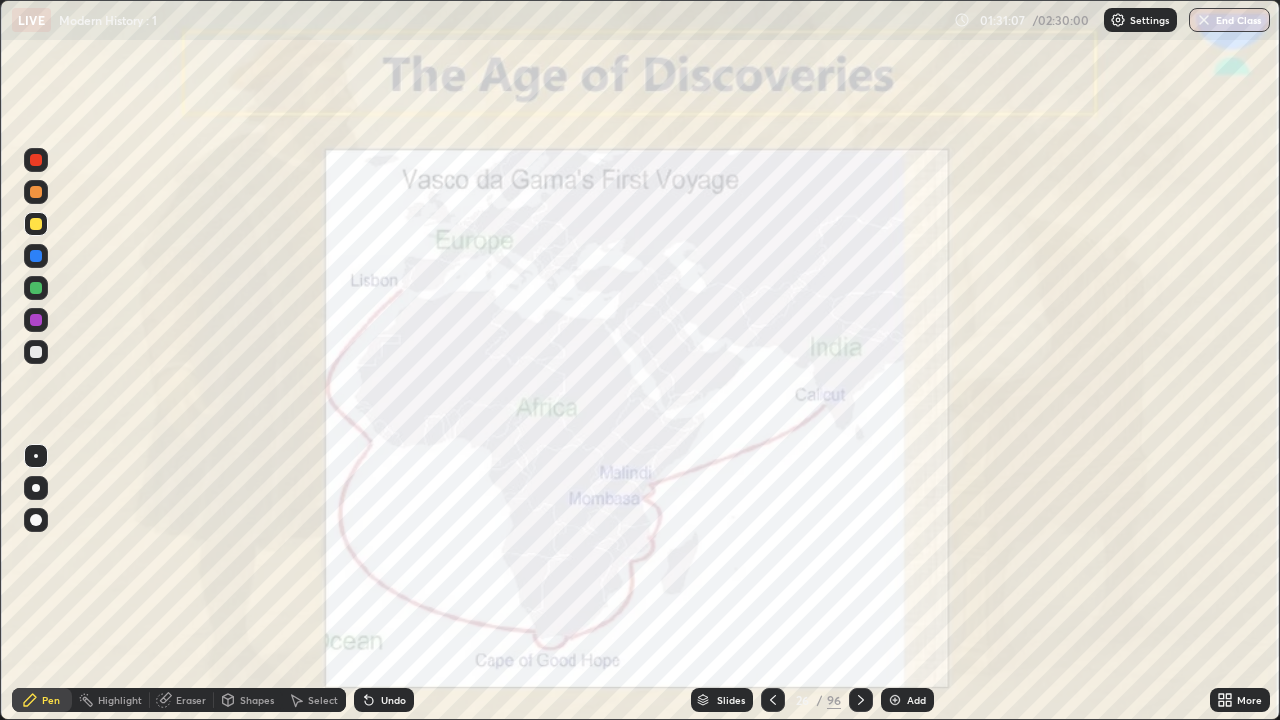 click 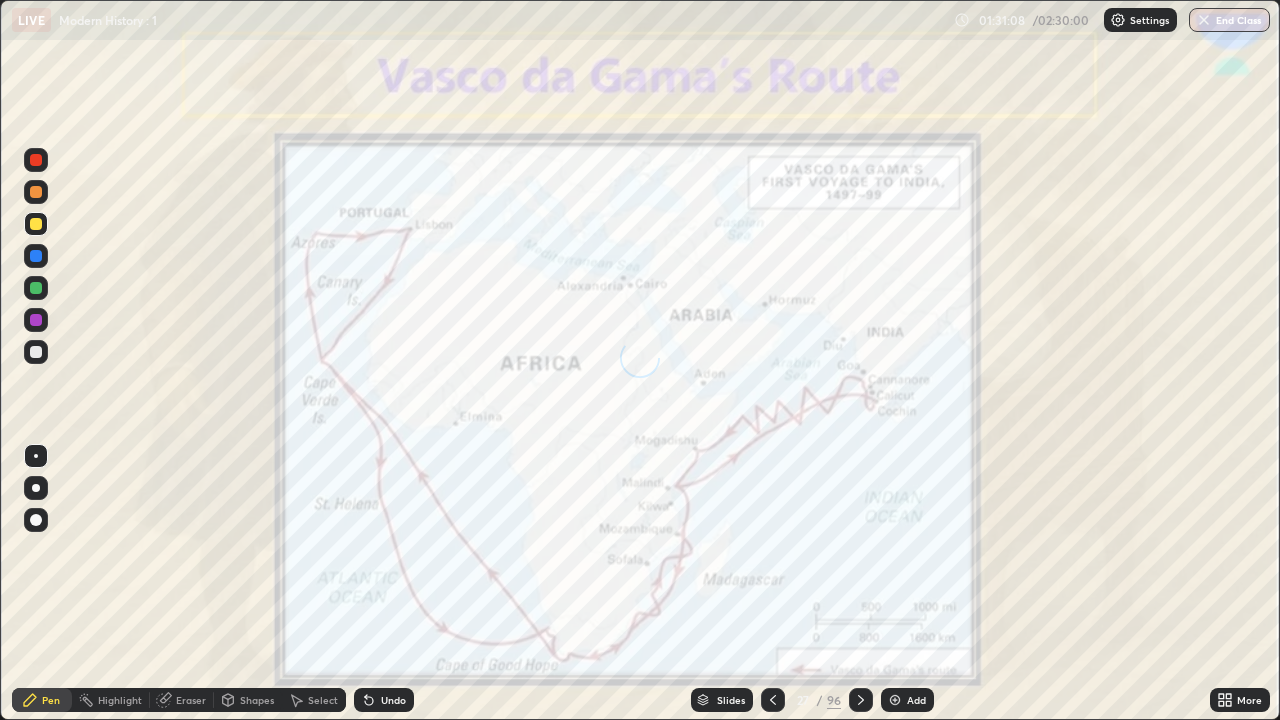 click 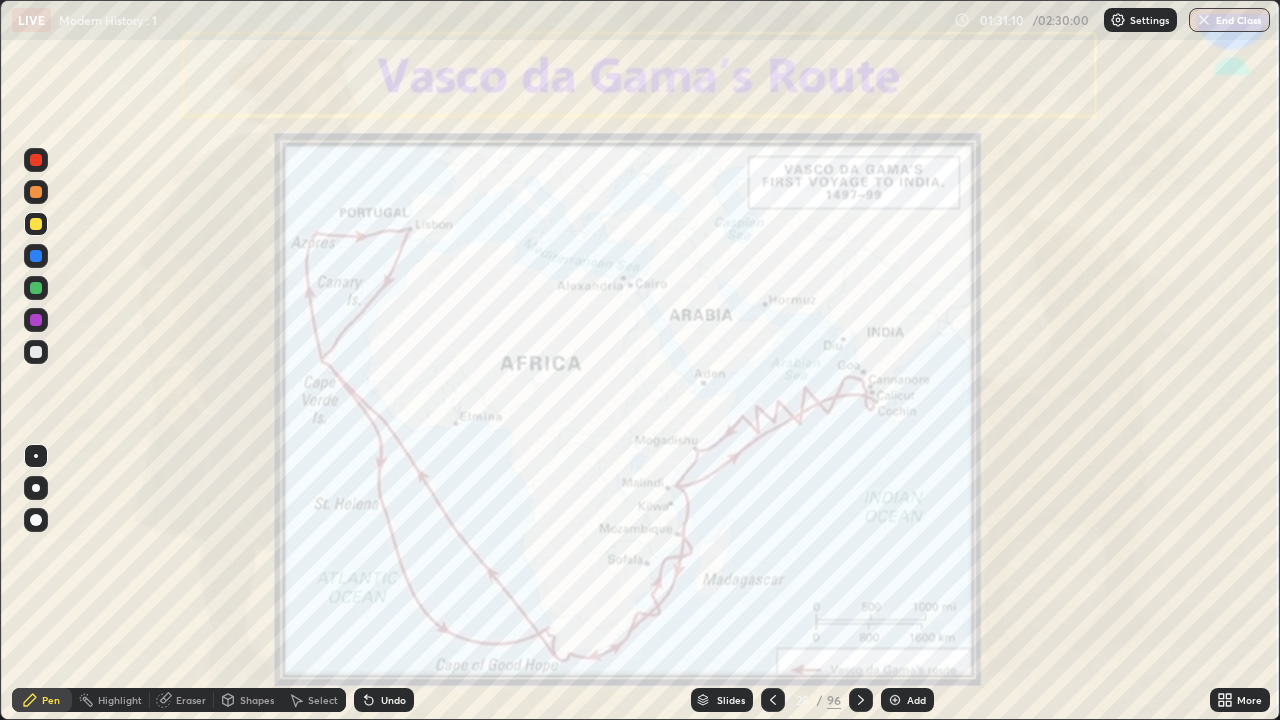 click 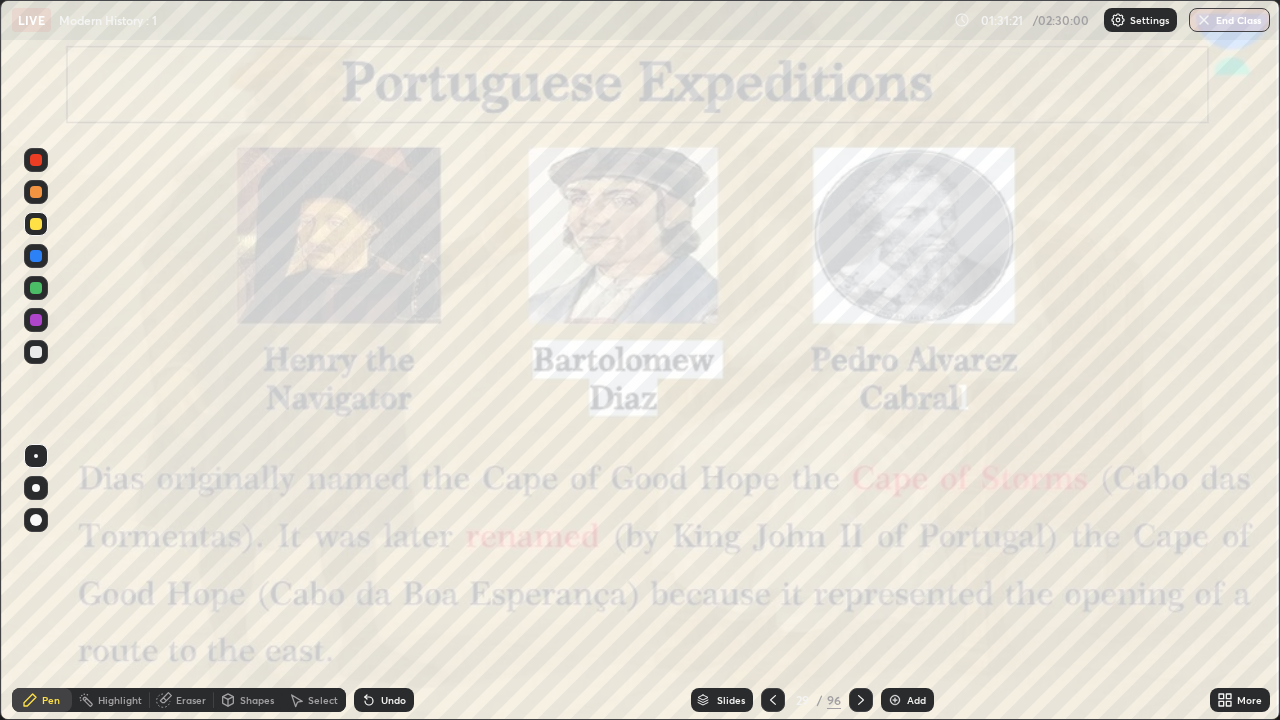click at bounding box center (36, 352) 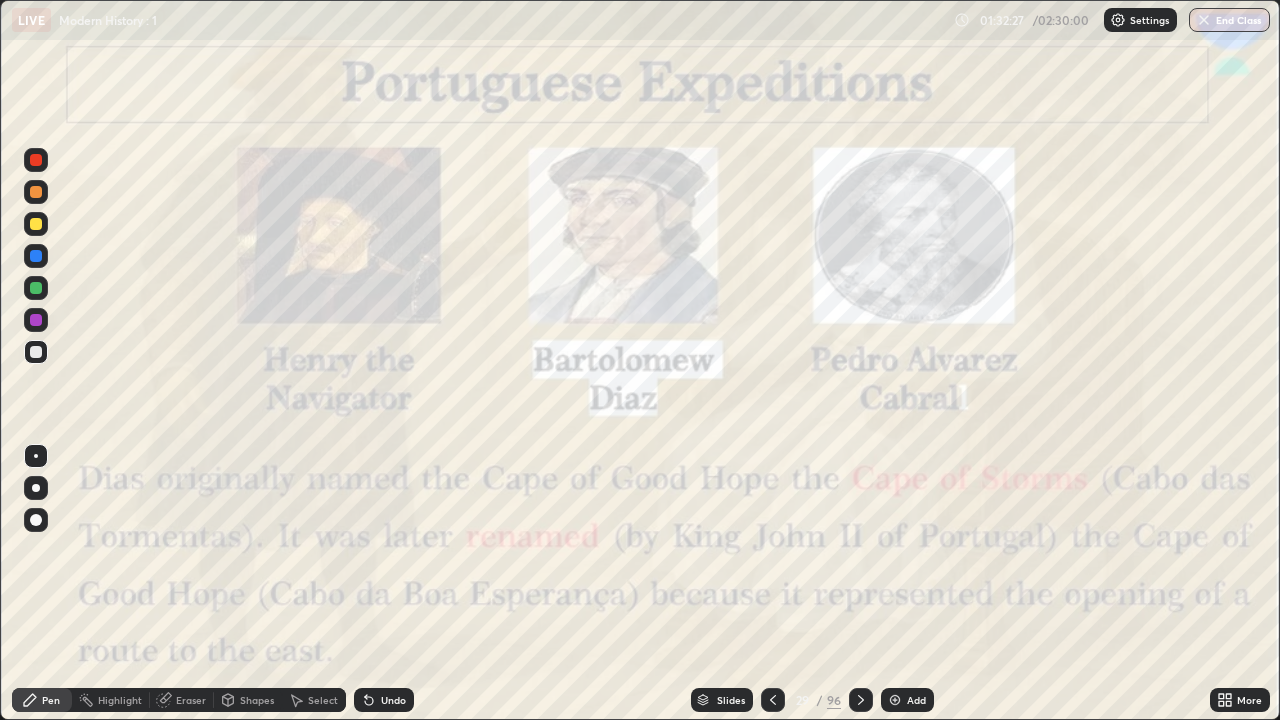 click 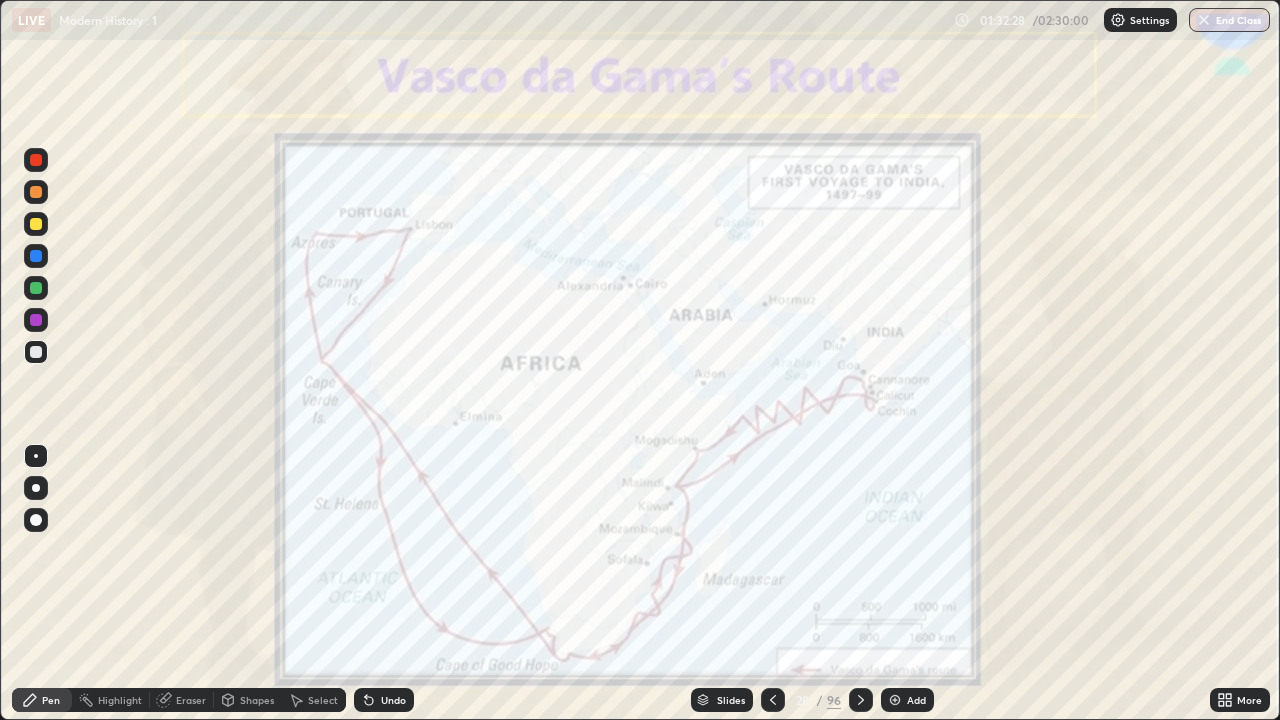 click 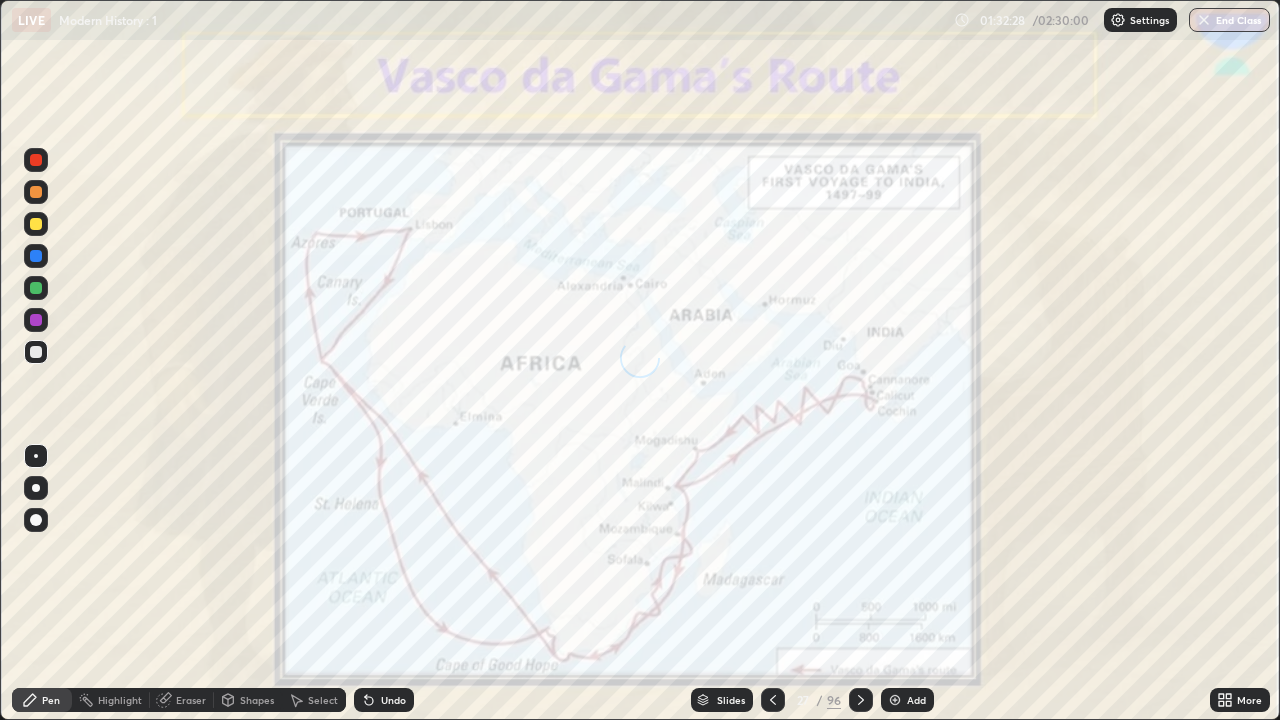 click 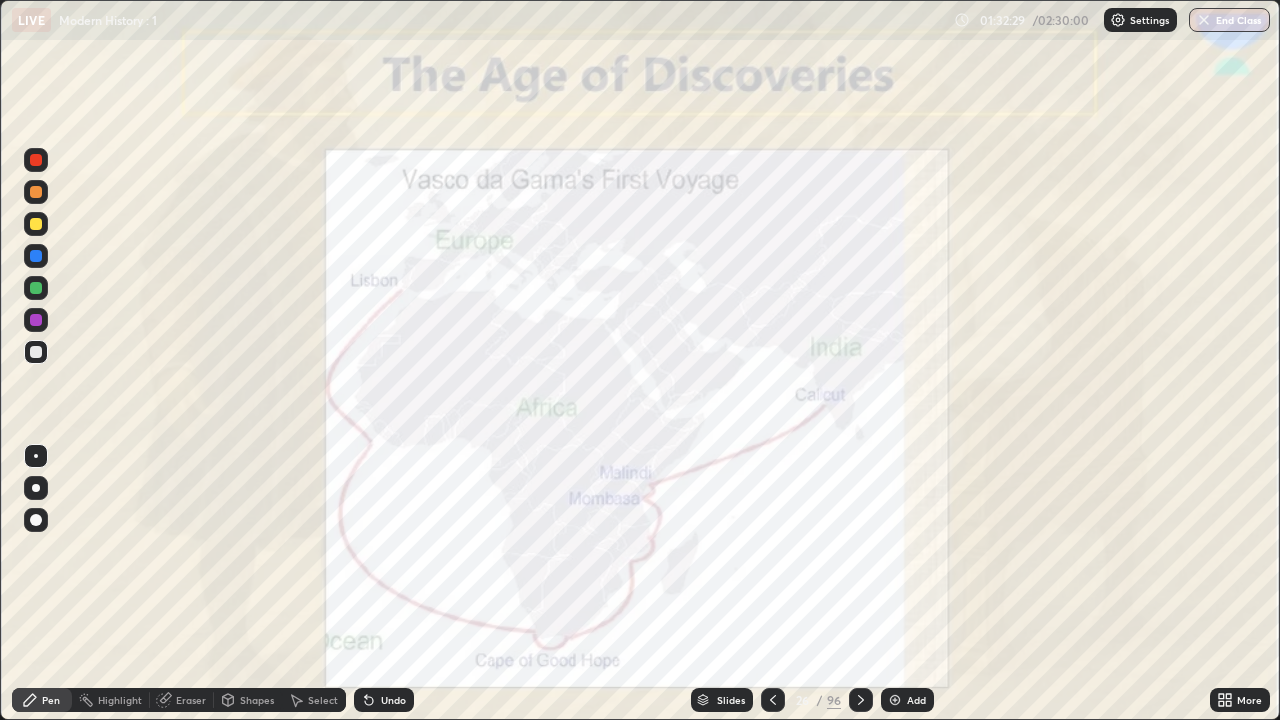 click 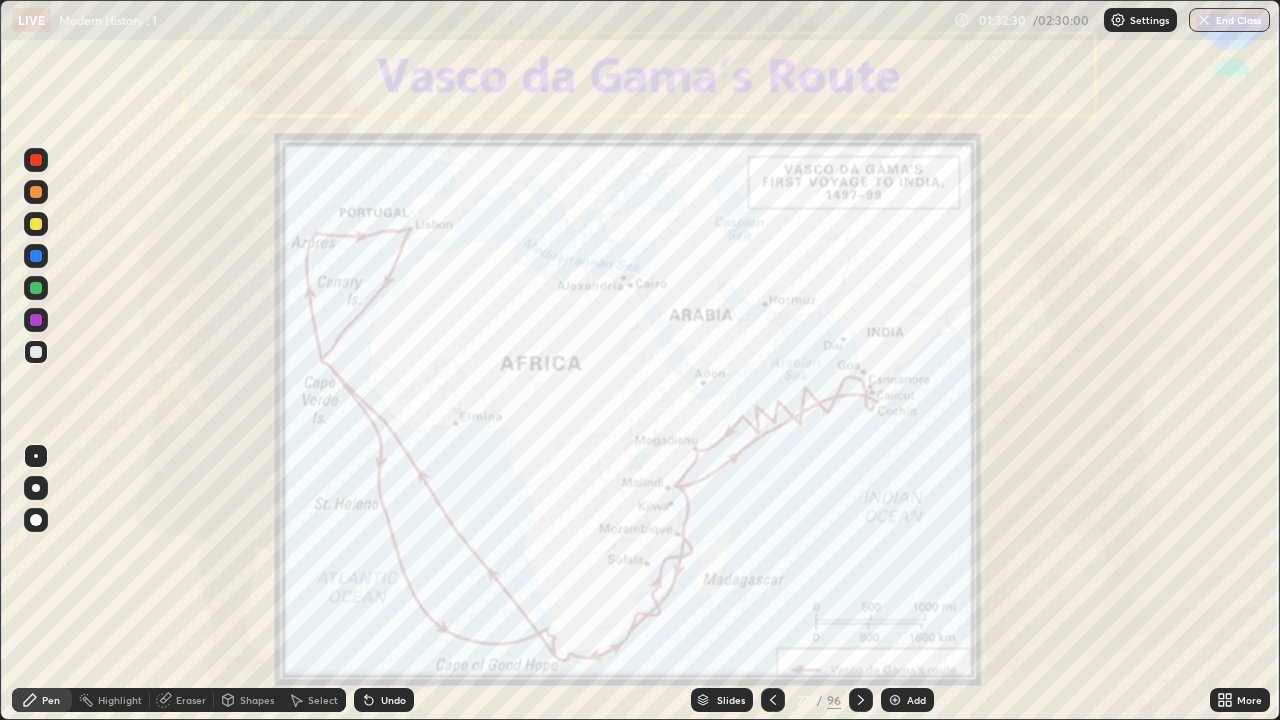 click 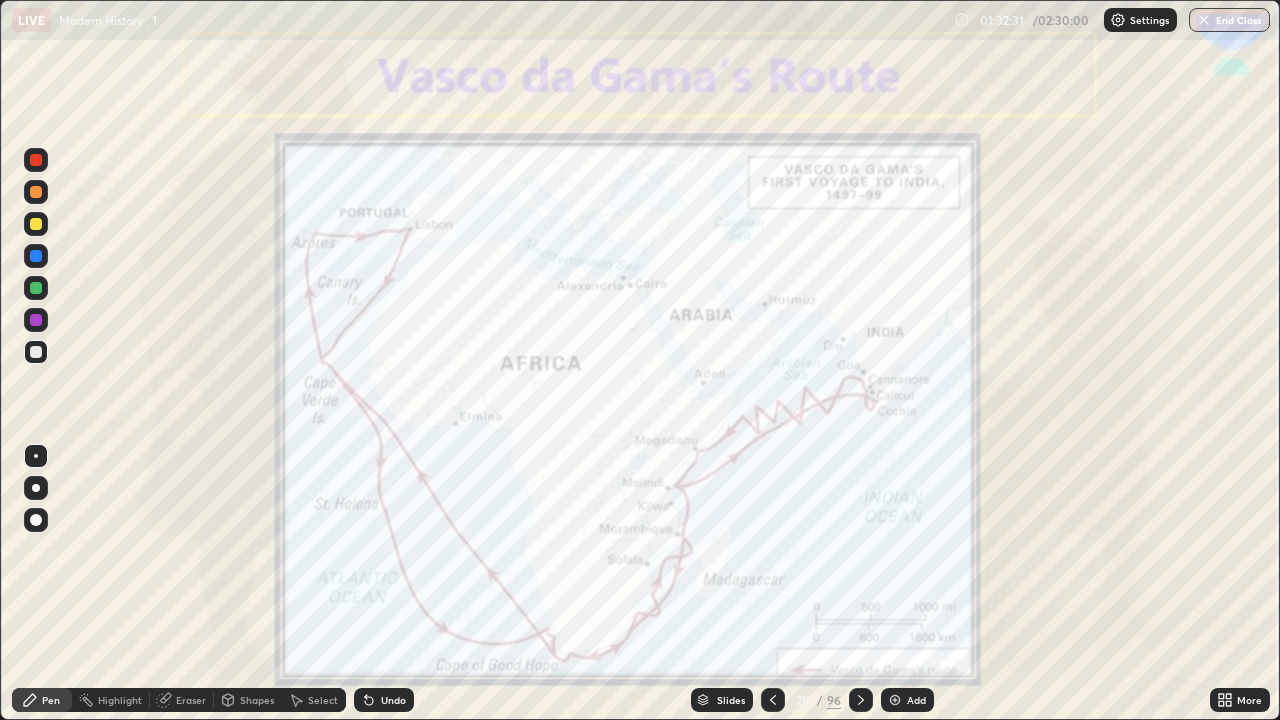 click 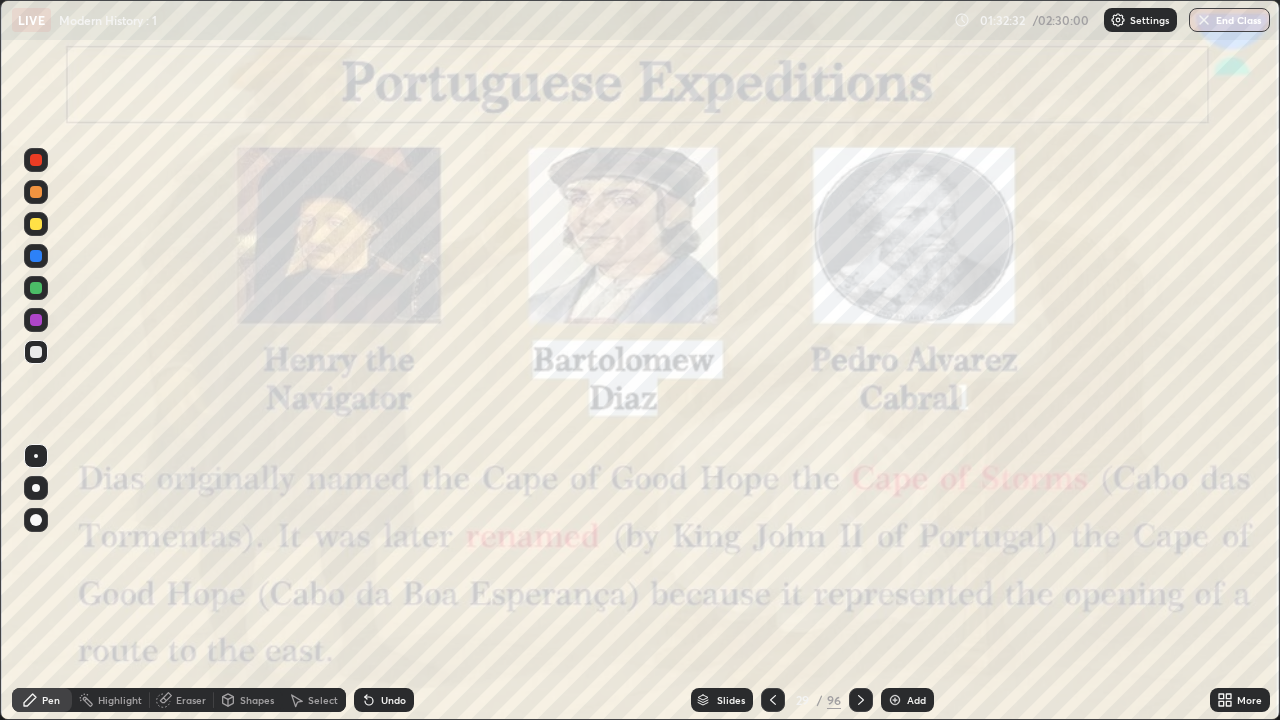 click at bounding box center [895, 700] 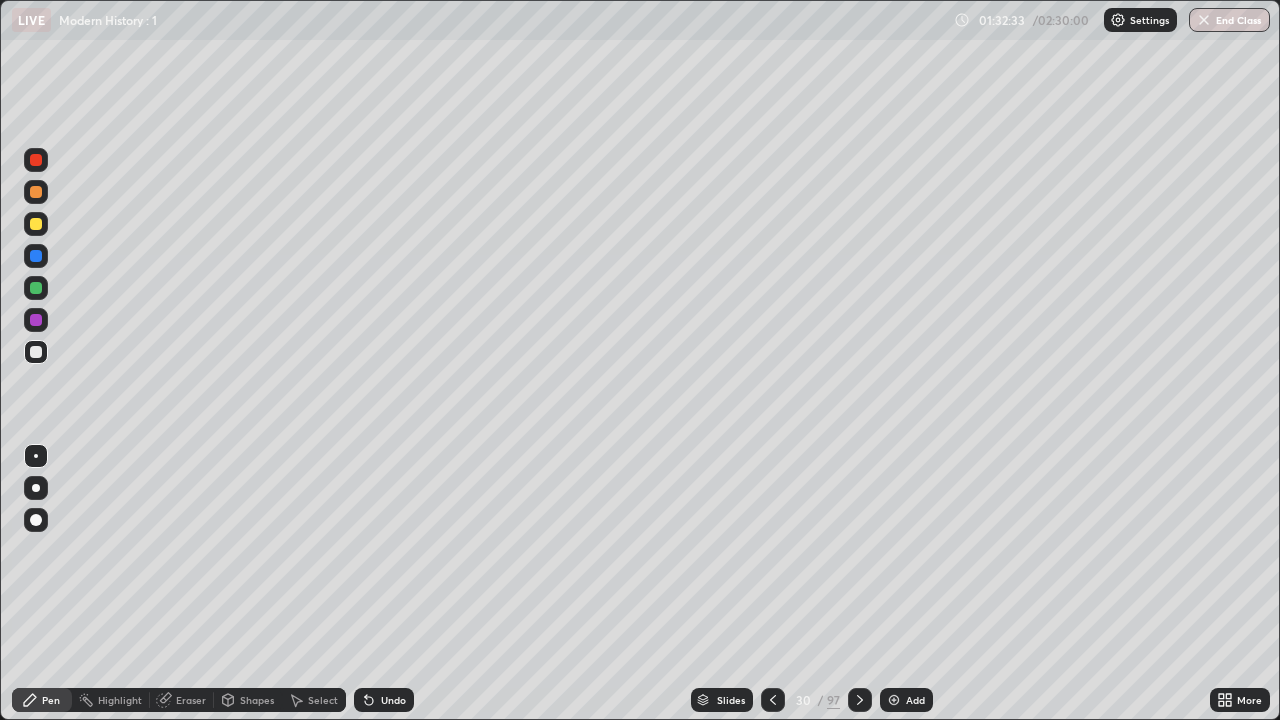 click at bounding box center [894, 700] 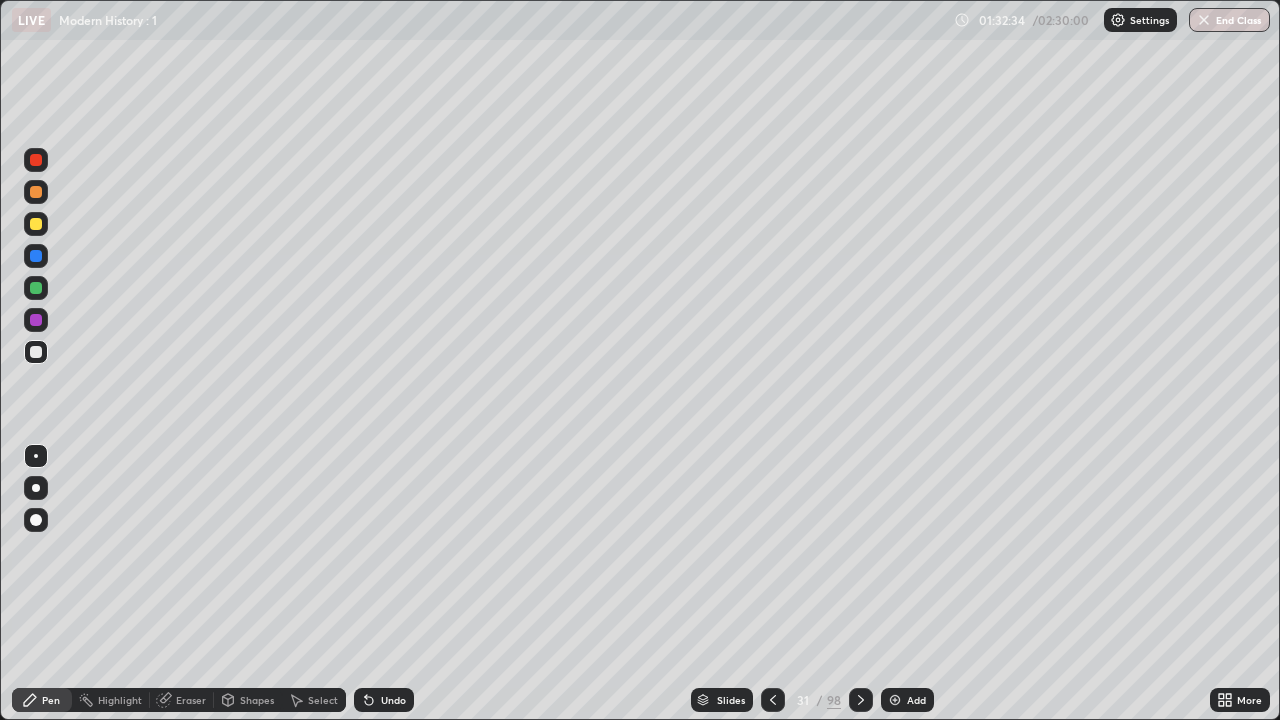 click 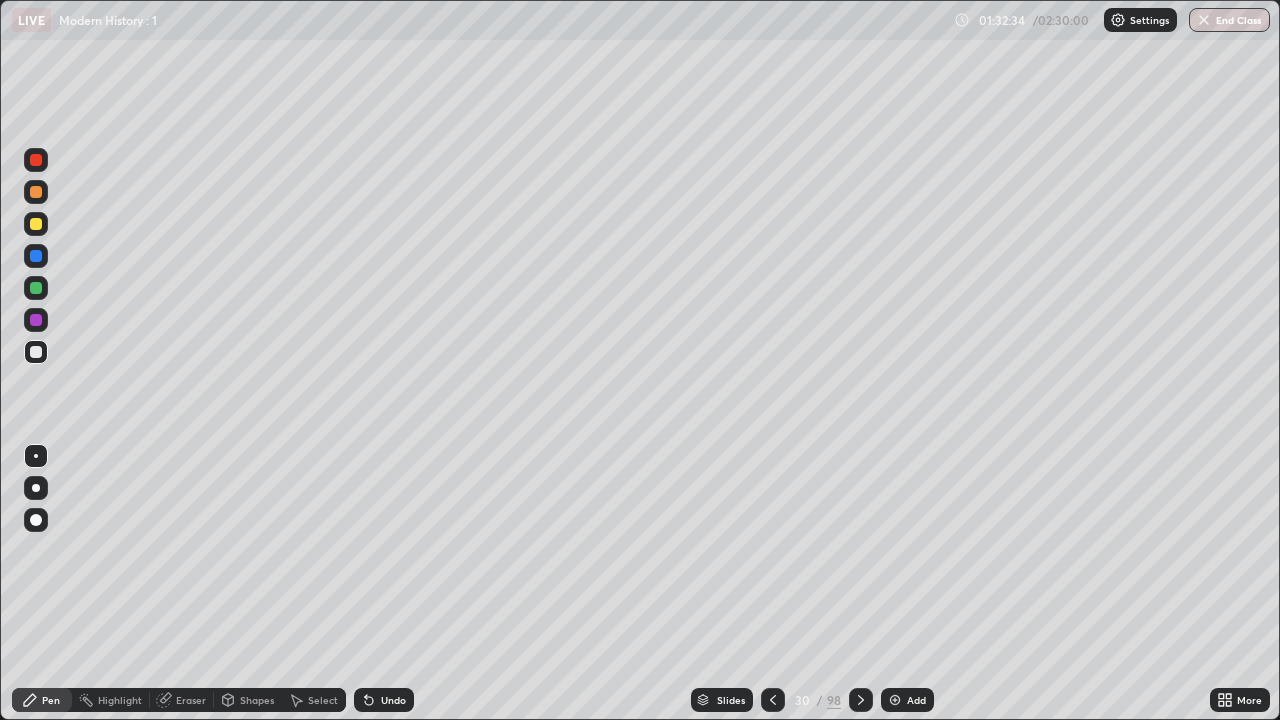 click 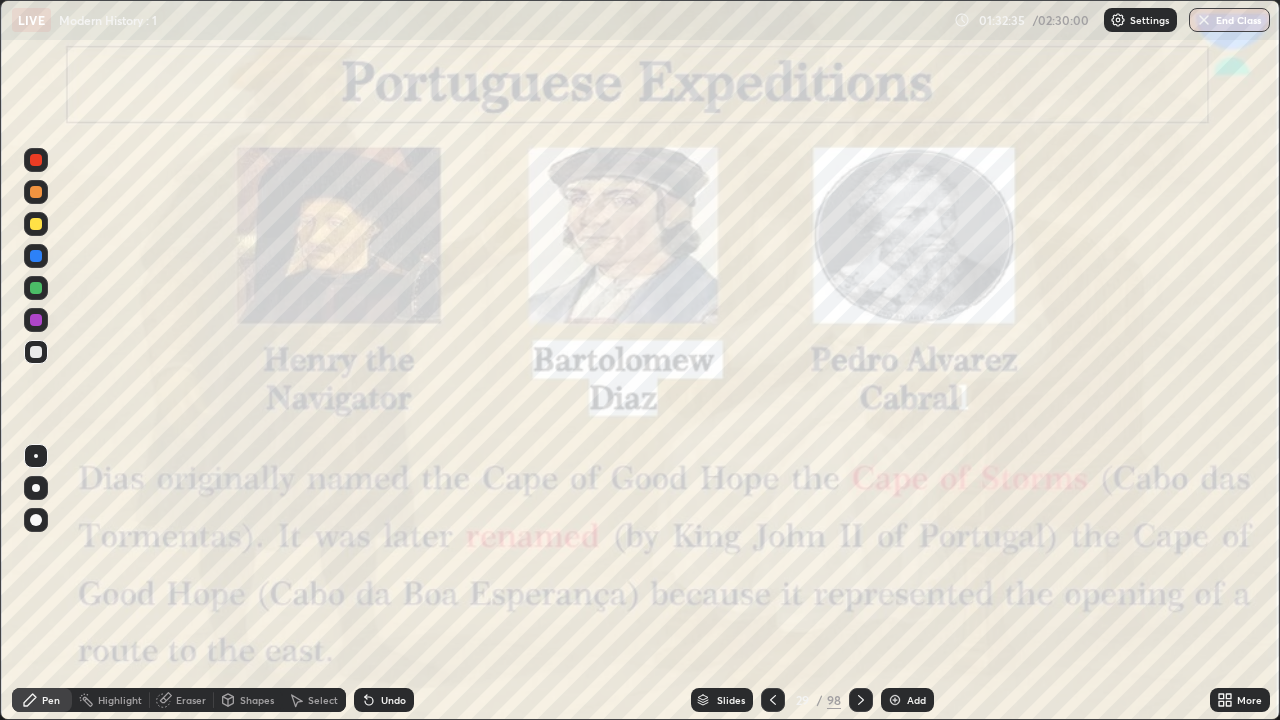 click 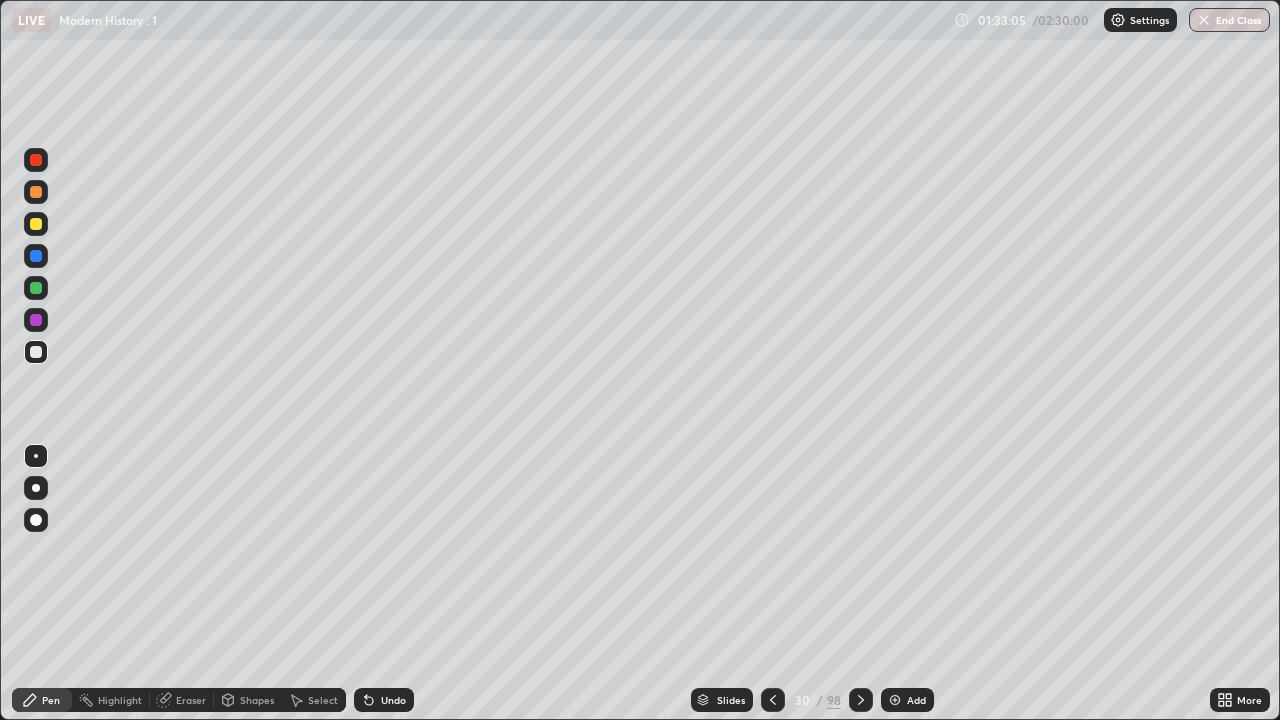 click on "Undo" at bounding box center (384, 700) 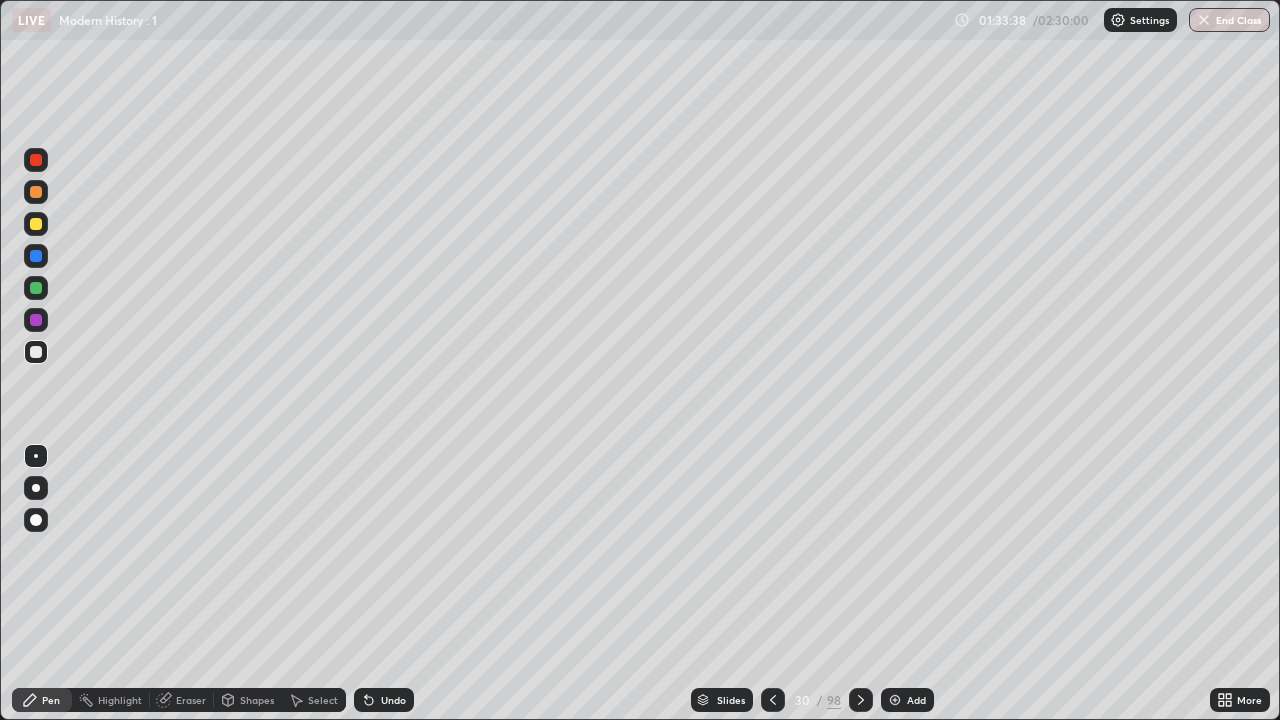 click on "Undo" at bounding box center [384, 700] 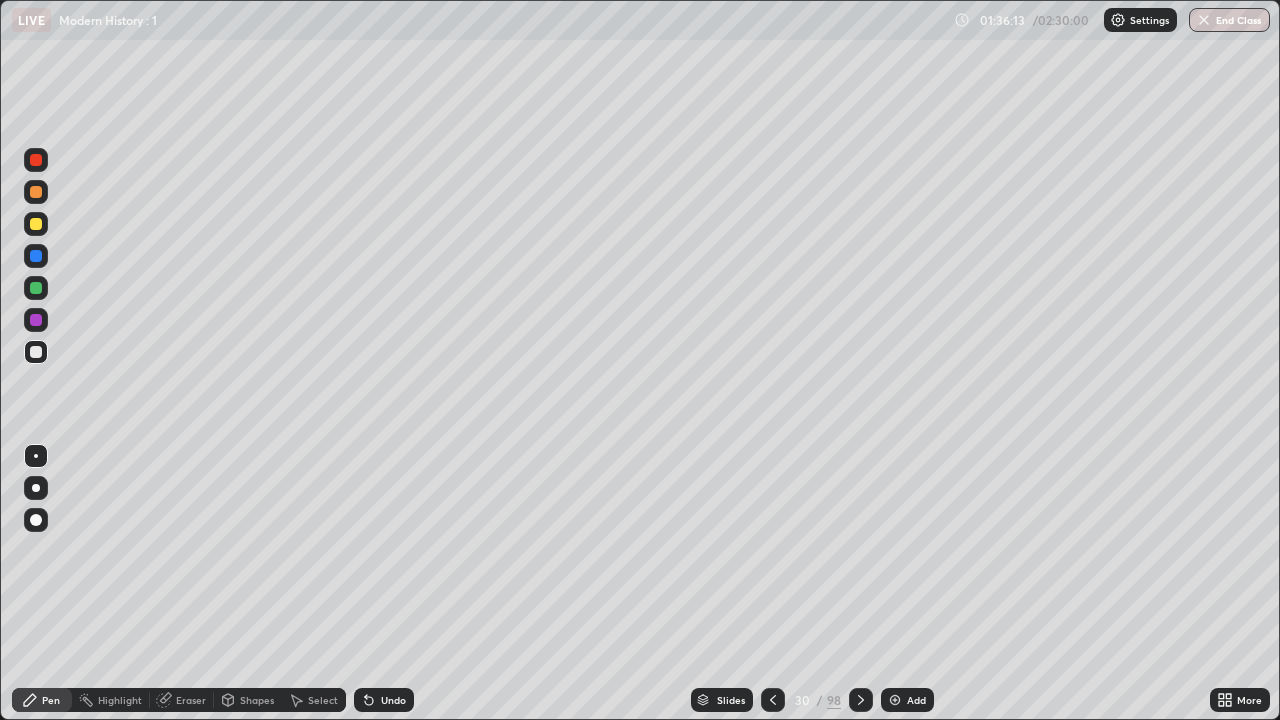 click 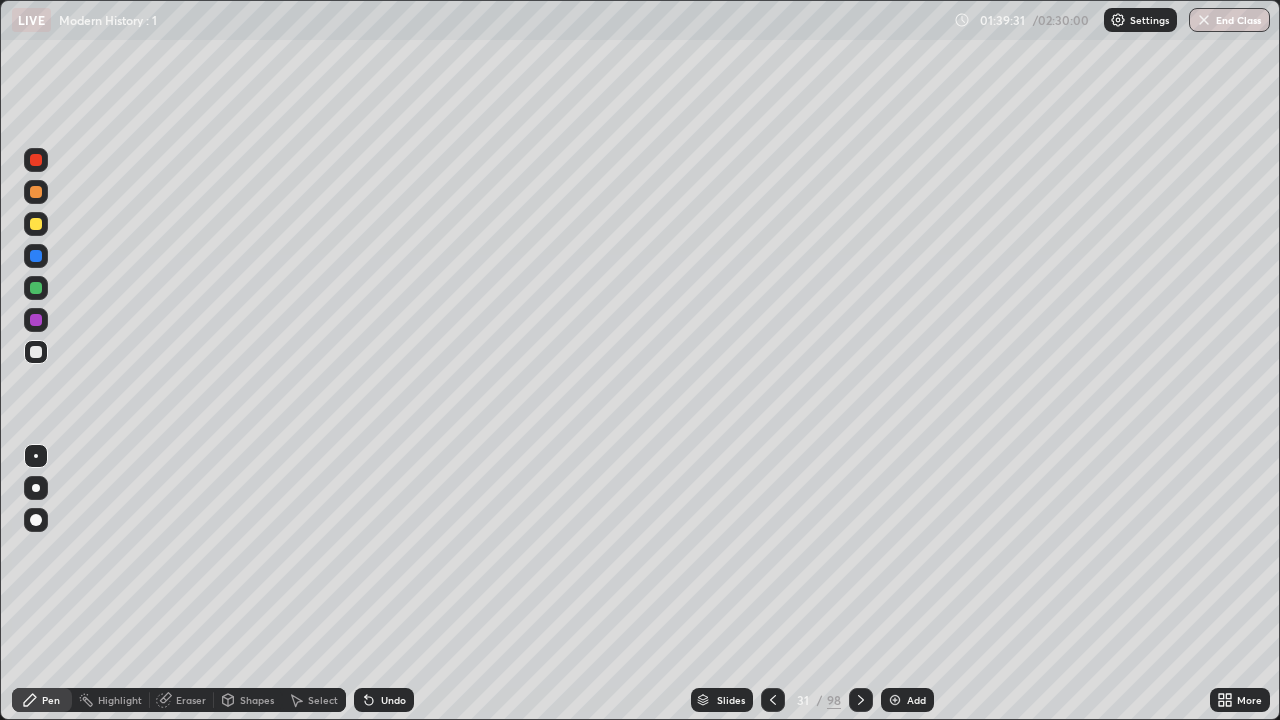 click 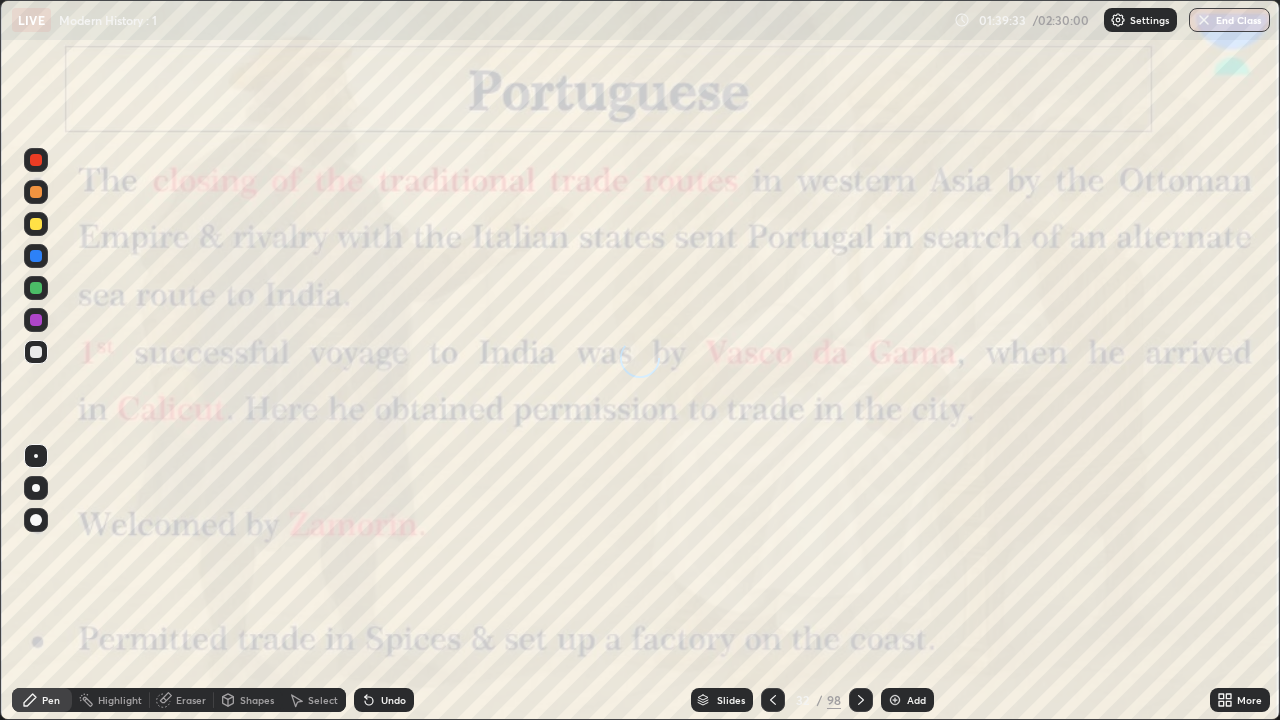 click at bounding box center (773, 700) 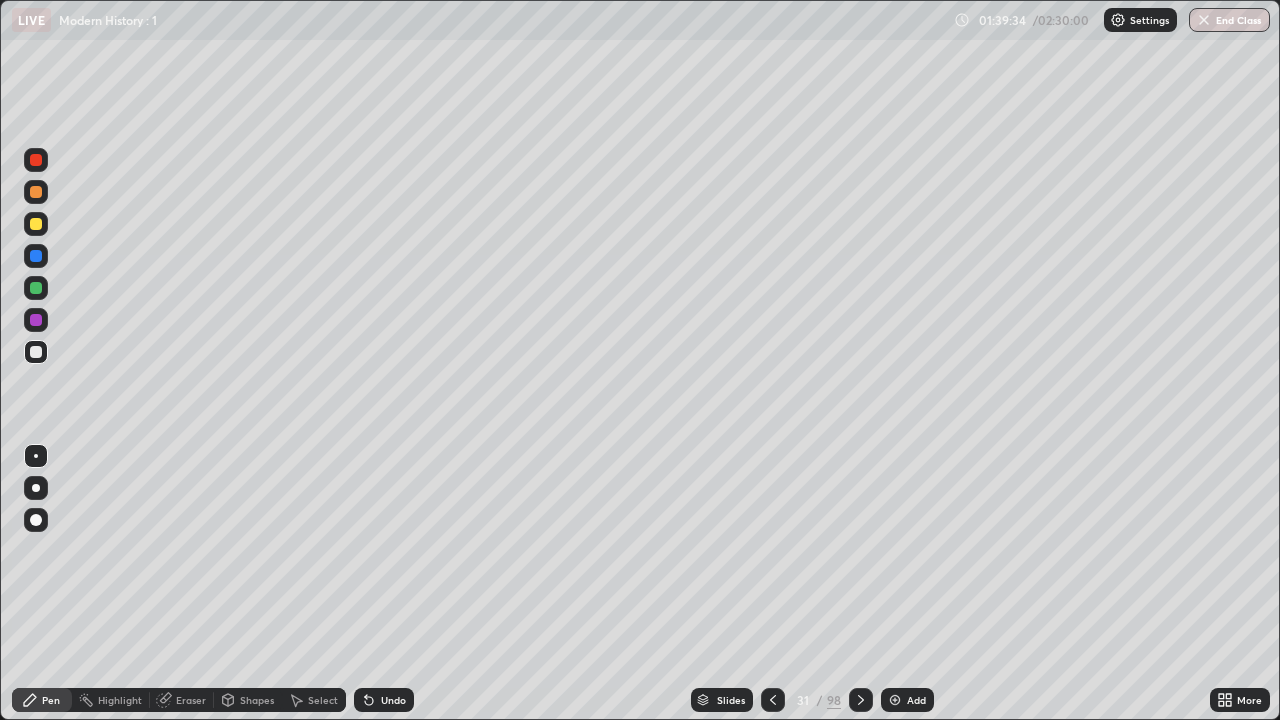 click on "Add" at bounding box center (907, 700) 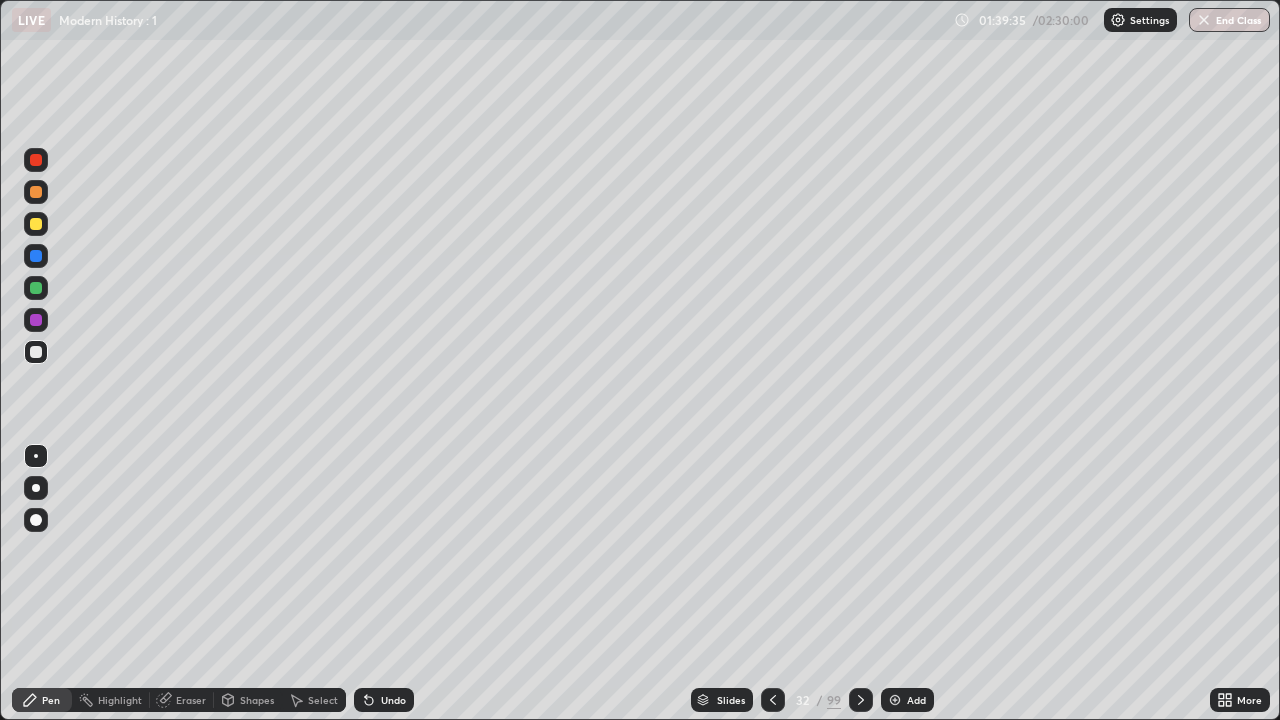click at bounding box center [895, 700] 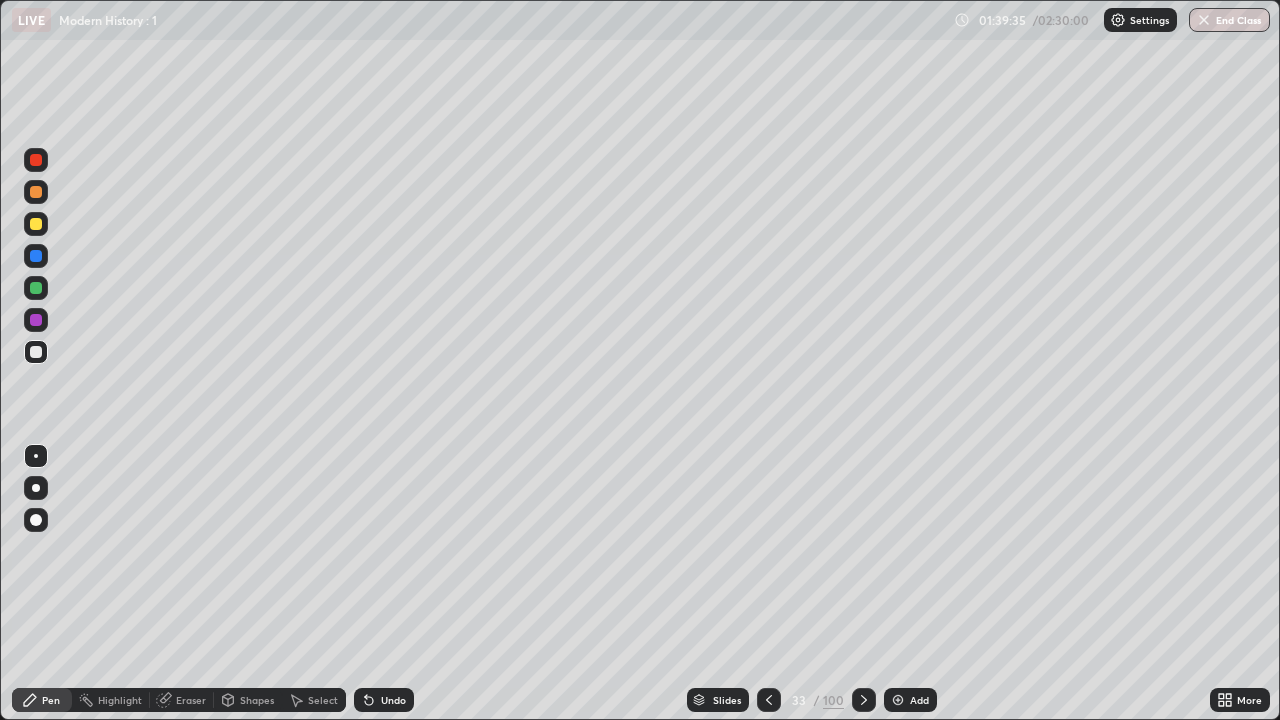 click at bounding box center (898, 700) 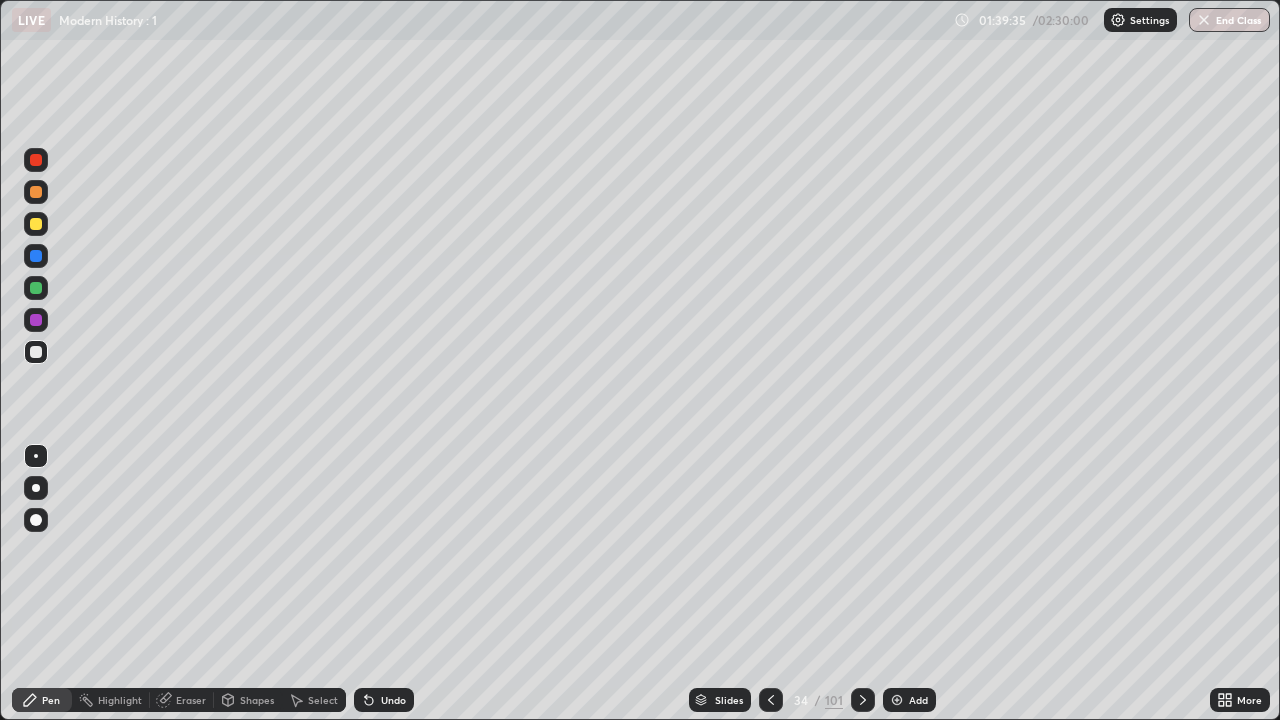 click at bounding box center [771, 700] 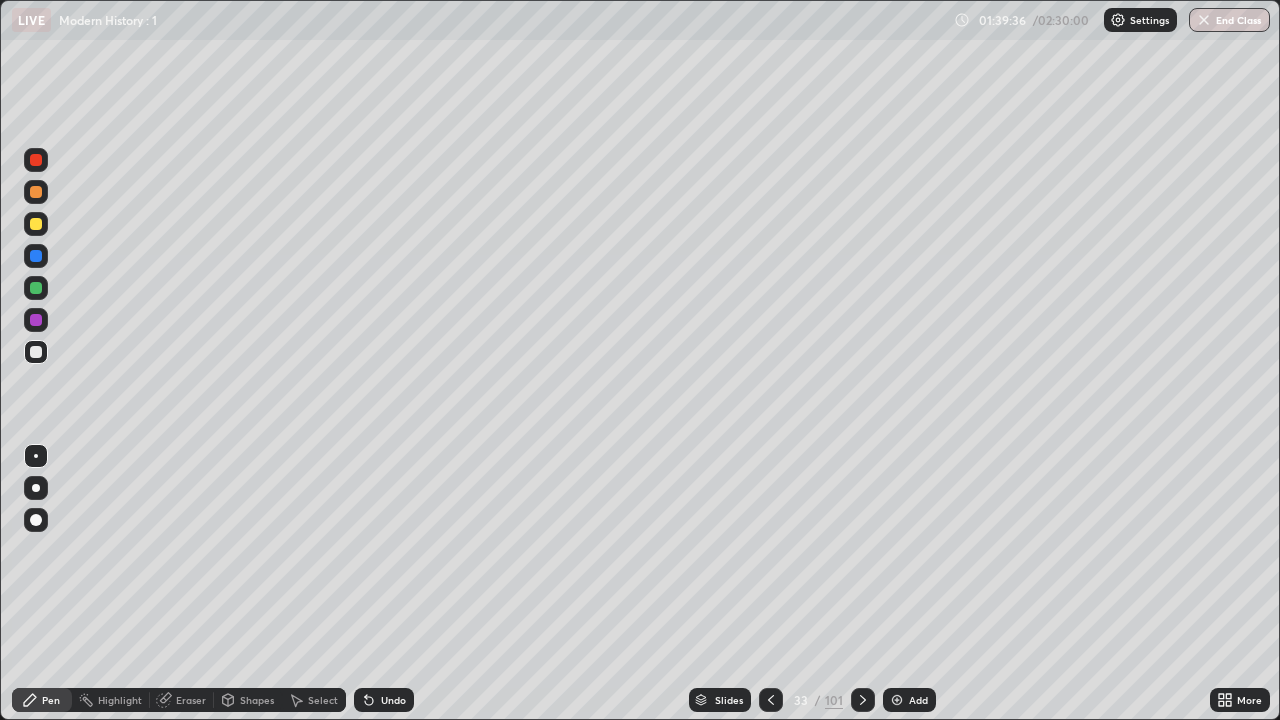 click 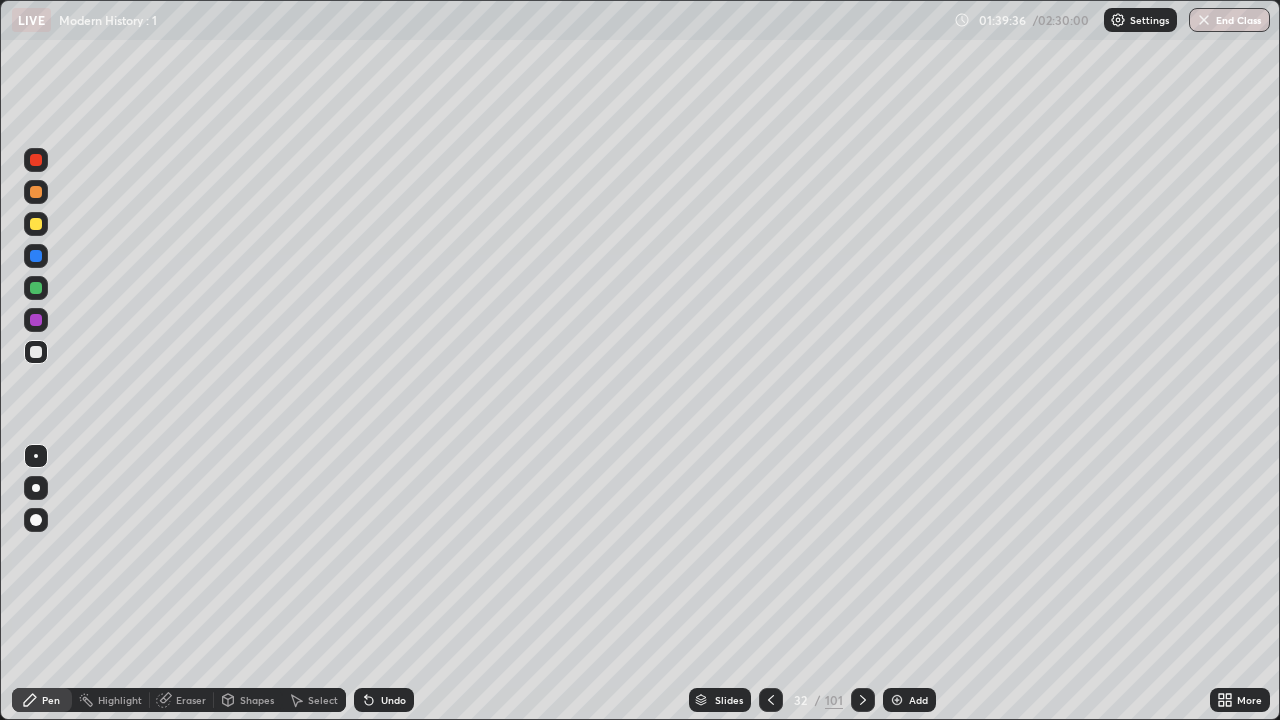 click 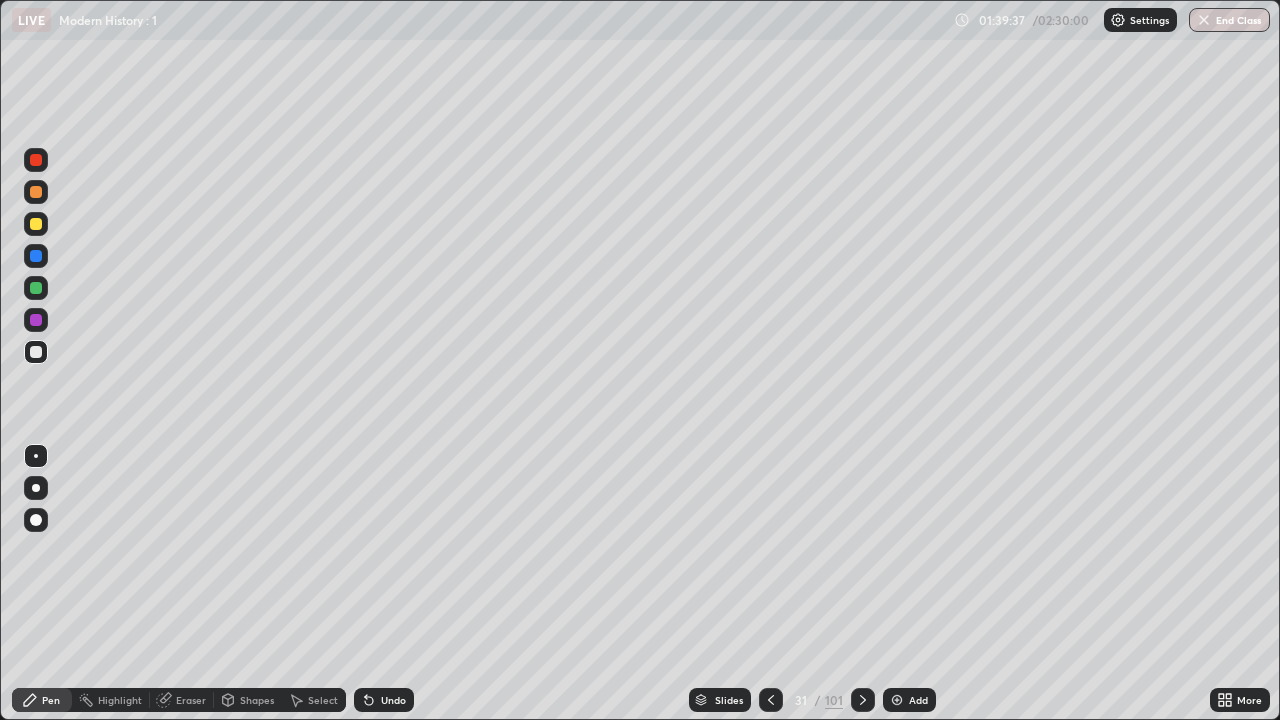 click 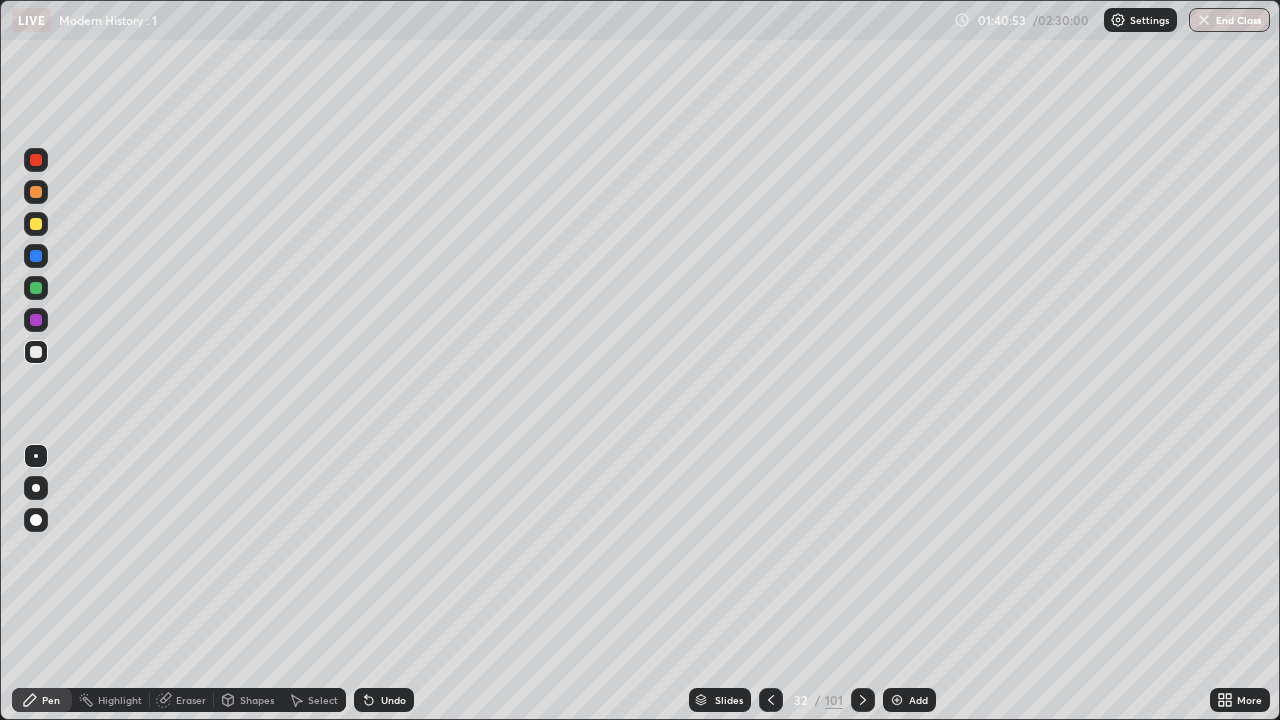 click at bounding box center (36, 224) 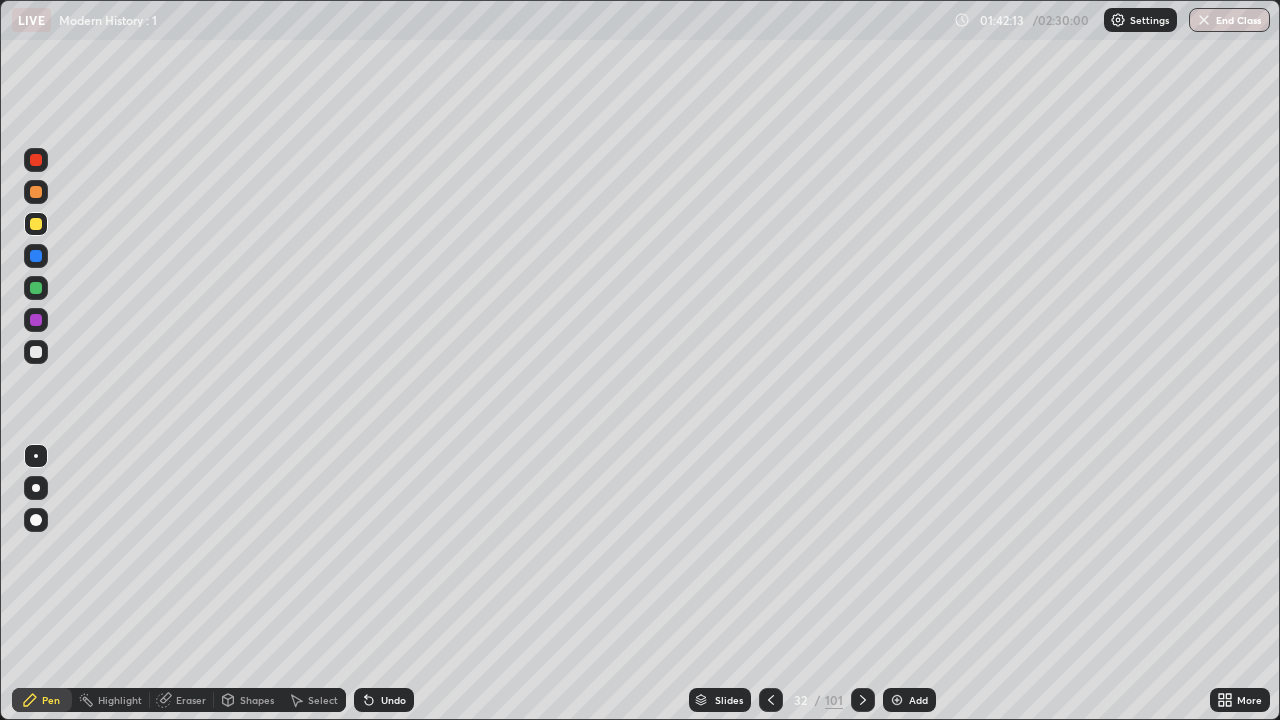 click 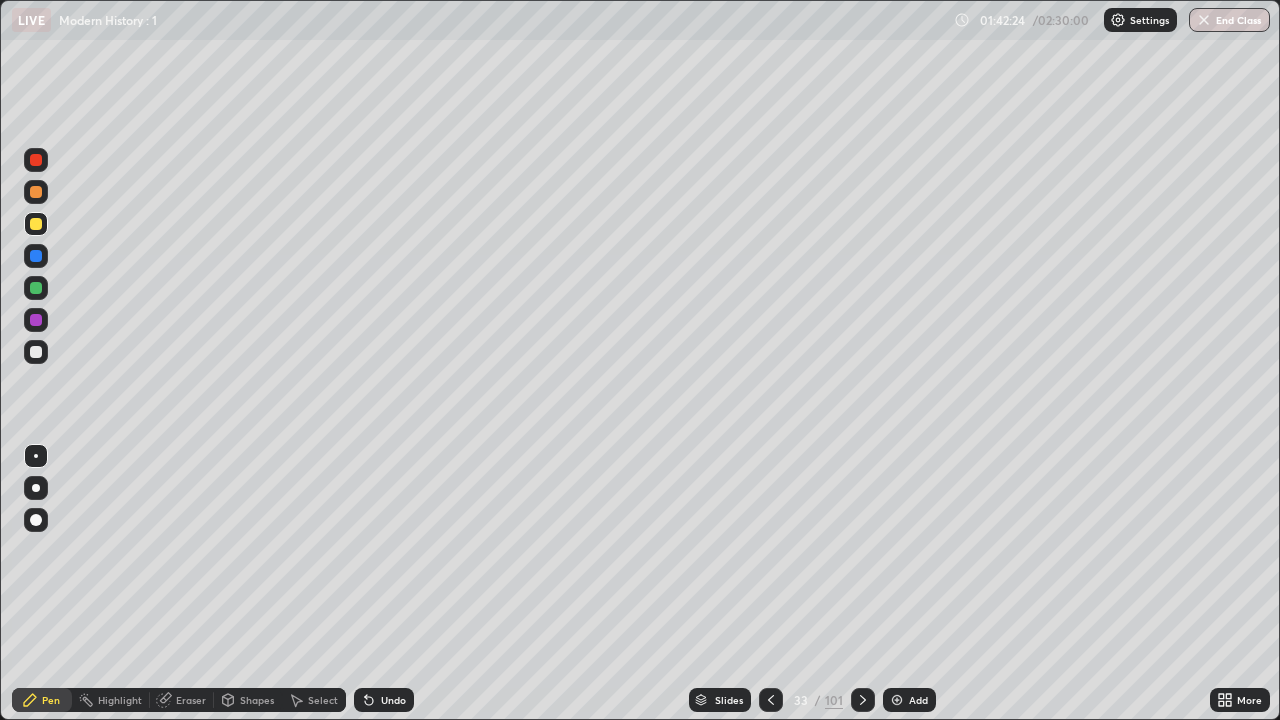 click on "Undo" at bounding box center [384, 700] 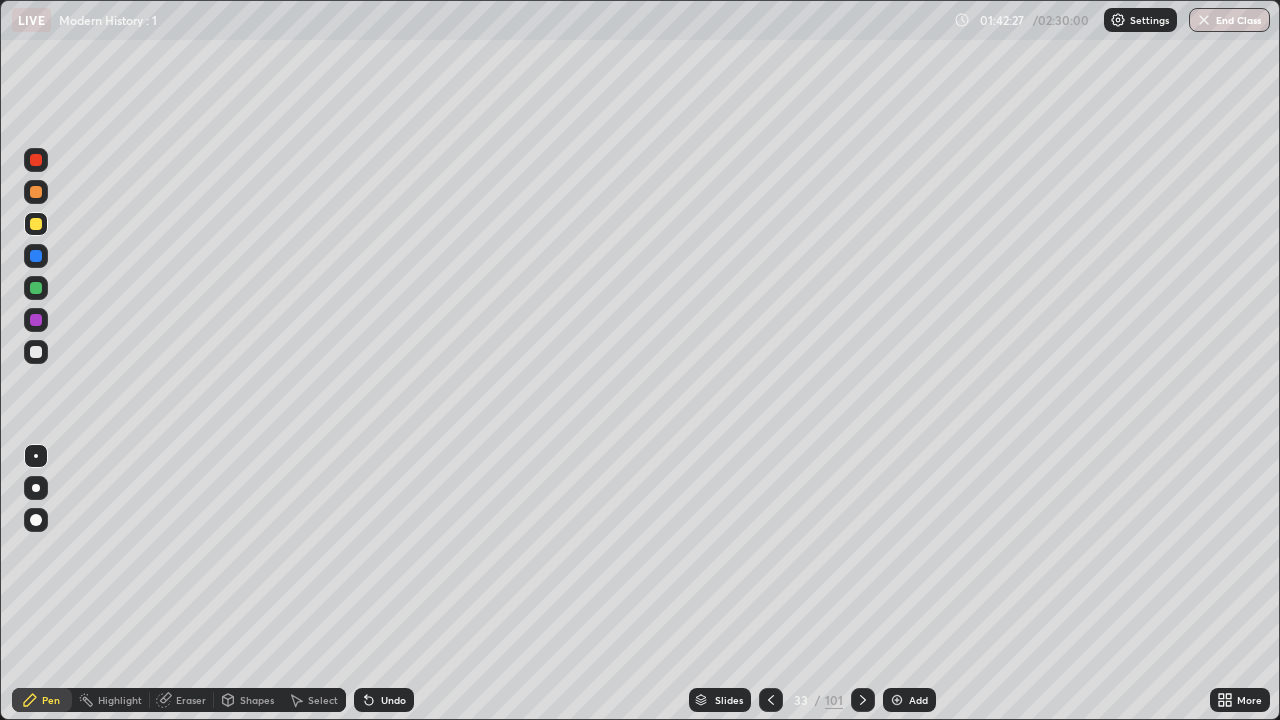 click on "Undo" at bounding box center (384, 700) 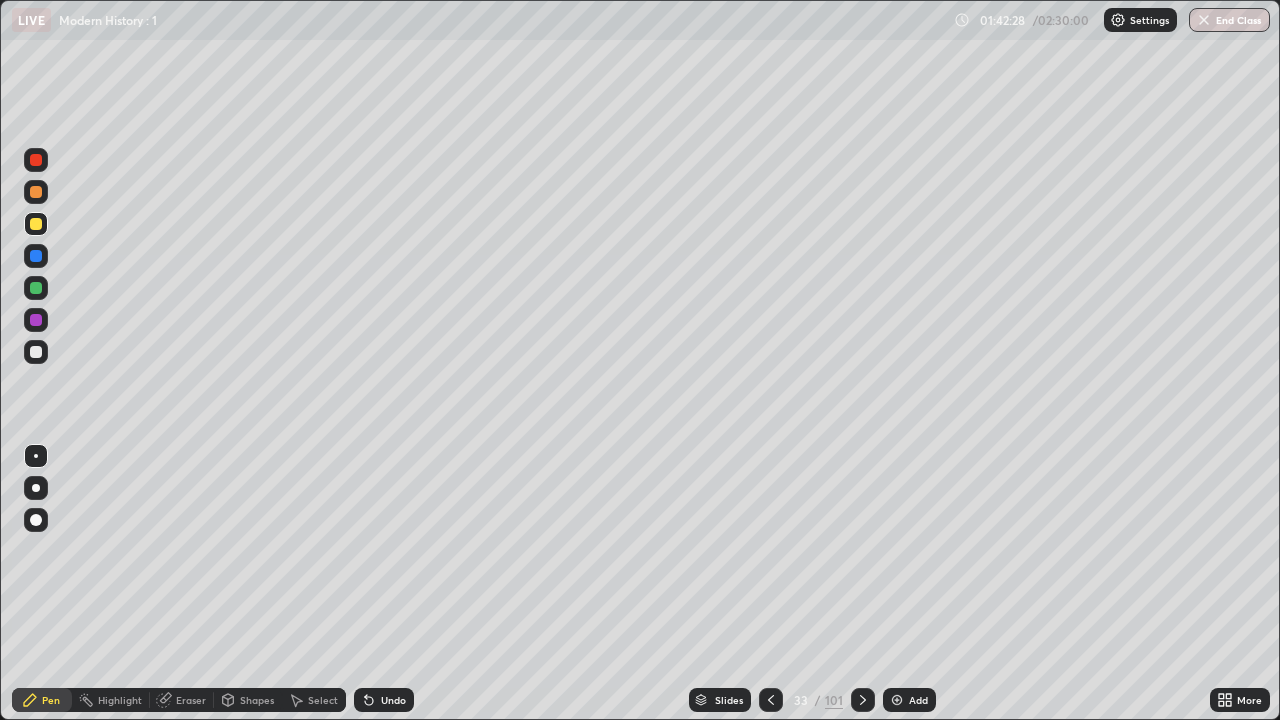 click on "Undo" at bounding box center (384, 700) 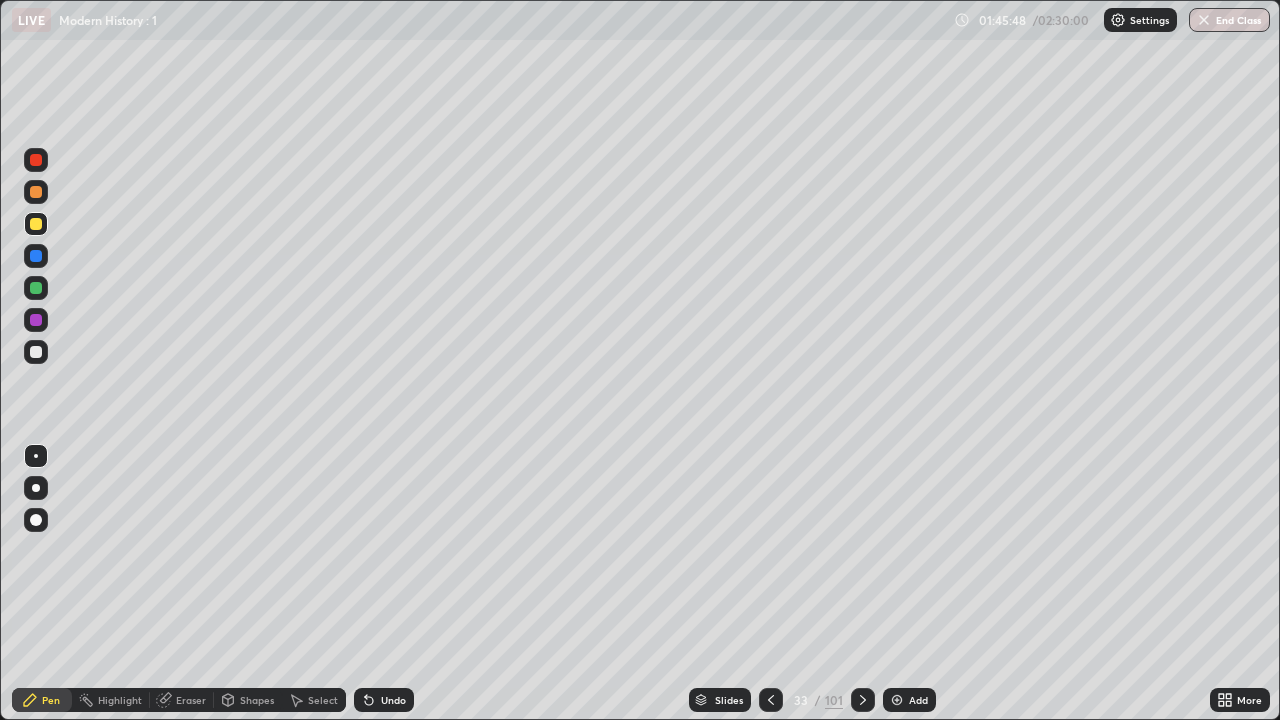 click at bounding box center [36, 352] 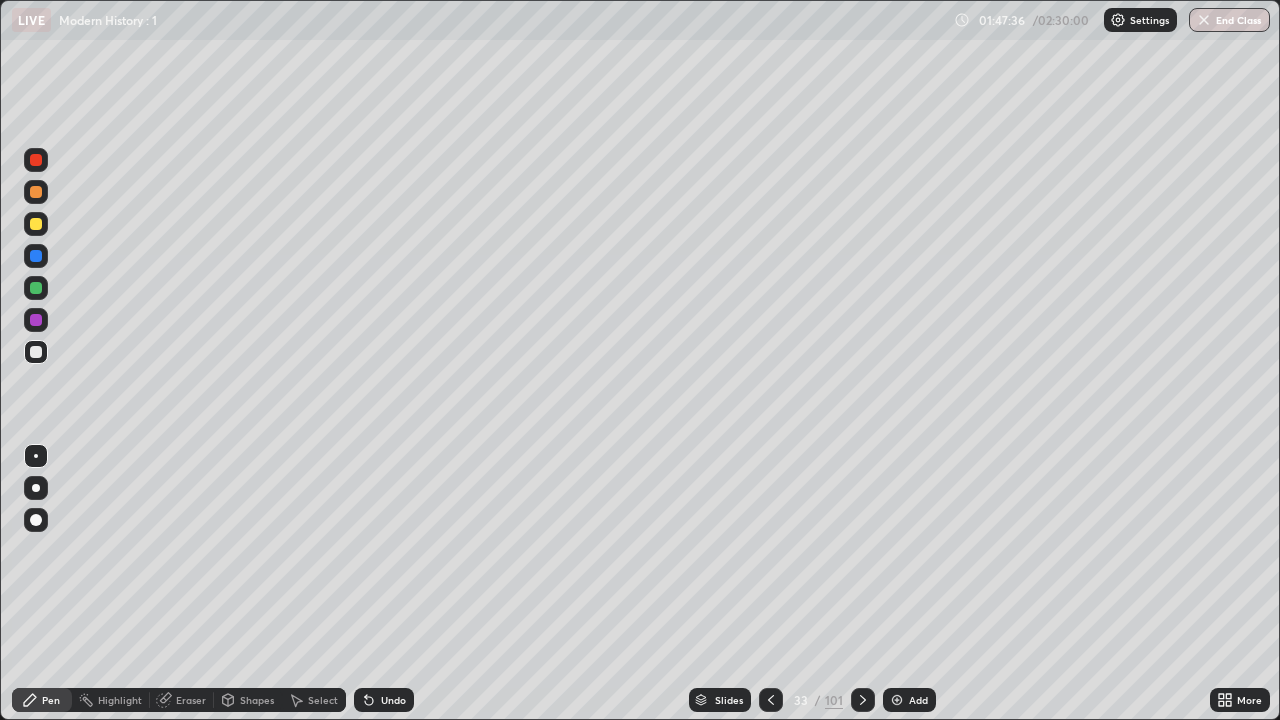 click at bounding box center (36, 224) 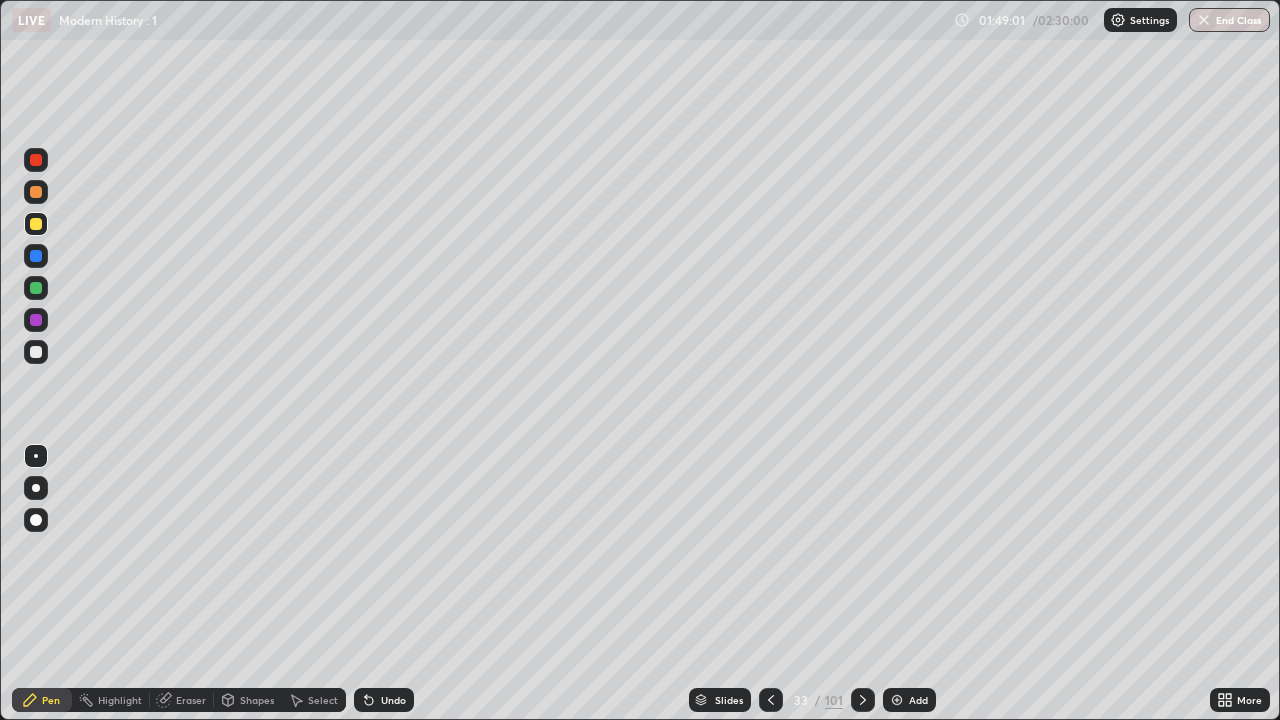 click 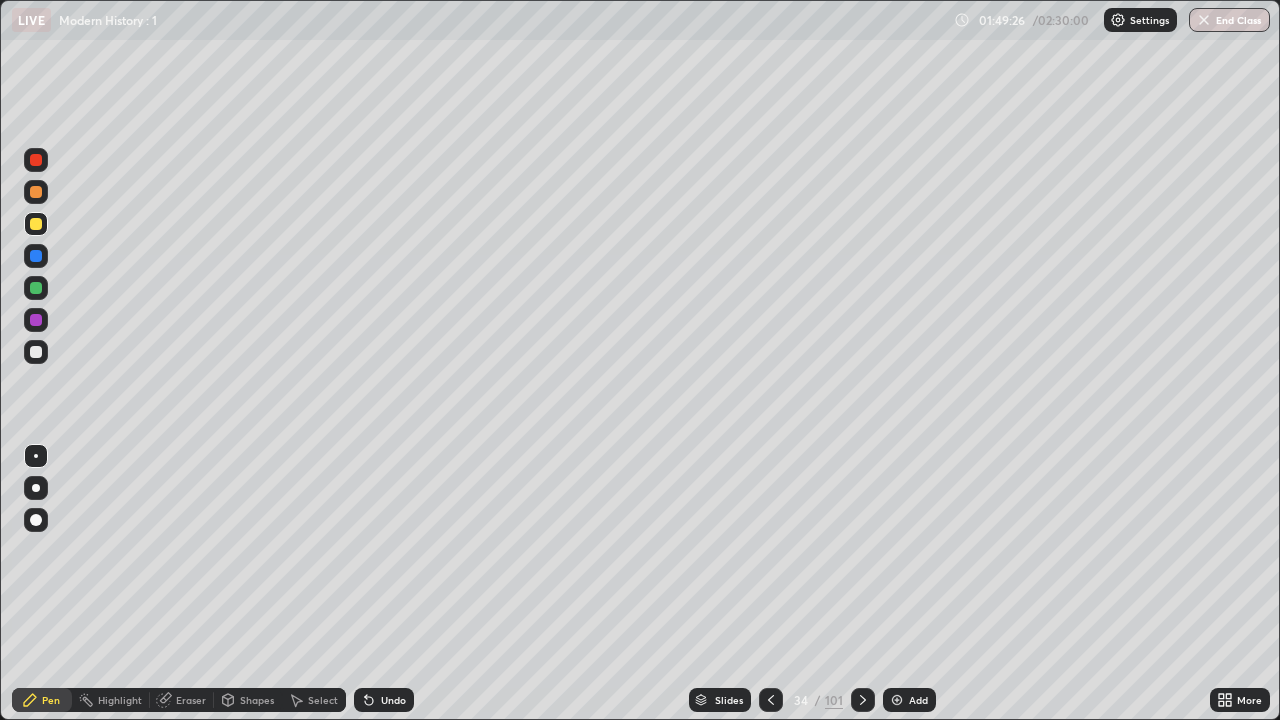 click on "Undo" at bounding box center [393, 700] 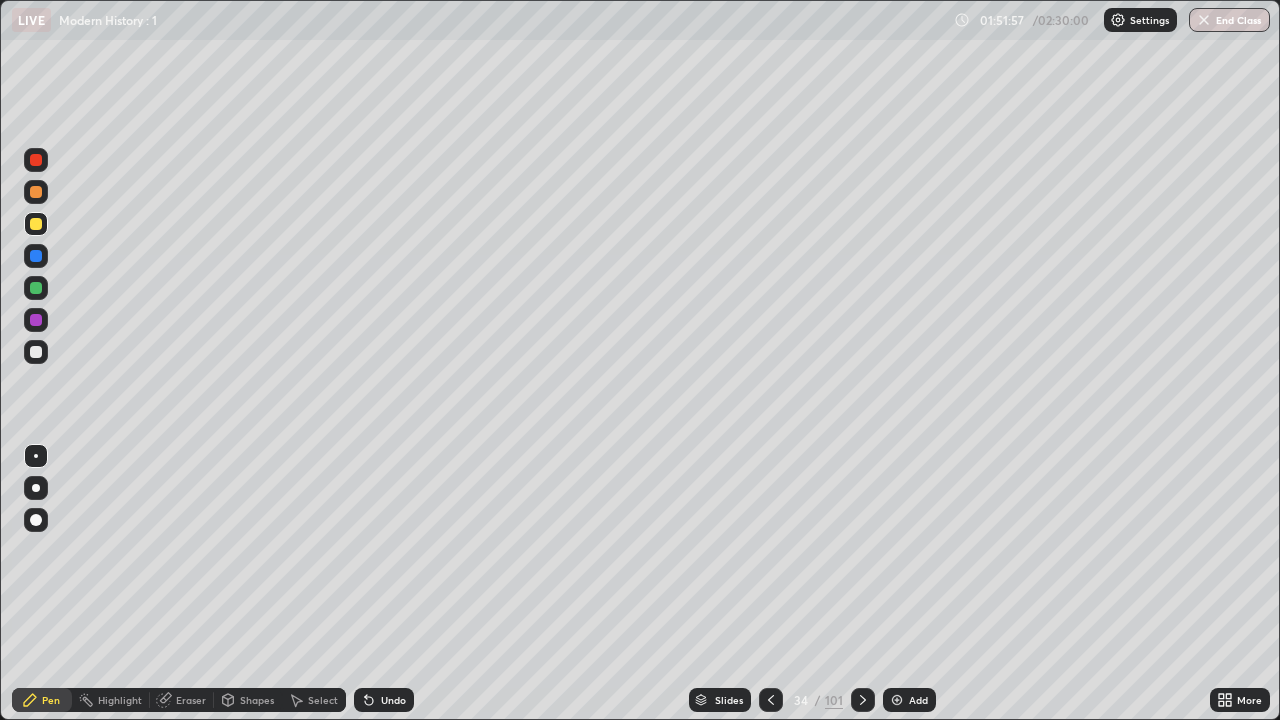 click 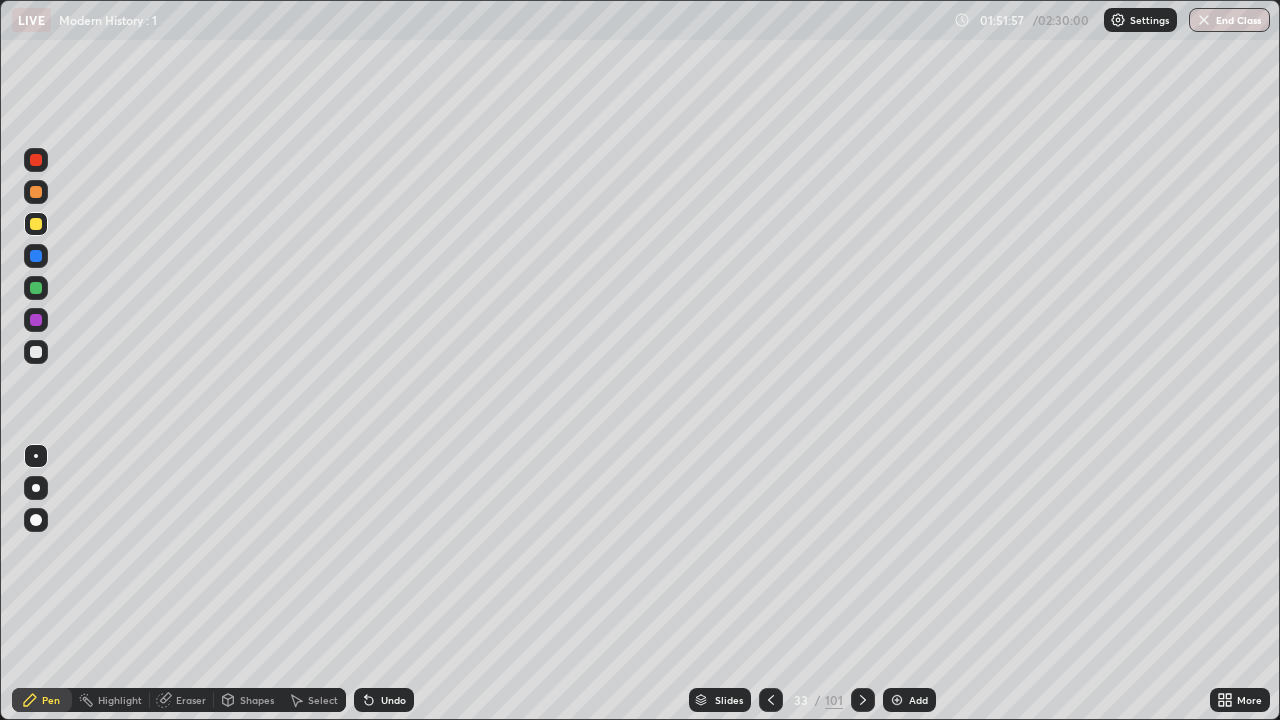 click on "Slides" at bounding box center [729, 700] 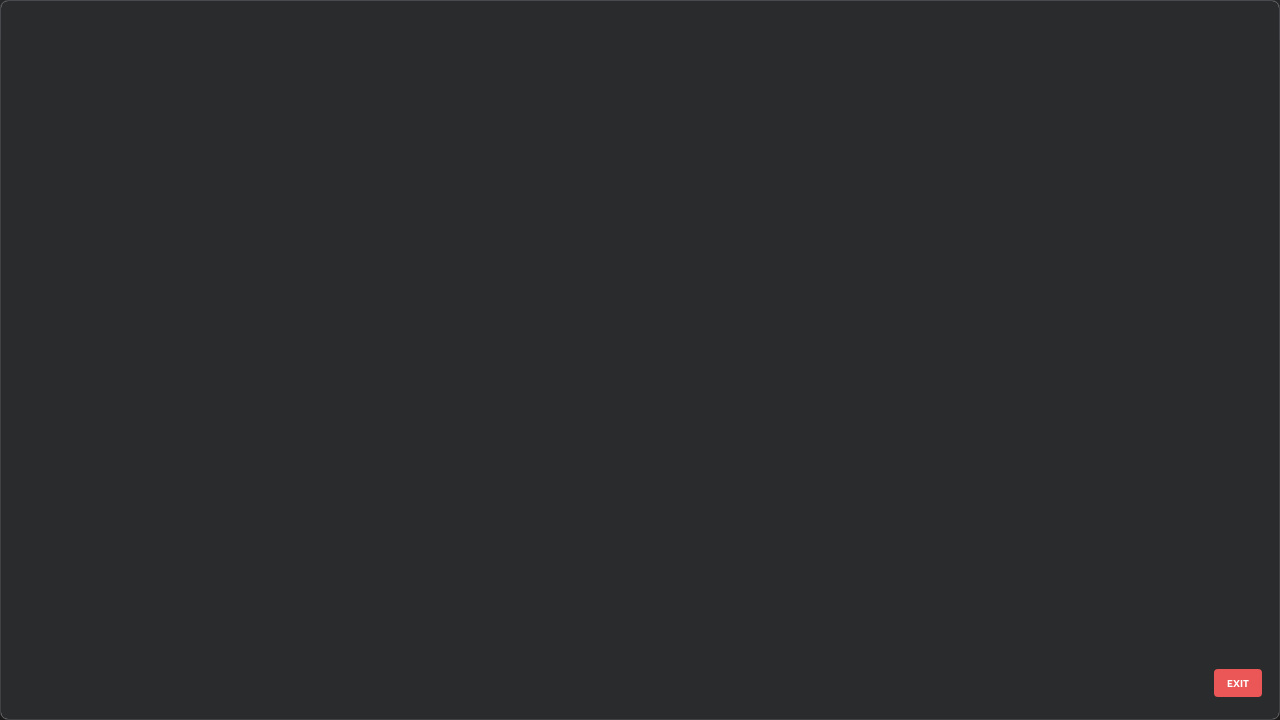 scroll, scrollTop: 1753, scrollLeft: 0, axis: vertical 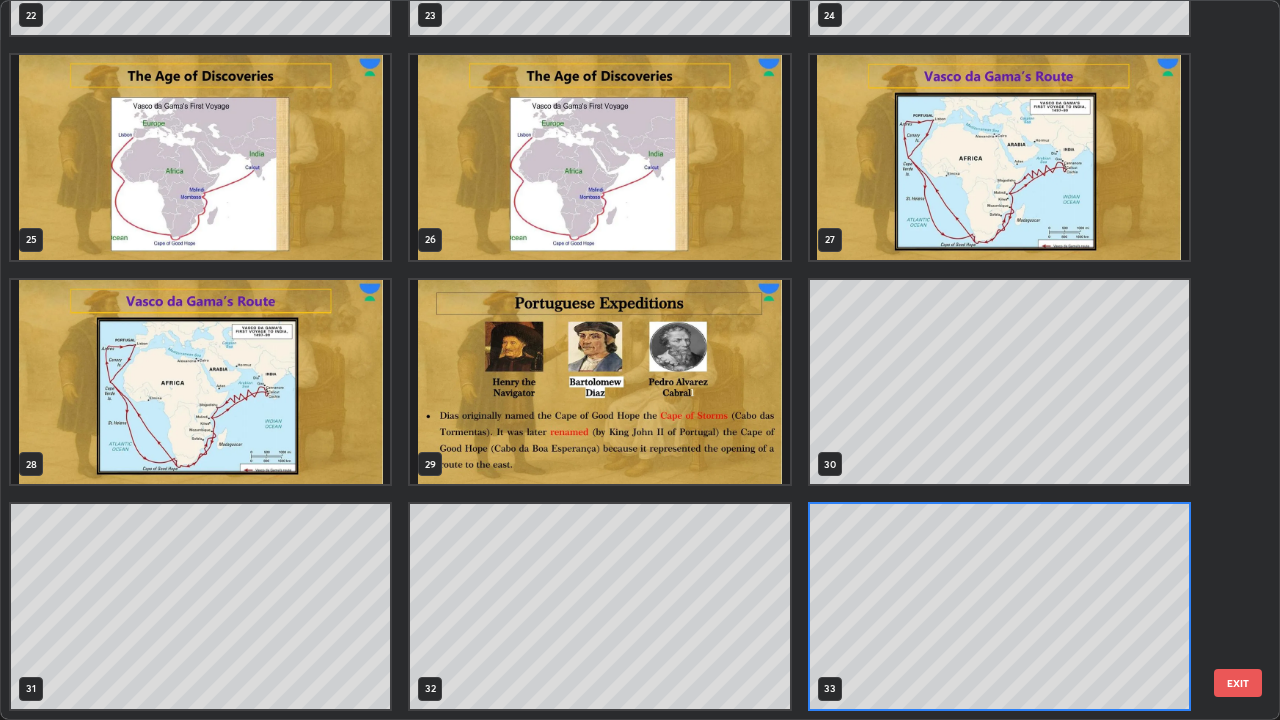 click at bounding box center (999, 157) 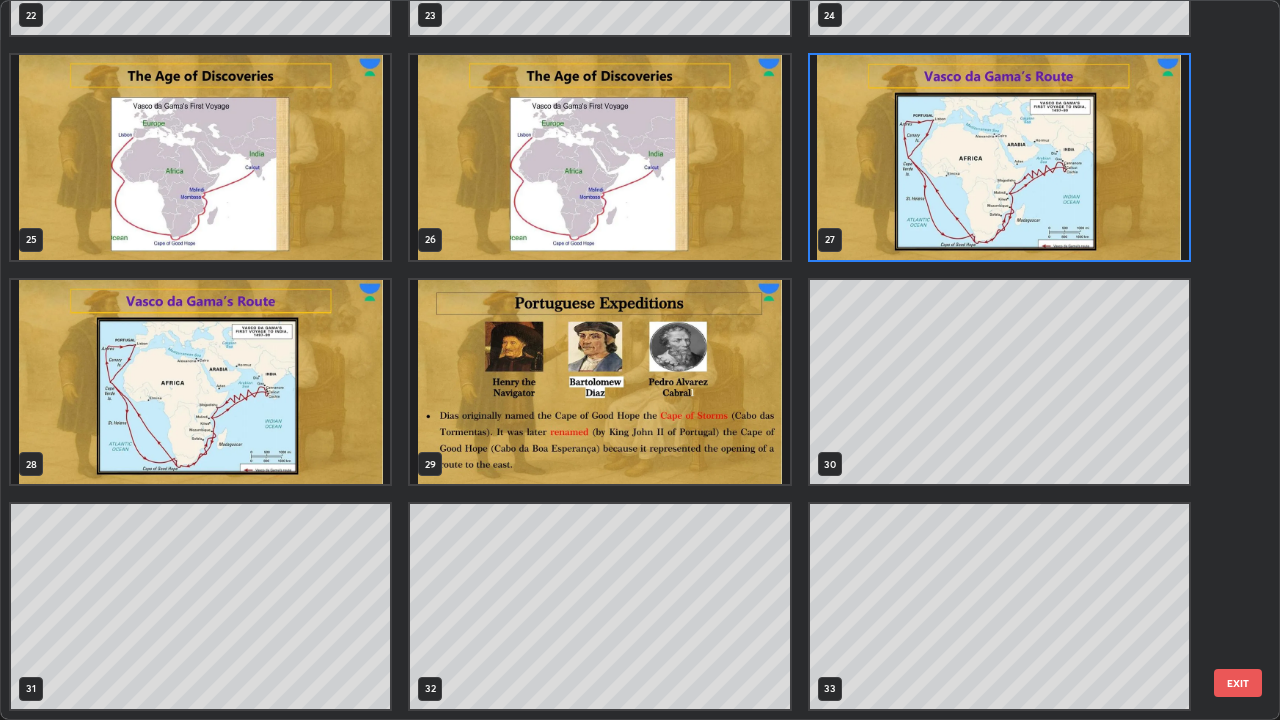 click at bounding box center [999, 157] 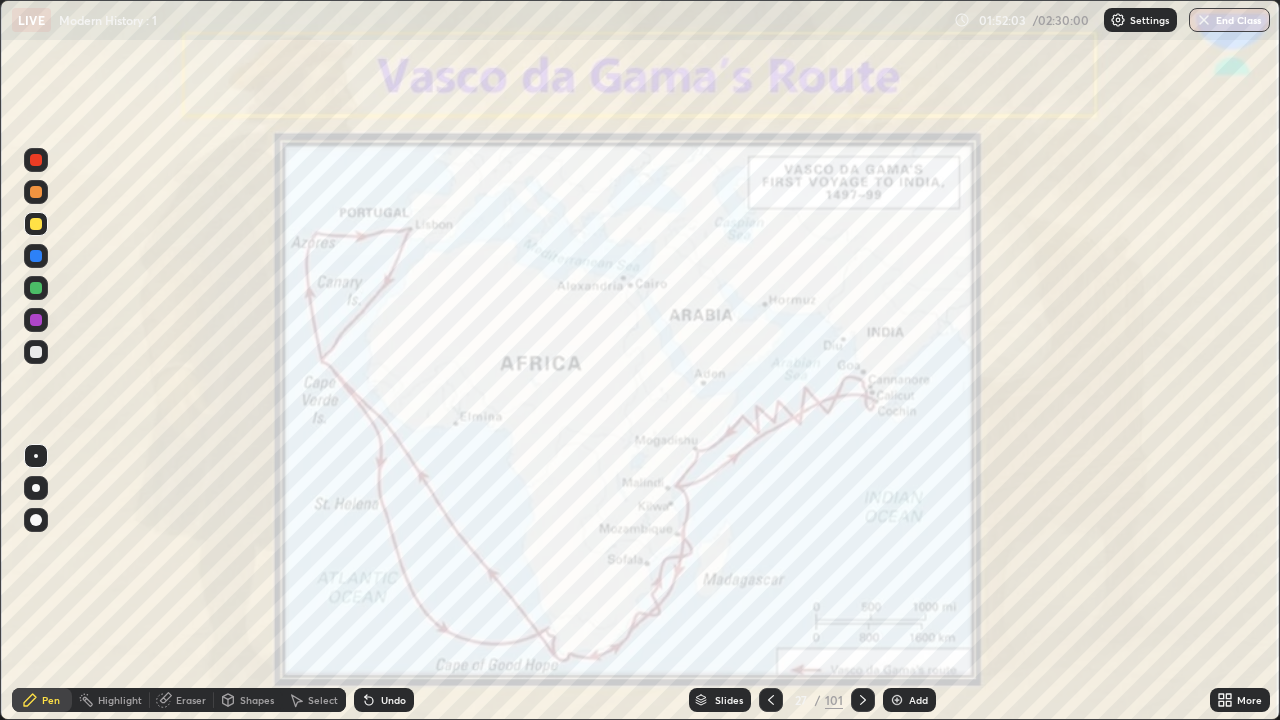 click at bounding box center (36, 320) 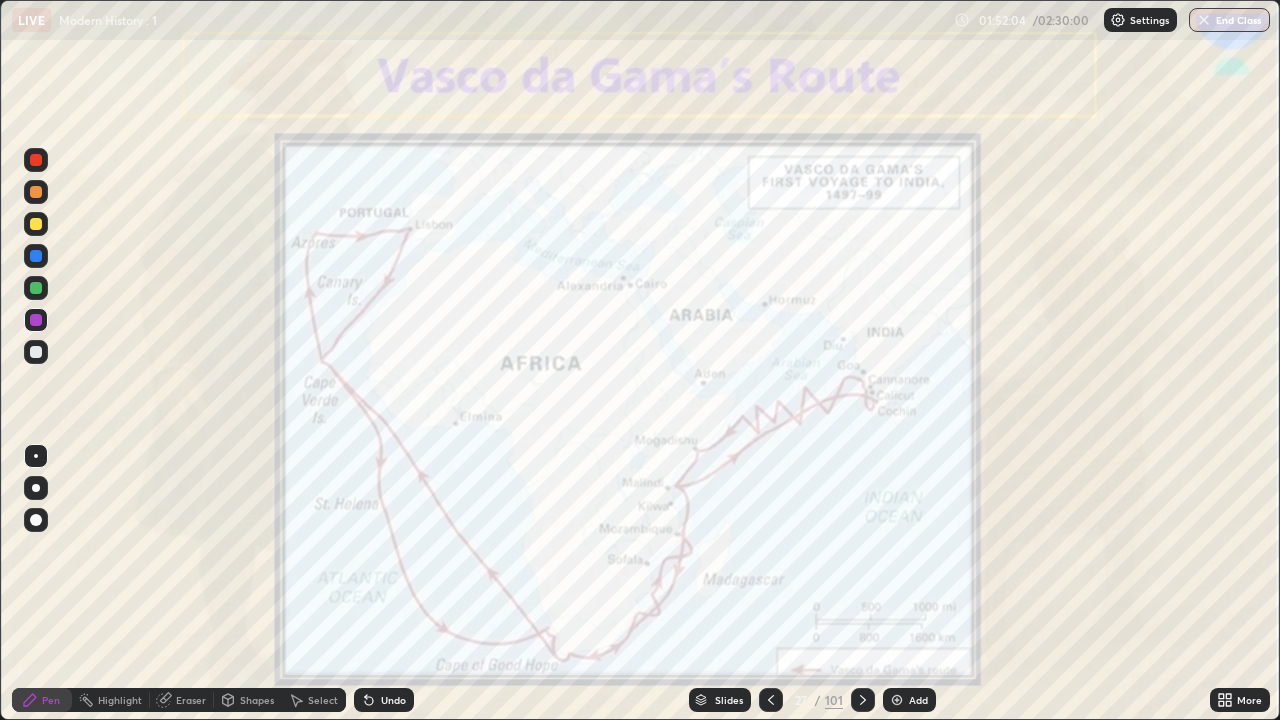 click at bounding box center [36, 320] 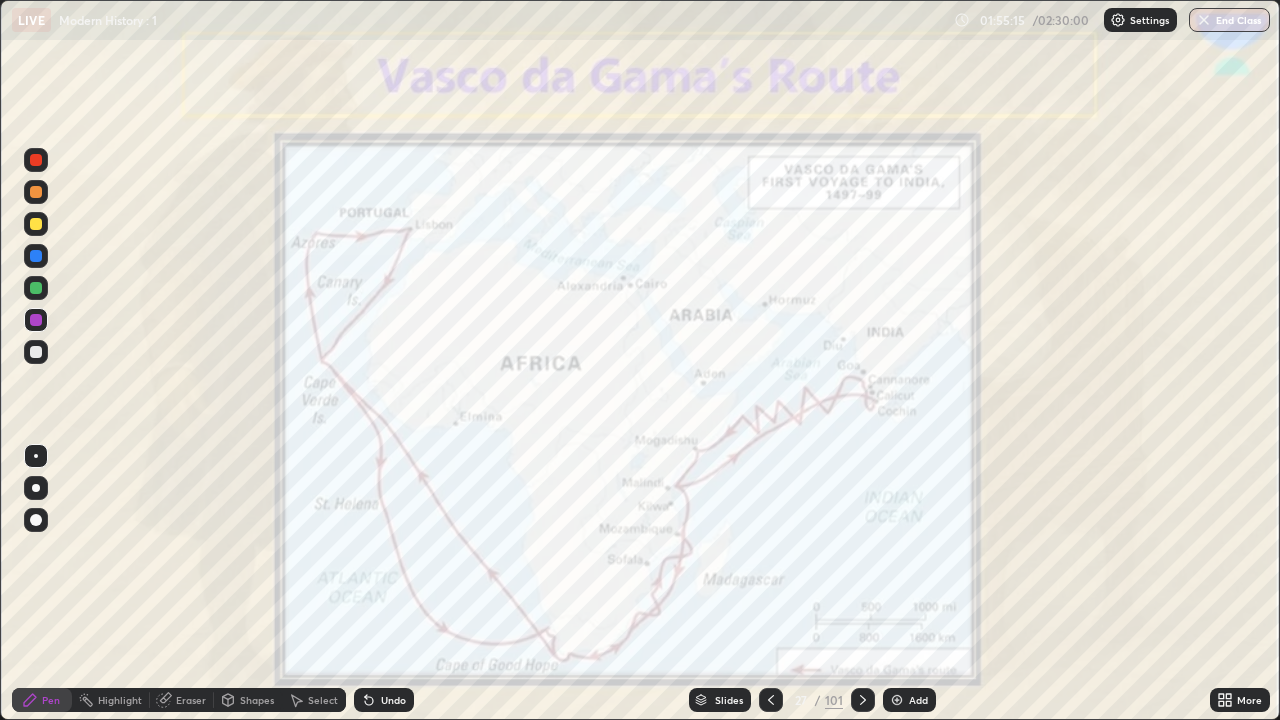 click at bounding box center (771, 700) 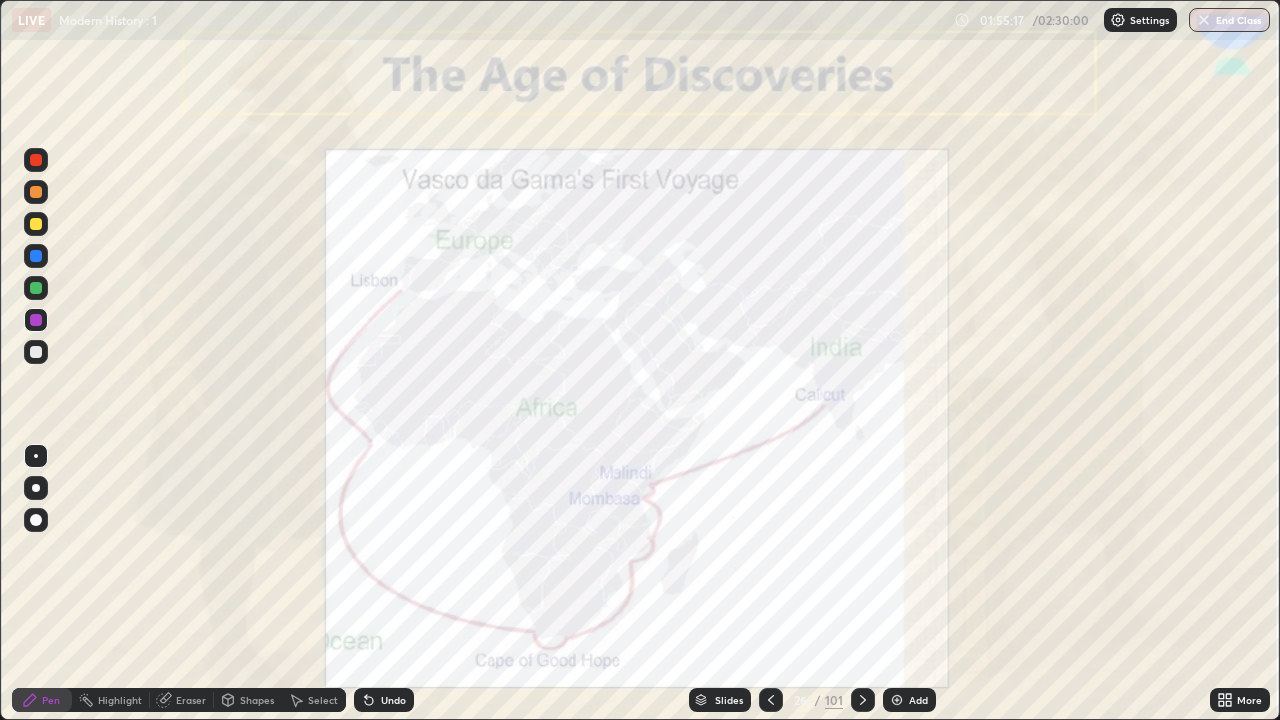 click 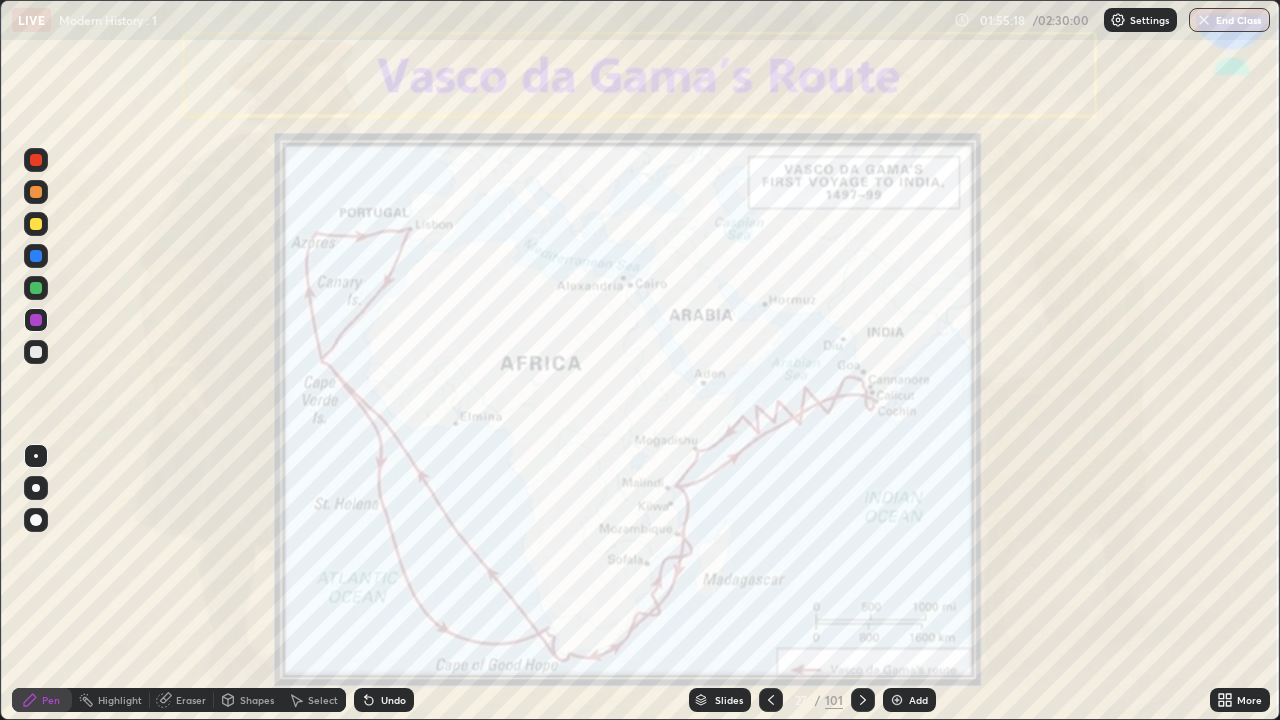 click at bounding box center (863, 700) 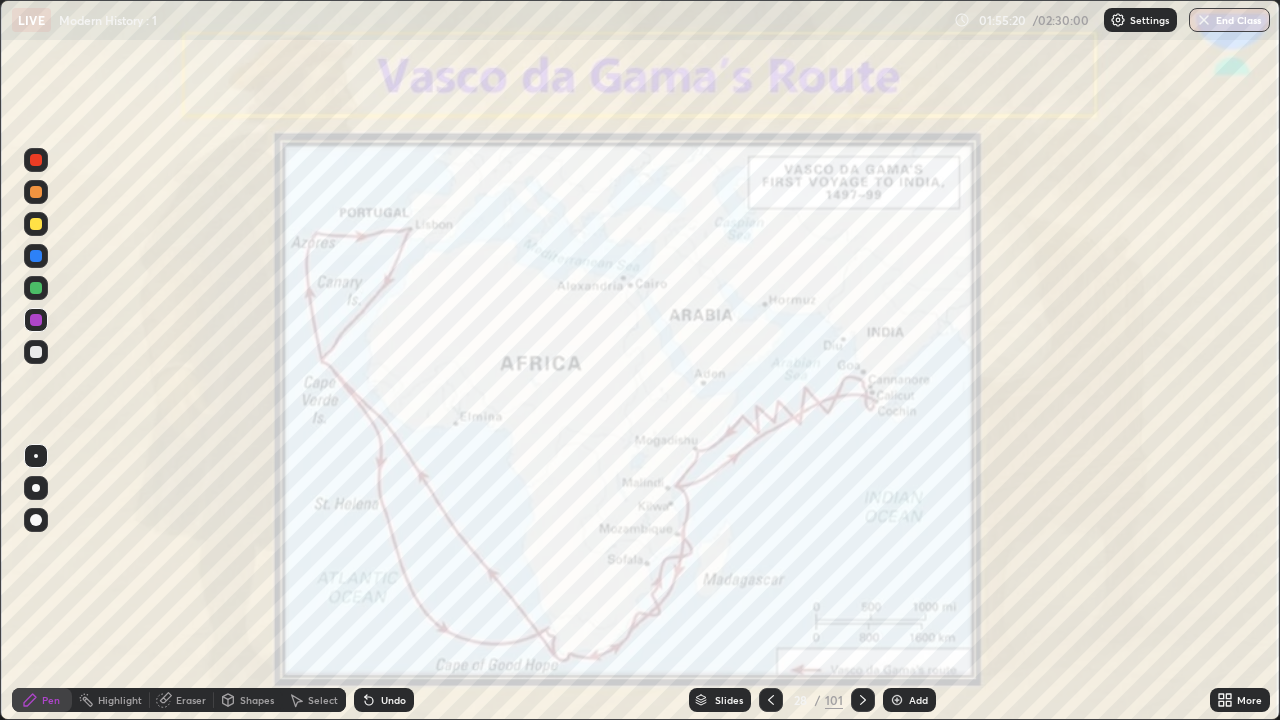 click 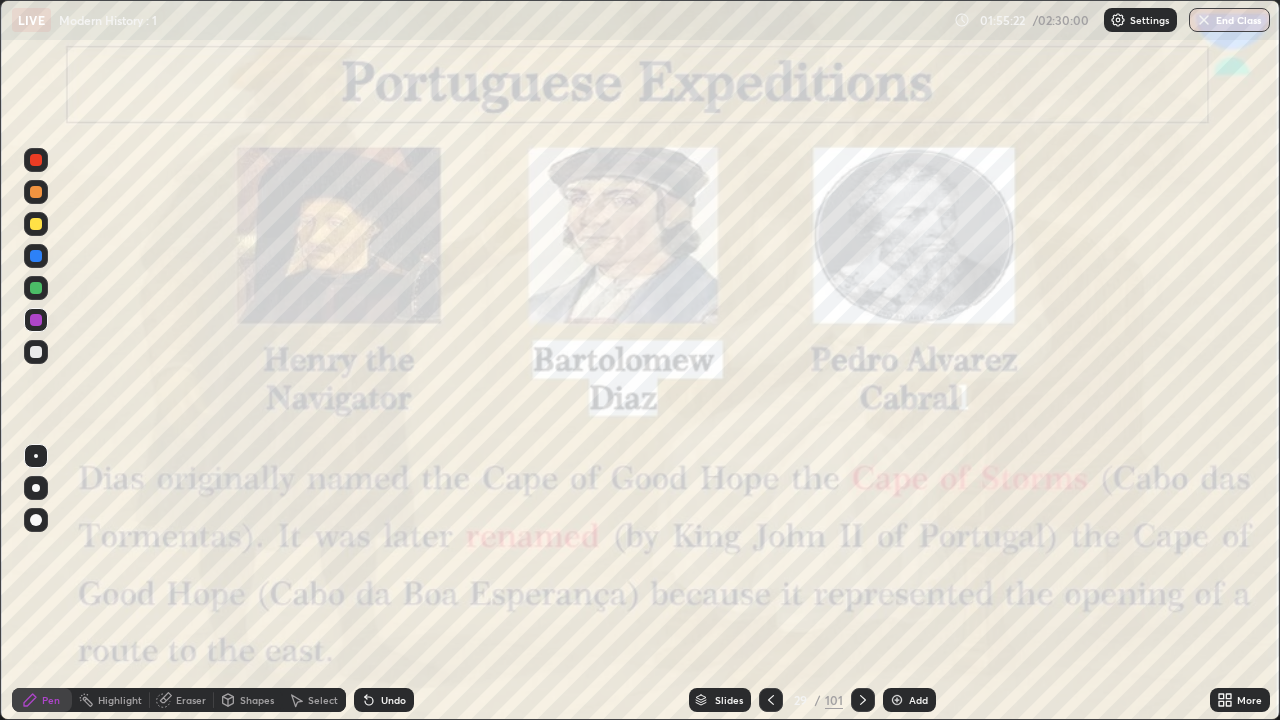click 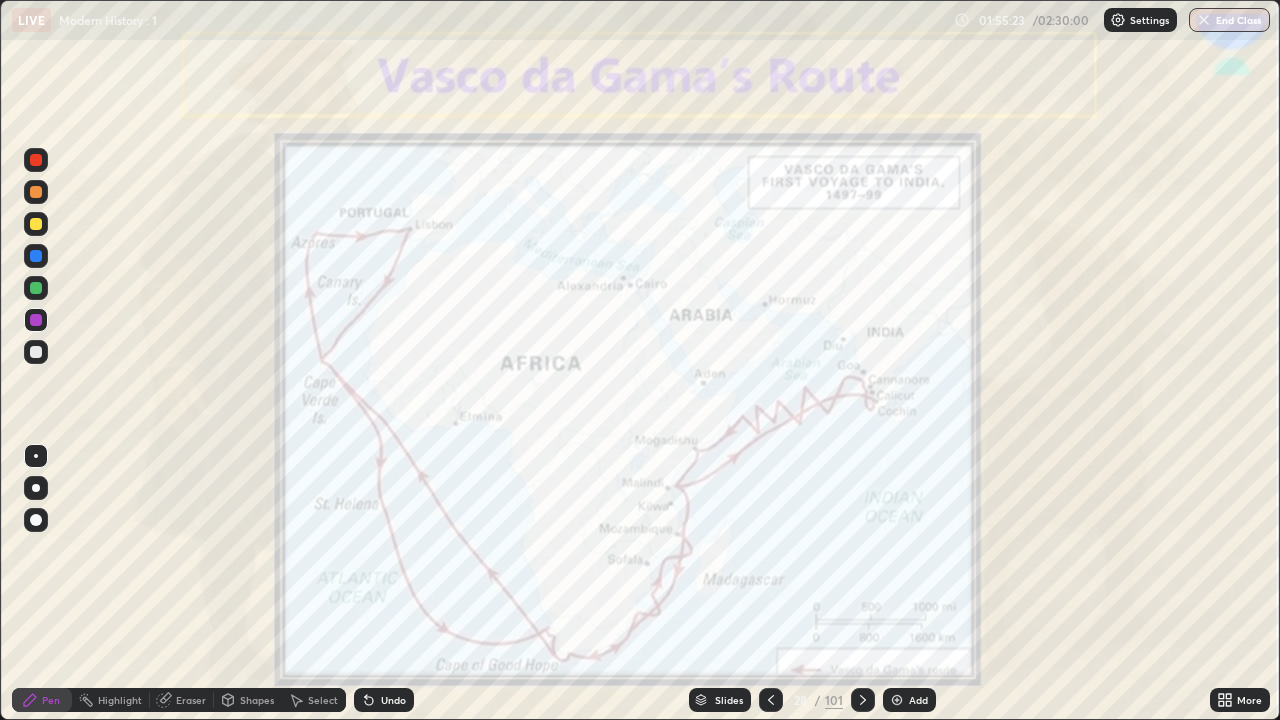 click on "Add" at bounding box center (909, 700) 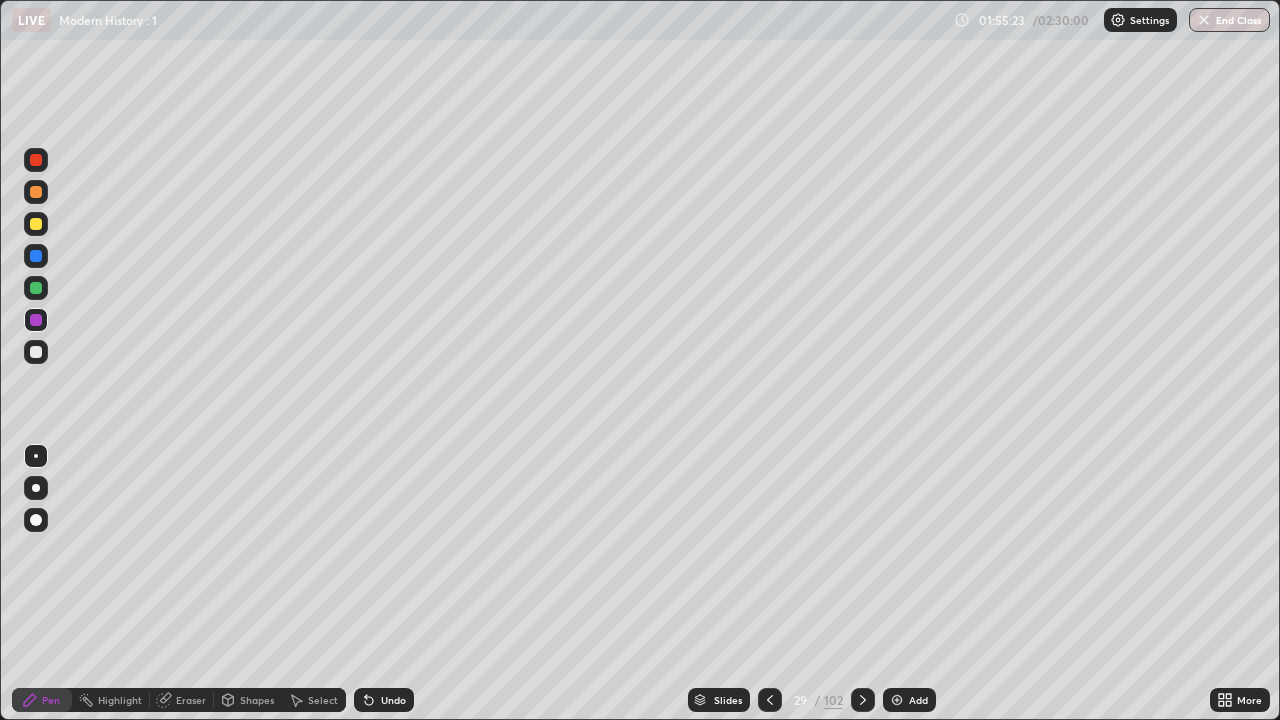 click at bounding box center (897, 700) 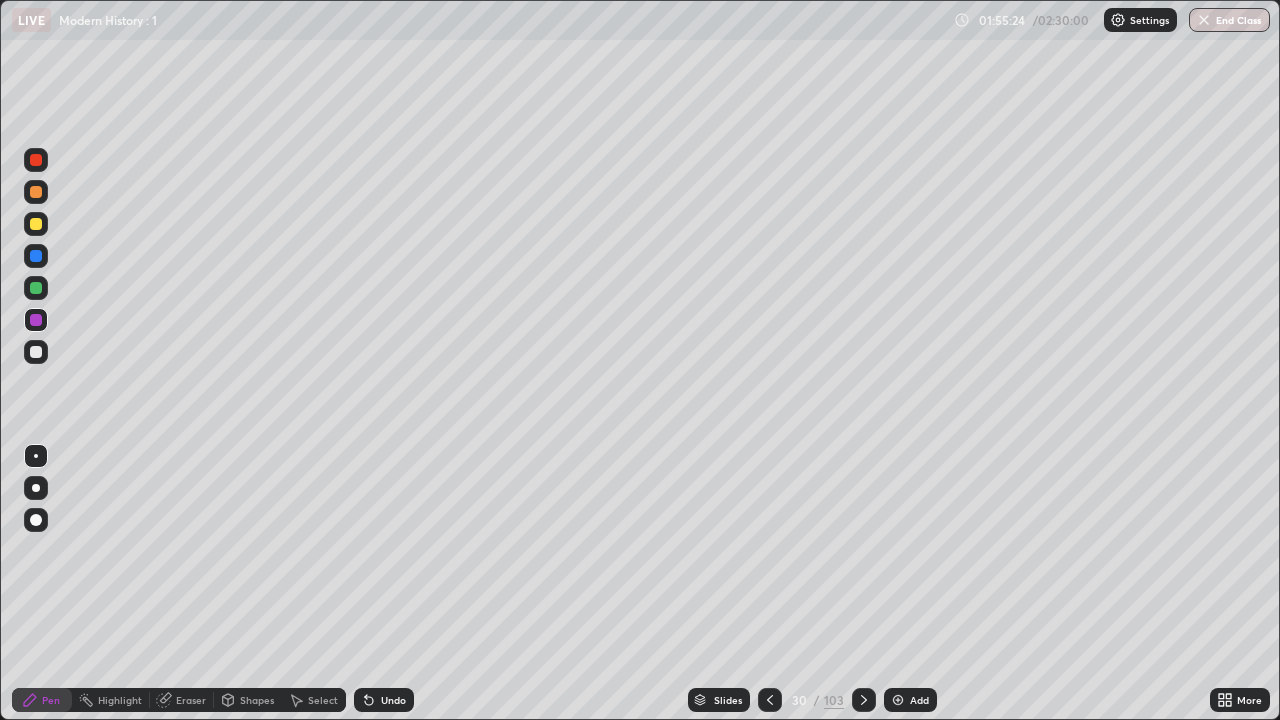 click on "Add" at bounding box center (910, 700) 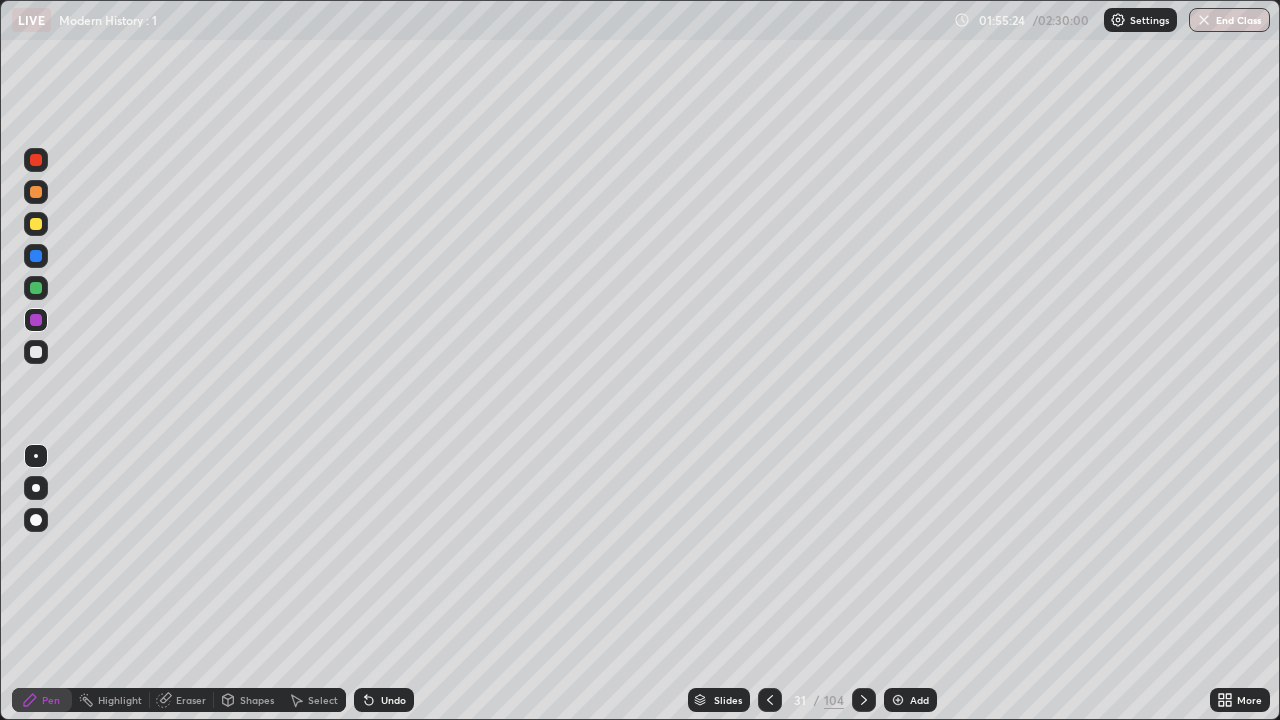 click 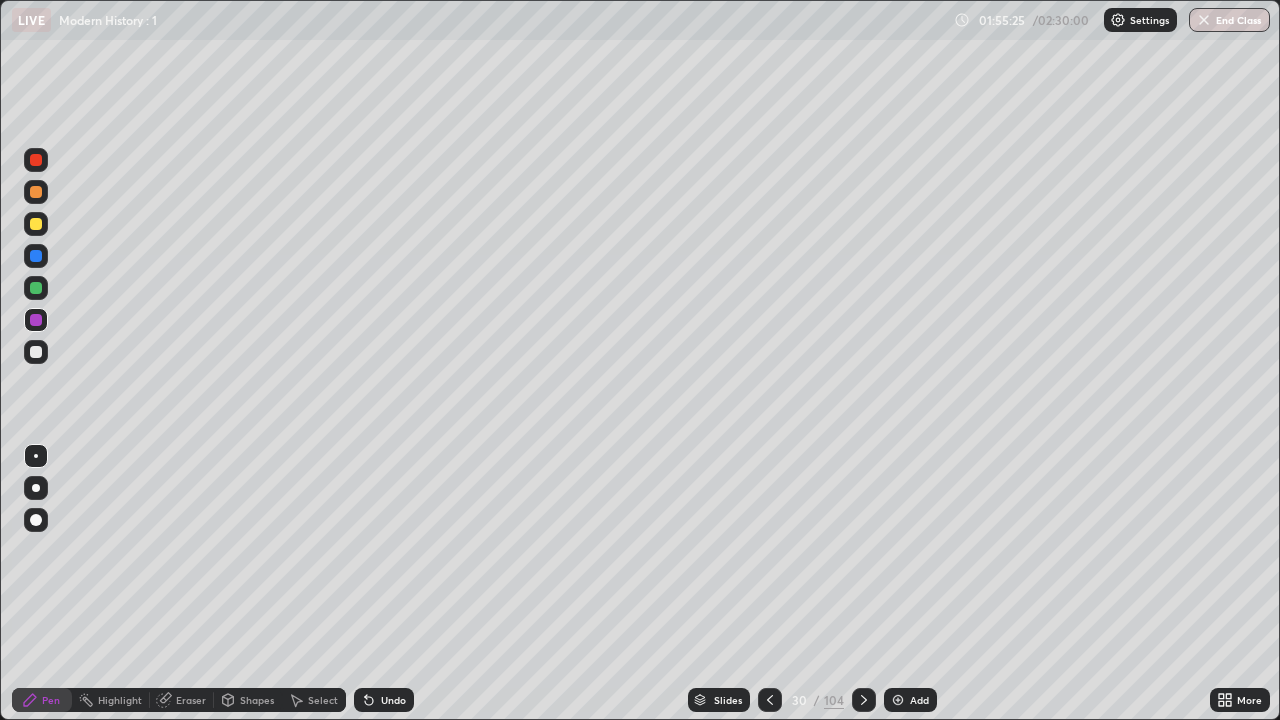 click 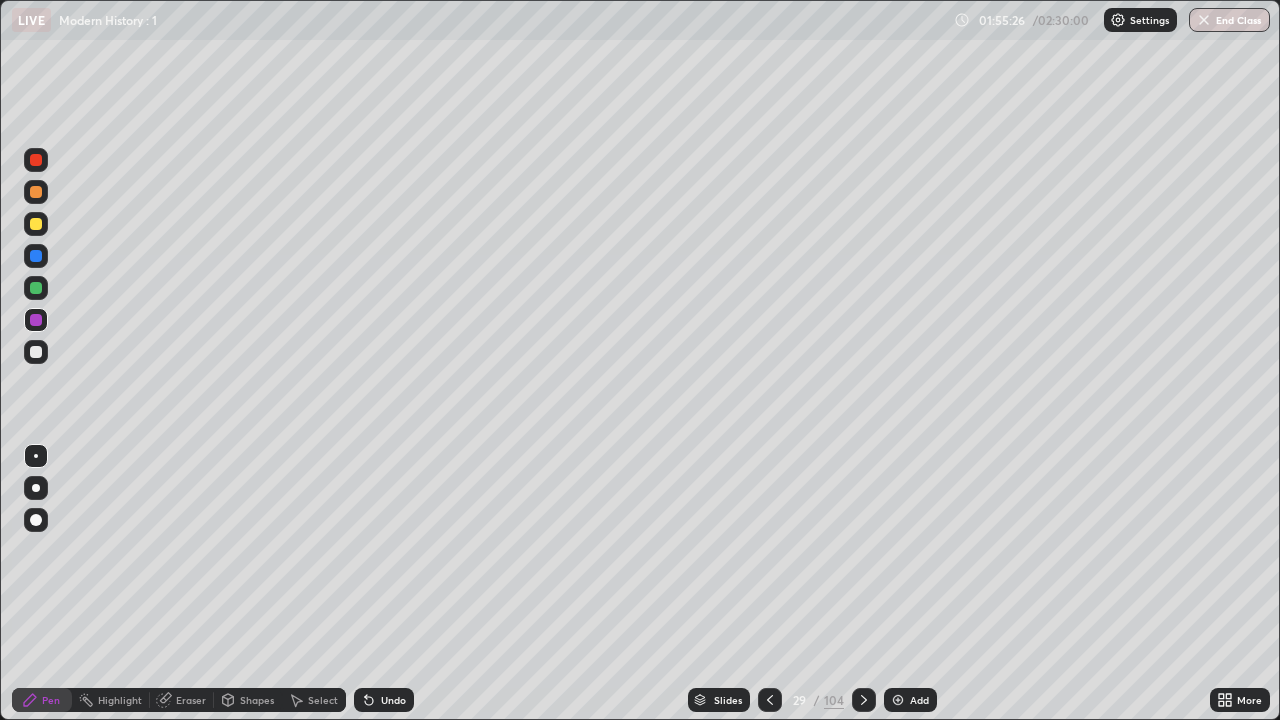 click 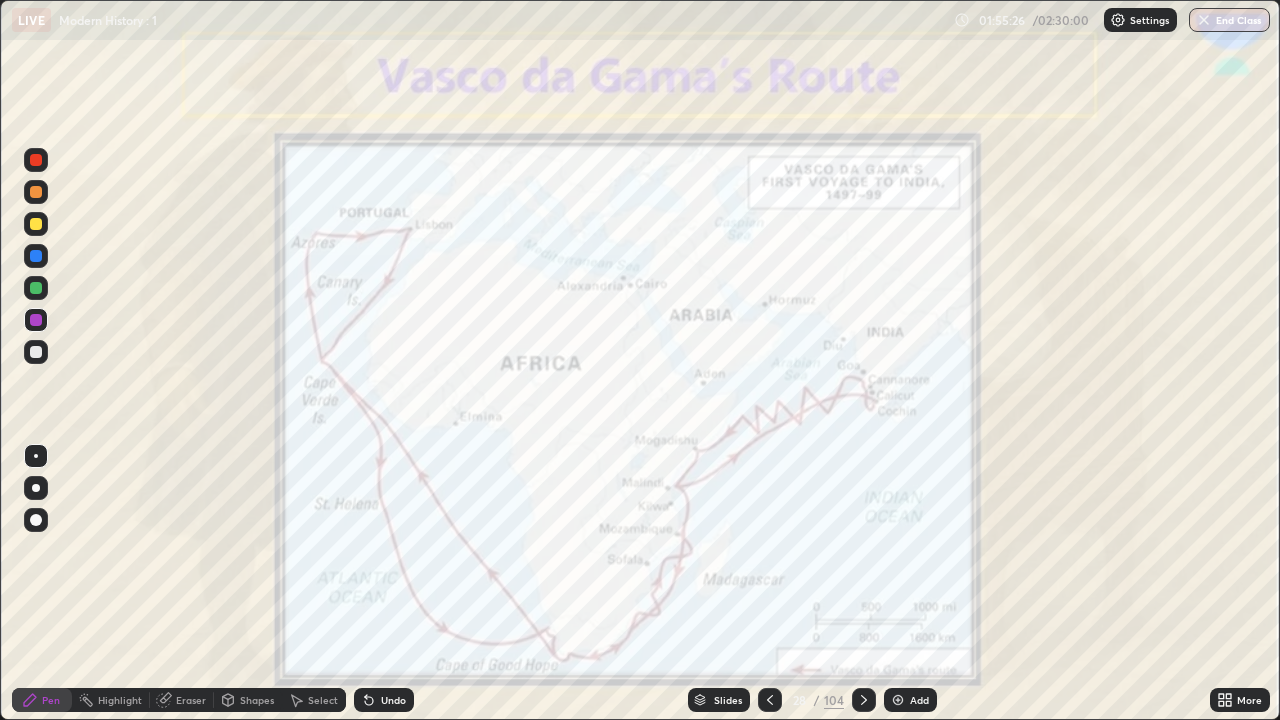 click 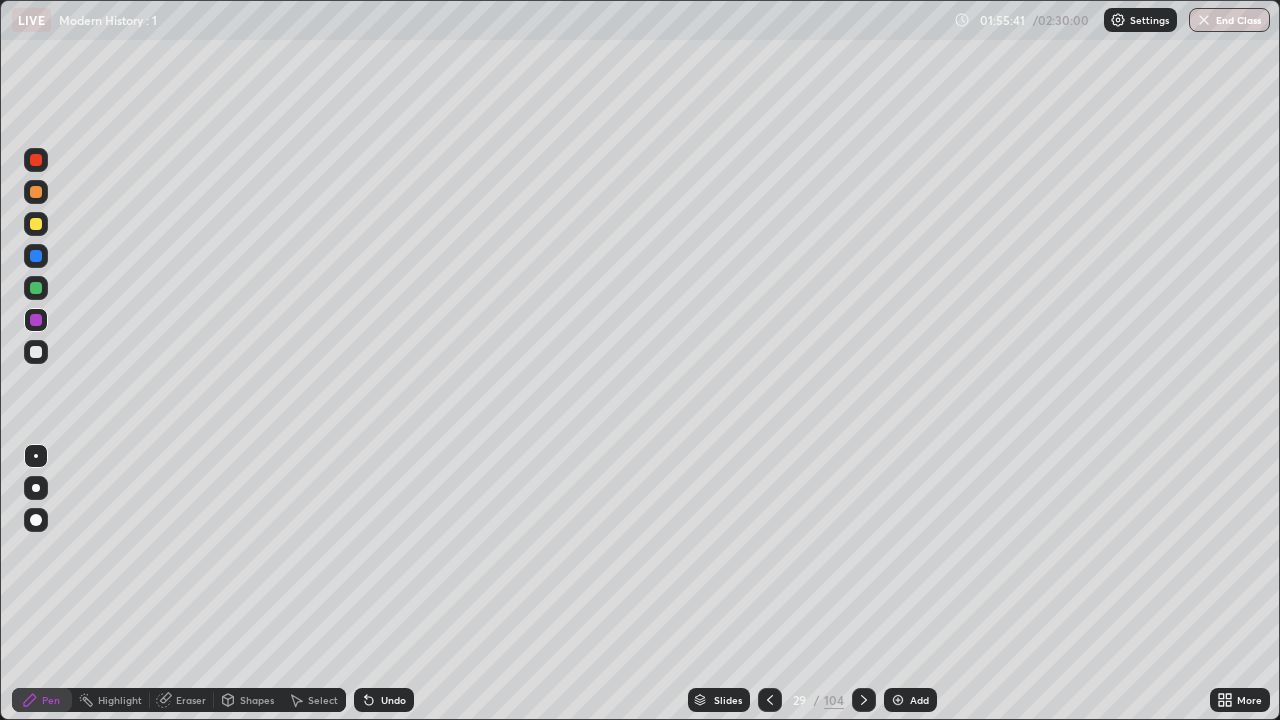 click 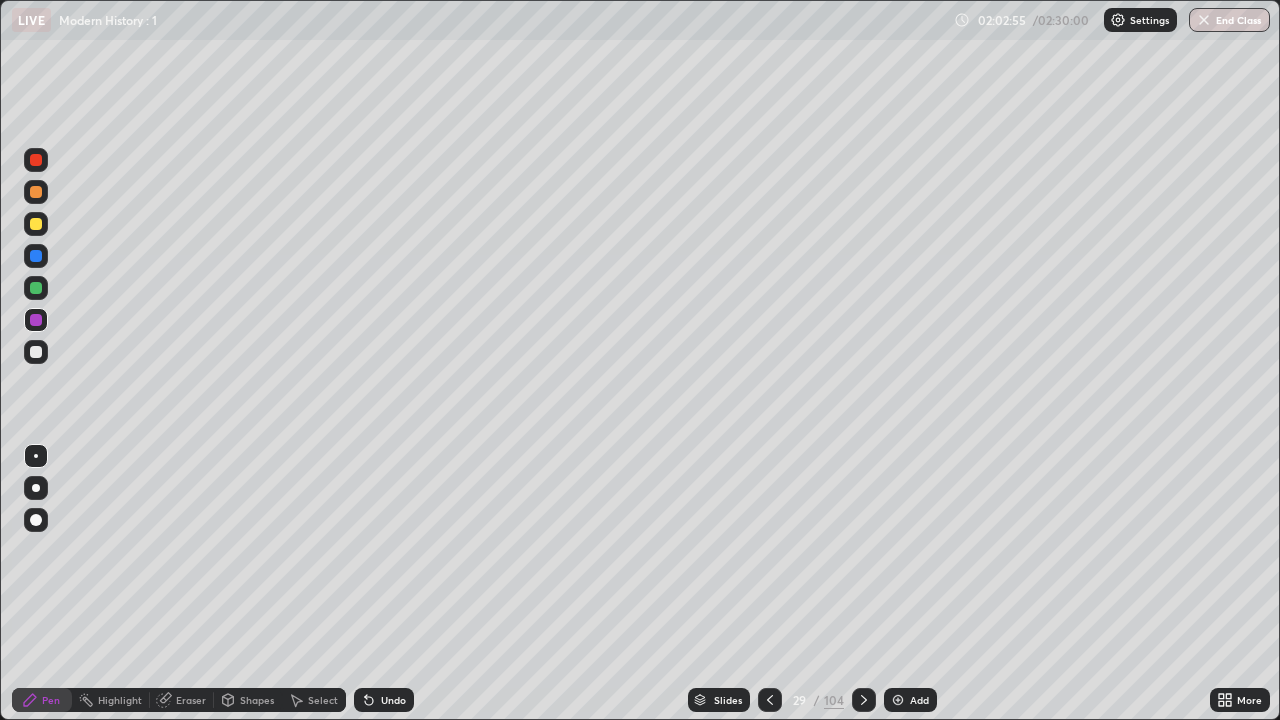 click 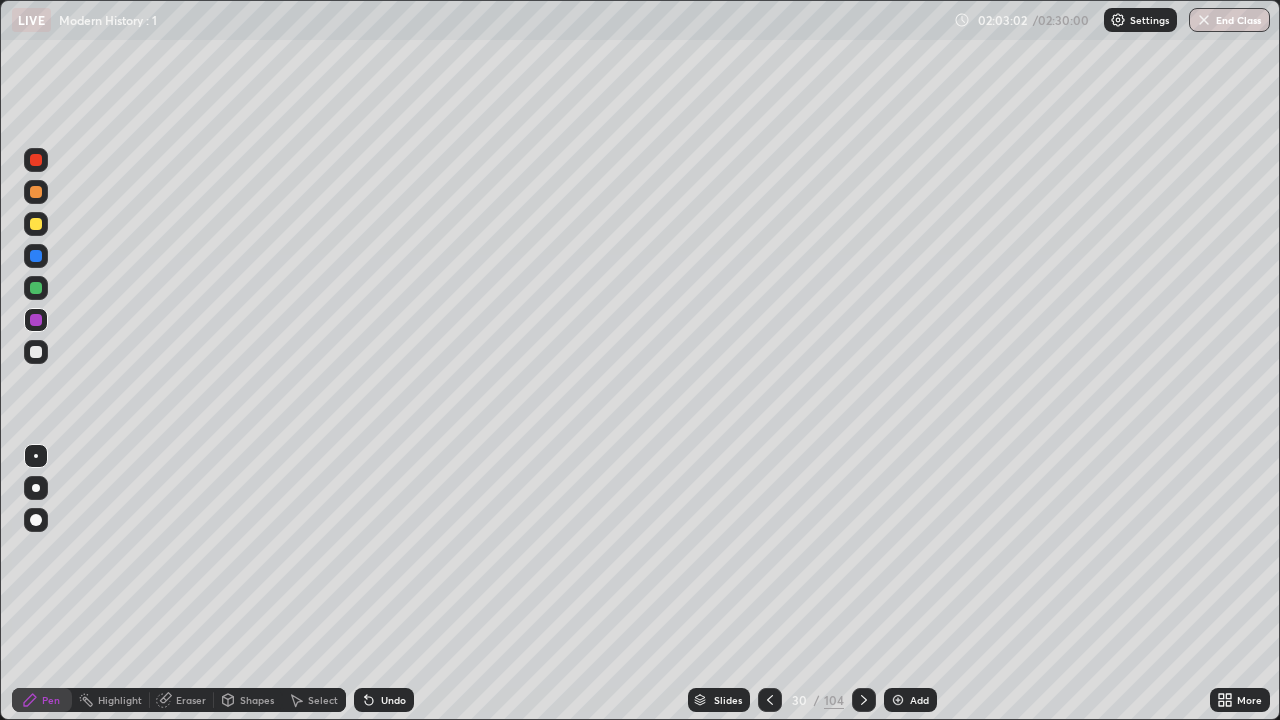 click on "Undo" at bounding box center (384, 700) 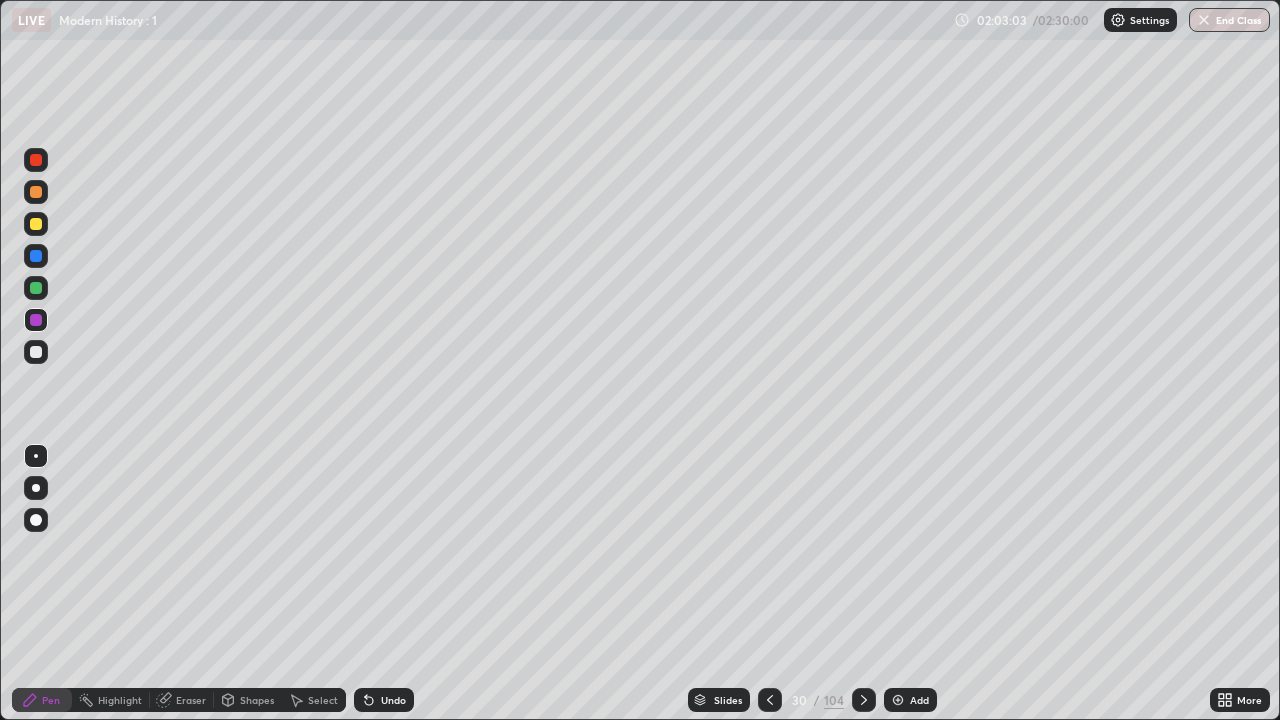 click on "Undo" at bounding box center [384, 700] 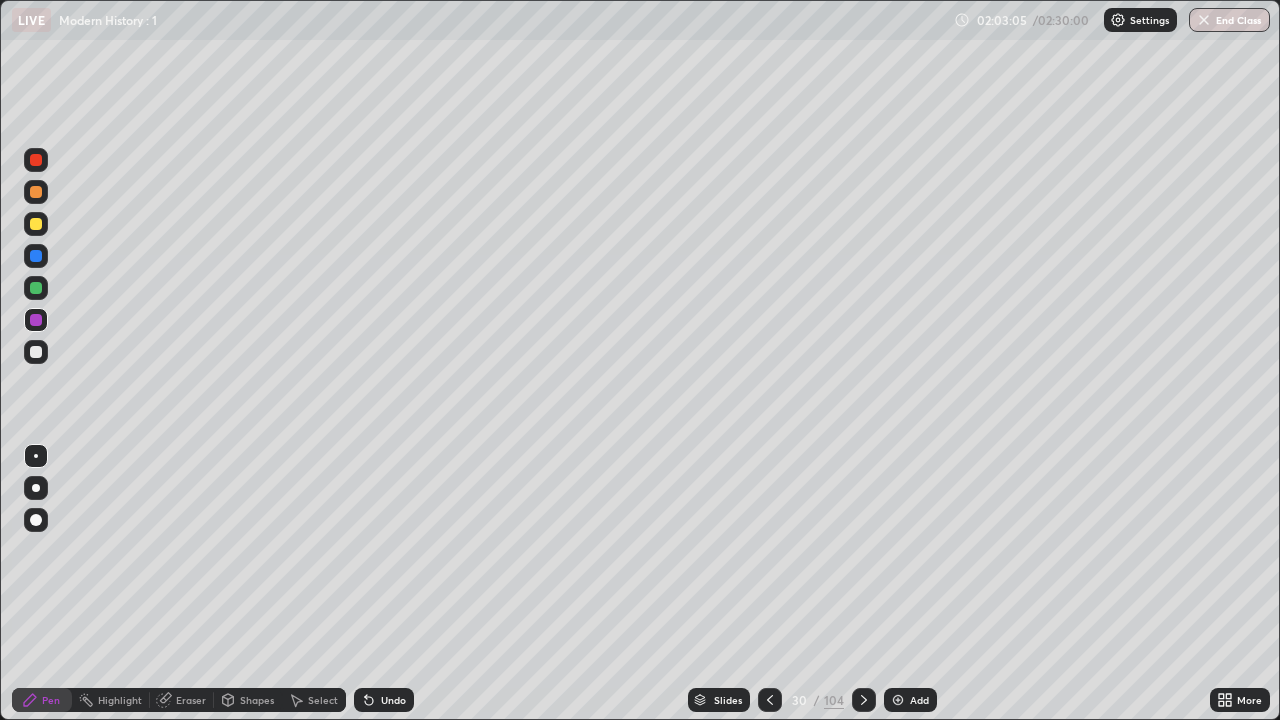 click on "Undo" at bounding box center (384, 700) 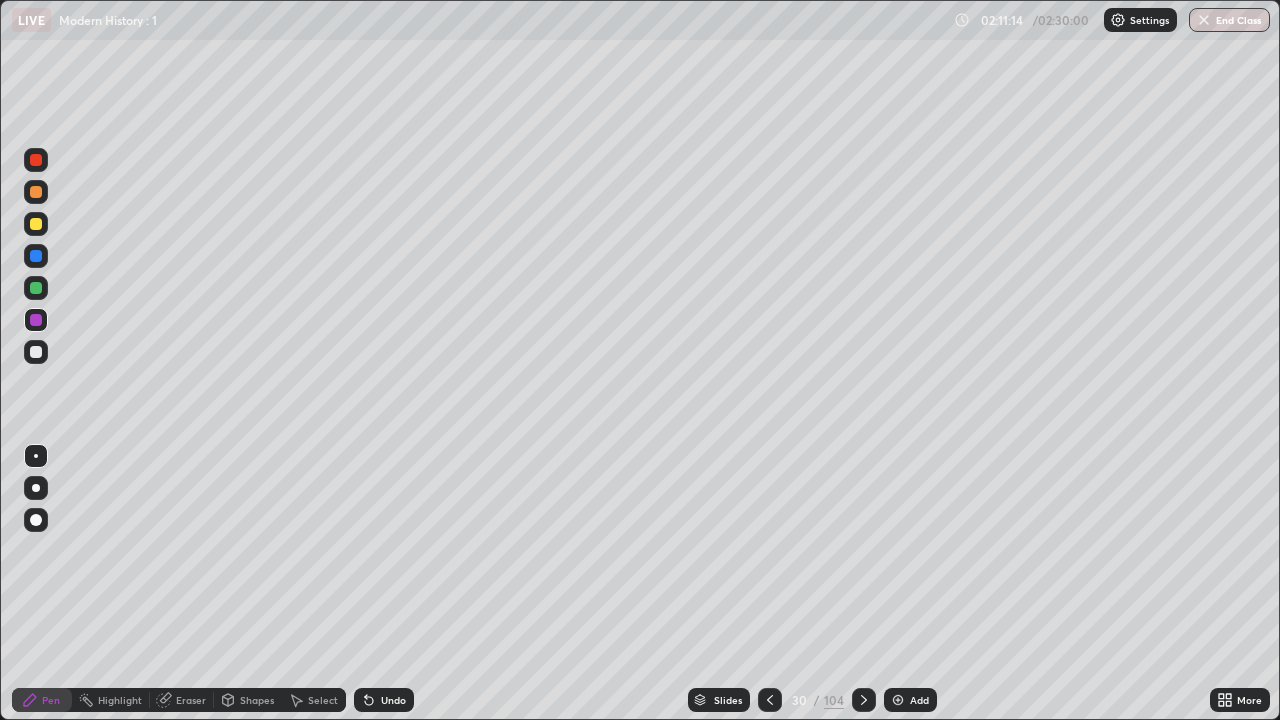 click 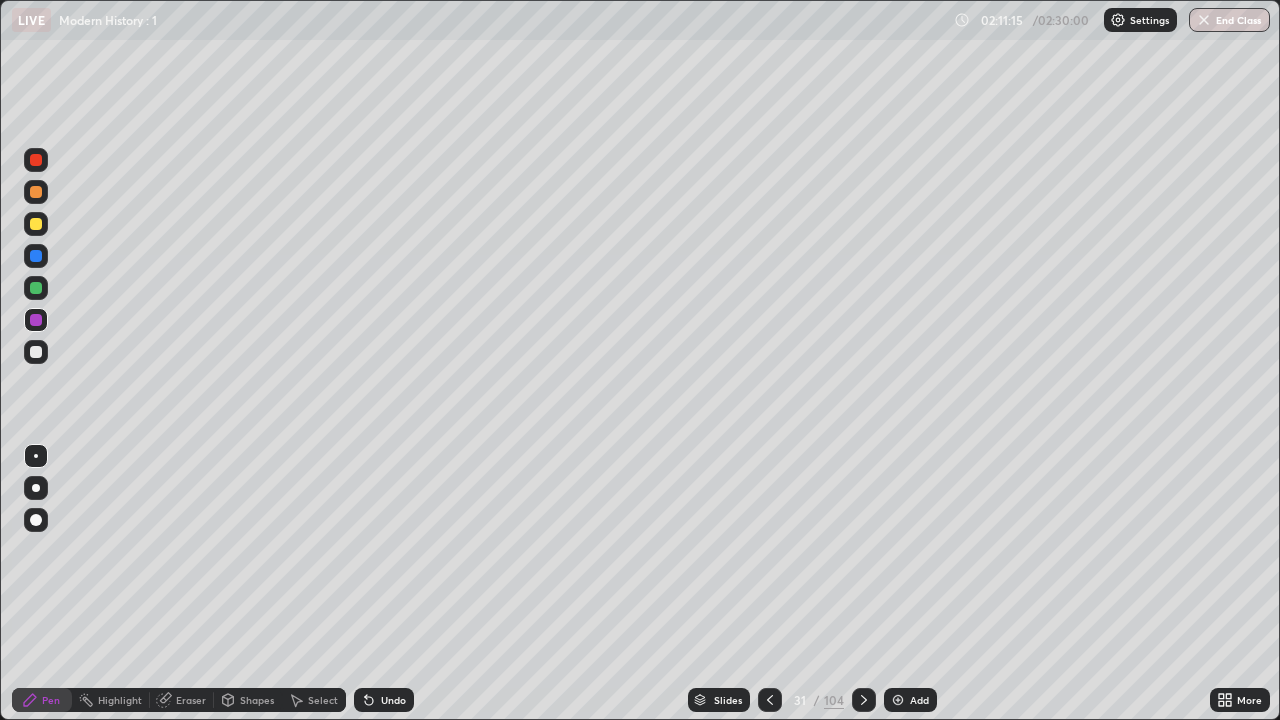 click at bounding box center [770, 700] 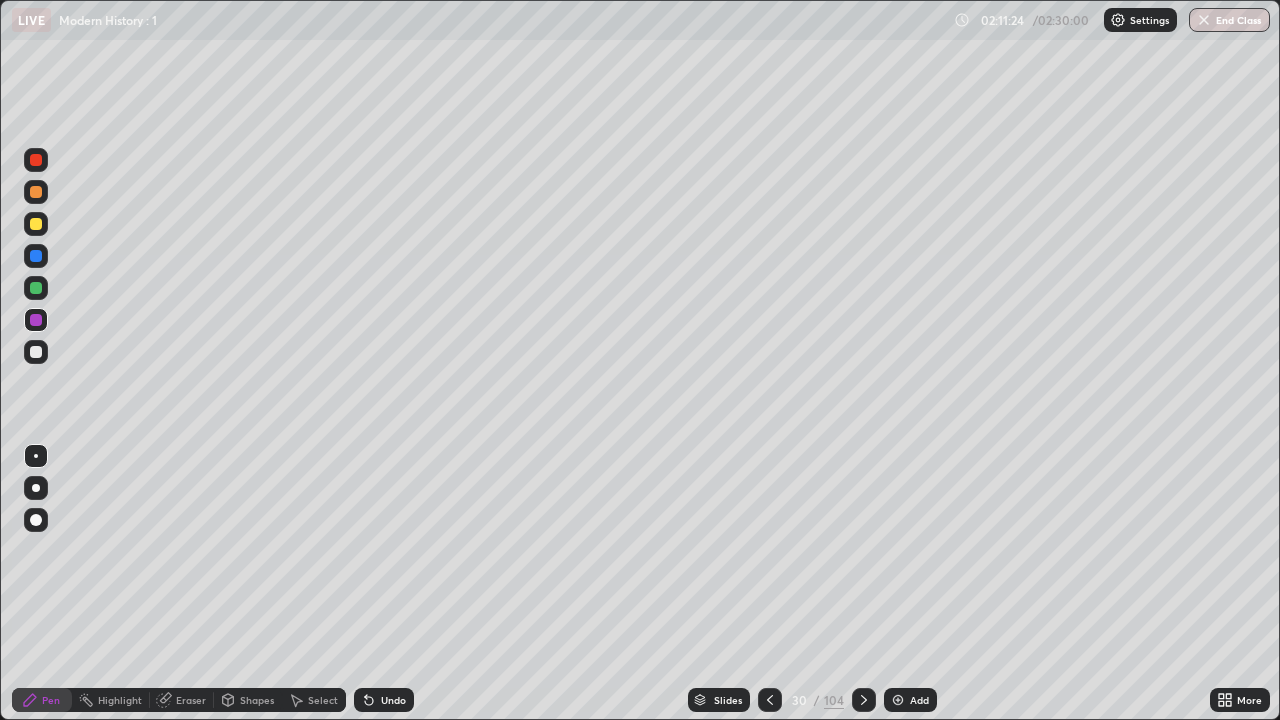 click 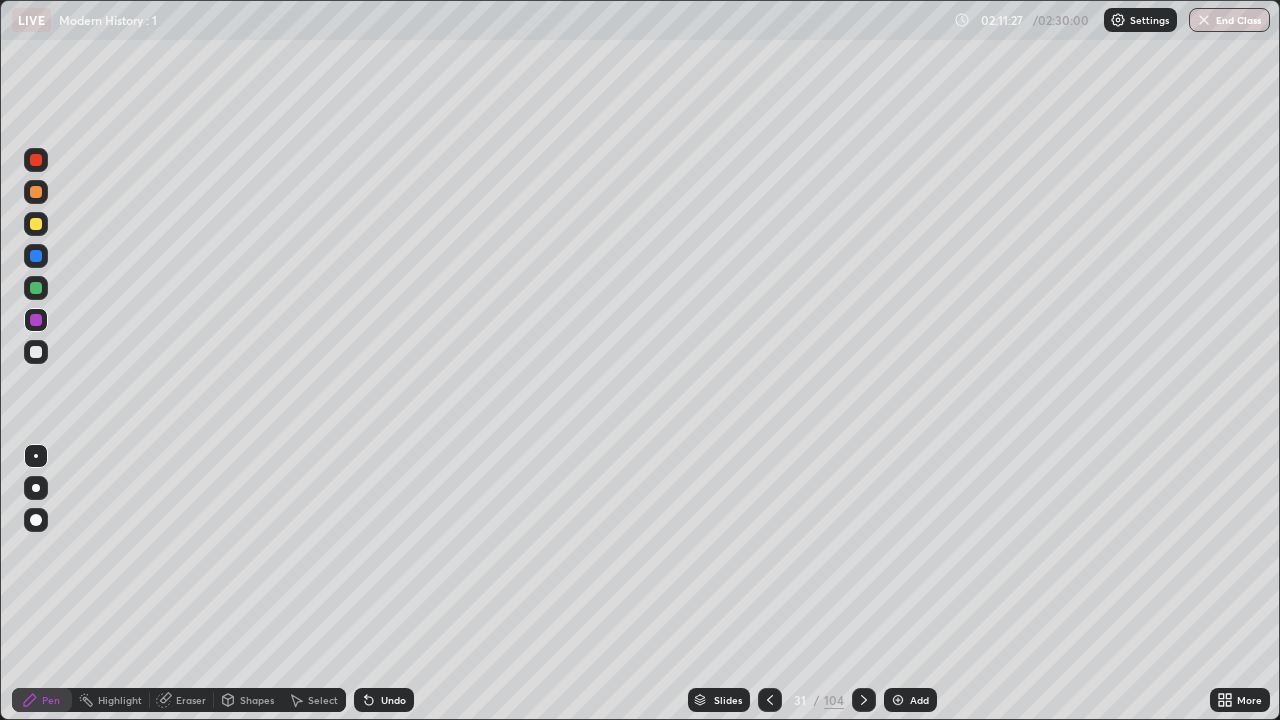 click 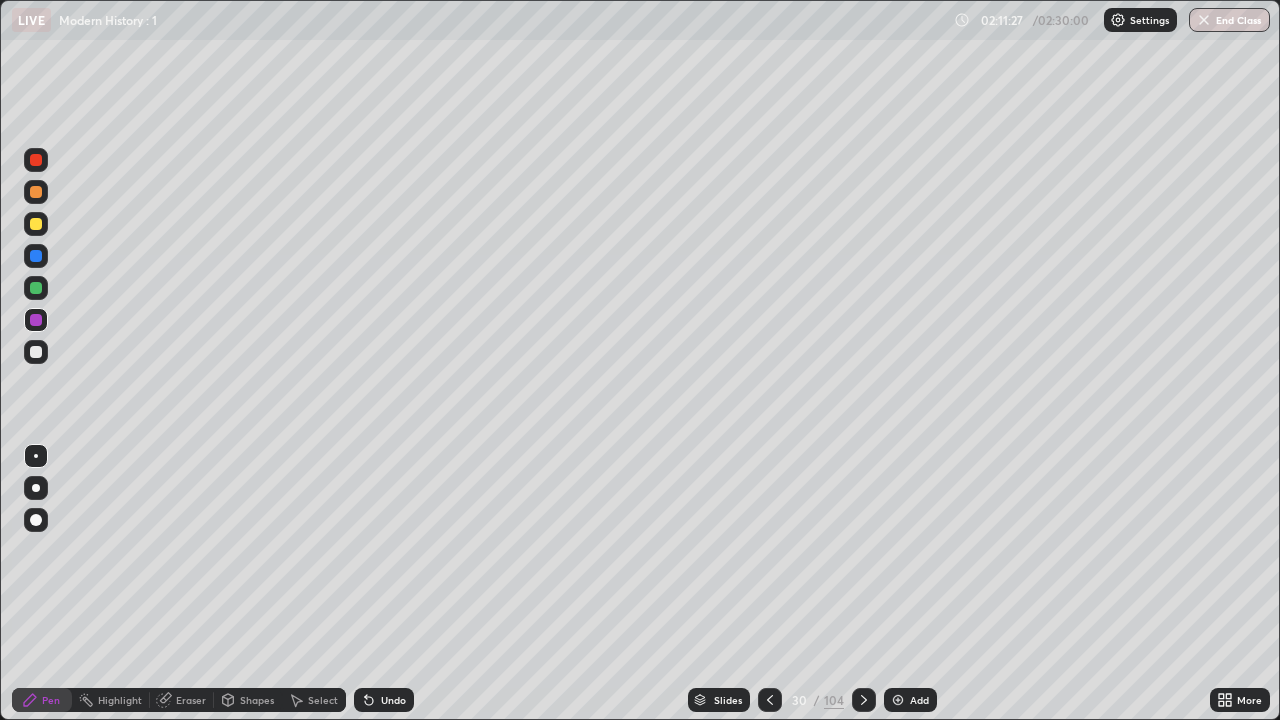 click at bounding box center (864, 700) 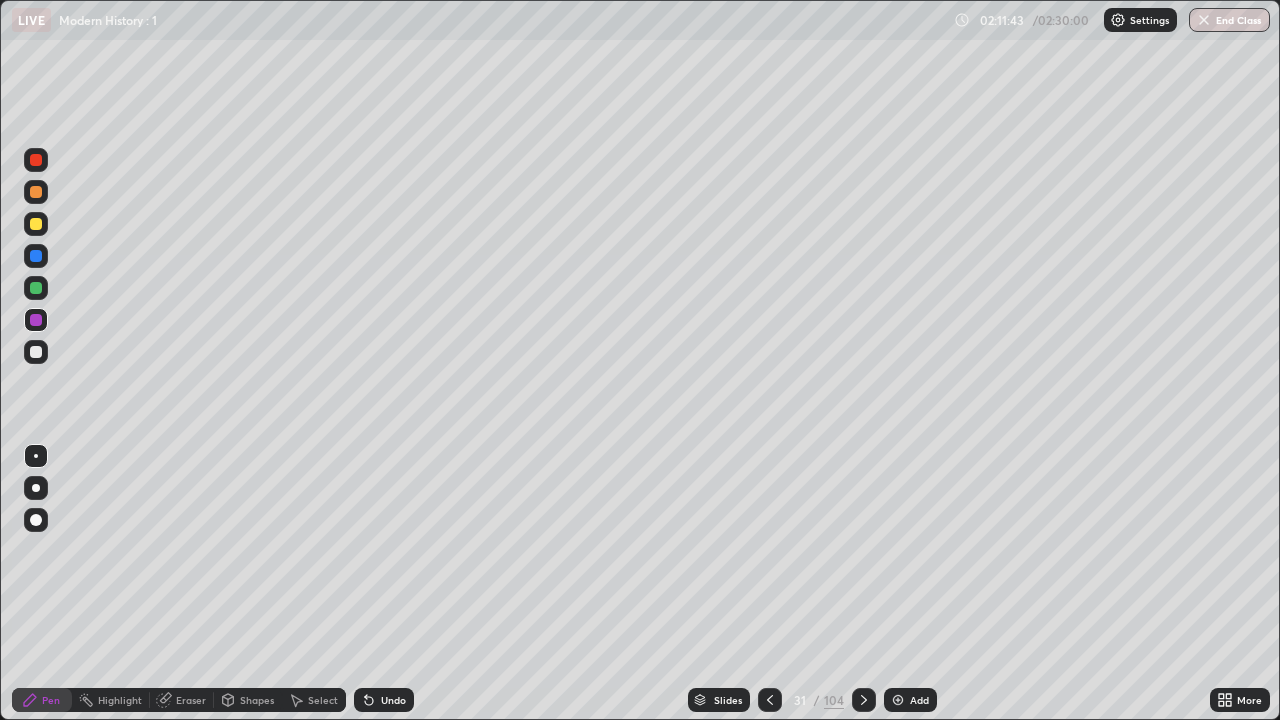 click 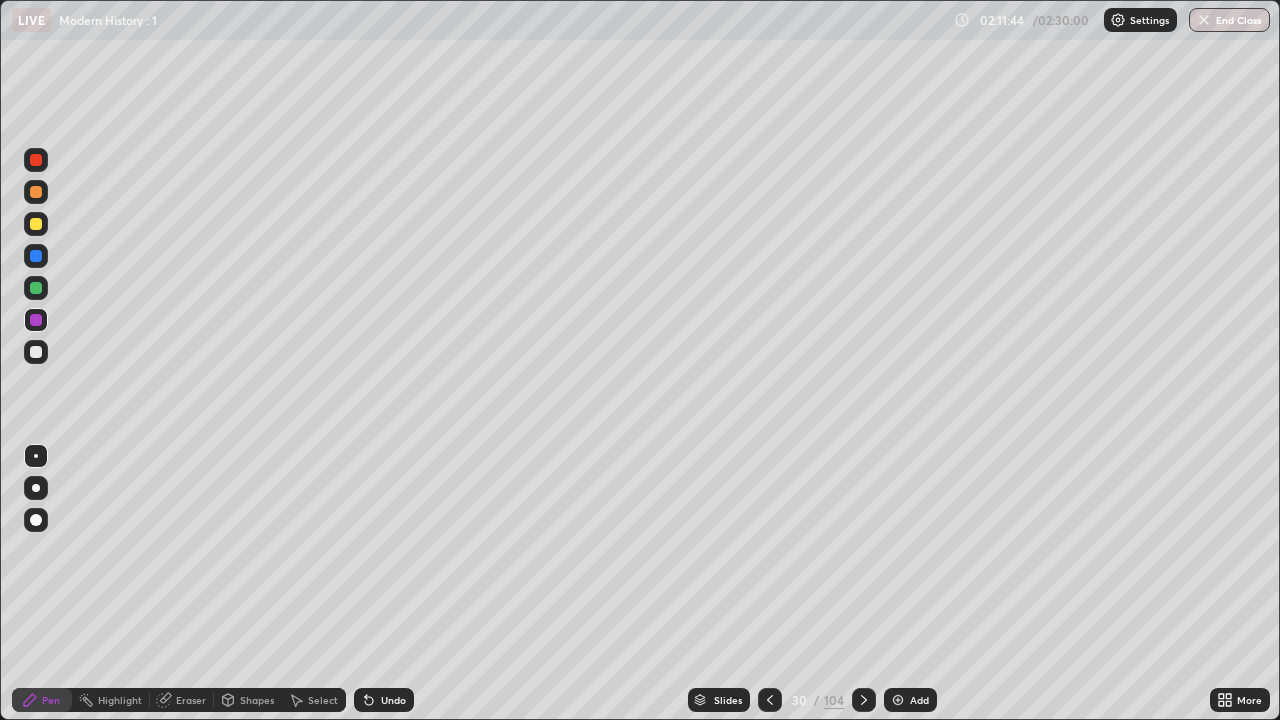click 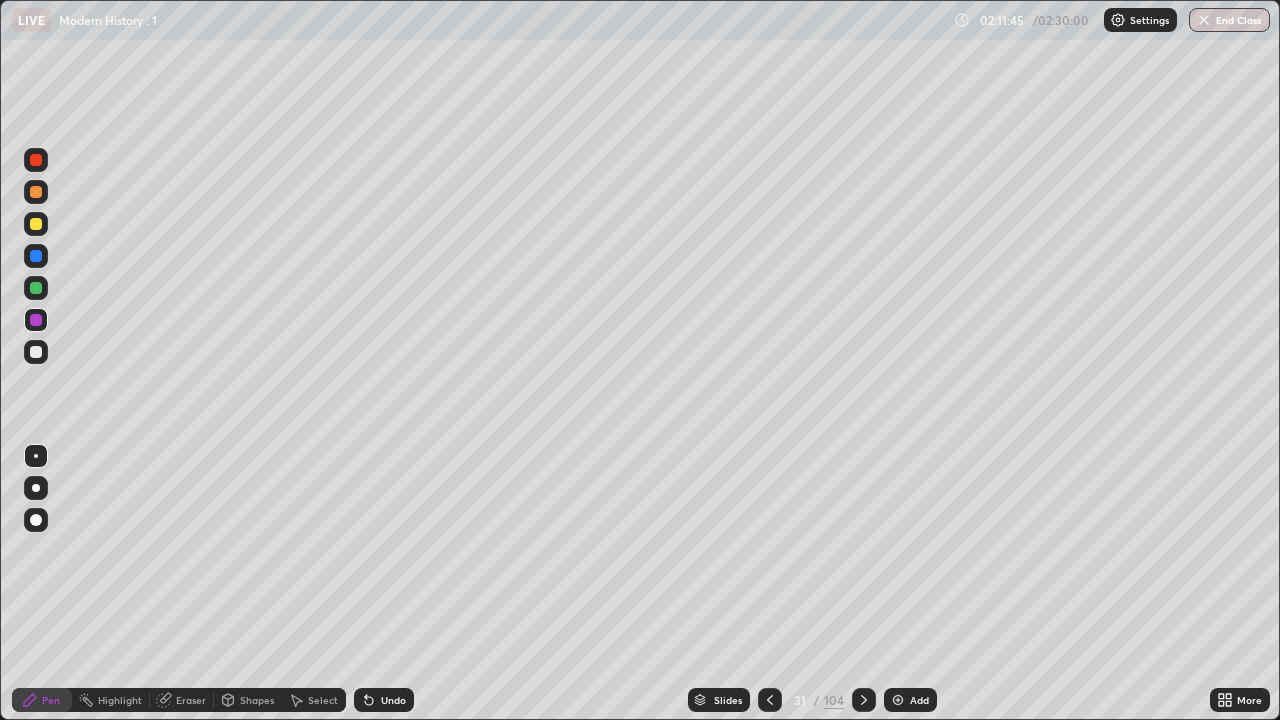 click at bounding box center (36, 352) 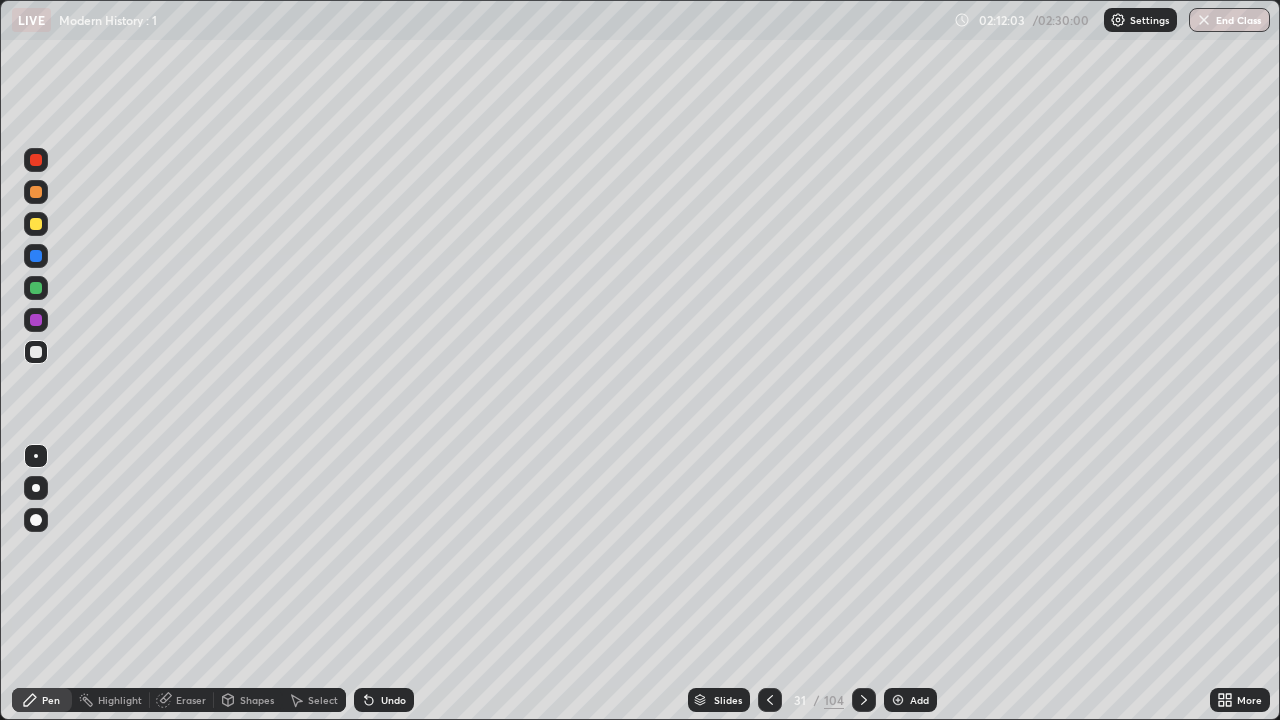 click on "Eraser" at bounding box center (191, 700) 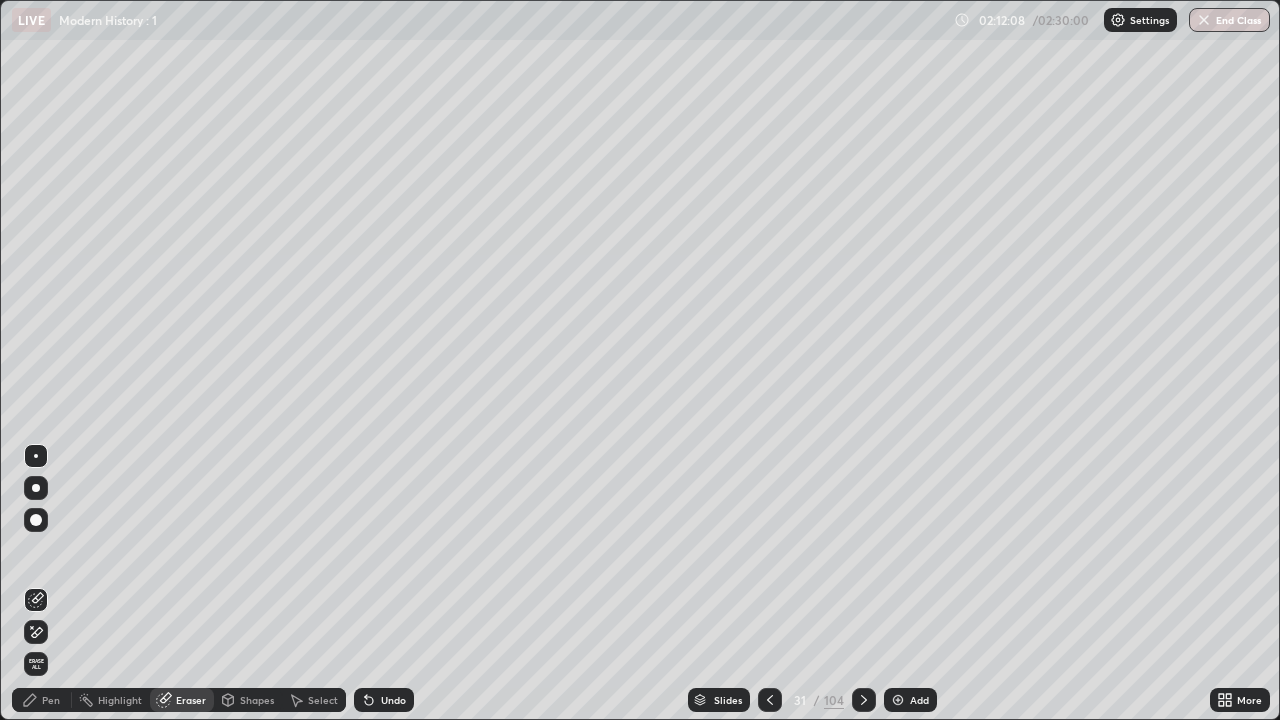 click on "Pen" at bounding box center (51, 700) 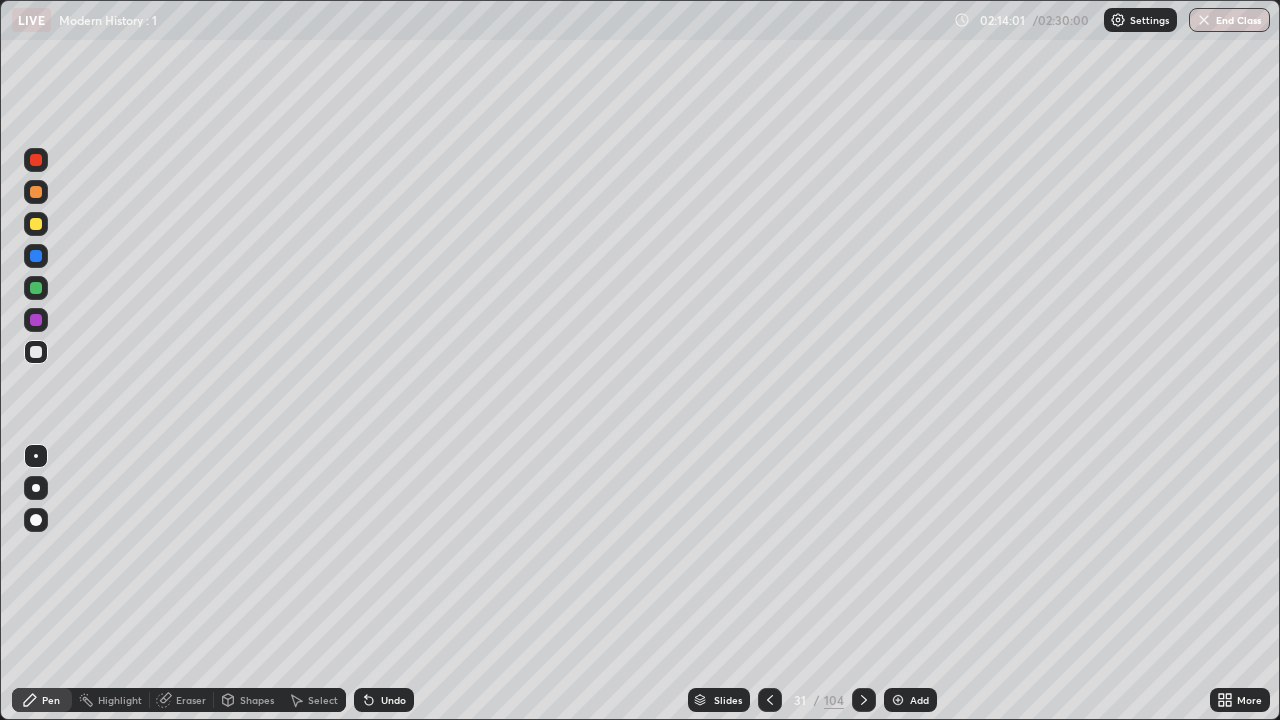 click at bounding box center [864, 700] 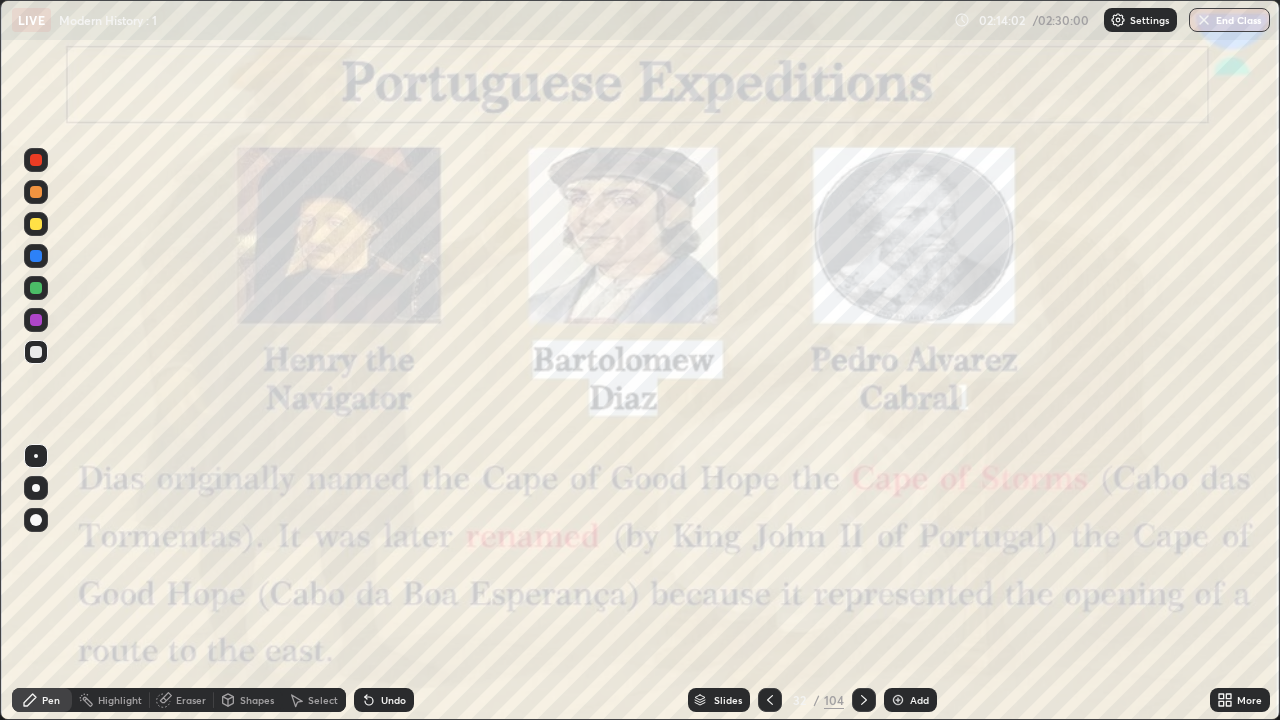 click 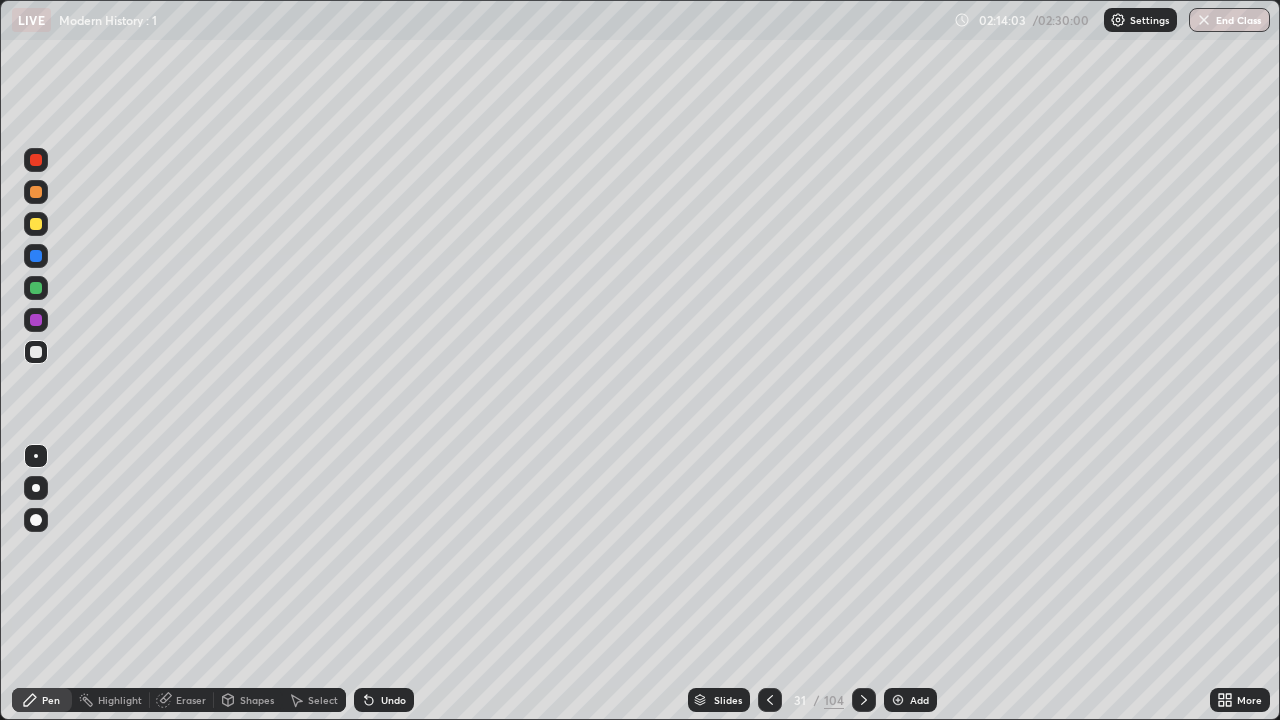 click on "Add" at bounding box center [910, 700] 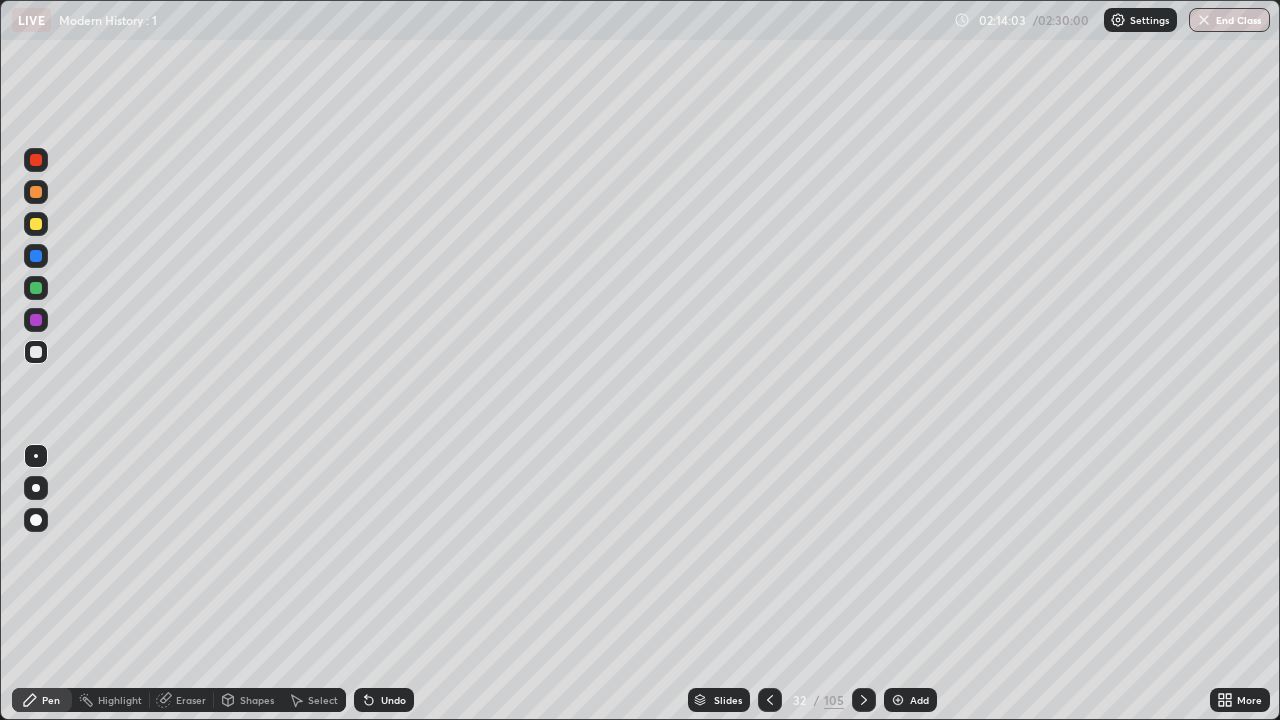 click on "Add" at bounding box center [910, 700] 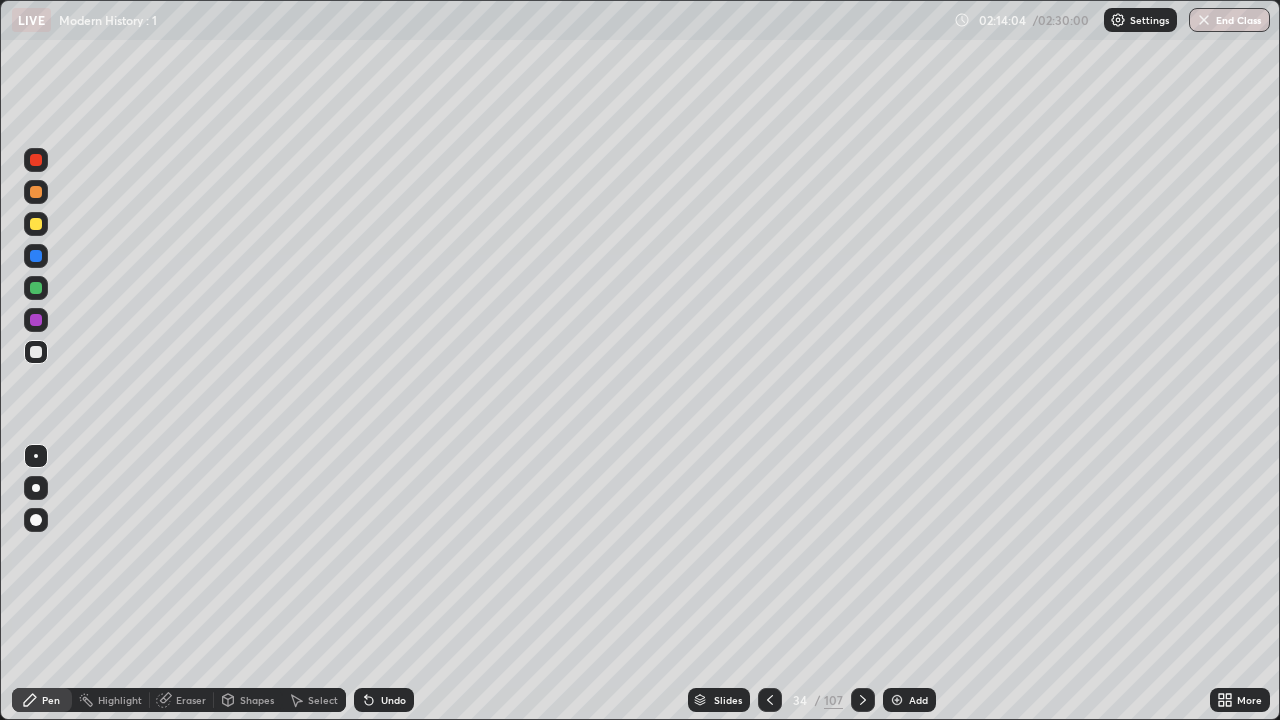 click 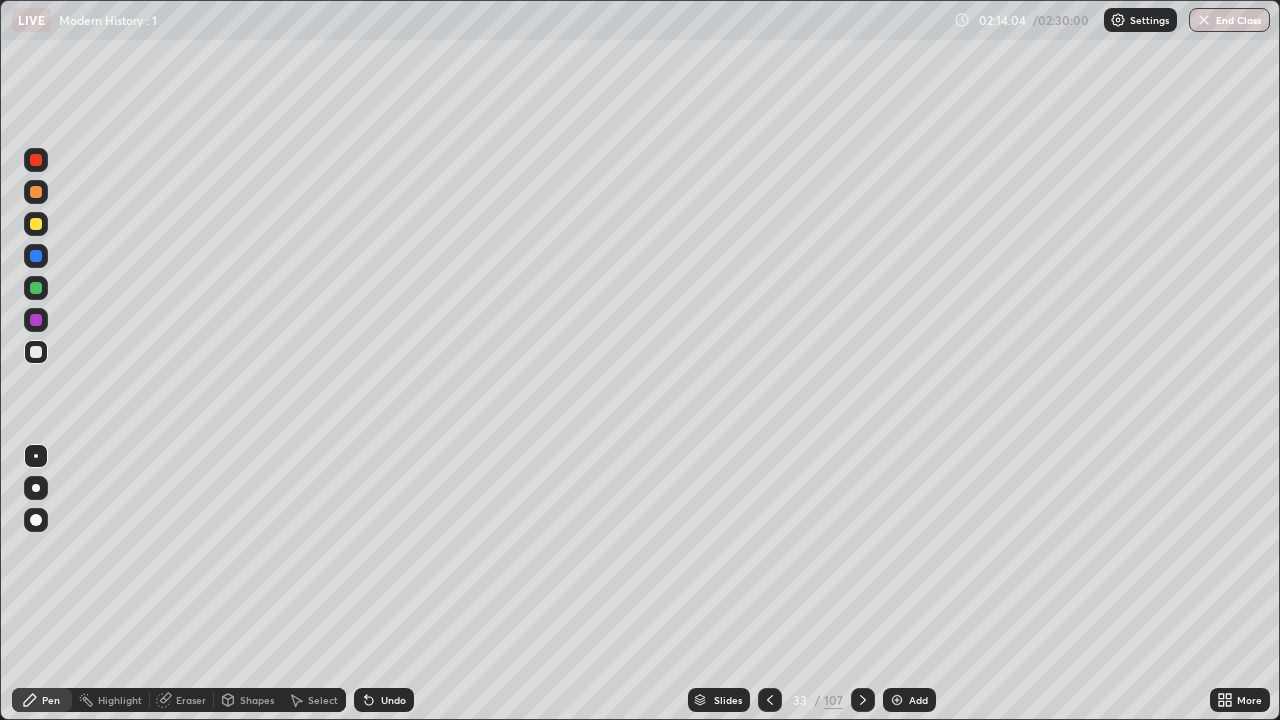 click 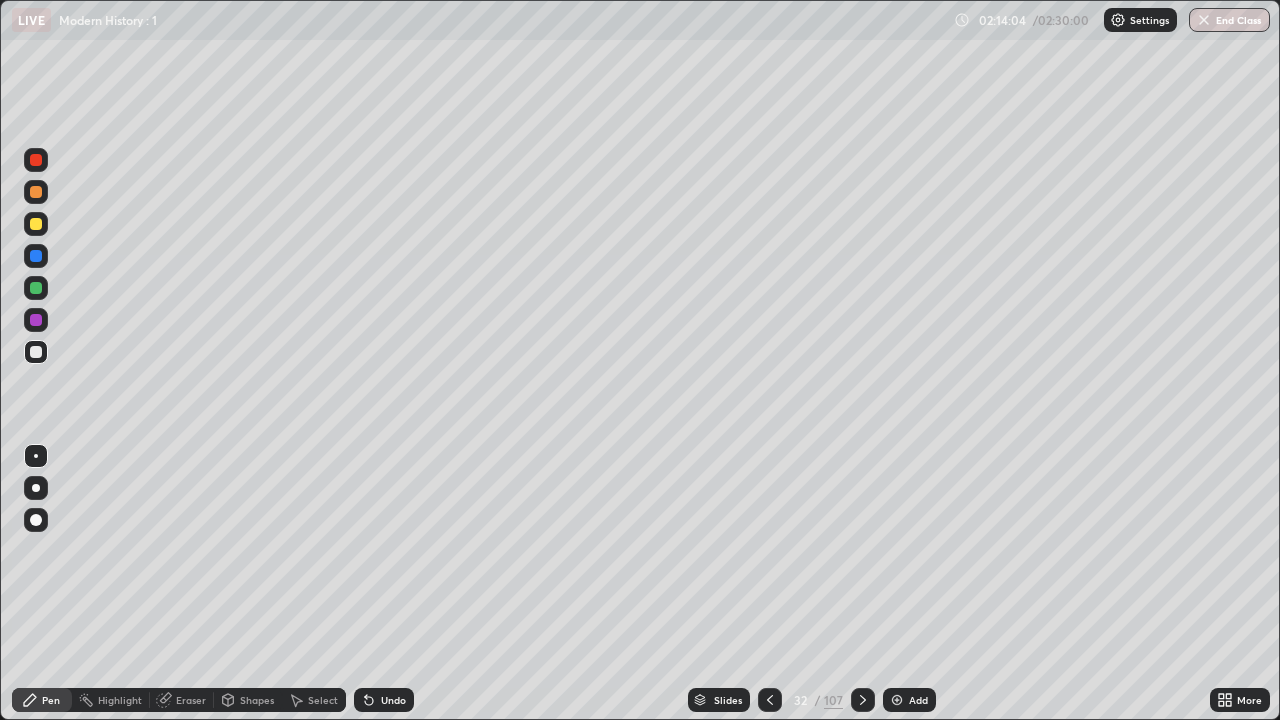 click 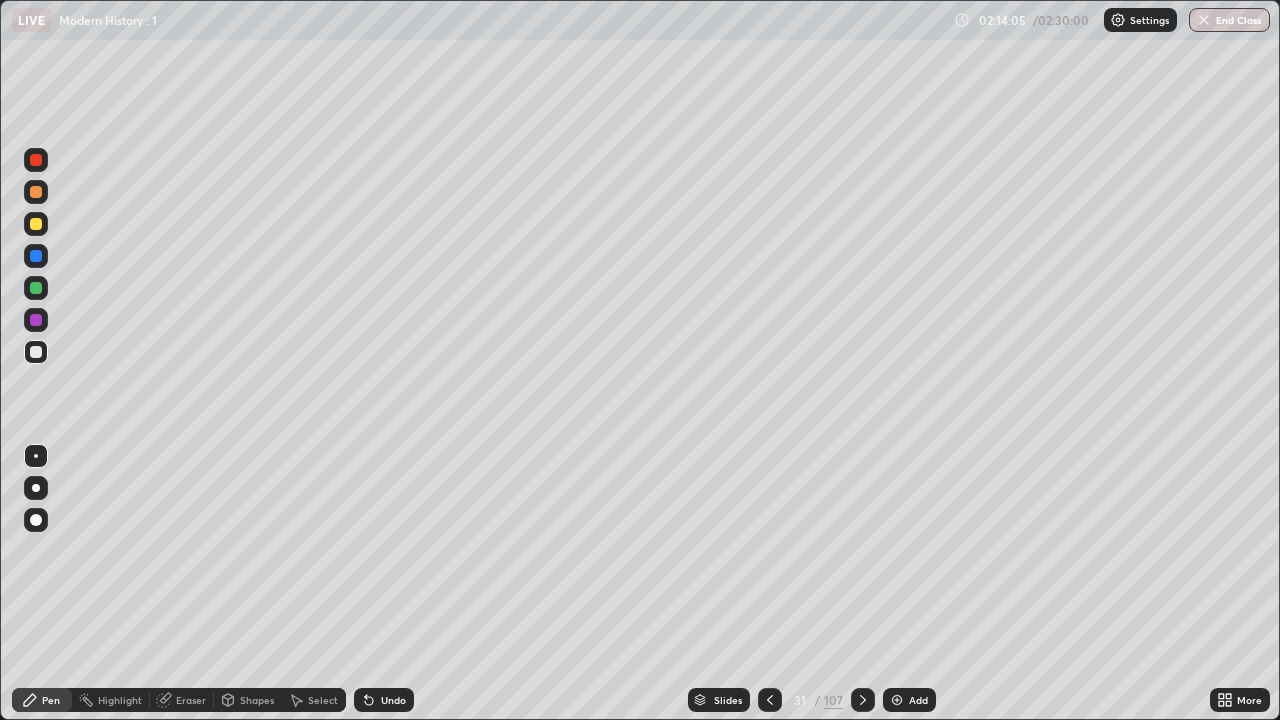 click 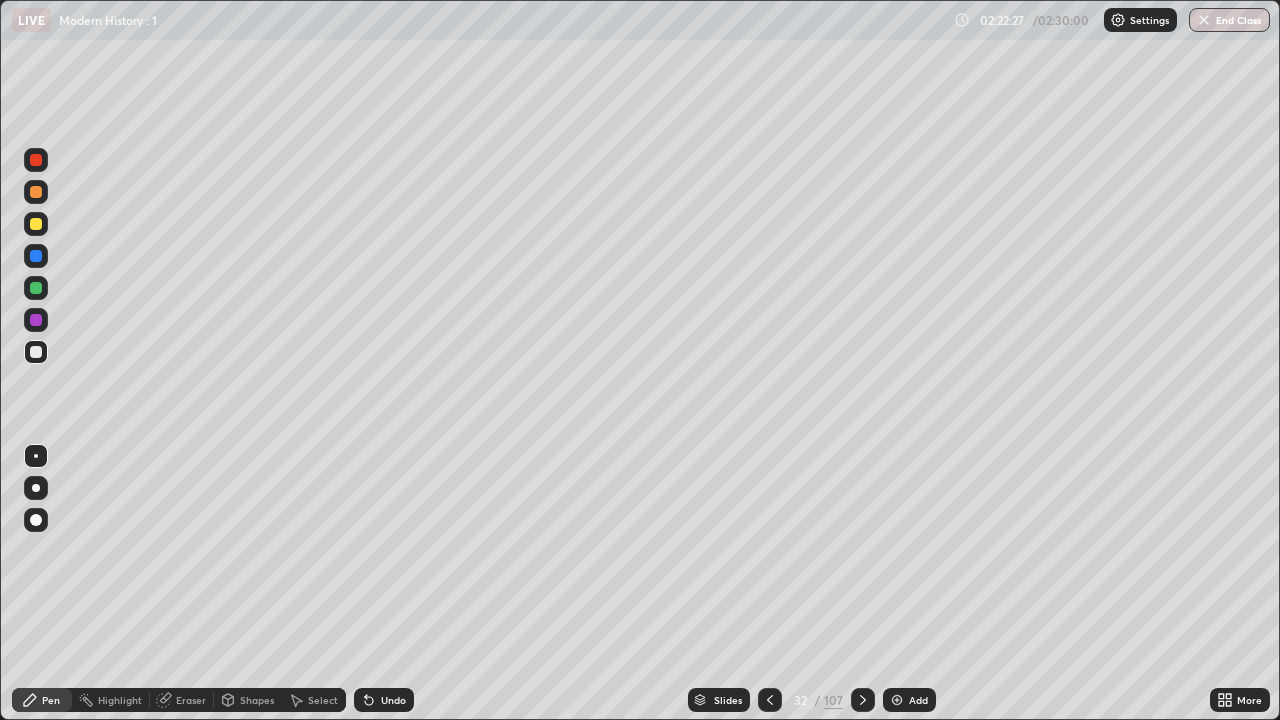 click on "Undo" at bounding box center [393, 700] 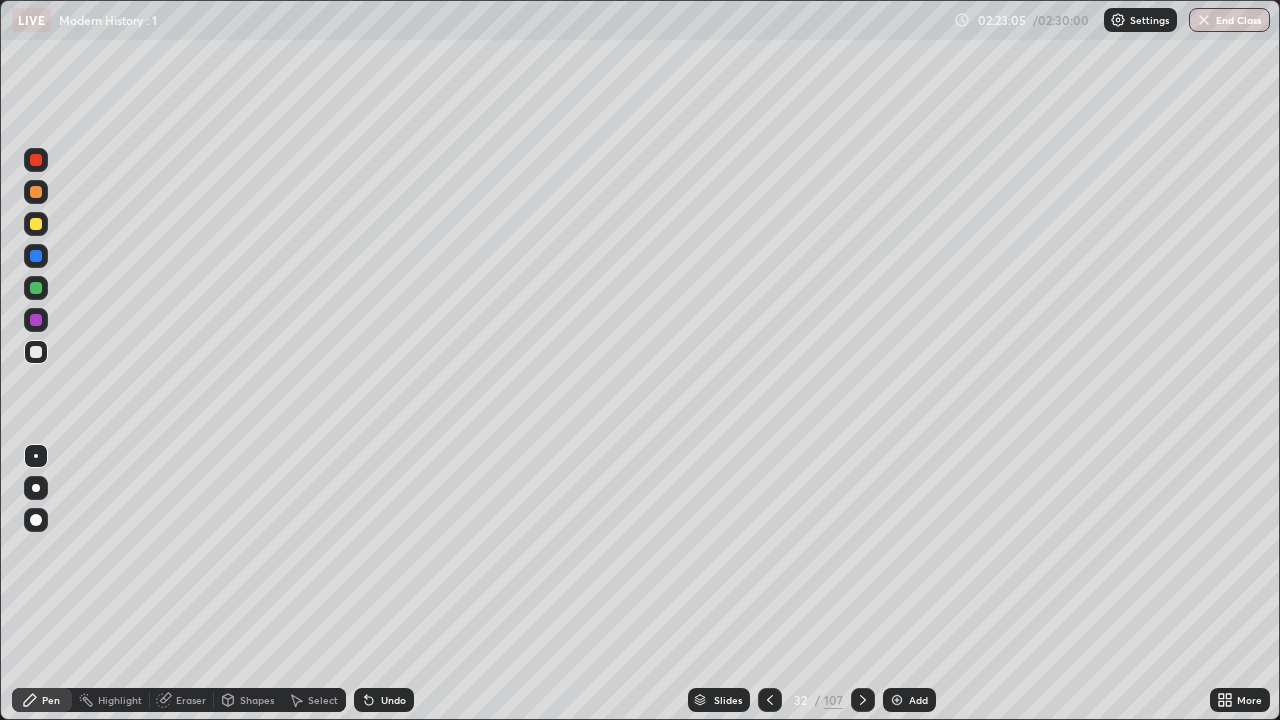 click on "Eraser" at bounding box center [191, 700] 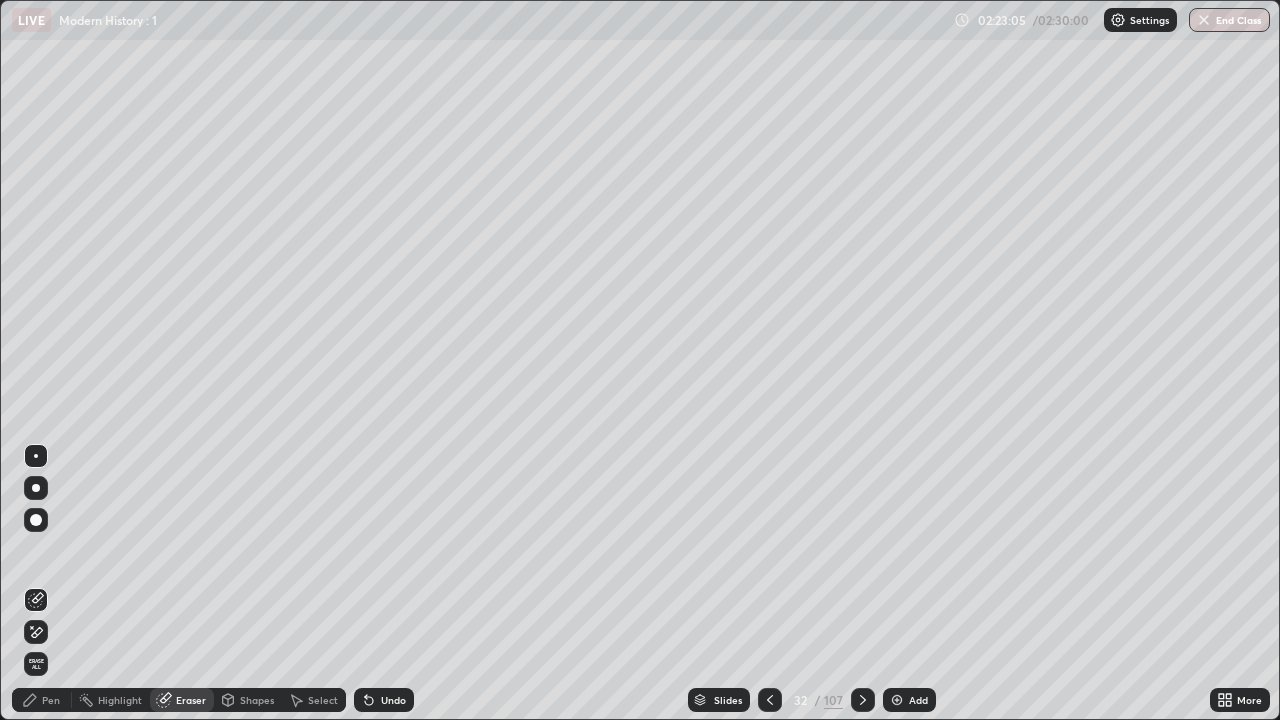 click on "Eraser" at bounding box center [191, 700] 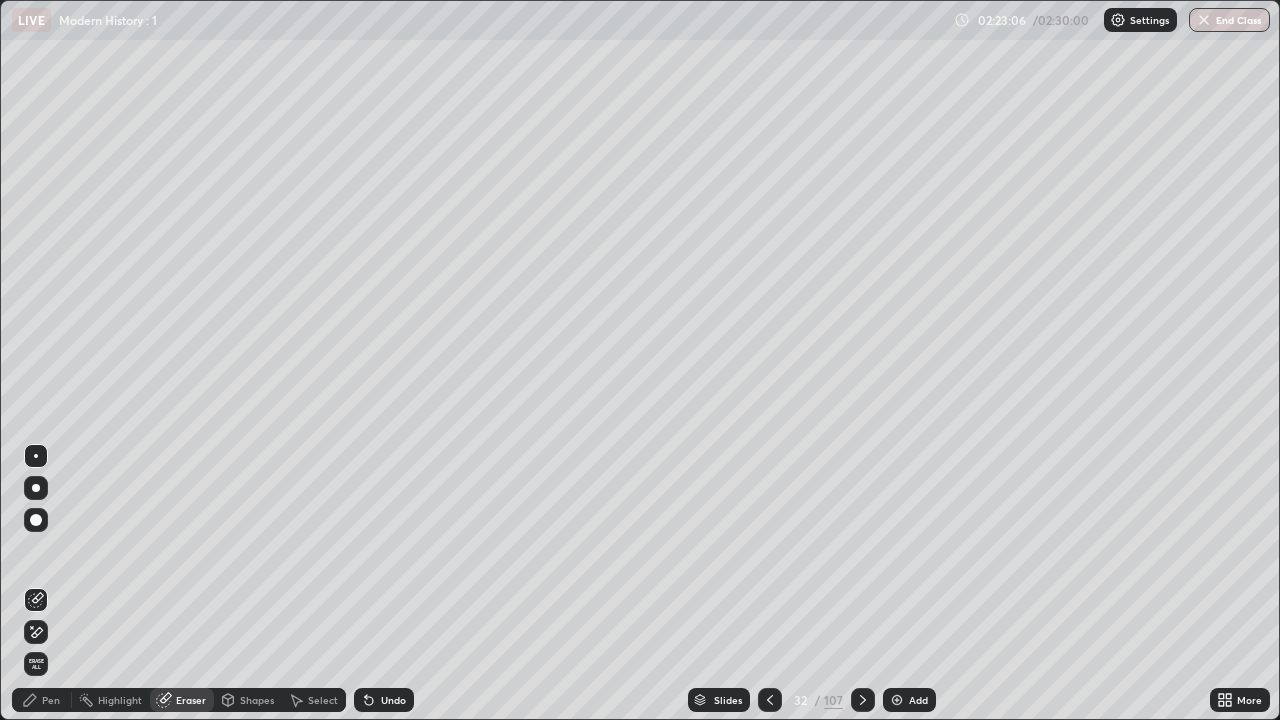 click on "Eraser" at bounding box center (182, 700) 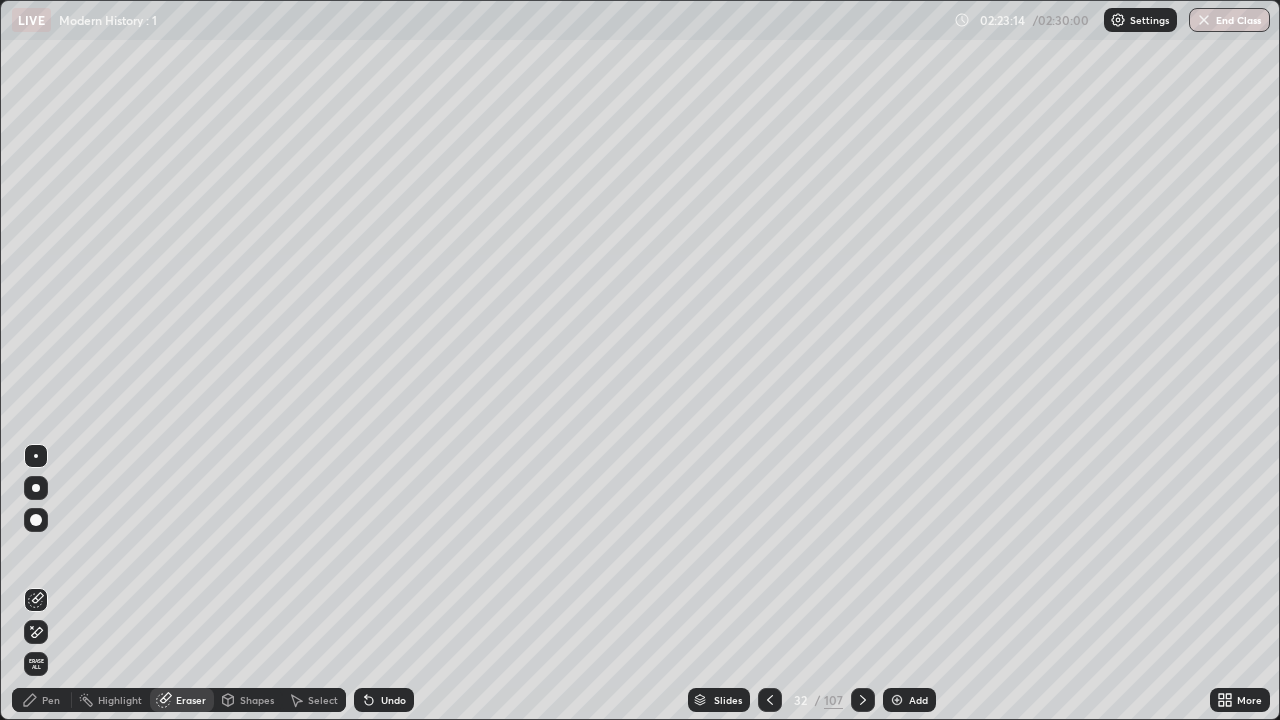 click 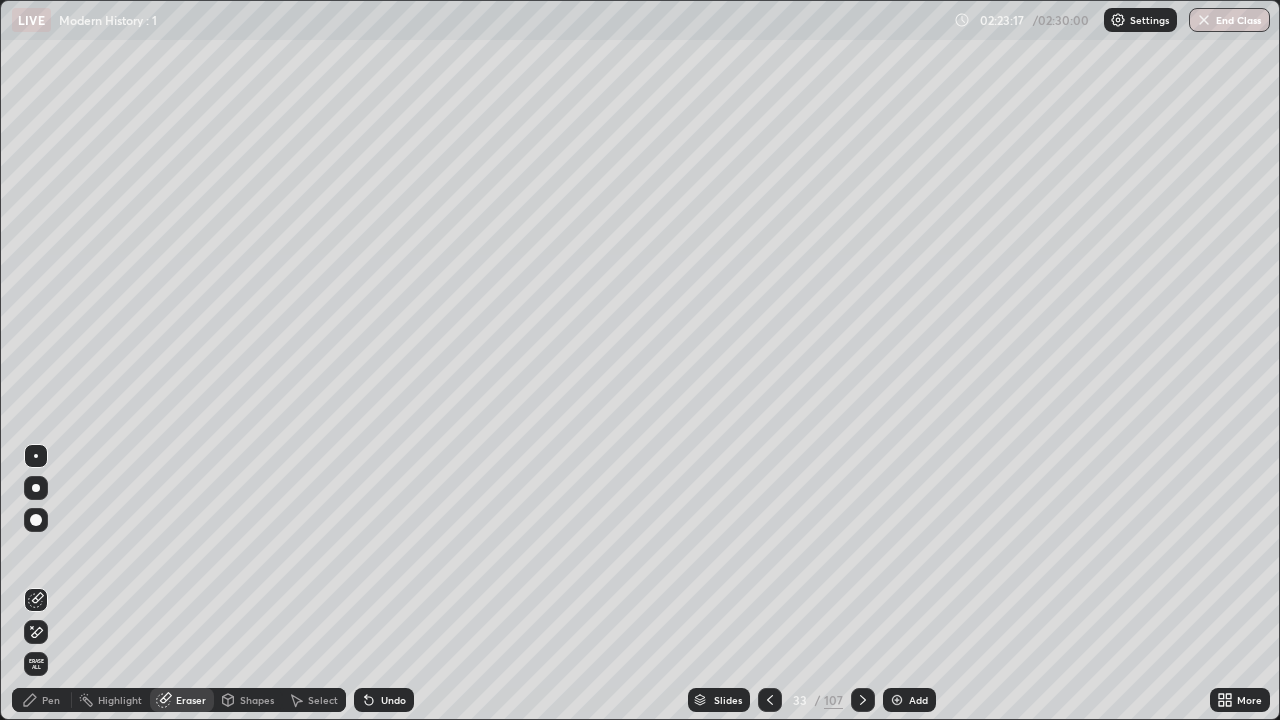 click on "Pen" at bounding box center [51, 700] 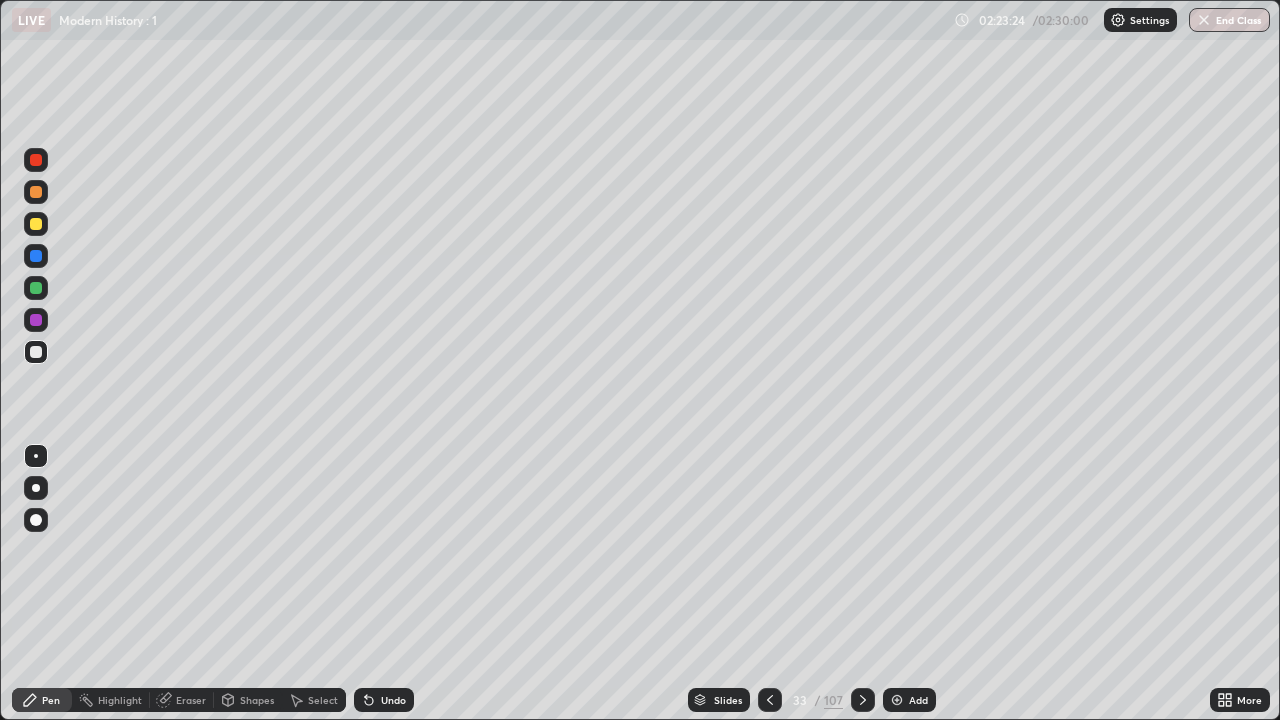 click 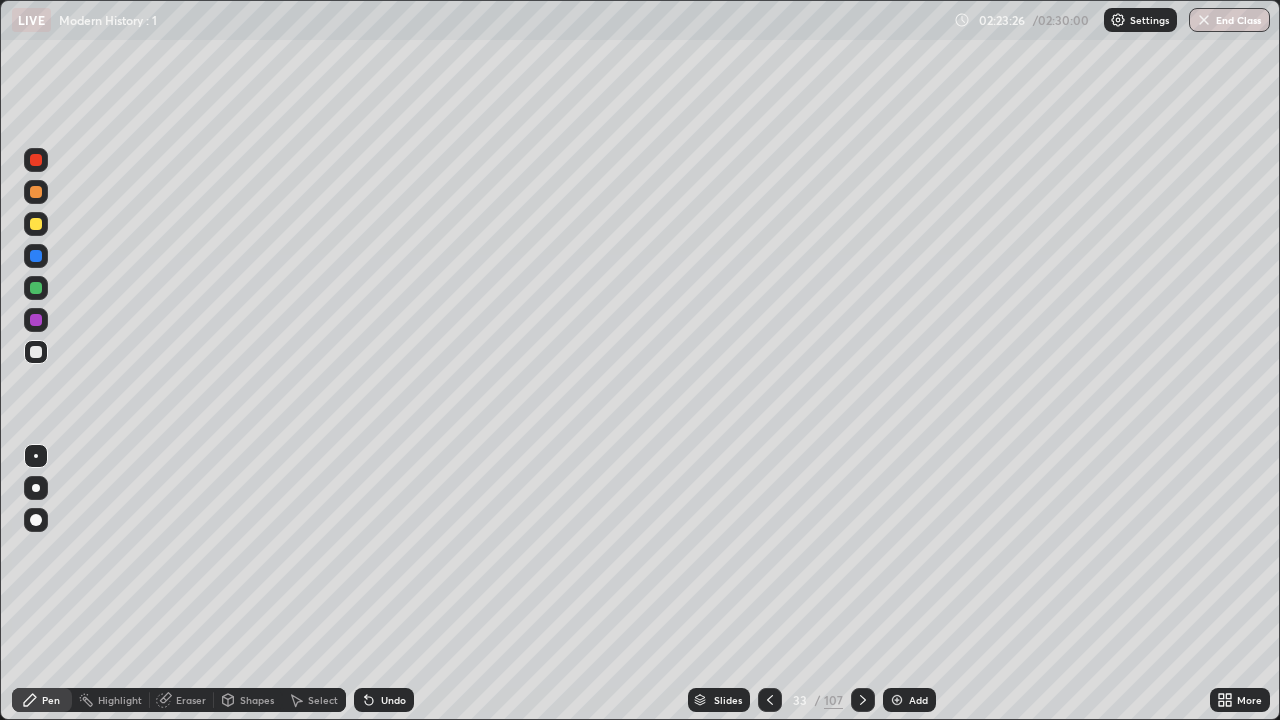 click on "Undo" at bounding box center (384, 700) 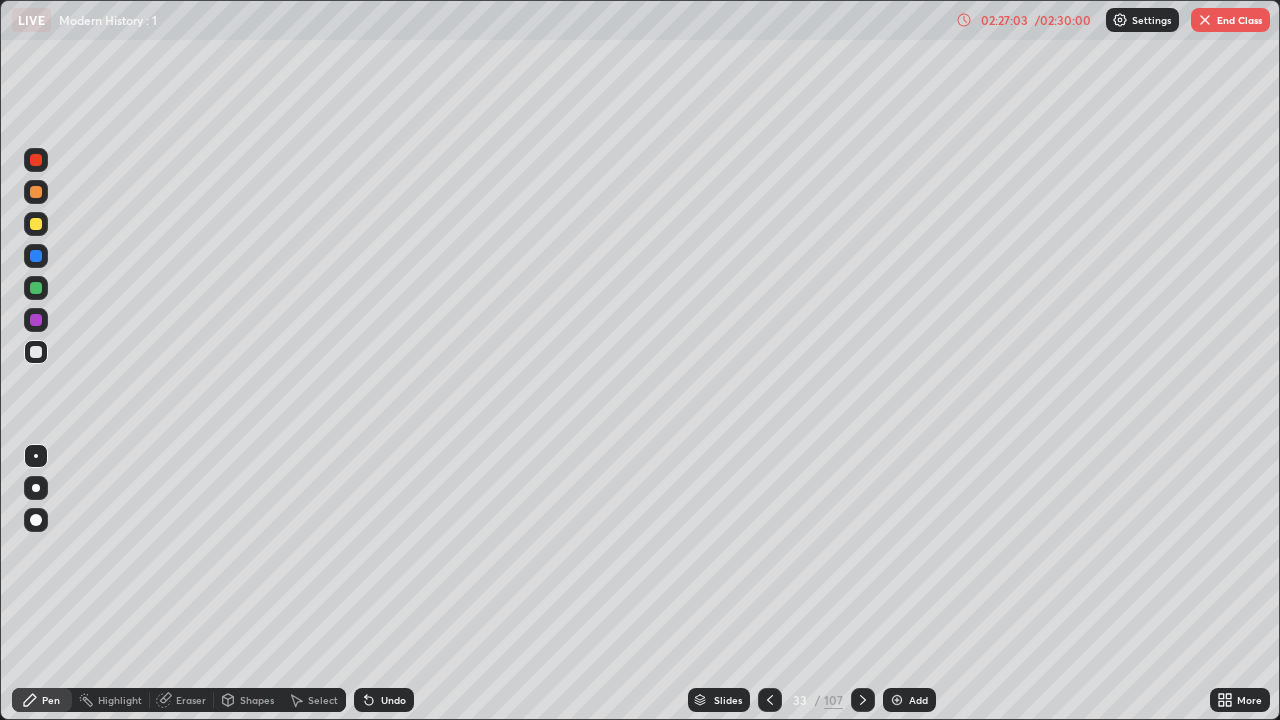 click on "End Class" at bounding box center [1230, 20] 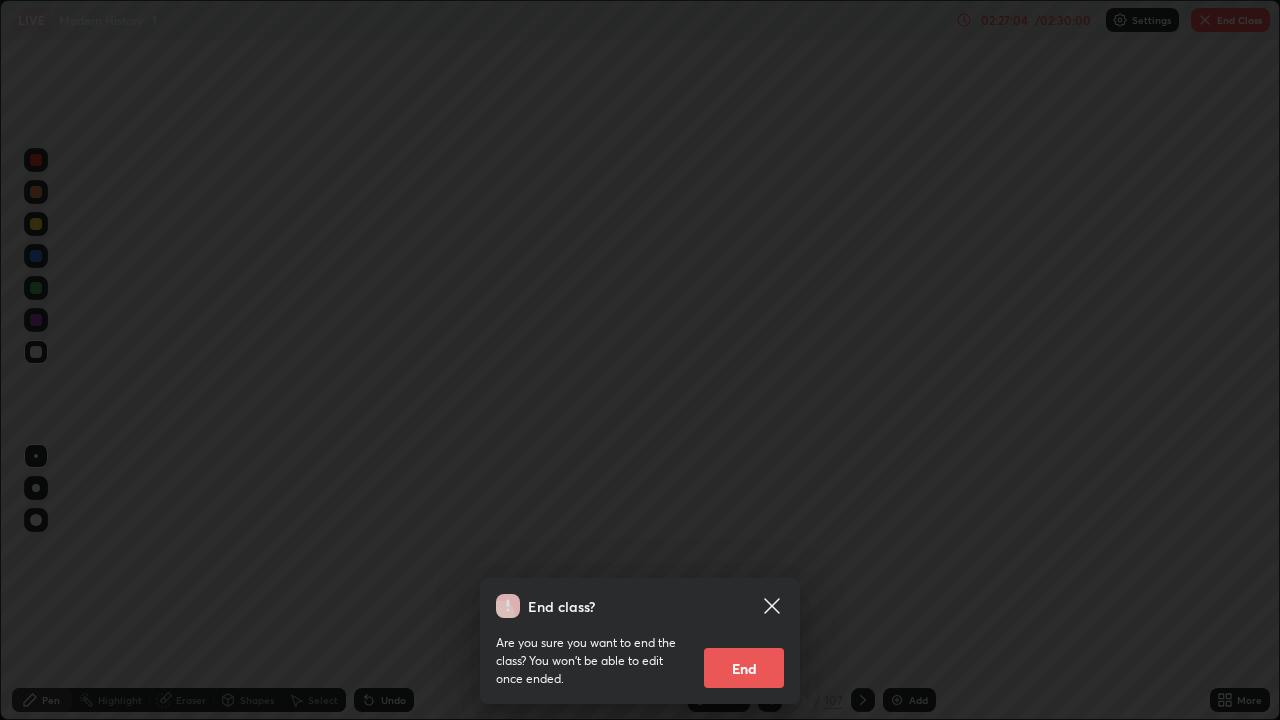 click on "End" at bounding box center (744, 668) 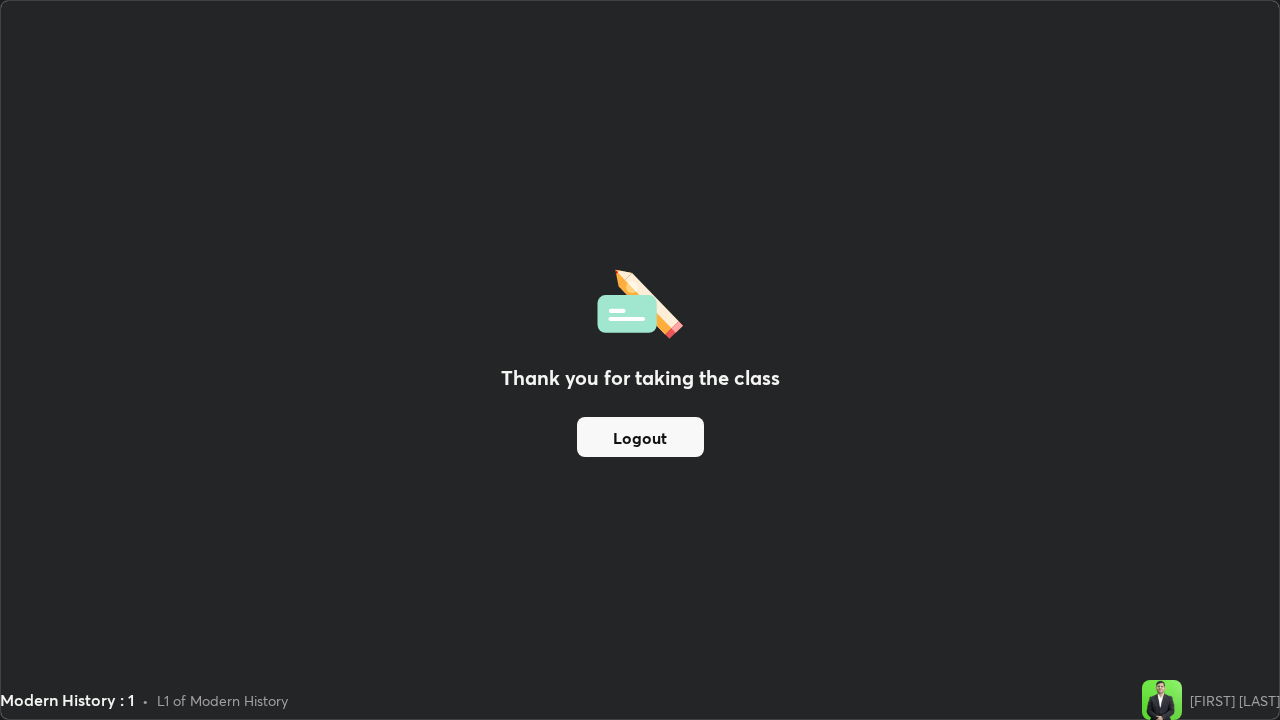 click on "Thank you for taking the class Logout" at bounding box center [640, 360] 